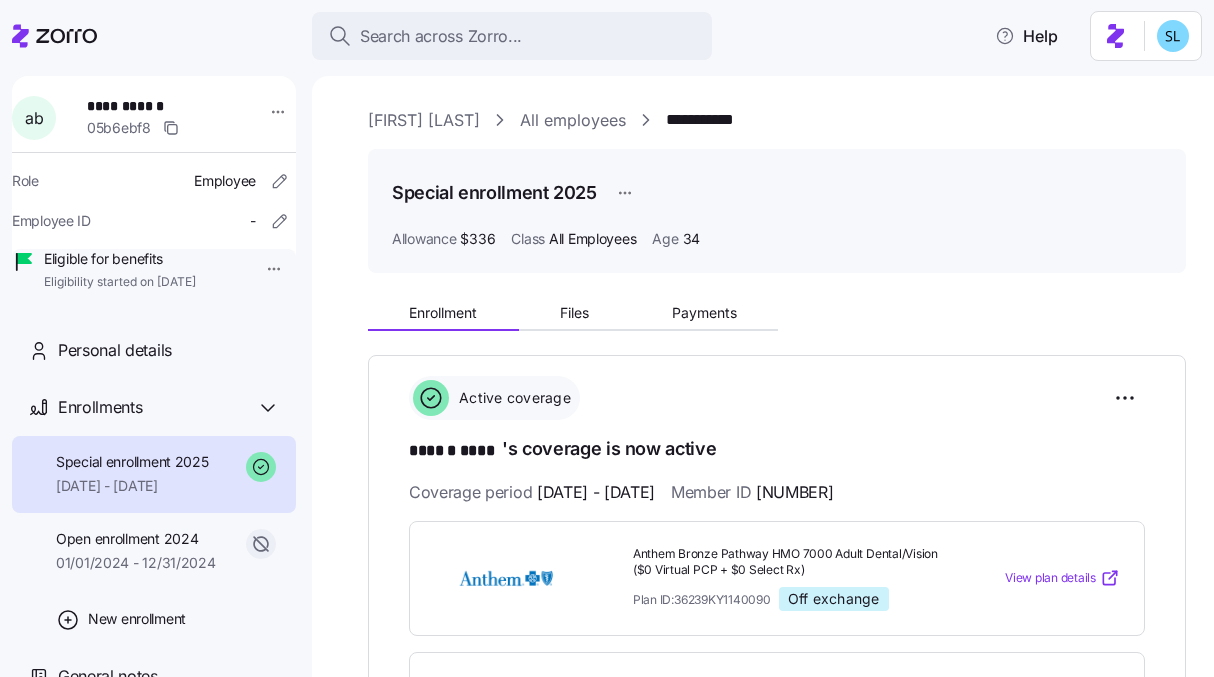scroll, scrollTop: 0, scrollLeft: 0, axis: both 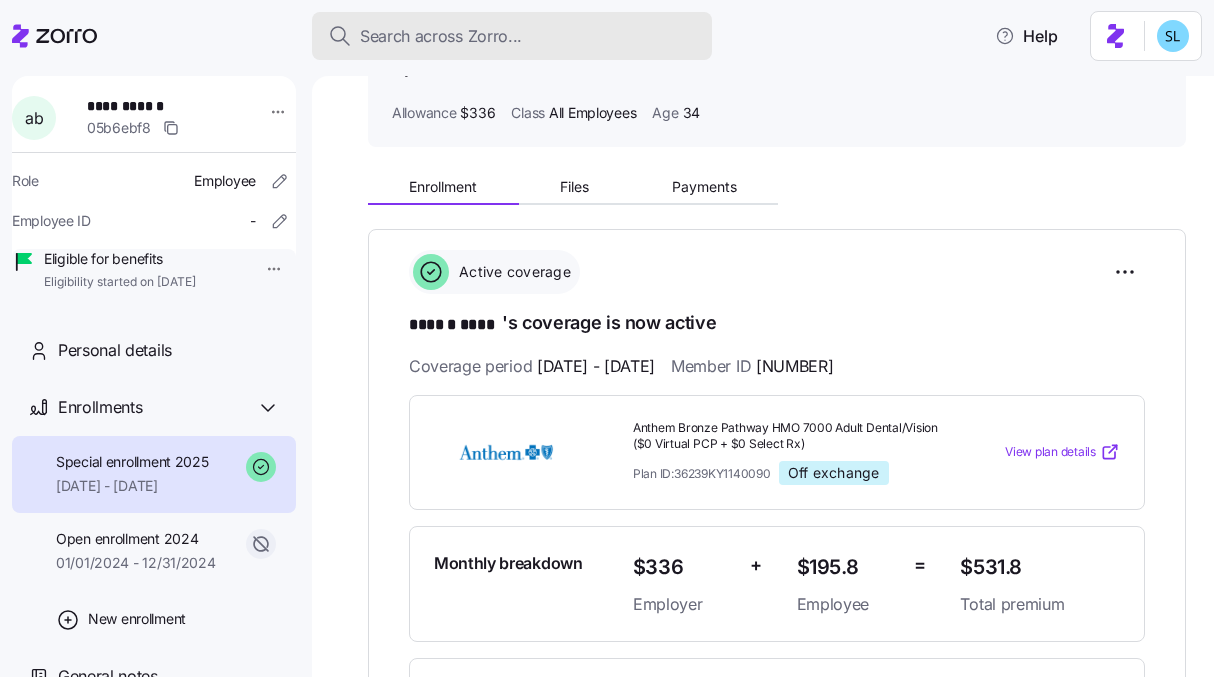 click on "Search across Zorro..." at bounding box center [441, 36] 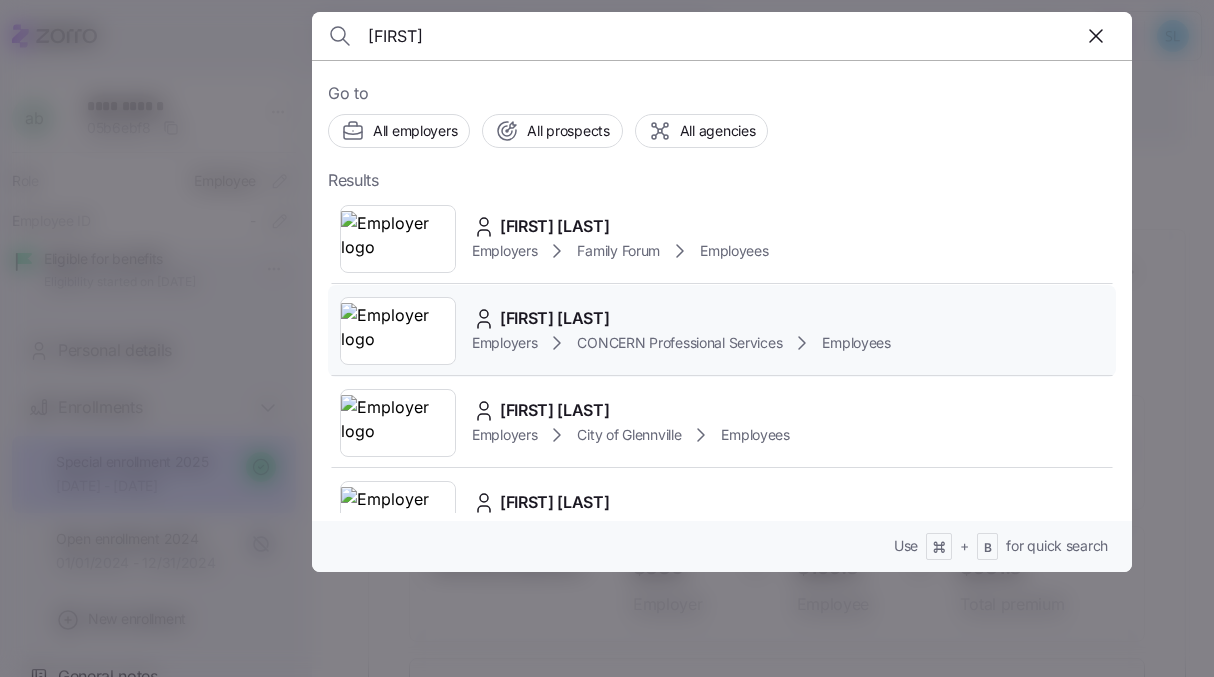 type on "trista" 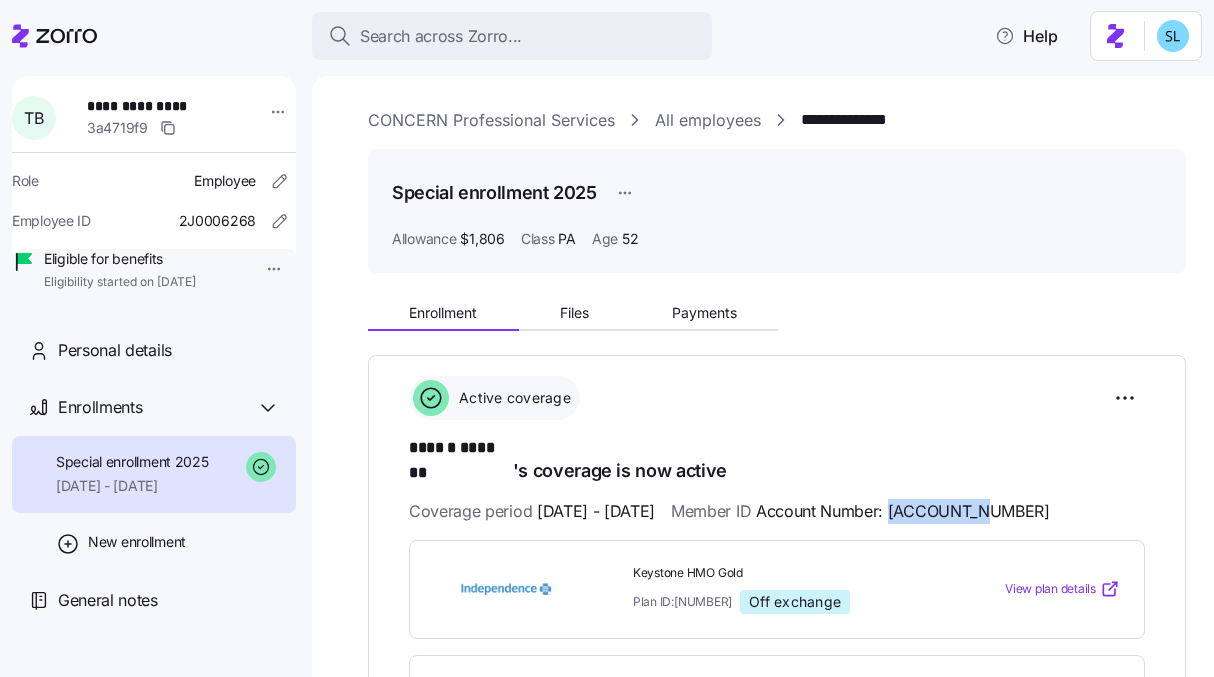 drag, startPoint x: 946, startPoint y: 490, endPoint x: 1040, endPoint y: 482, distance: 94.33981 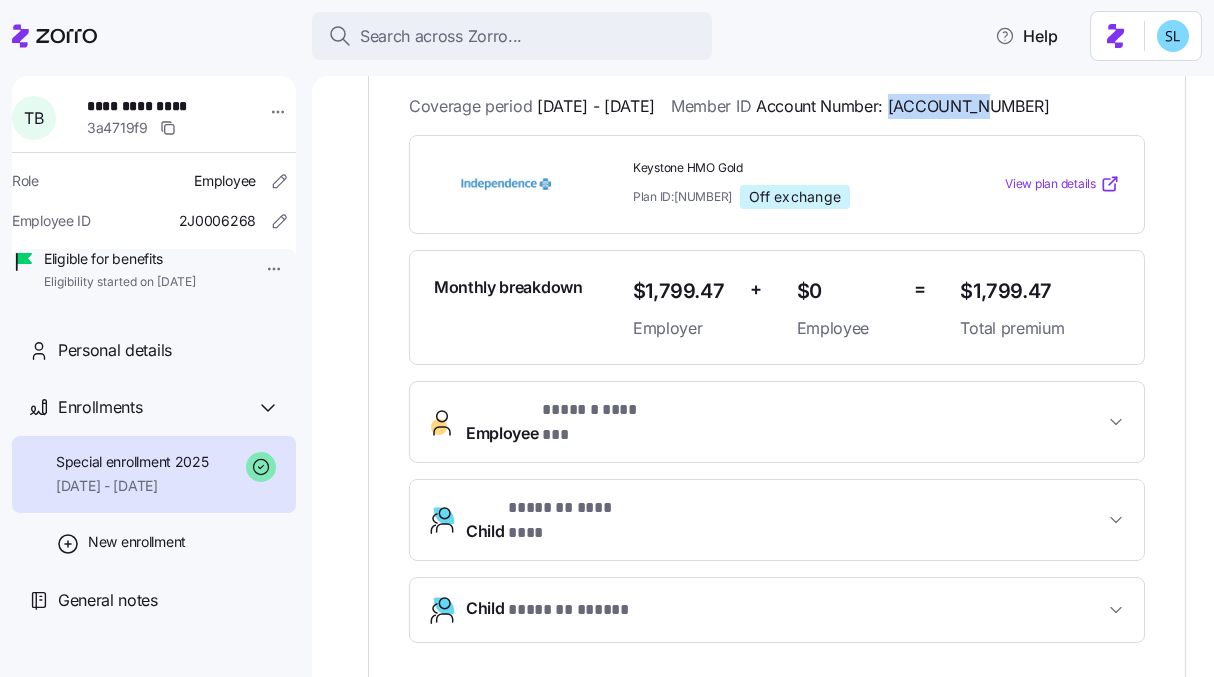 click on "Employee * ******   ******* *" at bounding box center [785, 422] 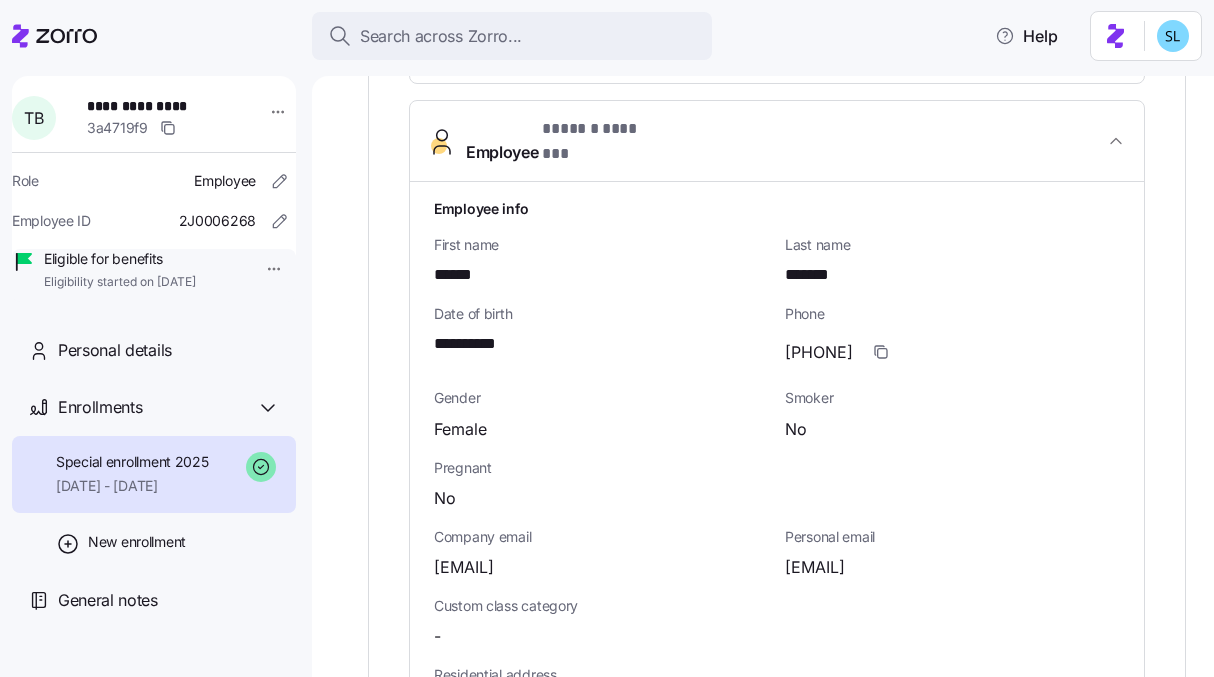scroll, scrollTop: 838, scrollLeft: 0, axis: vertical 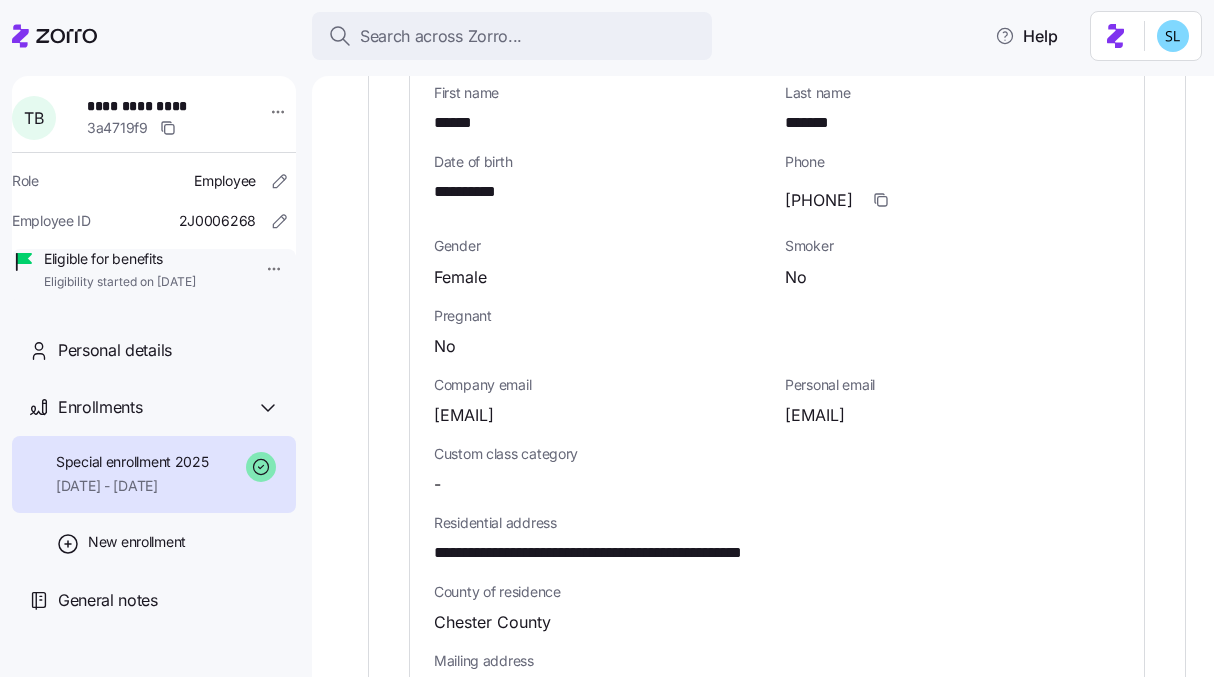 click on "**********" at bounding box center (637, 553) 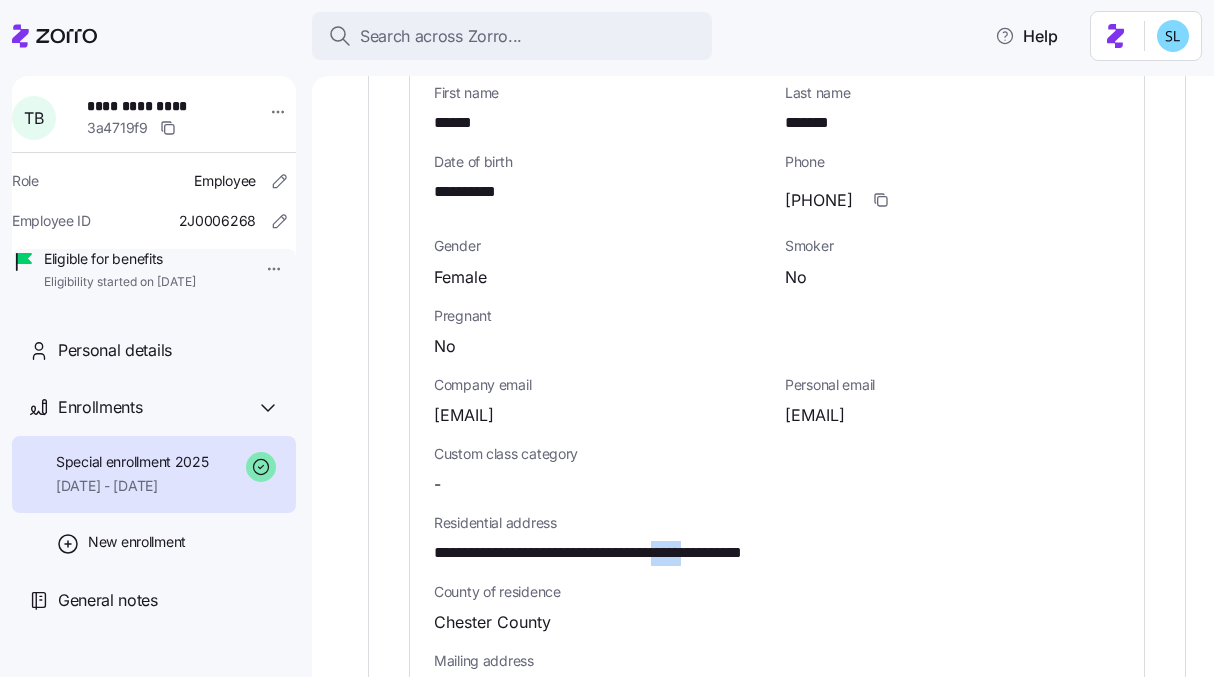 click on "**********" at bounding box center (637, 553) 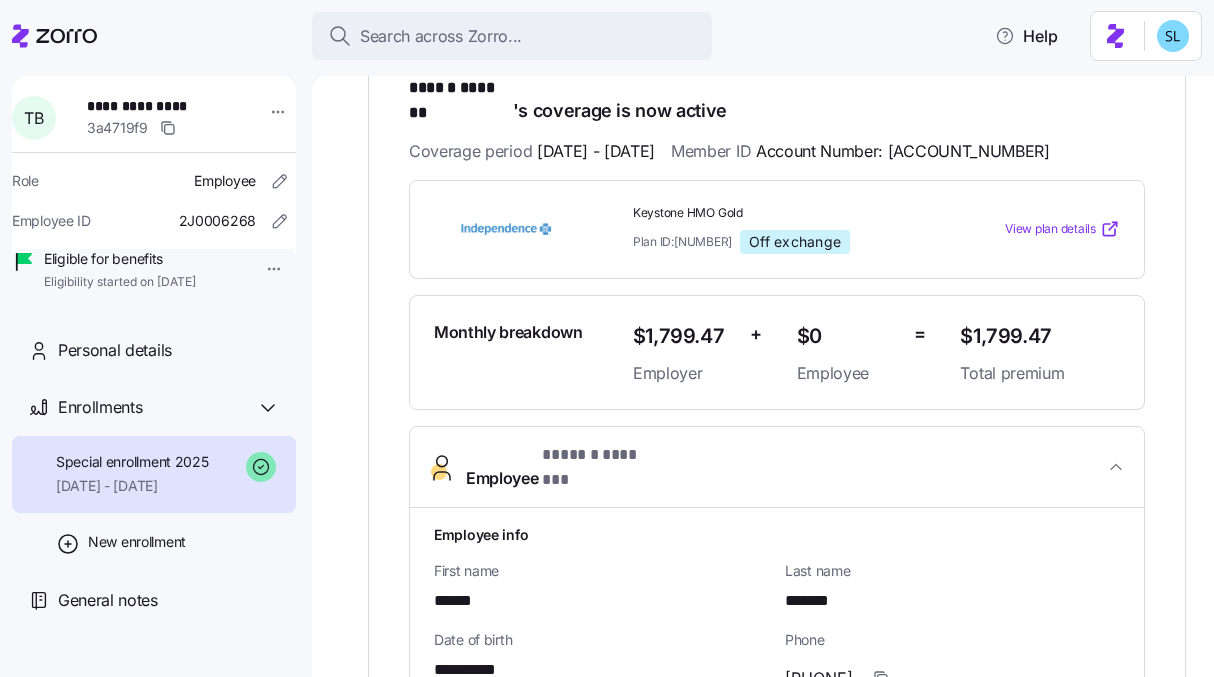 scroll, scrollTop: 181, scrollLeft: 0, axis: vertical 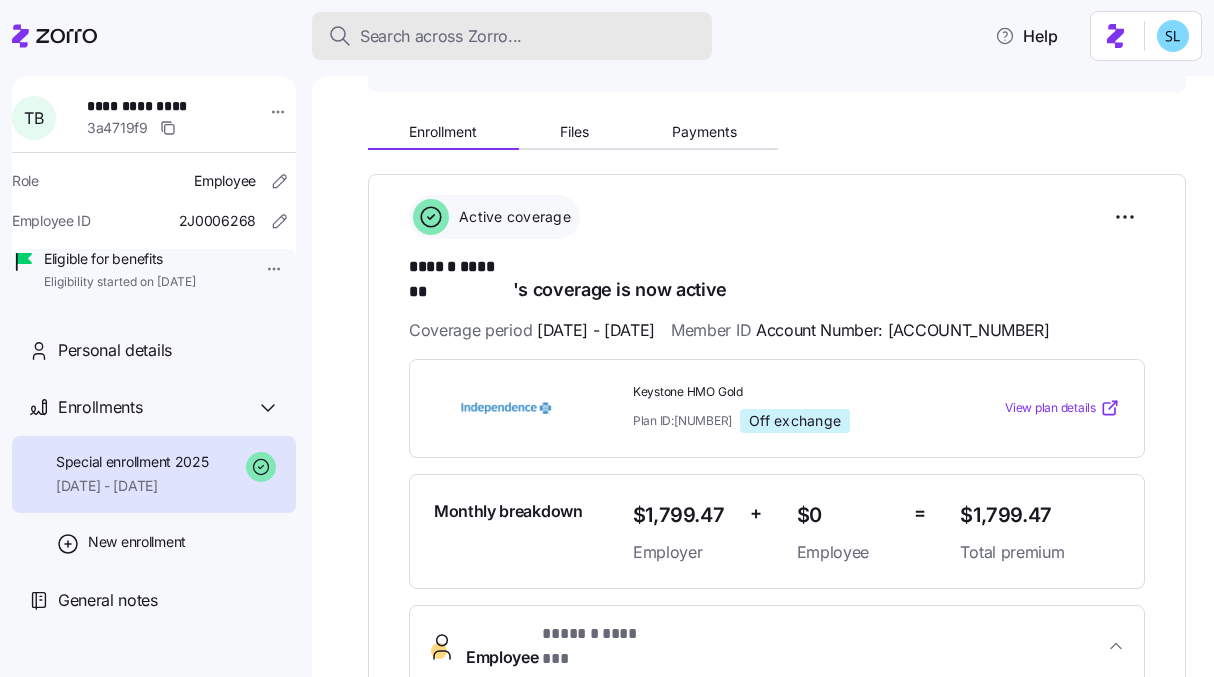 click on "Search across Zorro..." at bounding box center (441, 36) 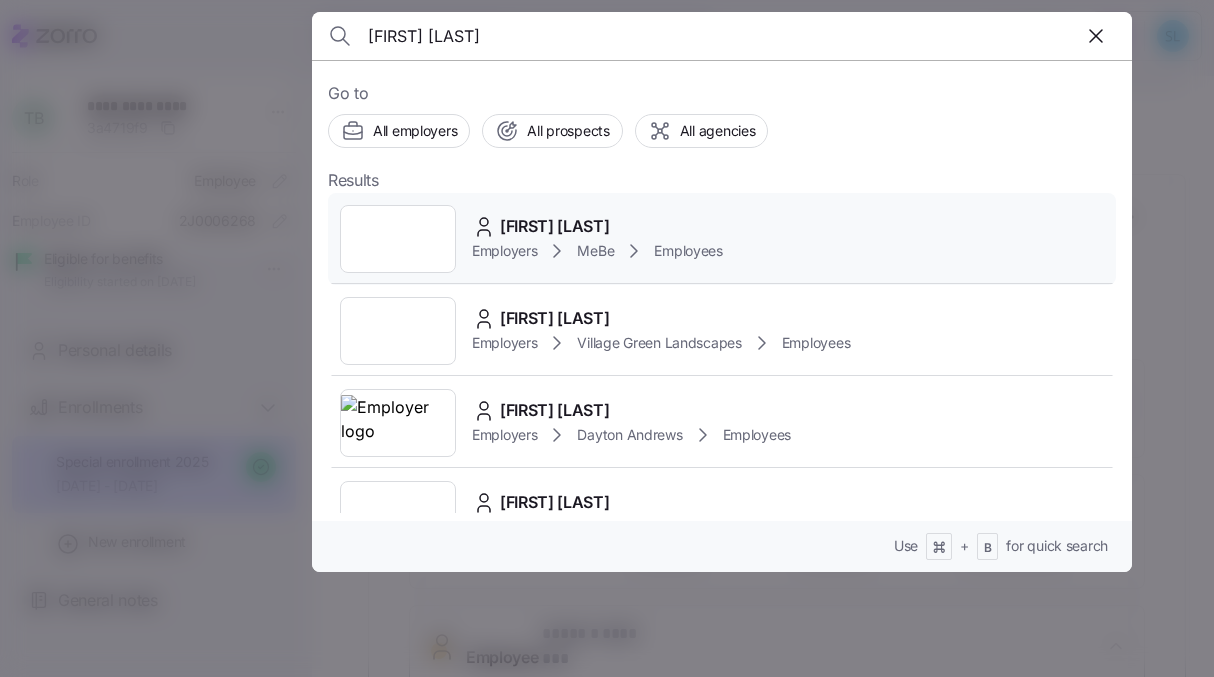 type on "Haydee Rodriguez Hernandez" 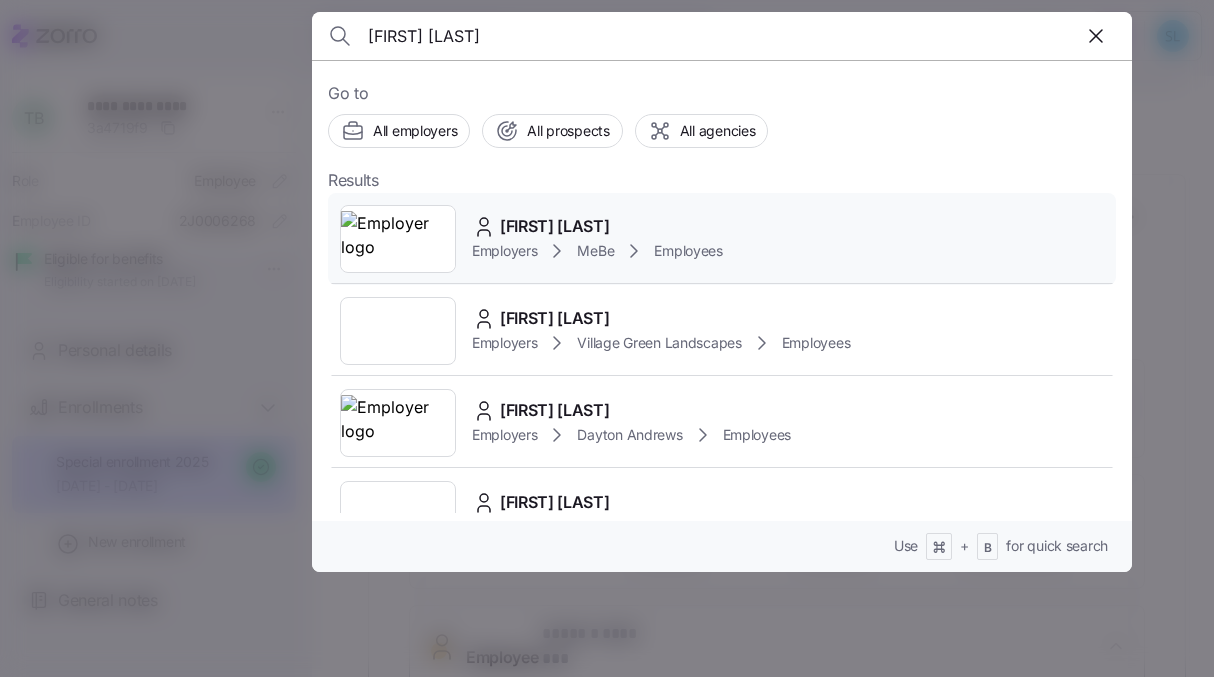 click on "Haydee Rodriguez Hernandez Employers MeBe Employees" at bounding box center (722, 239) 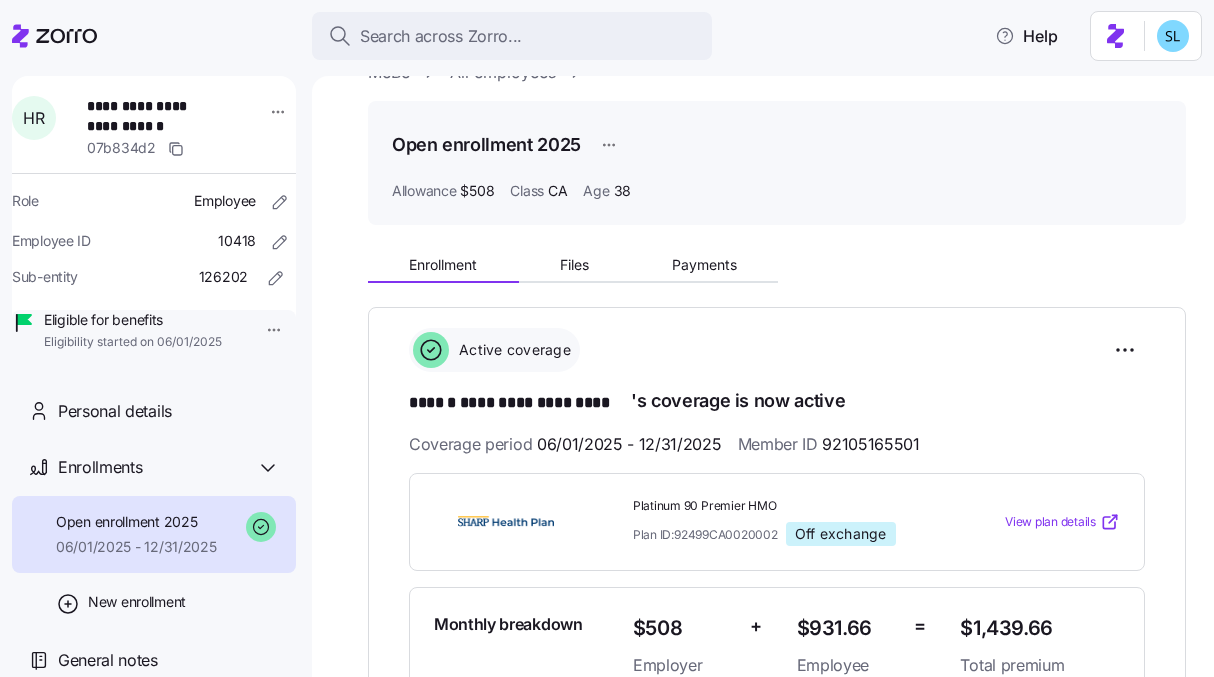scroll, scrollTop: 146, scrollLeft: 0, axis: vertical 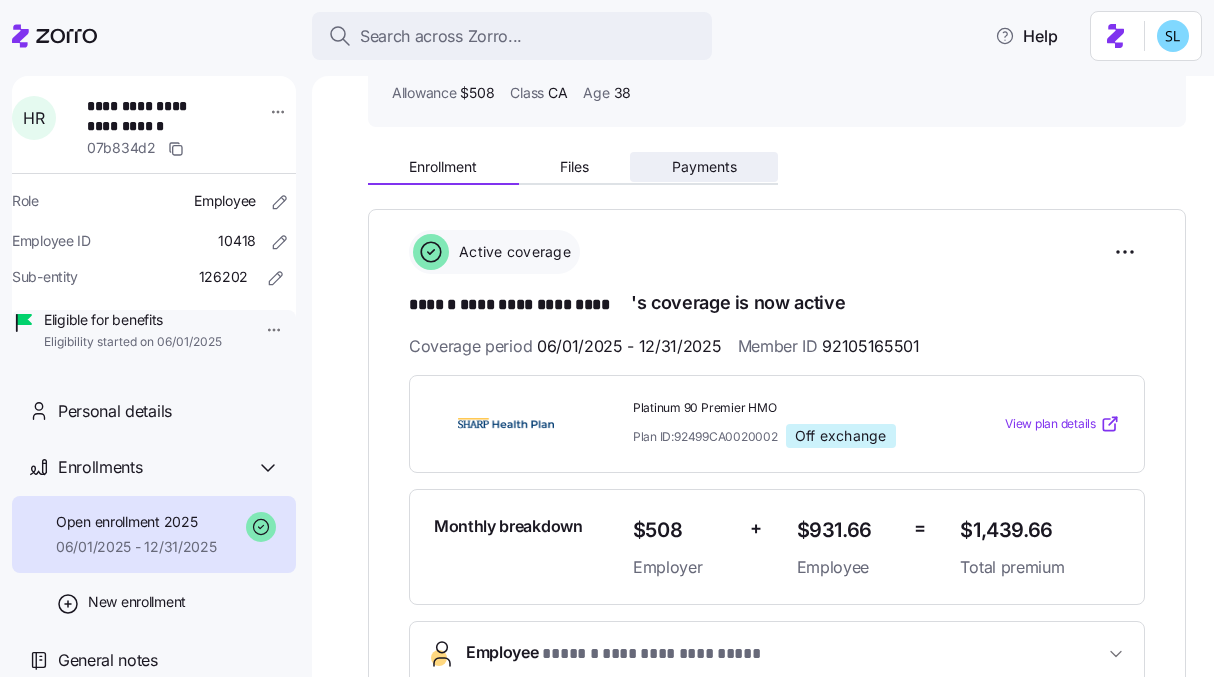 click on "Payments" at bounding box center (704, 167) 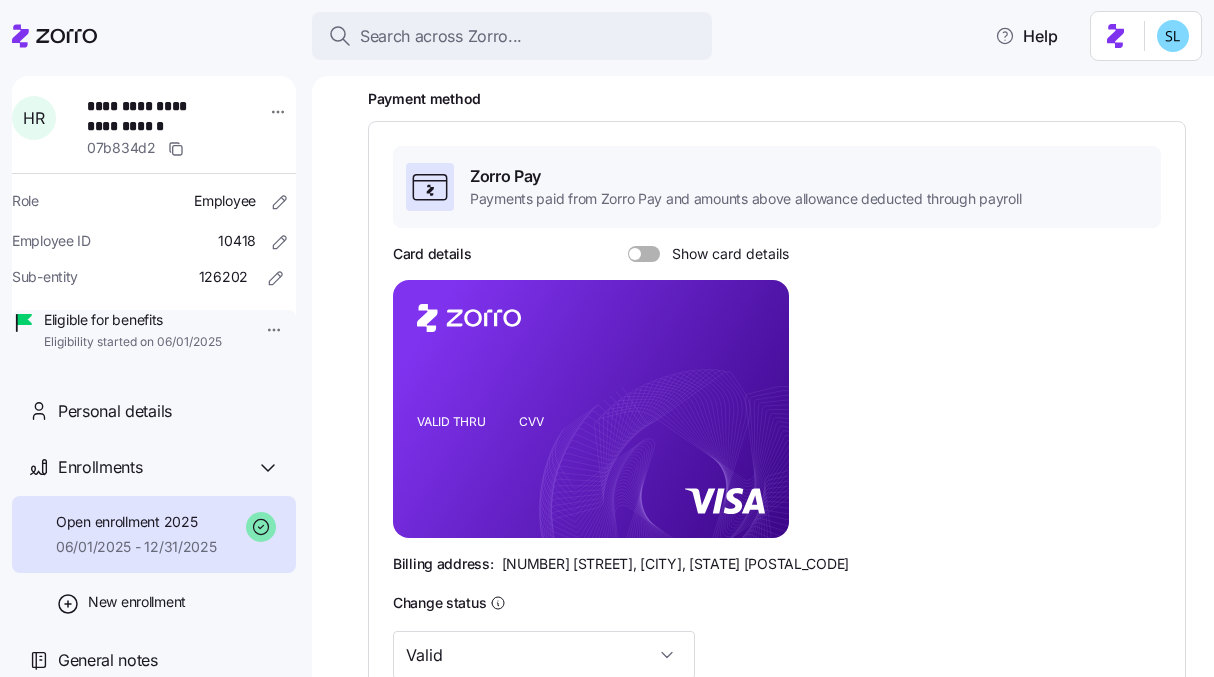 scroll, scrollTop: 584, scrollLeft: 0, axis: vertical 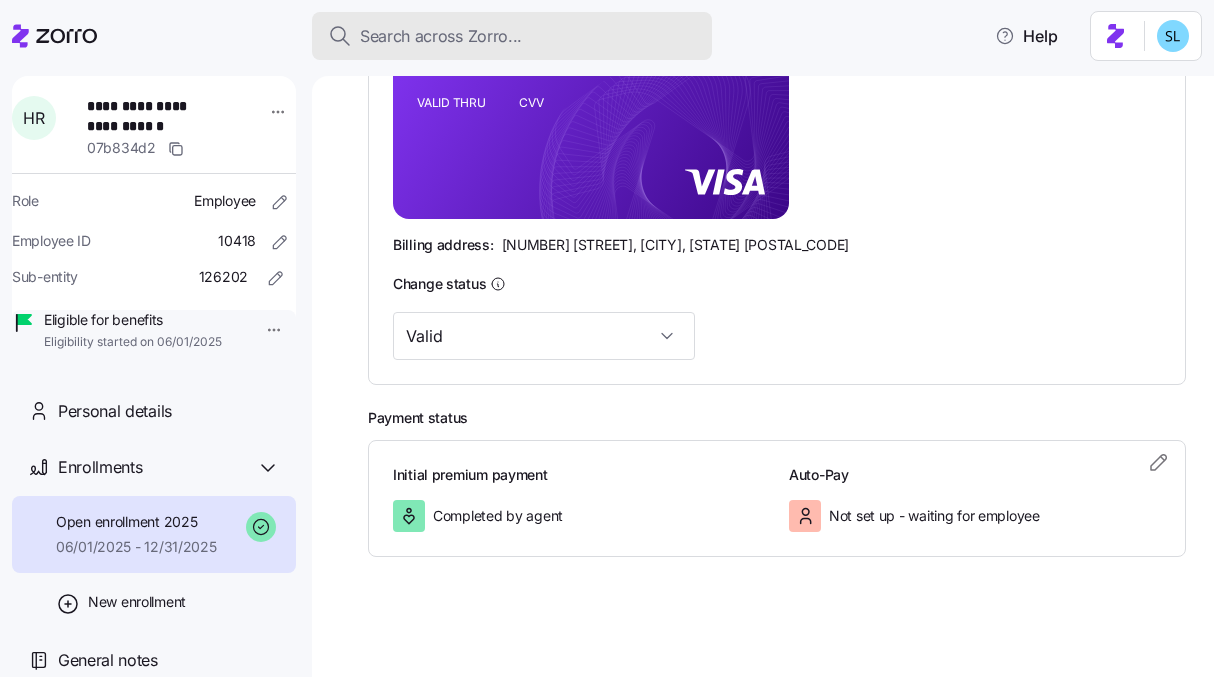 click on "Search across Zorro..." at bounding box center [441, 36] 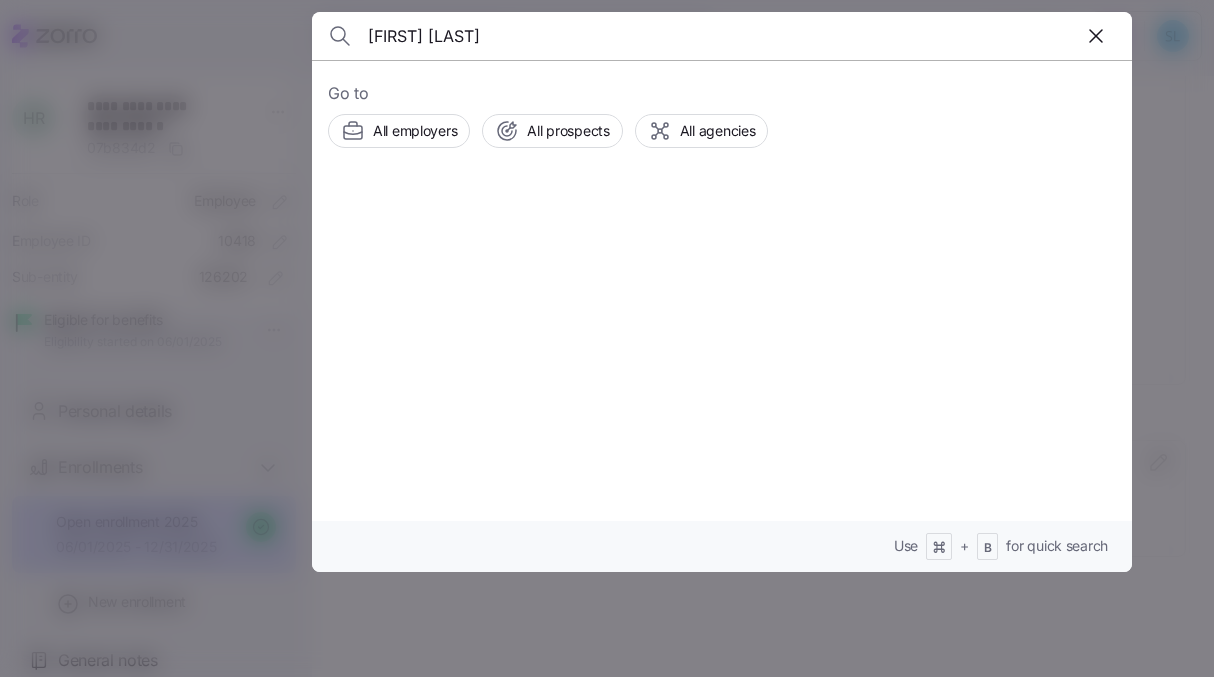 type on "Emily Mendoza" 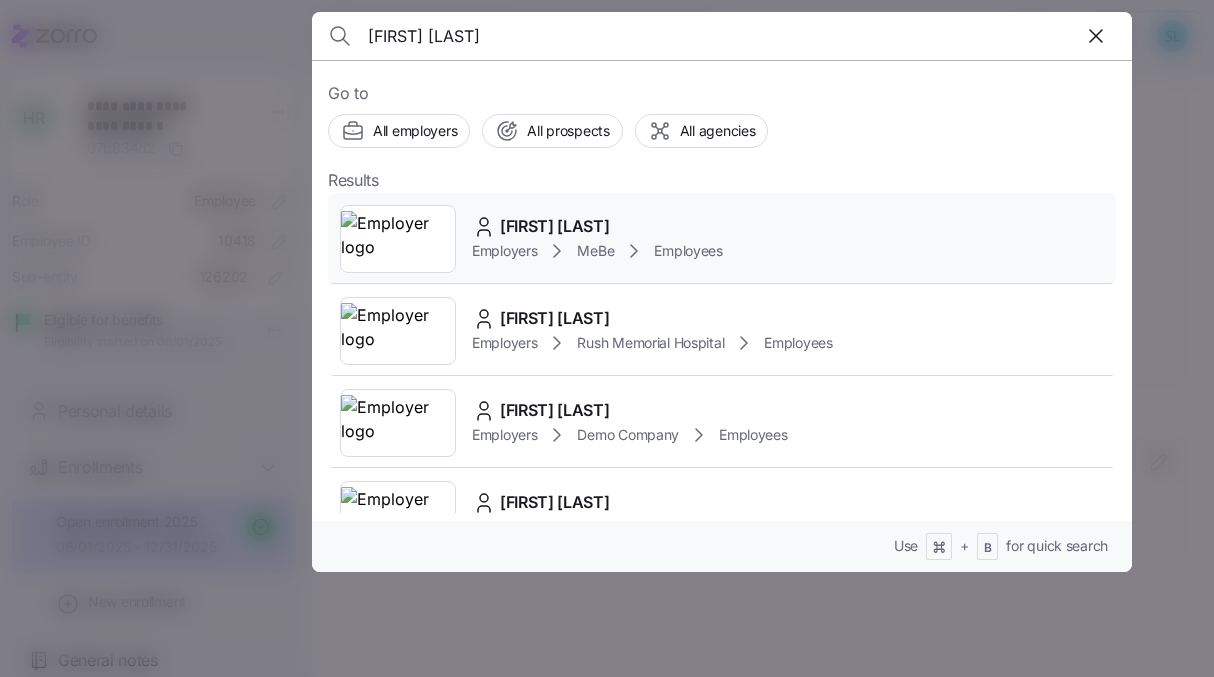 click on "Emily Mendoza" at bounding box center (597, 226) 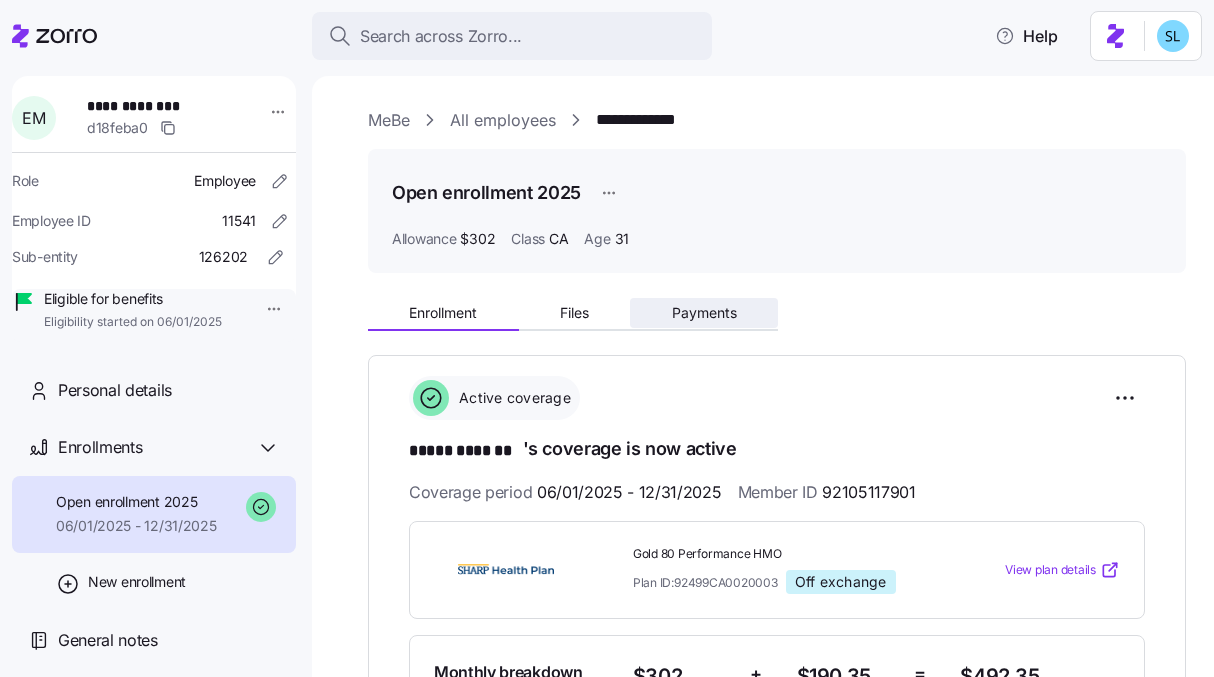 click on "Payments" at bounding box center [704, 313] 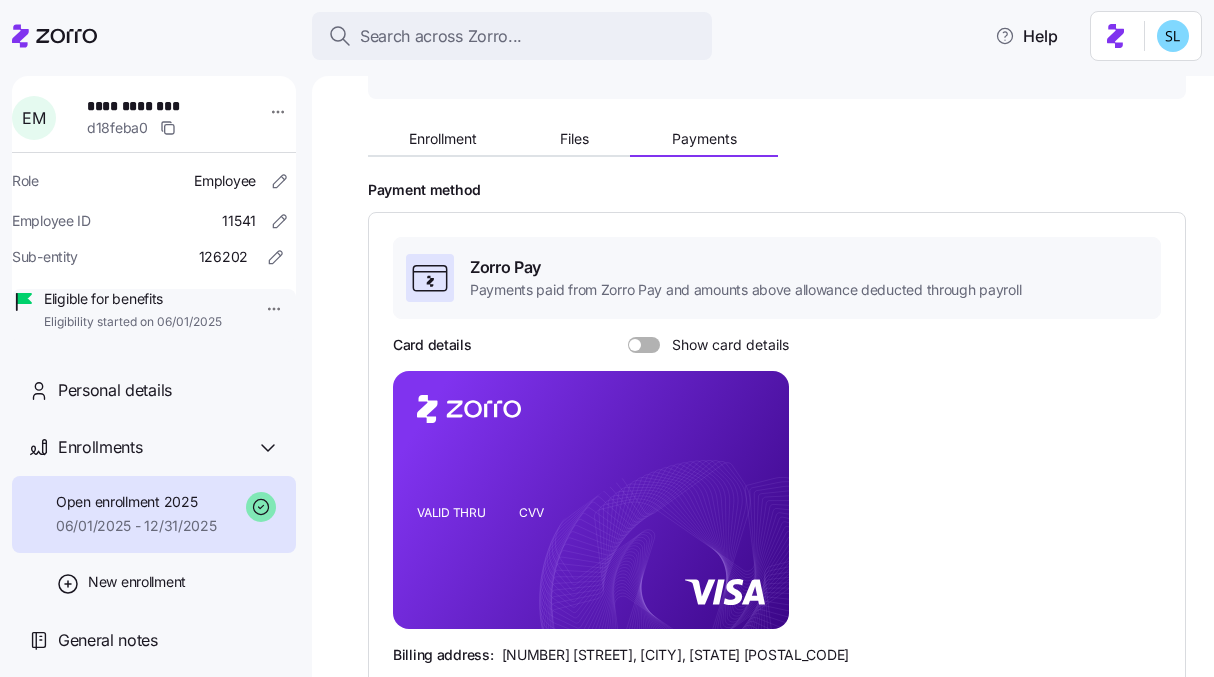 scroll, scrollTop: 0, scrollLeft: 0, axis: both 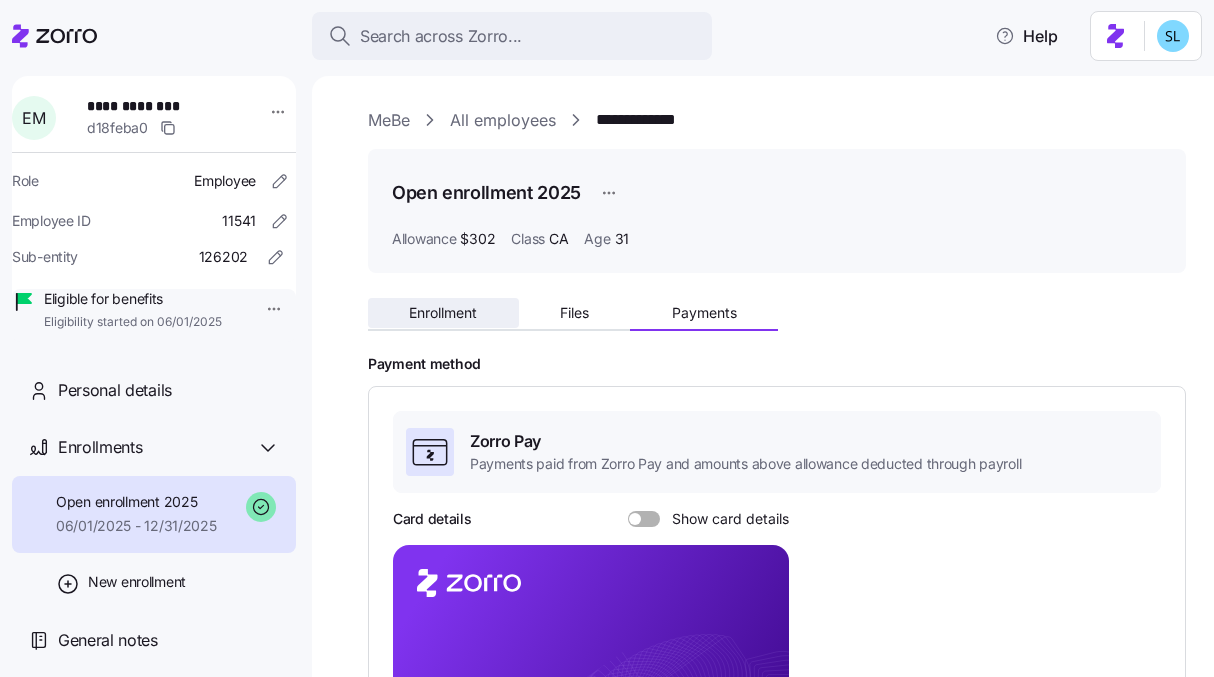click on "Enrollment" at bounding box center (443, 313) 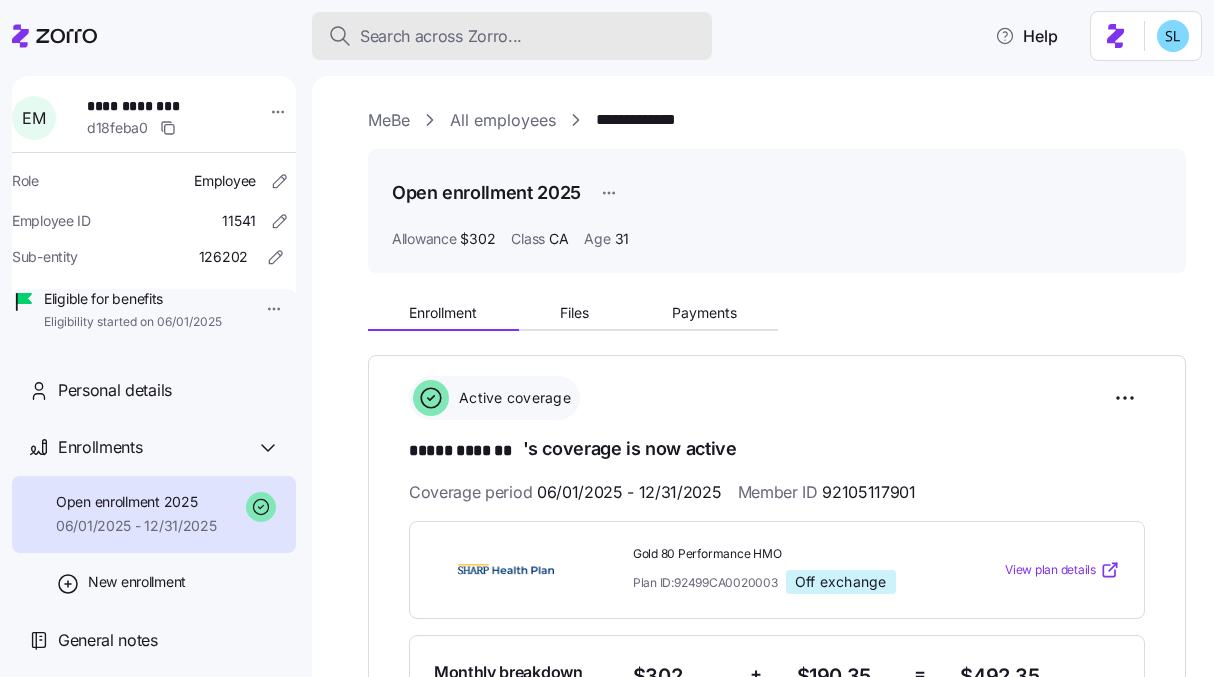 click on "Search across Zorro..." at bounding box center [441, 36] 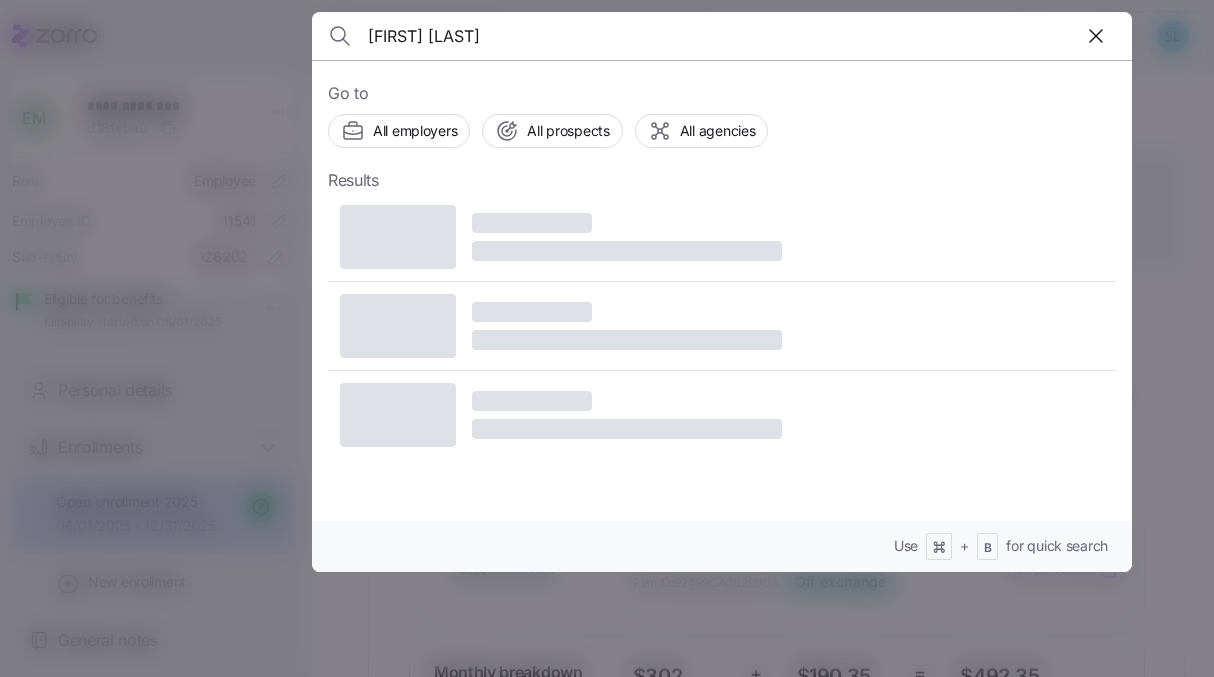 type on "Enrique May" 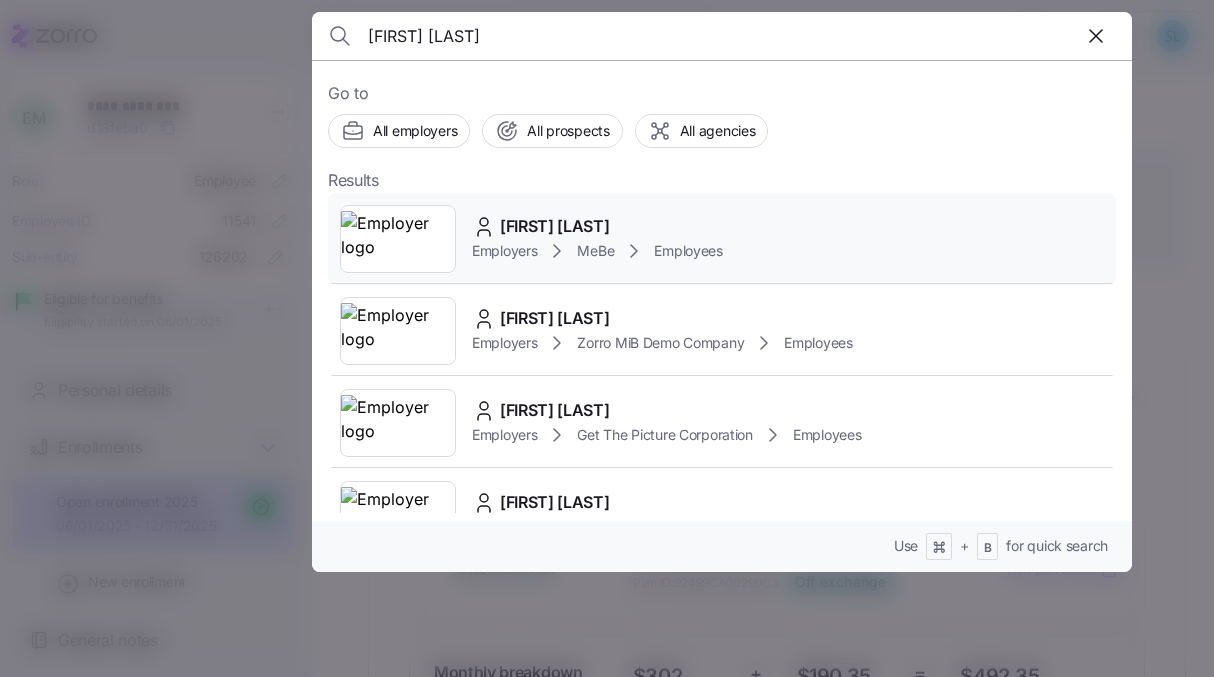 click on "Enrique May" at bounding box center (555, 226) 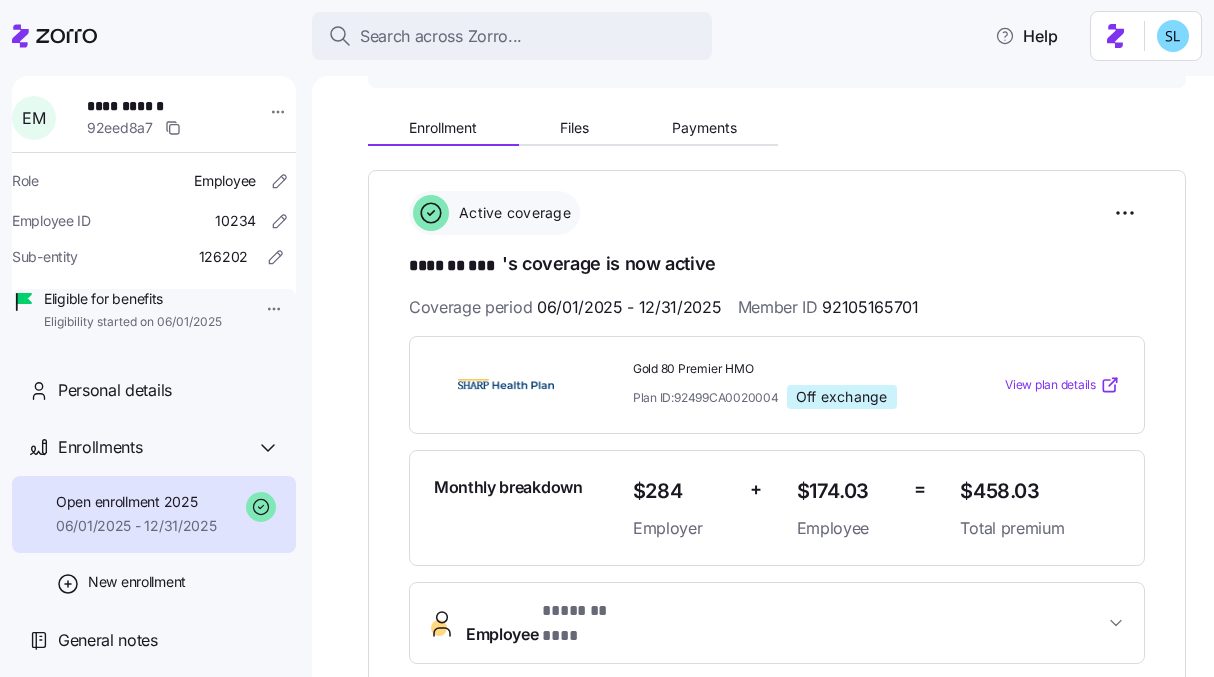 scroll, scrollTop: 0, scrollLeft: 0, axis: both 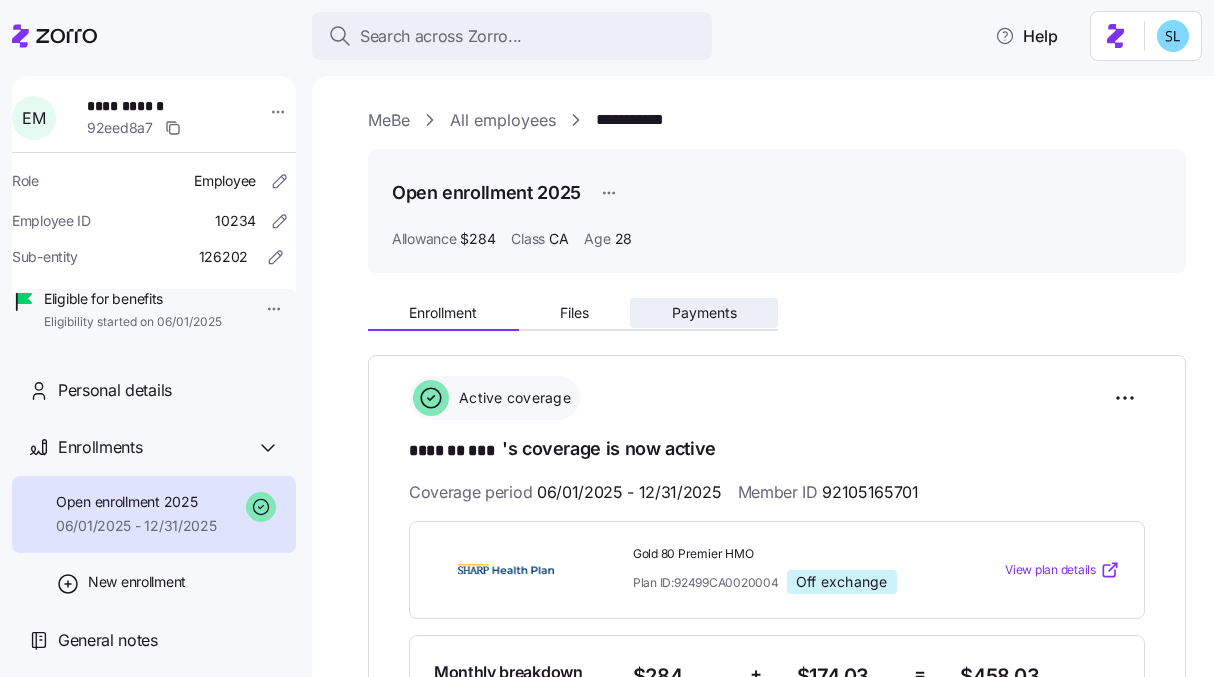 click on "Payments" at bounding box center (704, 313) 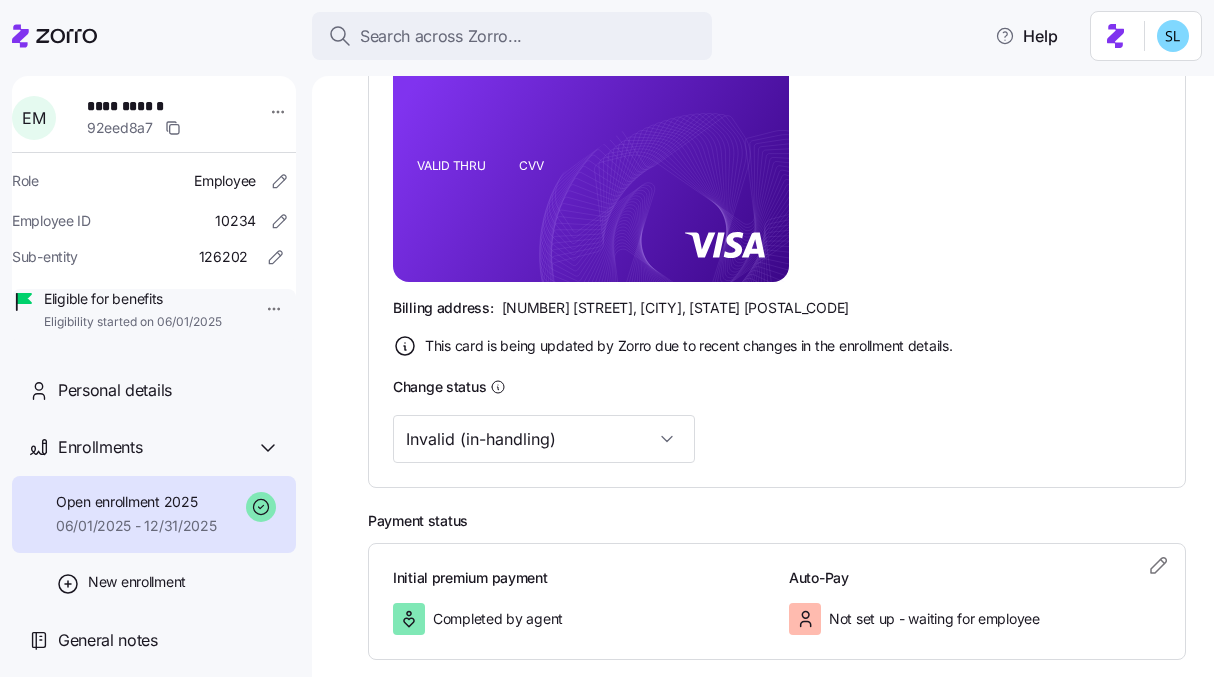 scroll, scrollTop: 624, scrollLeft: 0, axis: vertical 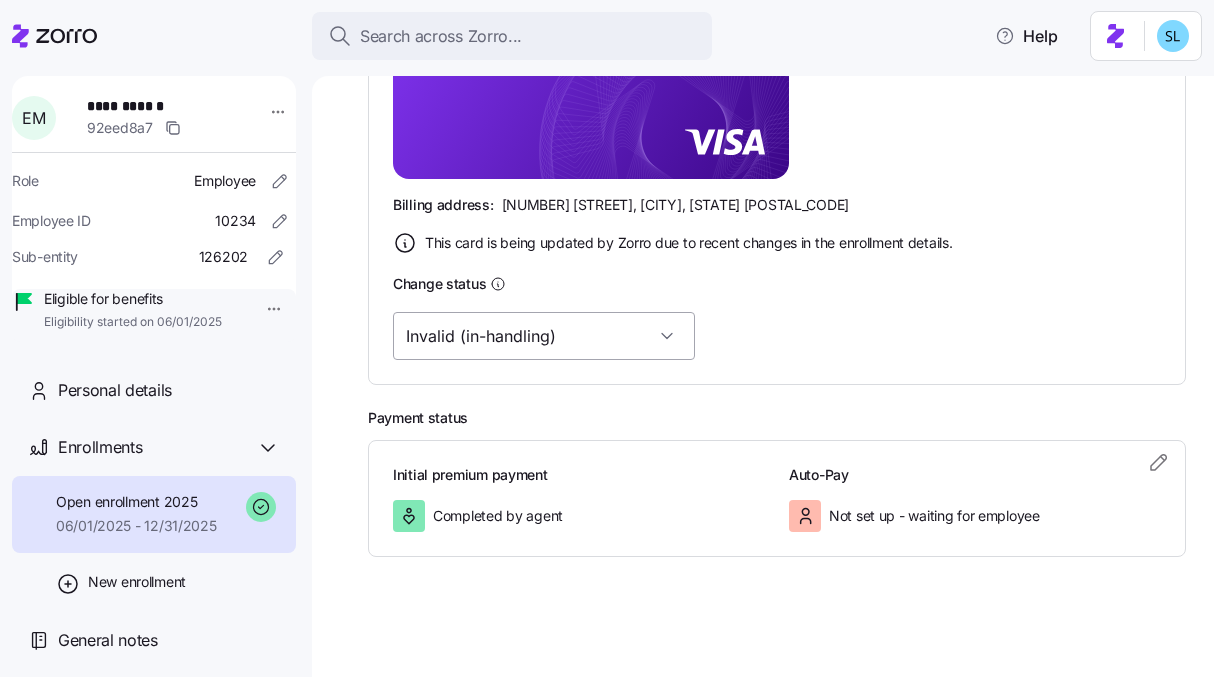 click on "Invalid (in-handling)" at bounding box center [544, 336] 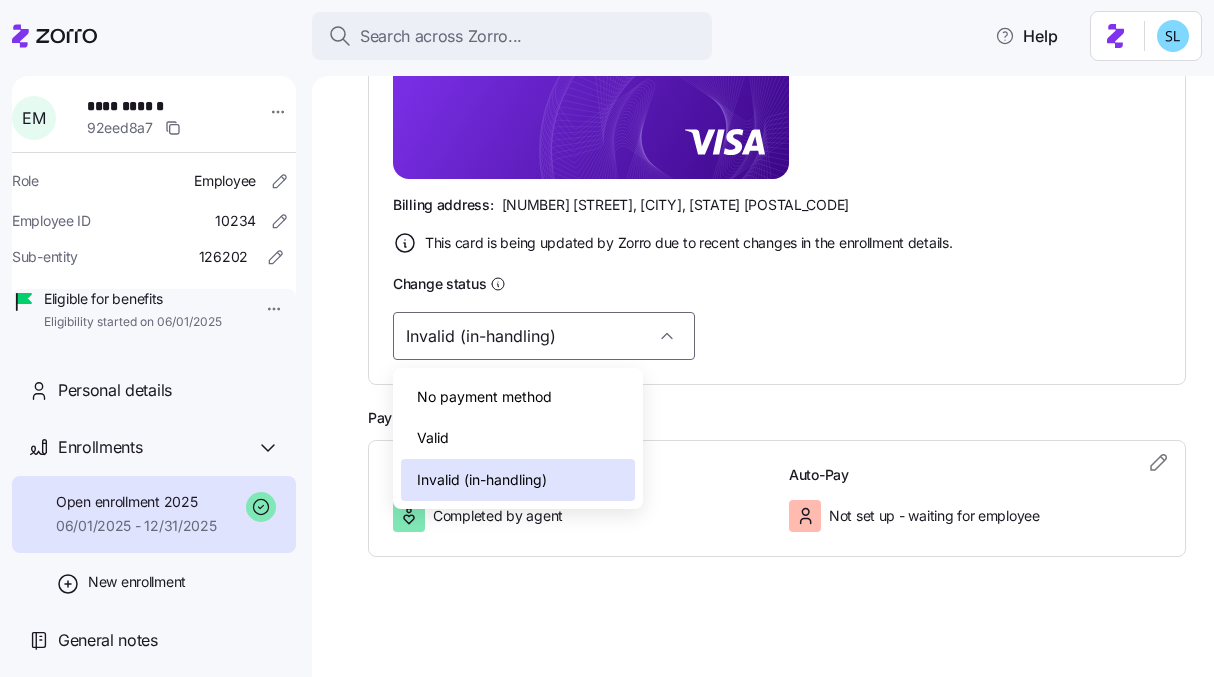 click on "Valid" at bounding box center [518, 438] 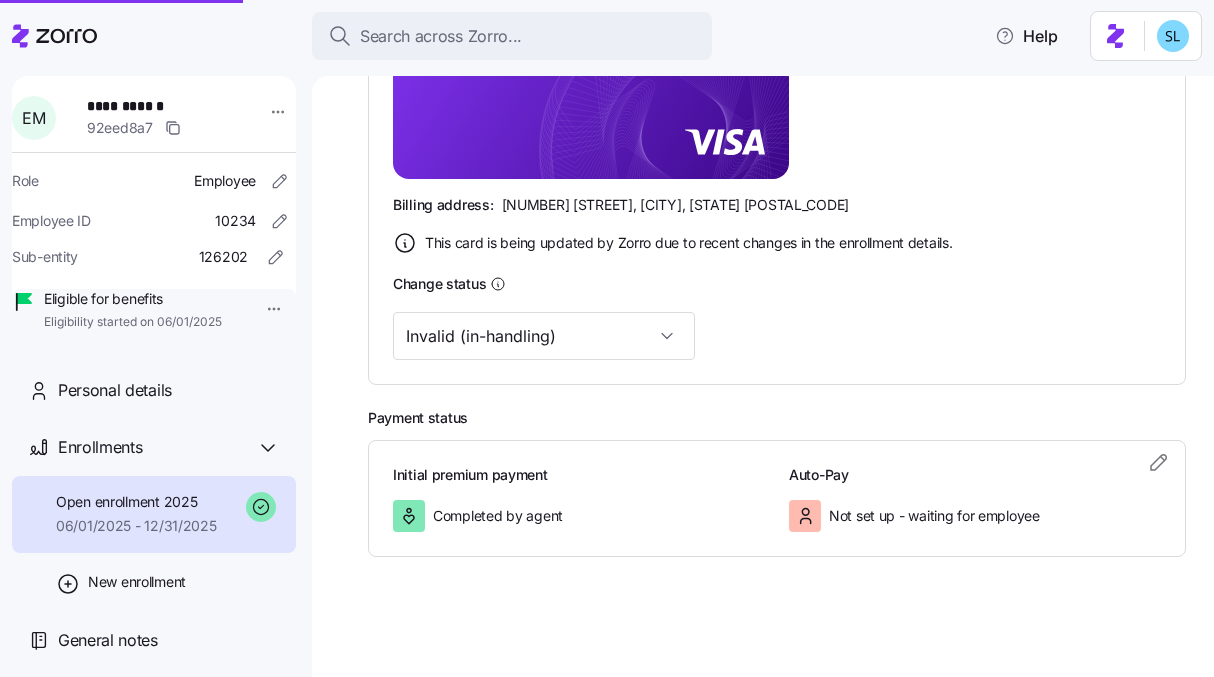 type on "Valid" 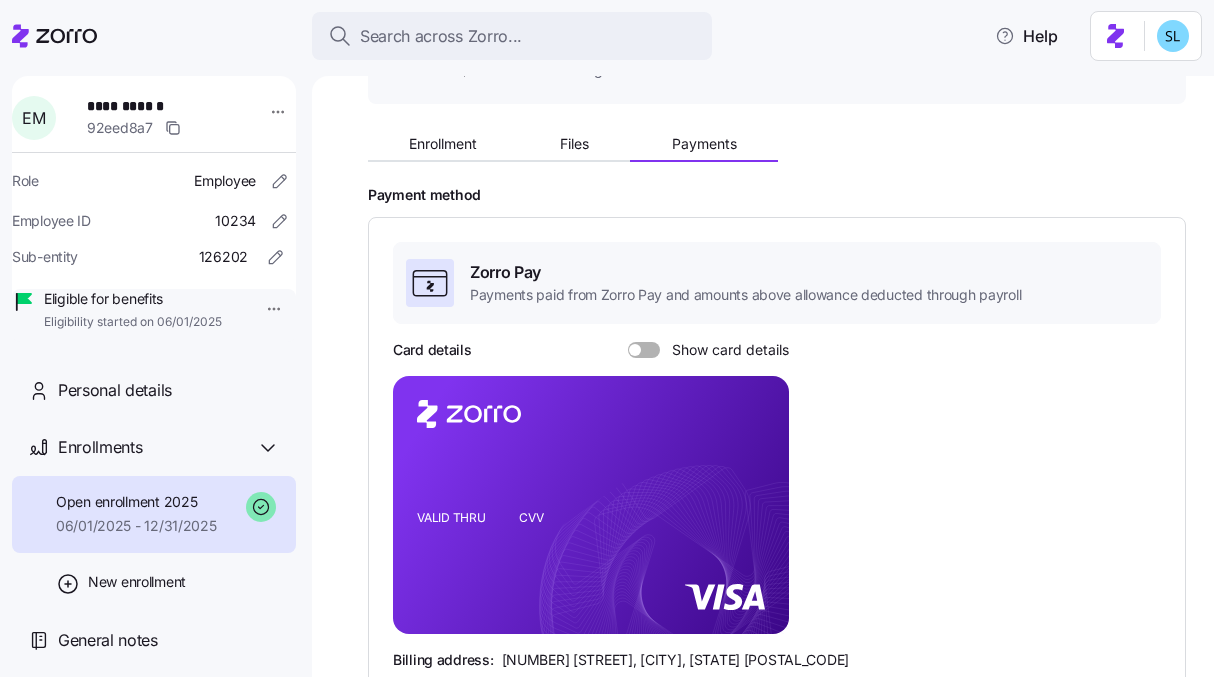 scroll, scrollTop: 88, scrollLeft: 0, axis: vertical 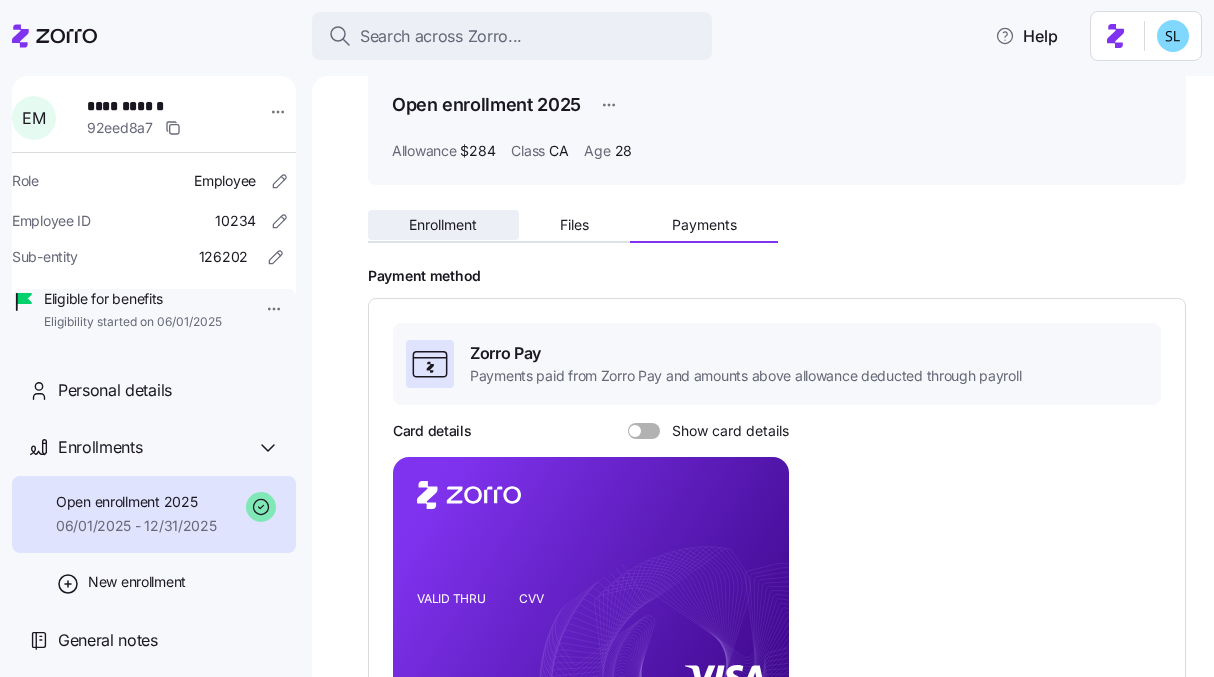 click on "Enrollment" at bounding box center [443, 225] 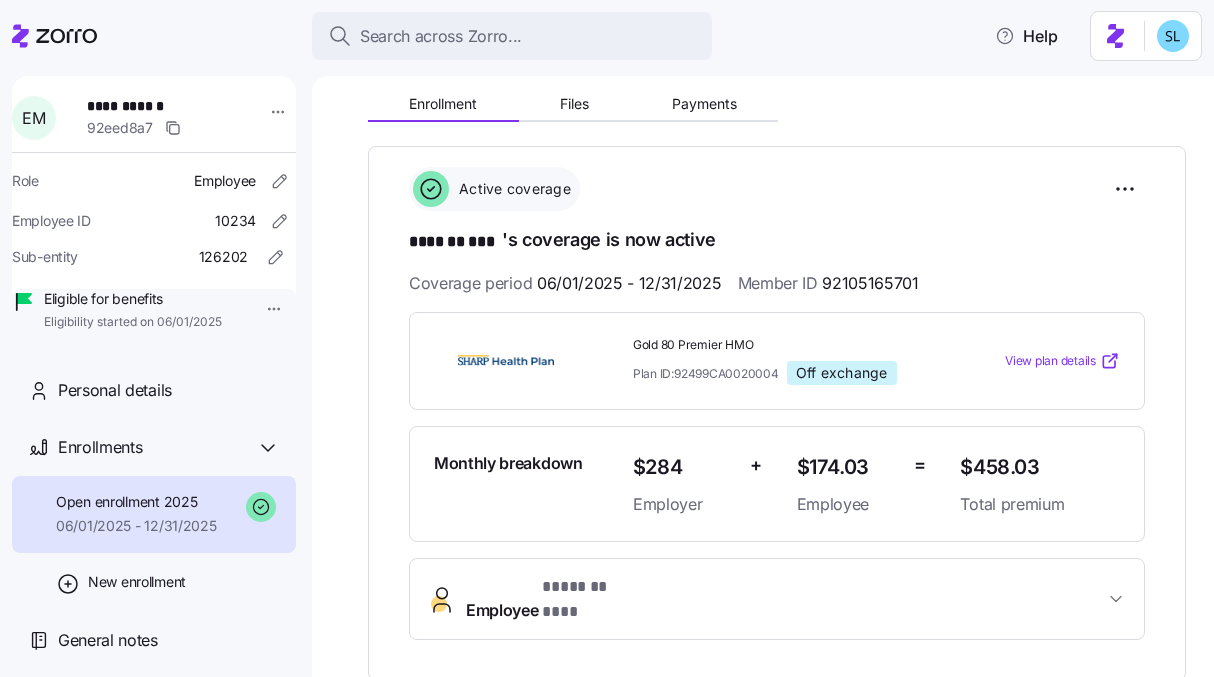 scroll, scrollTop: 119, scrollLeft: 0, axis: vertical 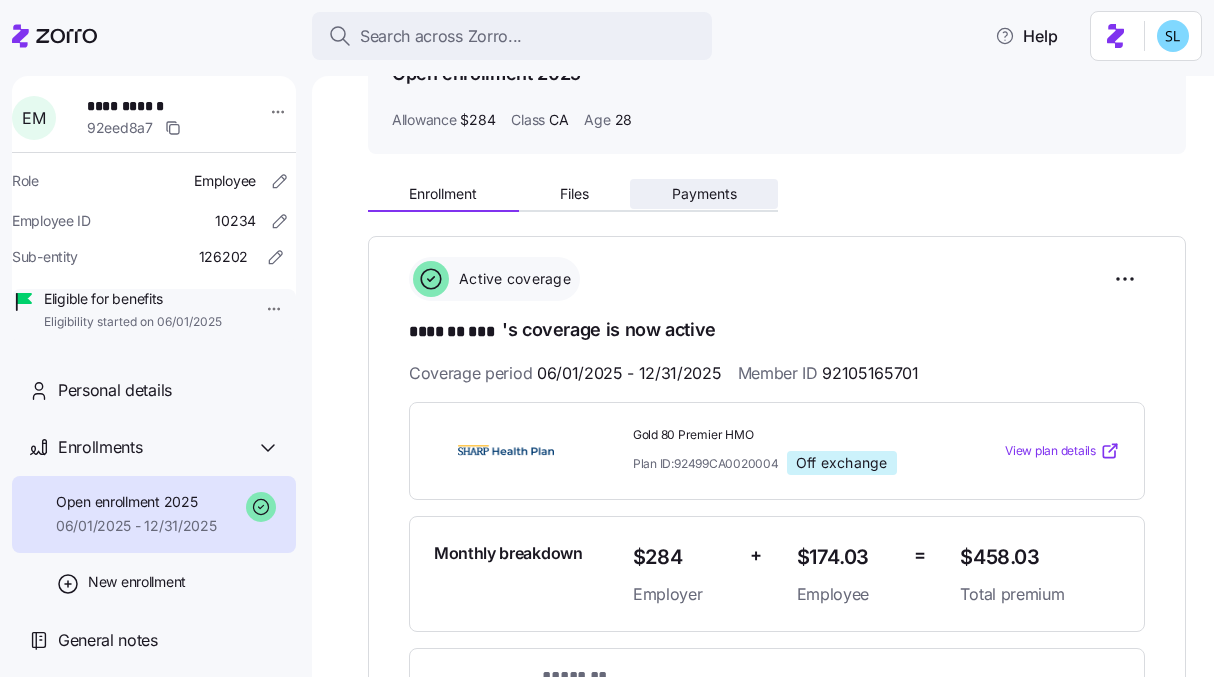 click on "Payments" at bounding box center (704, 194) 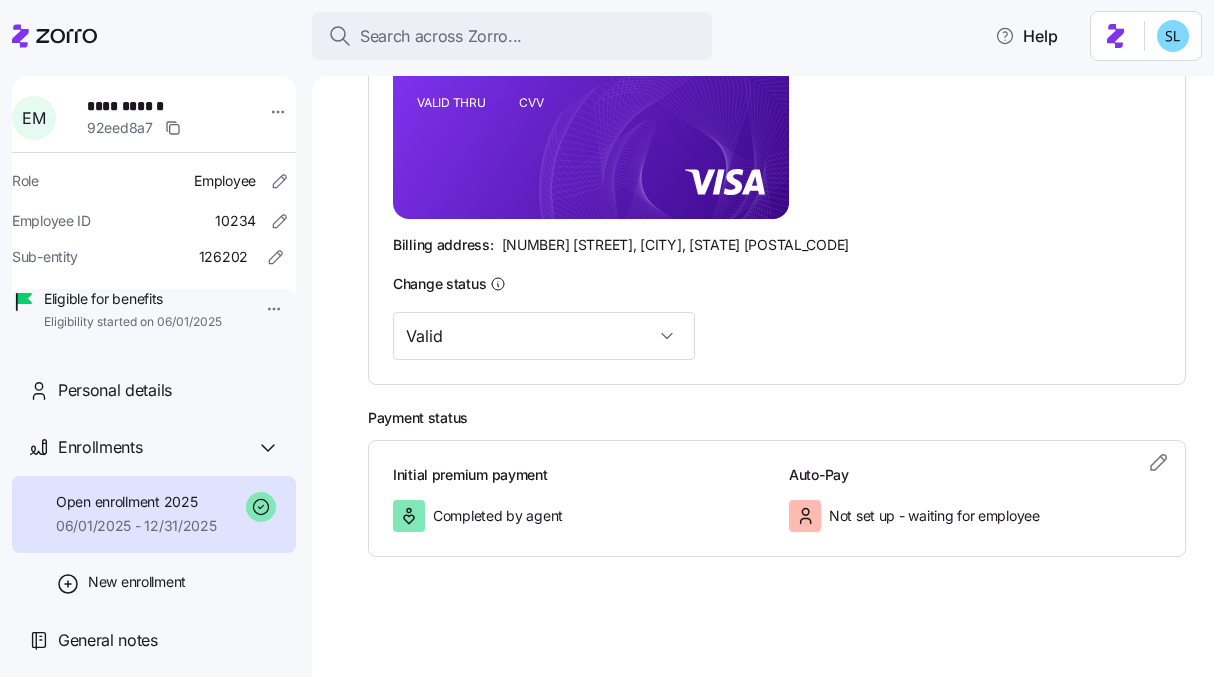 scroll, scrollTop: 0, scrollLeft: 0, axis: both 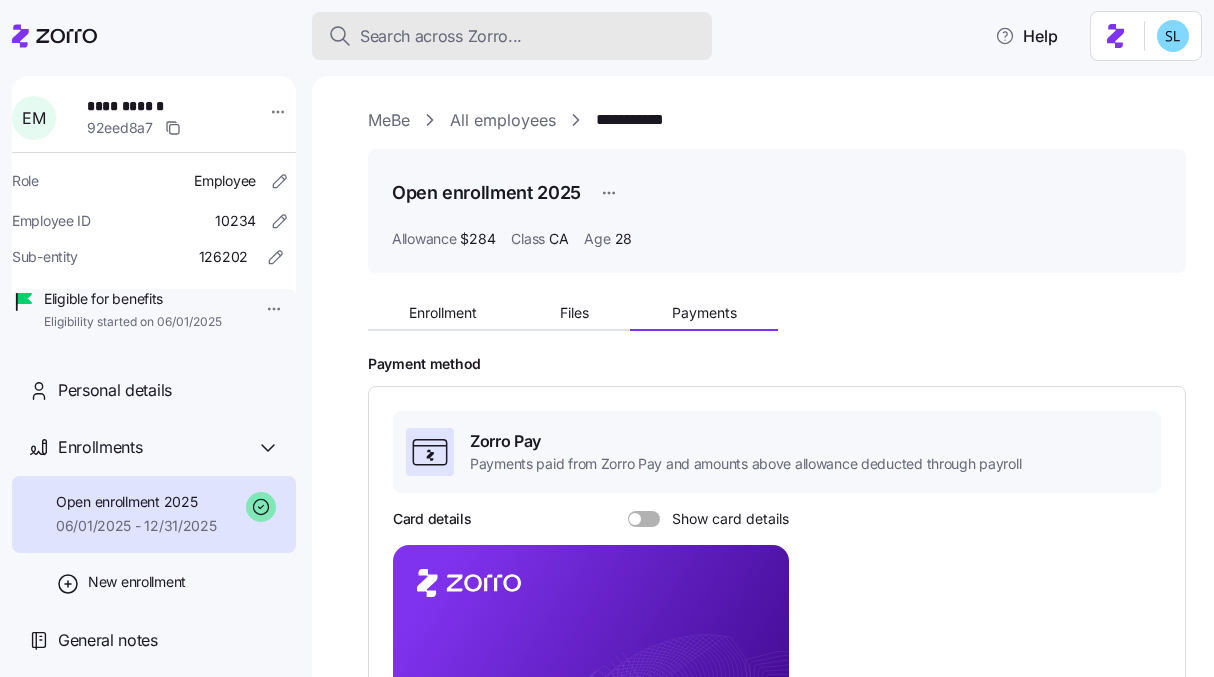 click on "Search across Zorro..." at bounding box center (441, 36) 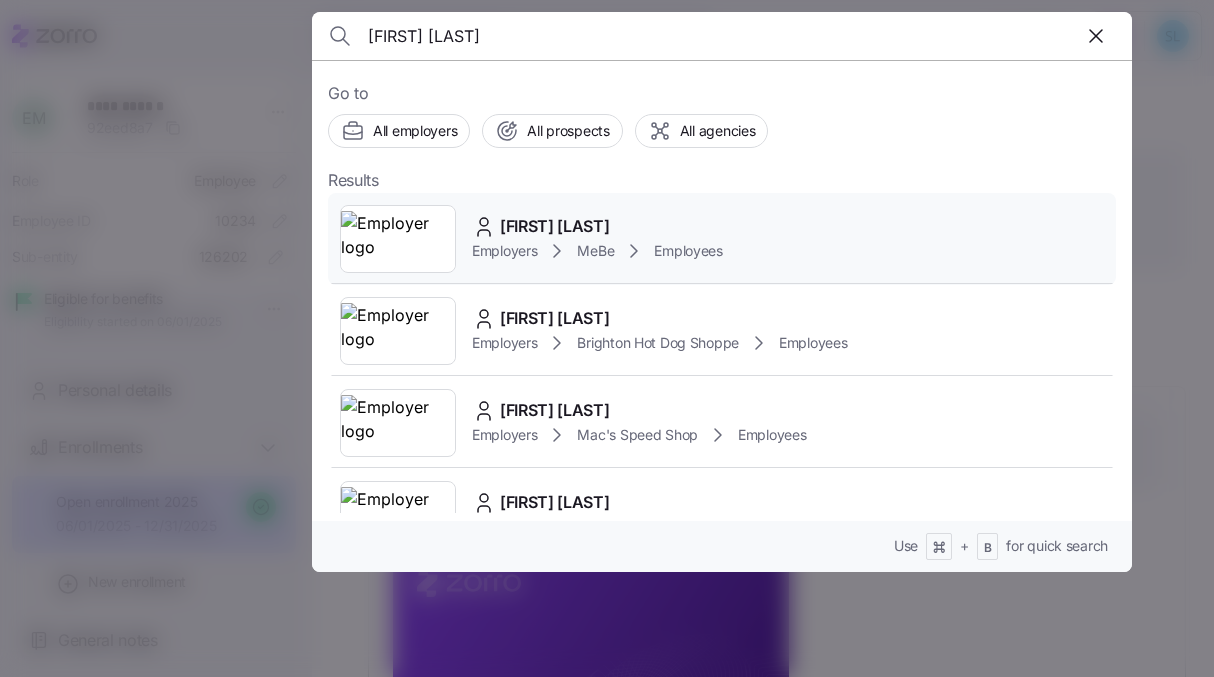 type on "Alyssa Diaz" 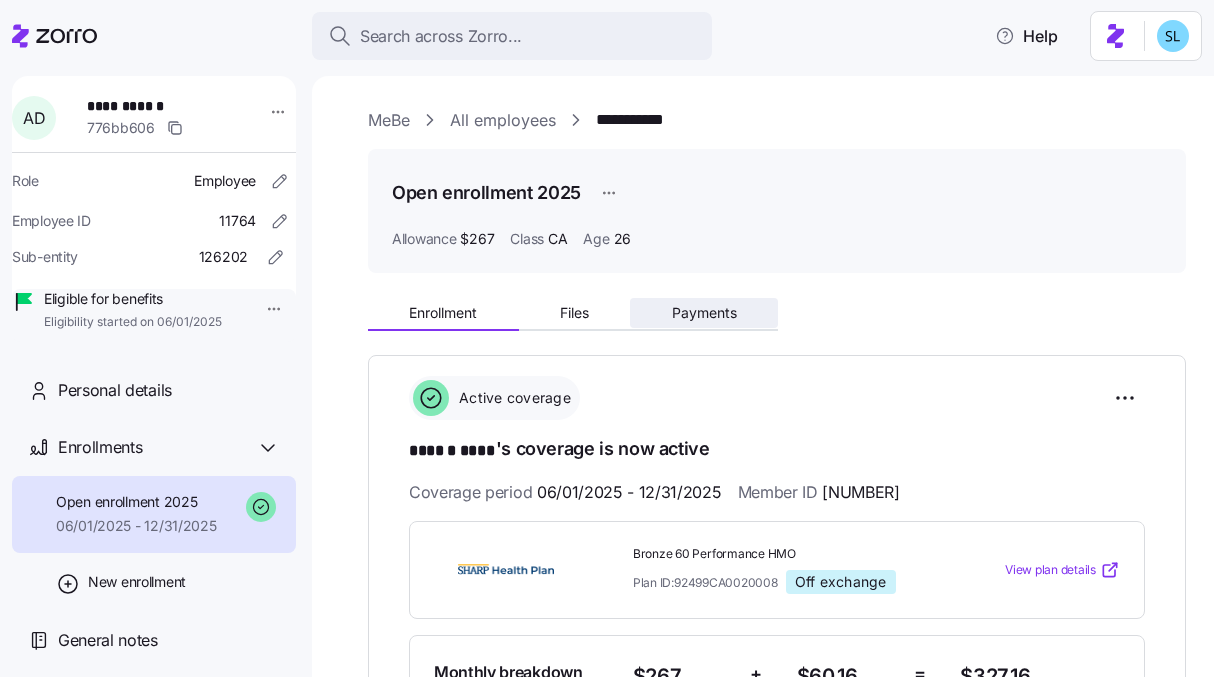 click on "Payments" at bounding box center (704, 313) 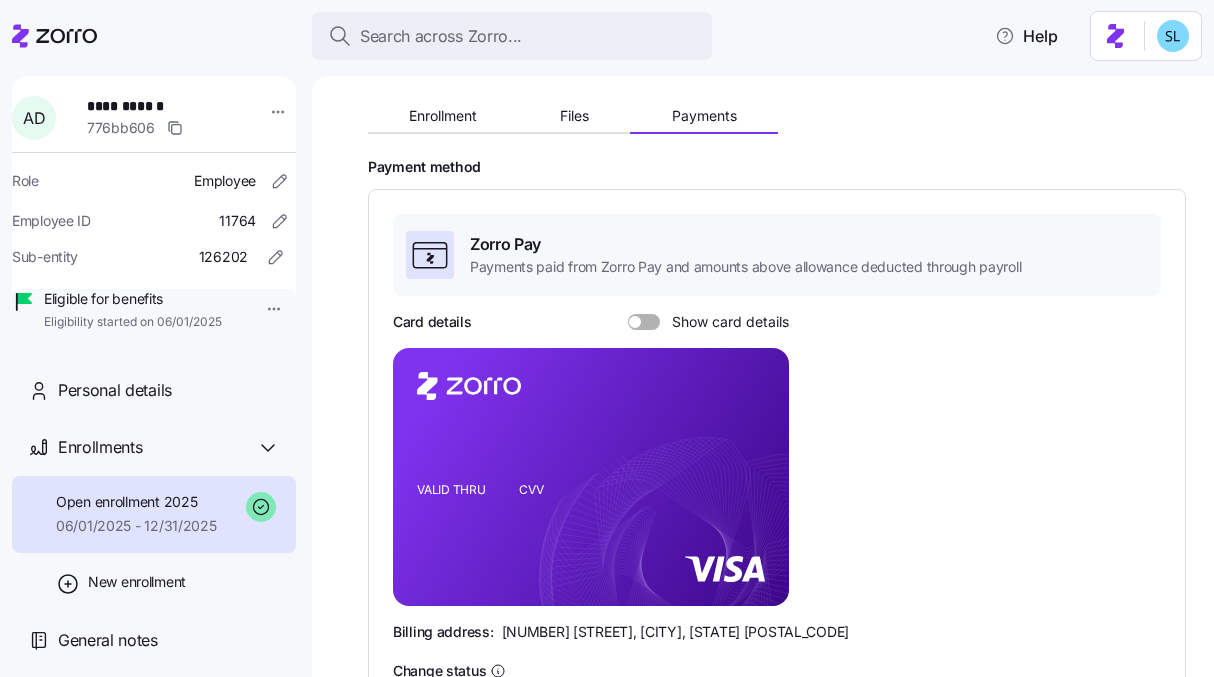 scroll, scrollTop: 0, scrollLeft: 0, axis: both 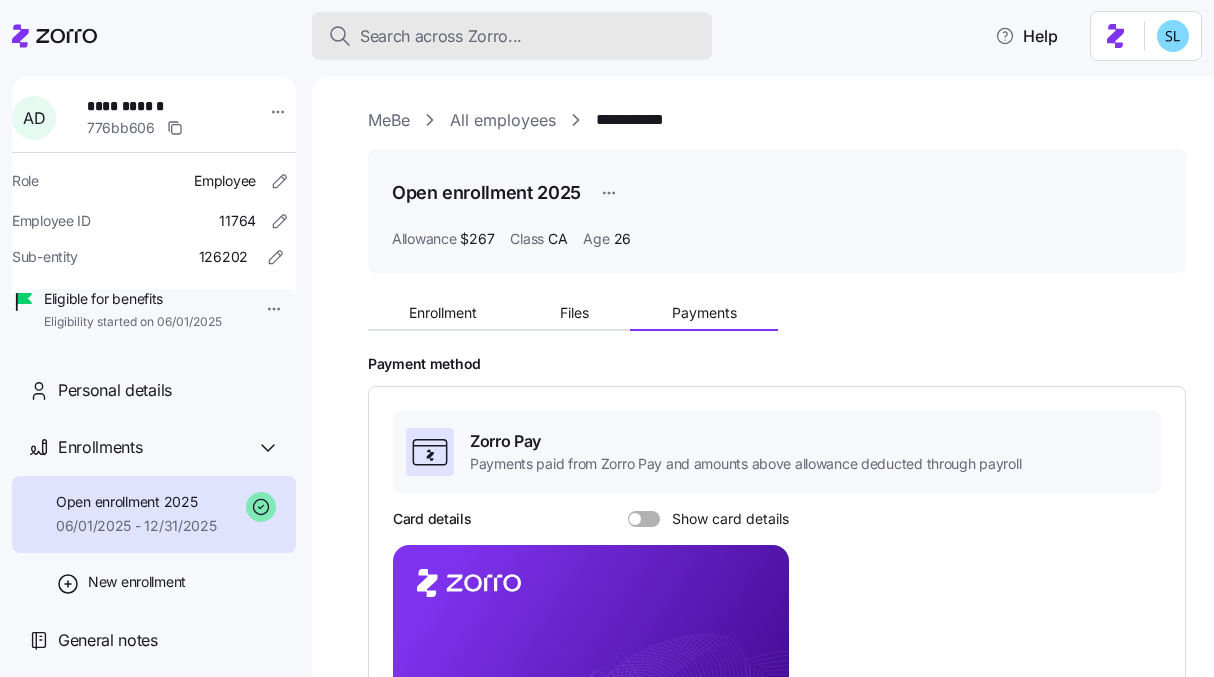 click on "Search across Zorro..." at bounding box center (512, 36) 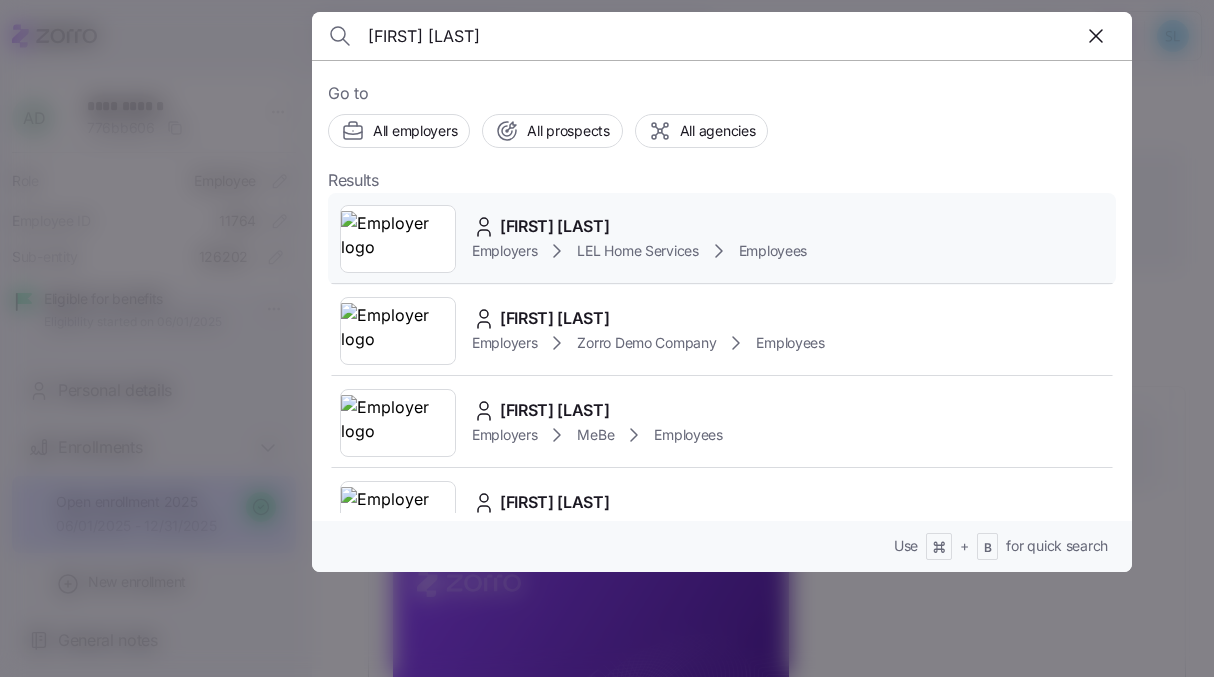 type on "valerie smith" 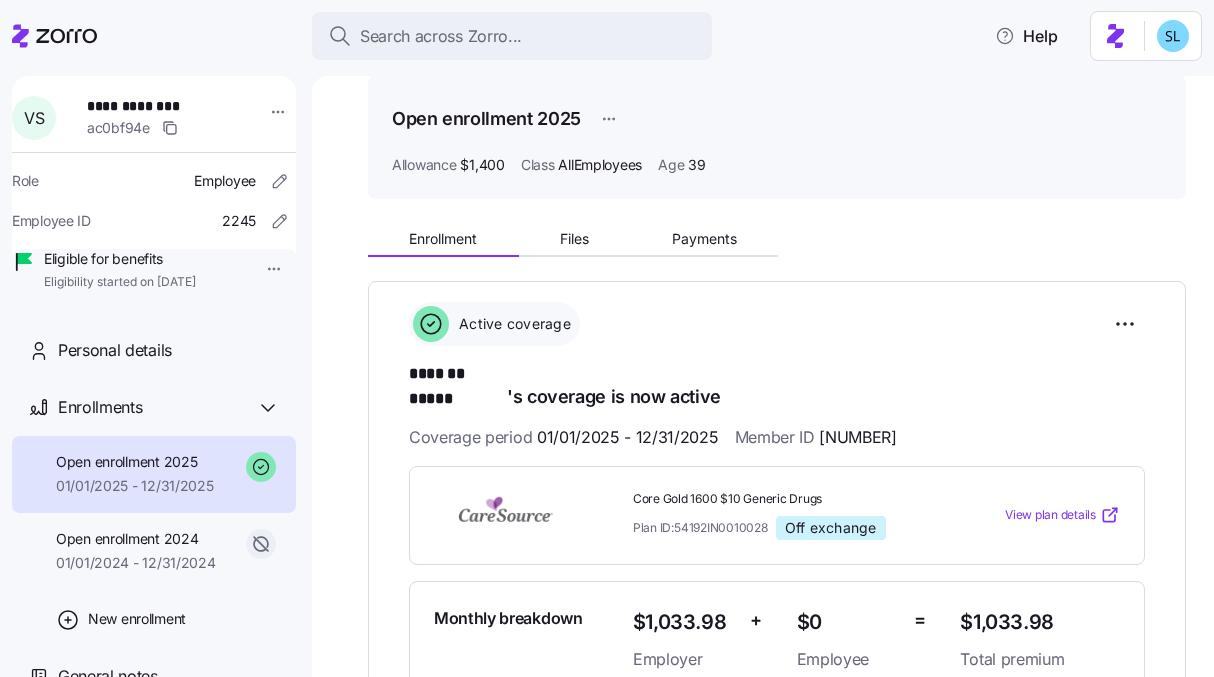 scroll, scrollTop: 90, scrollLeft: 0, axis: vertical 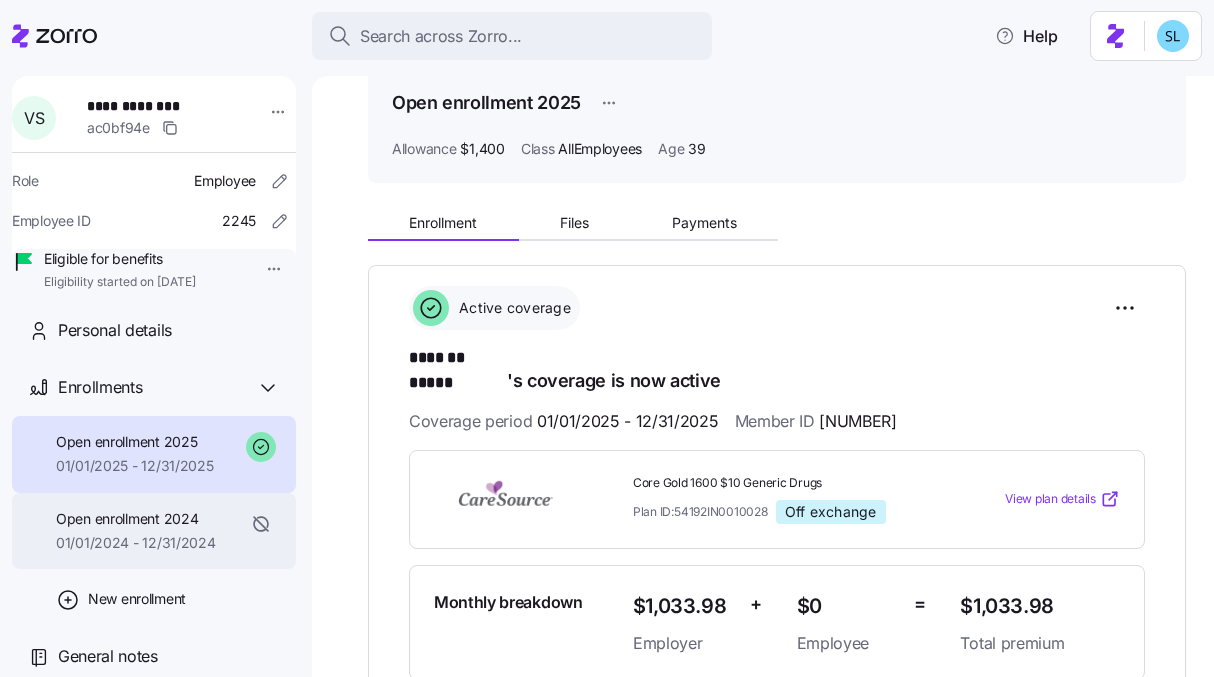 click on "Open enrollment 2024 01/01/2024 - 12/31/2024" at bounding box center [154, 531] 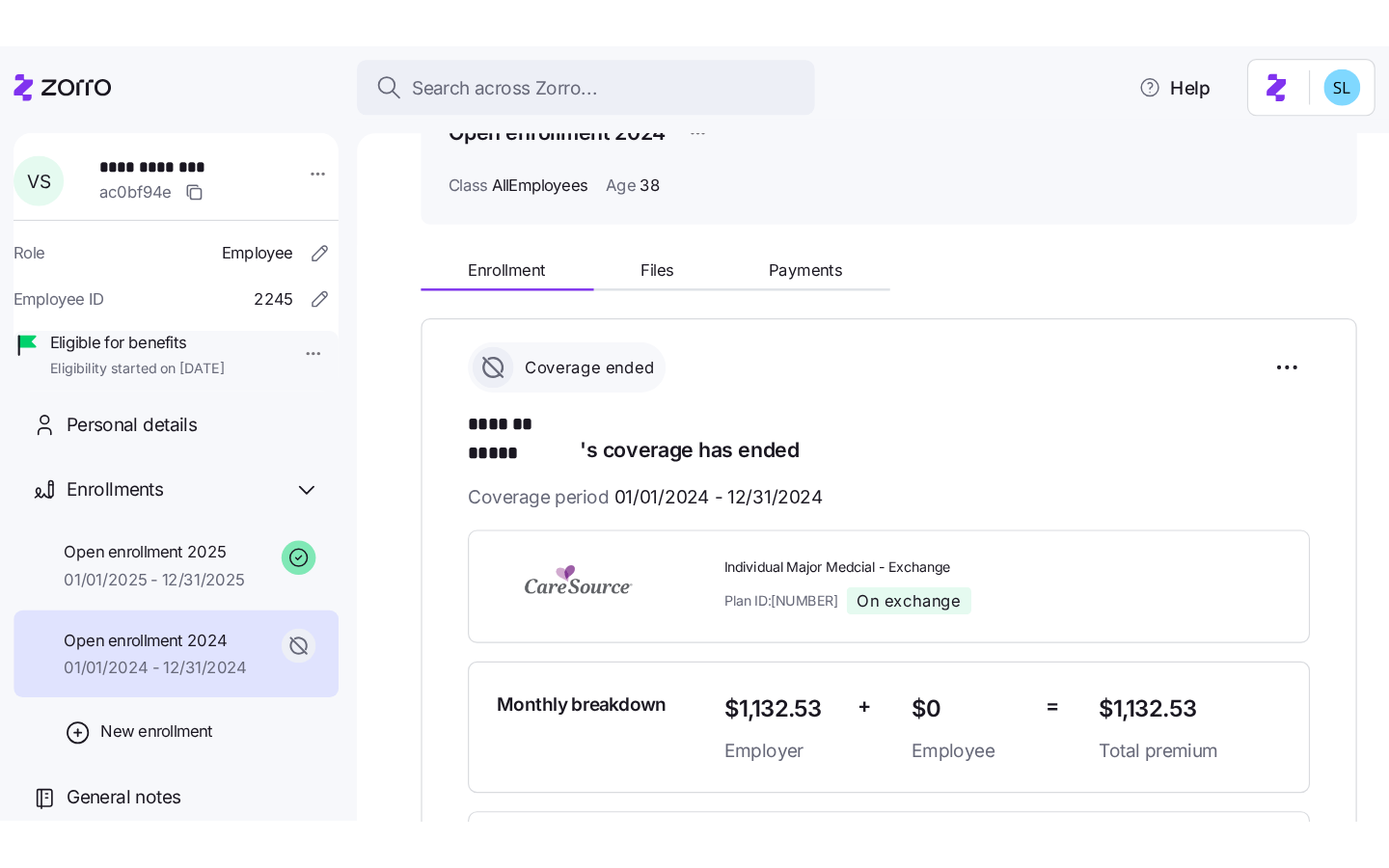 scroll, scrollTop: 190, scrollLeft: 0, axis: vertical 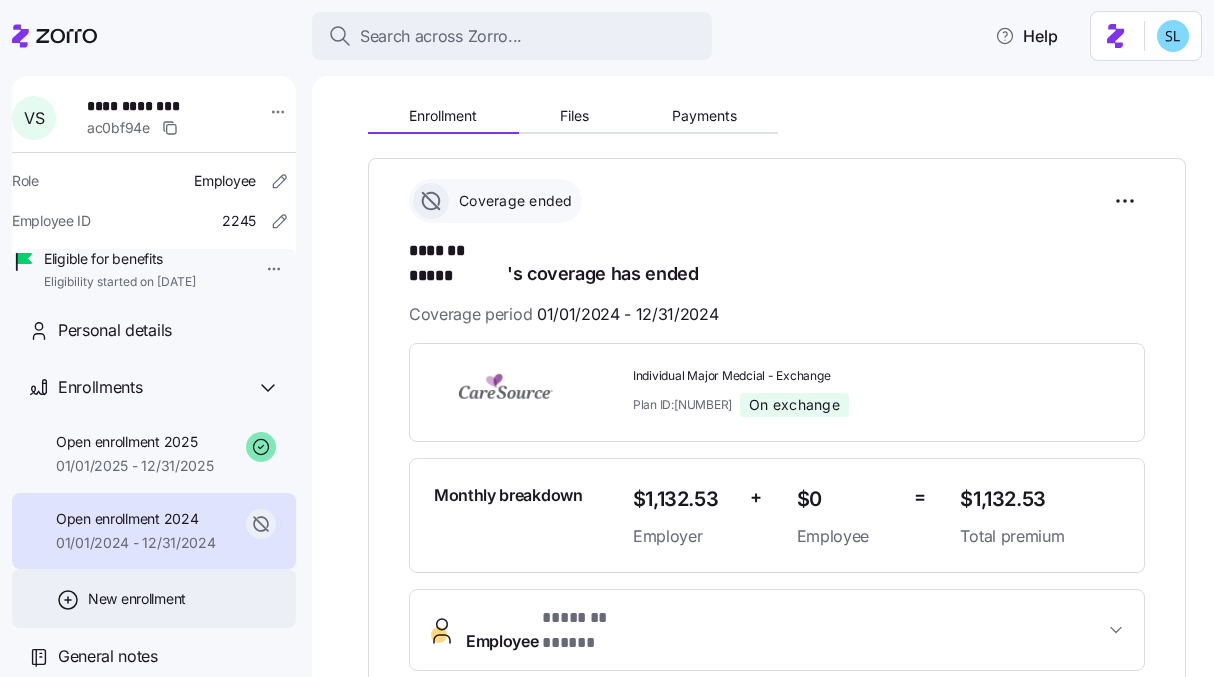 click on "New enrollment" at bounding box center [137, 599] 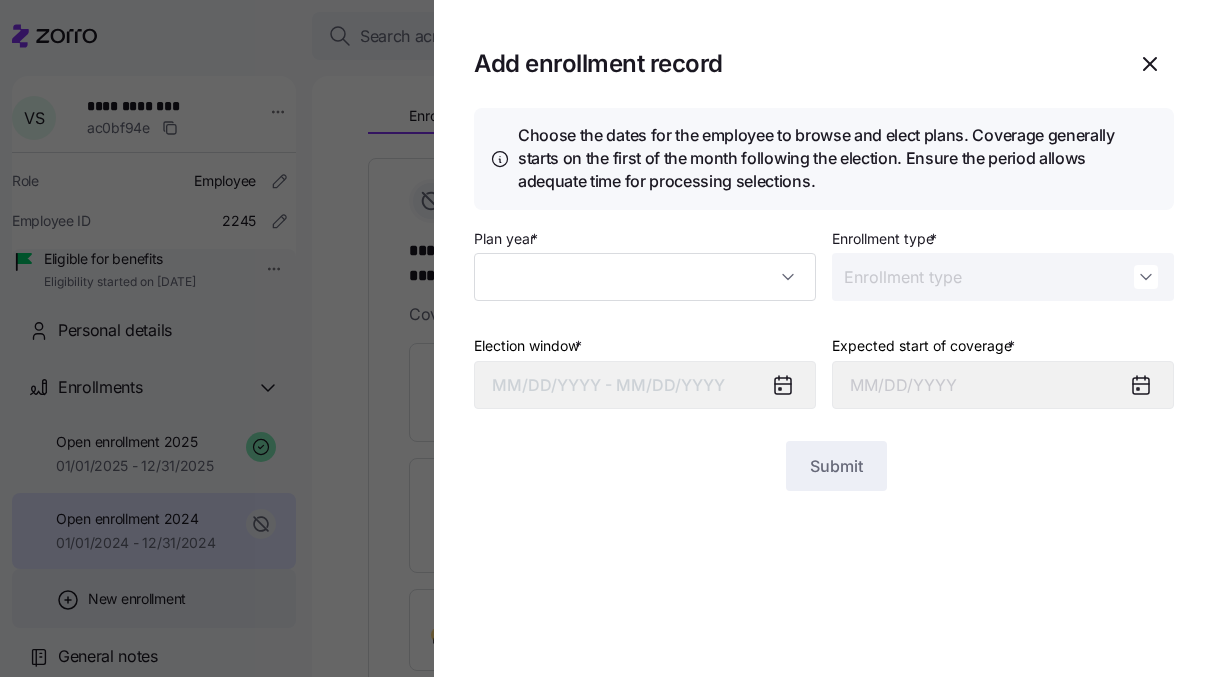 type on "2025" 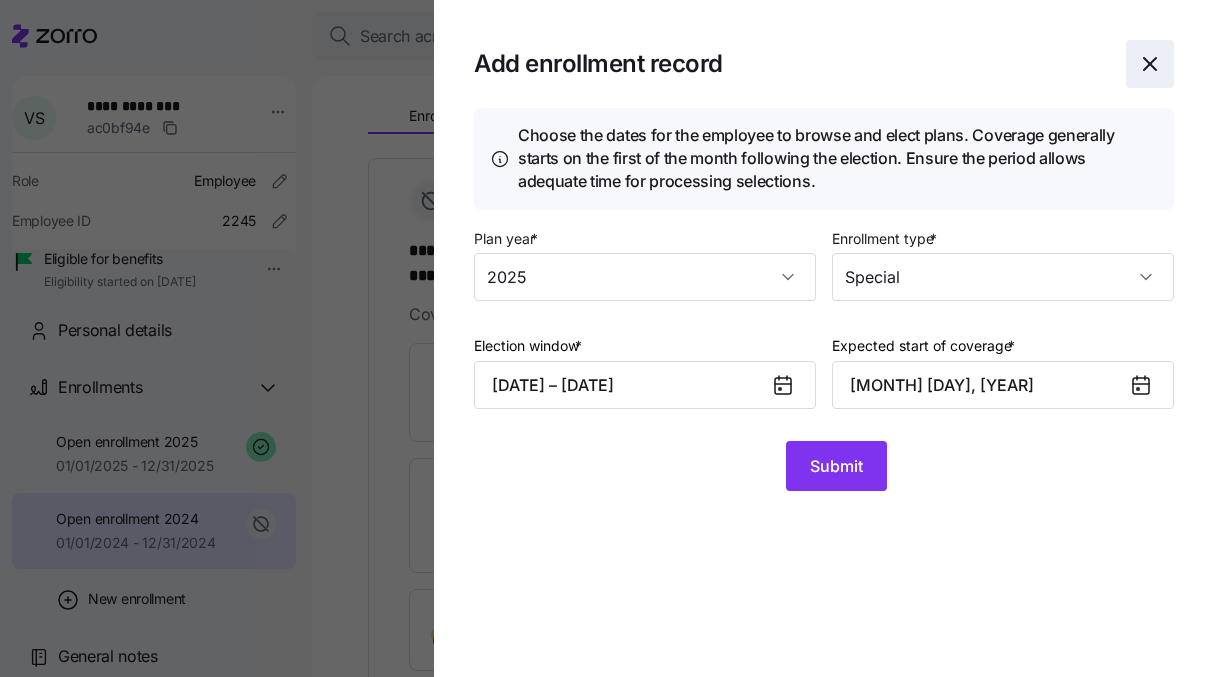click 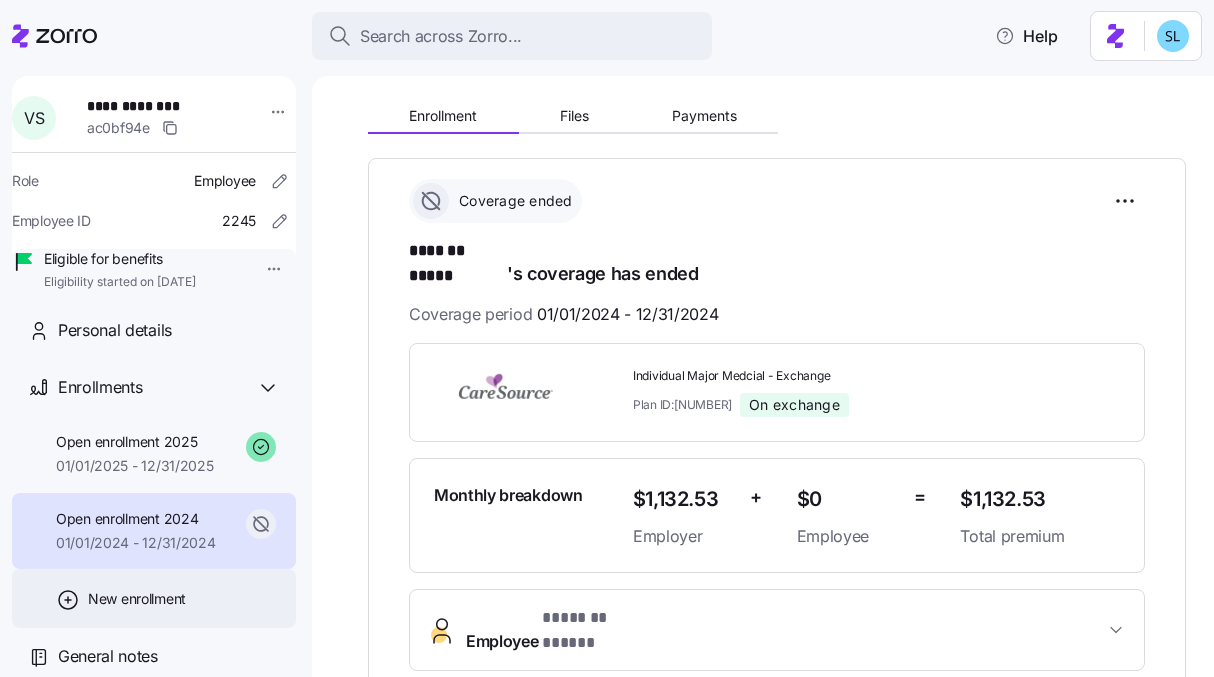 click on "New enrollment" at bounding box center [137, 599] 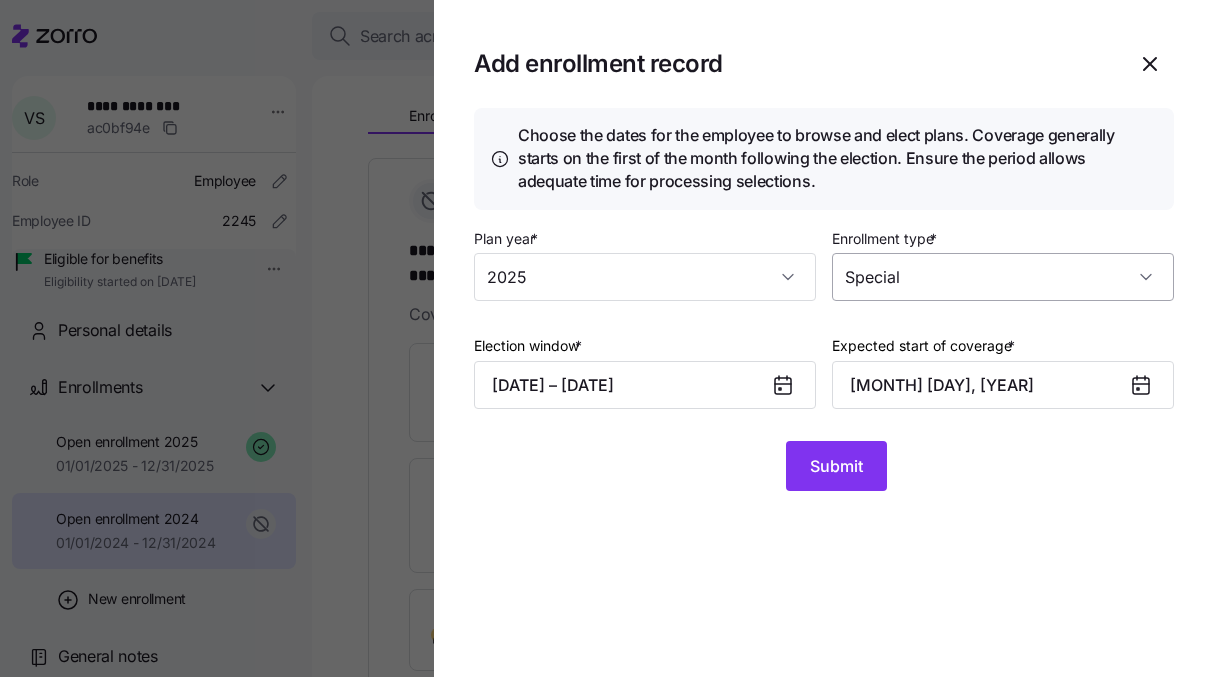 click on "Special" at bounding box center (1003, 277) 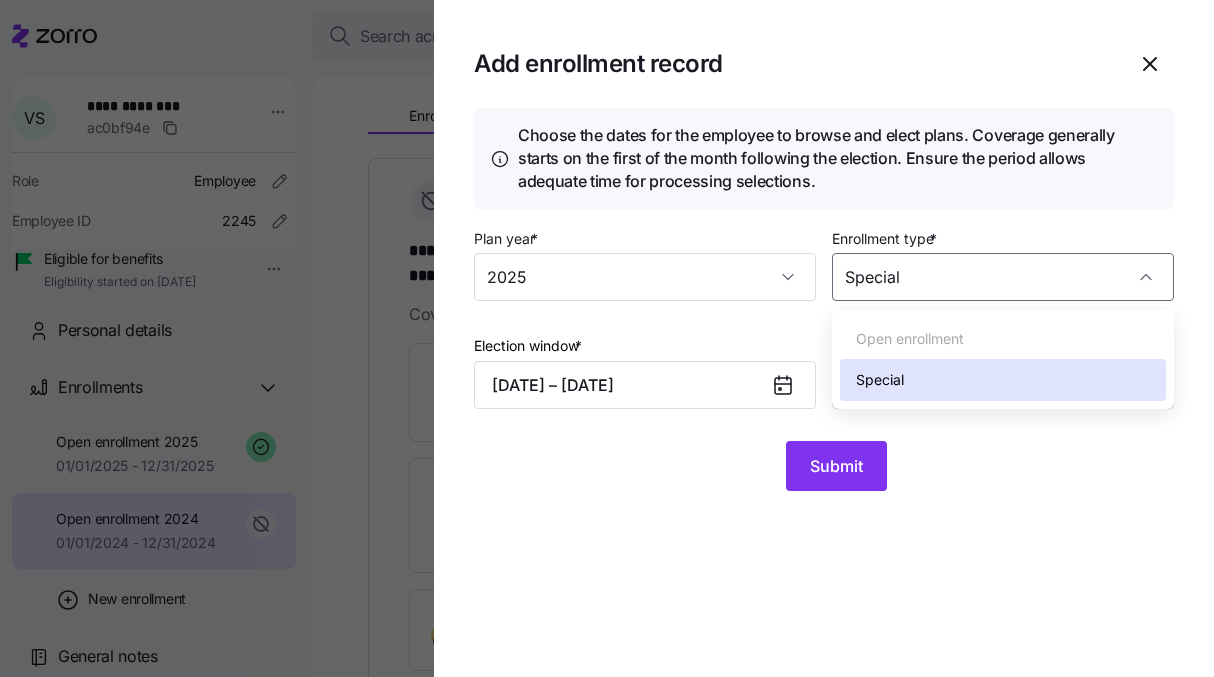 click on "Add enrollment record
Choose the dates for the employee to browse and elect plans.
Coverage generally starts on the first of the month following the election.
Ensure the period allows adequate time for processing selections. Plan year  * 2025 Enrollment type  * Special Election window  * 07/17/2025 – 07/20/2025 Expected start of coverage  * August 1, 2025 Submit" at bounding box center (824, 338) 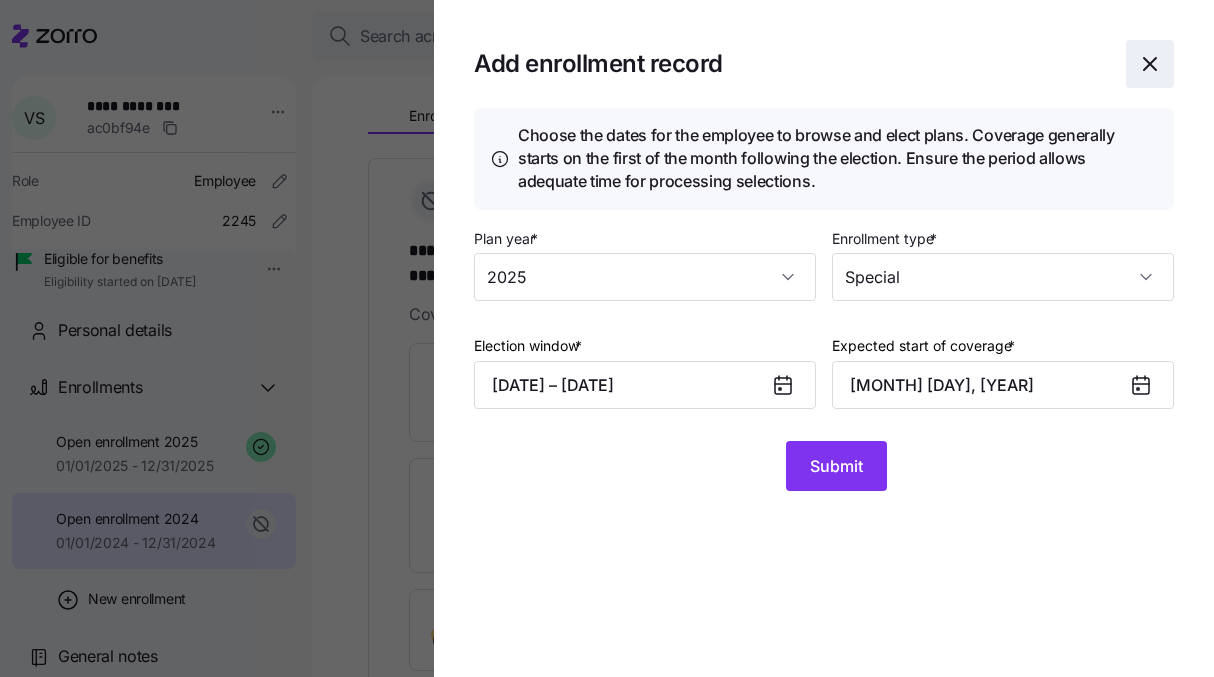 click 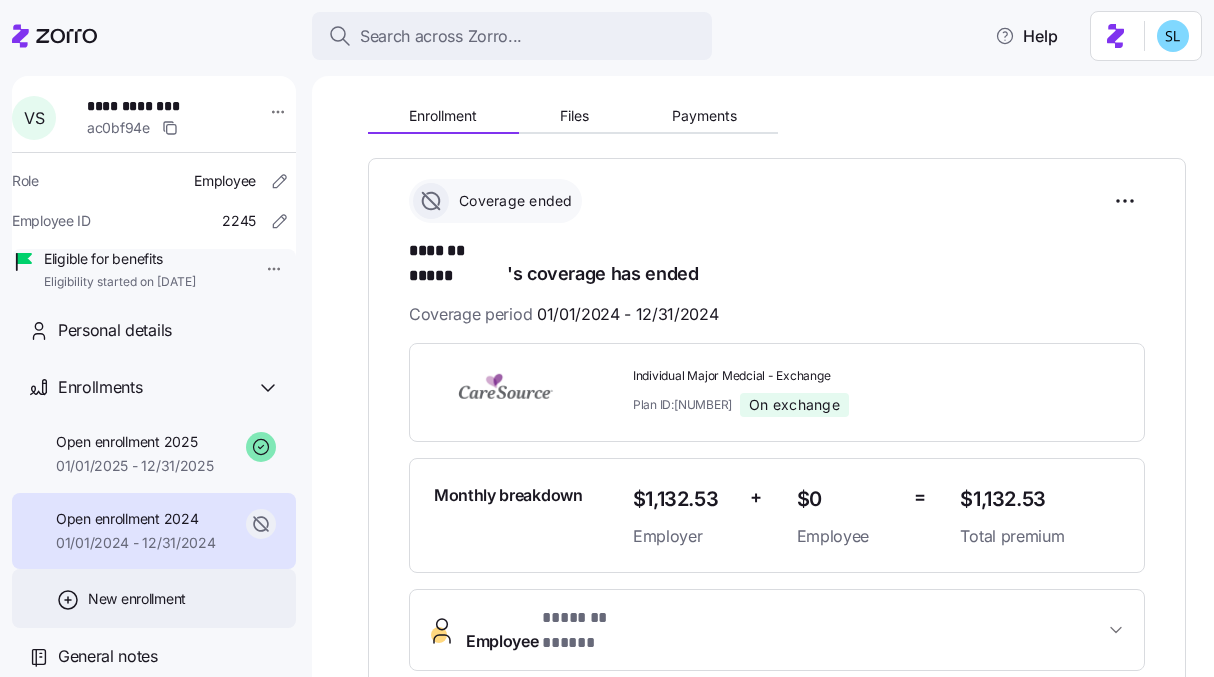 click on "New enrollment" at bounding box center [154, 598] 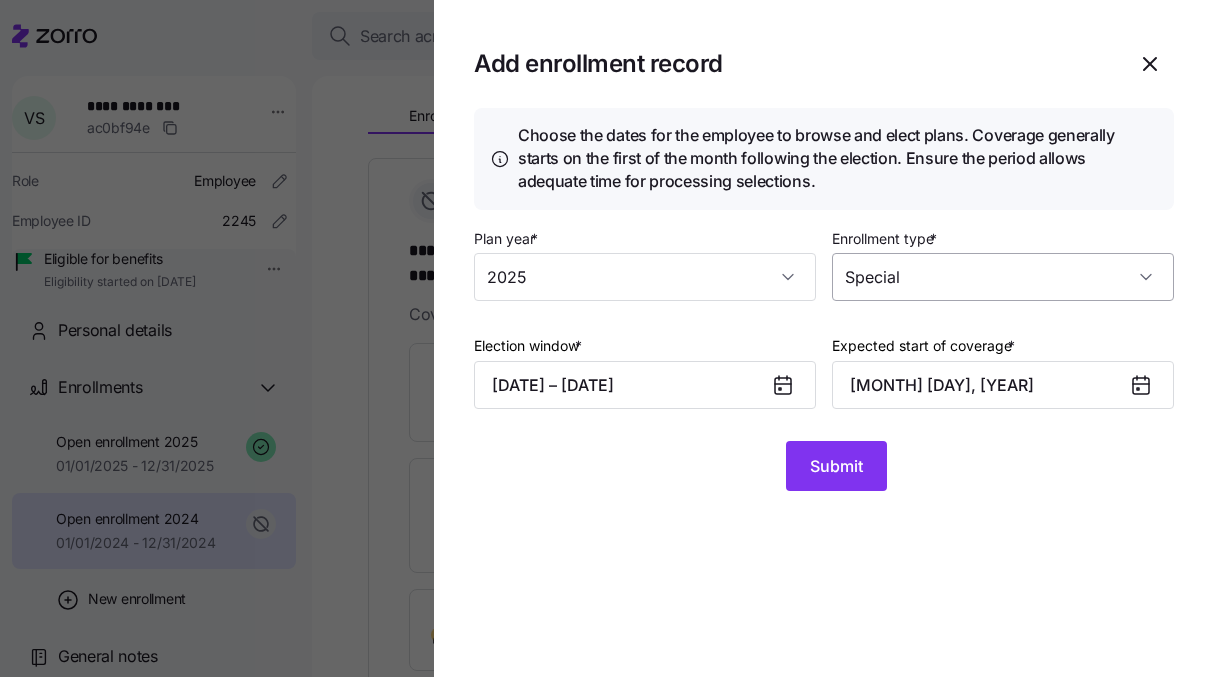click on "Special" at bounding box center [1003, 277] 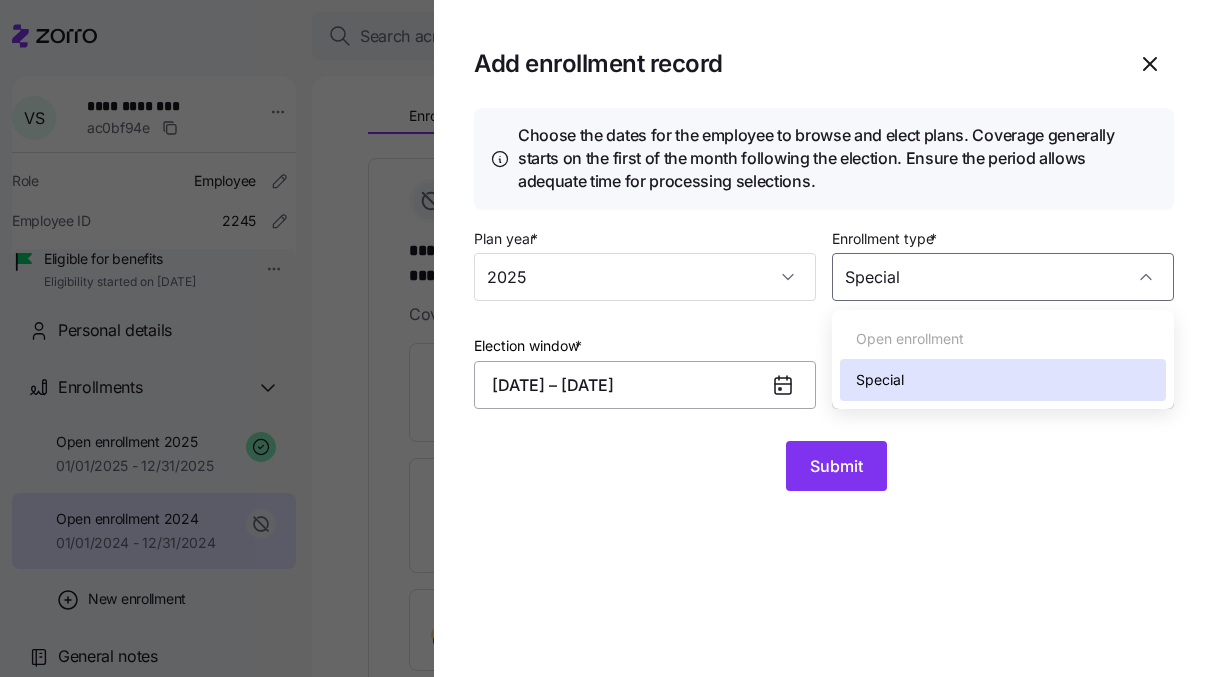 click on "07/17/2025 – 07/20/2025" at bounding box center (645, 385) 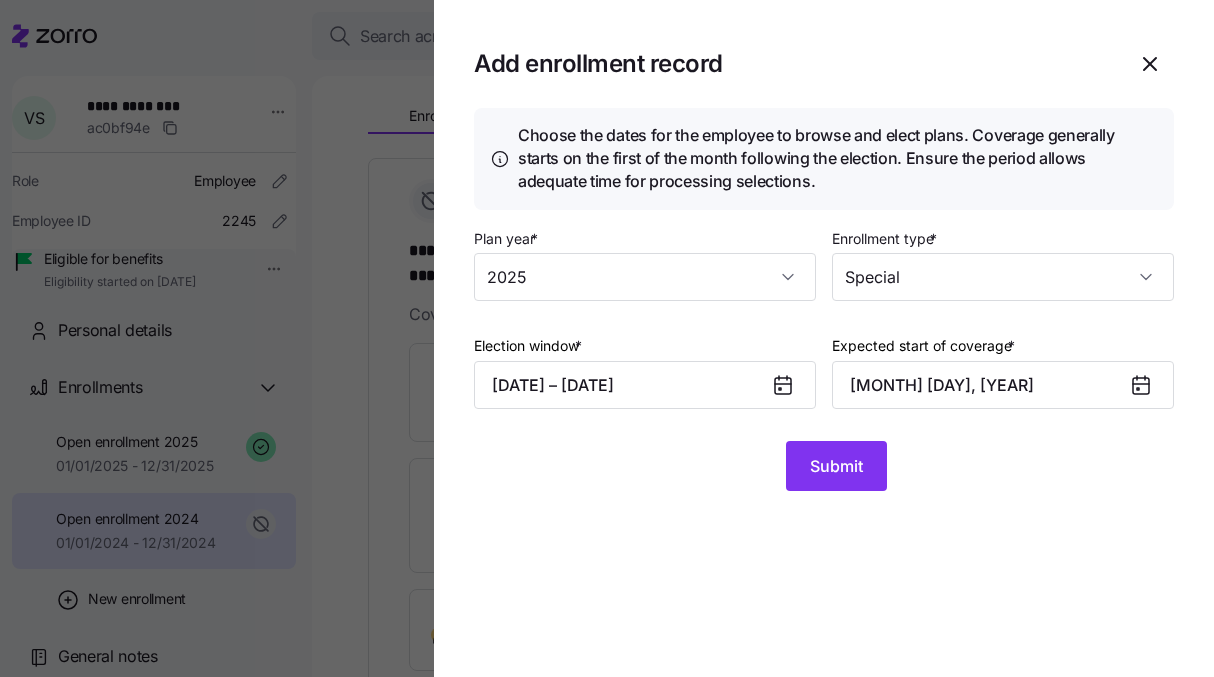 click on "Add enrollment record
Choose the dates for the employee to browse and elect plans.
Coverage generally starts on the first of the month following the election.
Ensure the period allows adequate time for processing selections. Plan year  * 2025 Enrollment type  * Special Election window  * 07/17/2025 – 07/20/2025 Expected start of coverage  * August 1, 2025 Submit" at bounding box center (824, 338) 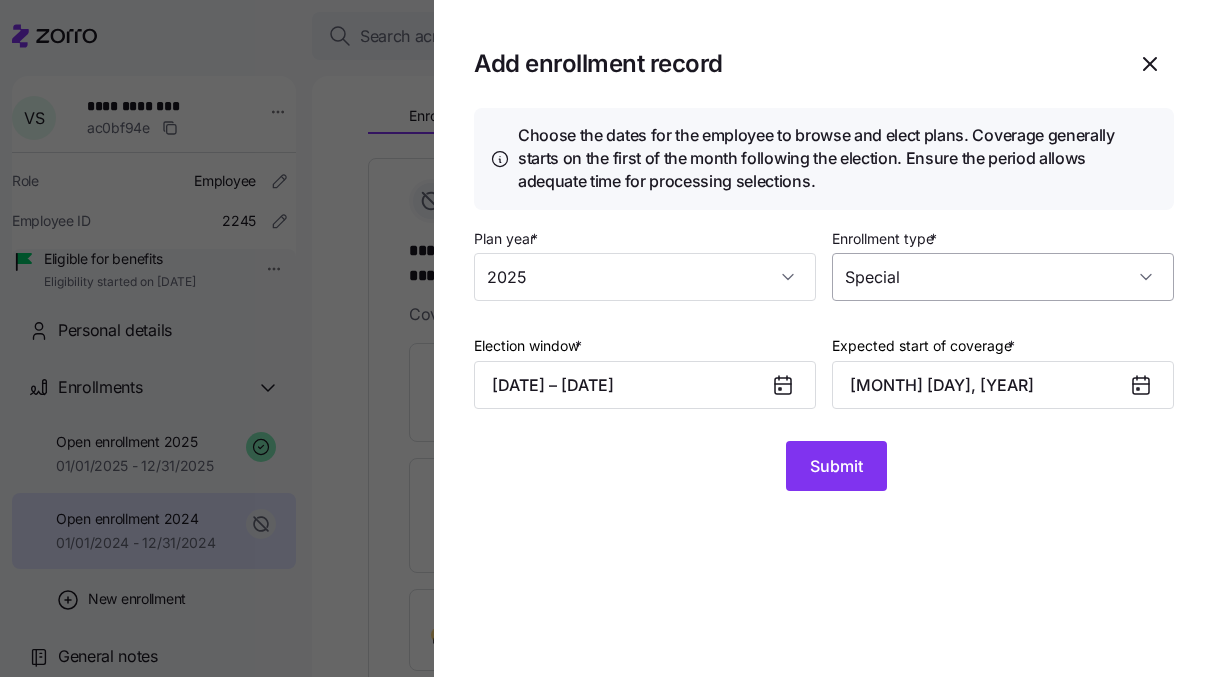 click on "Special" at bounding box center (1003, 277) 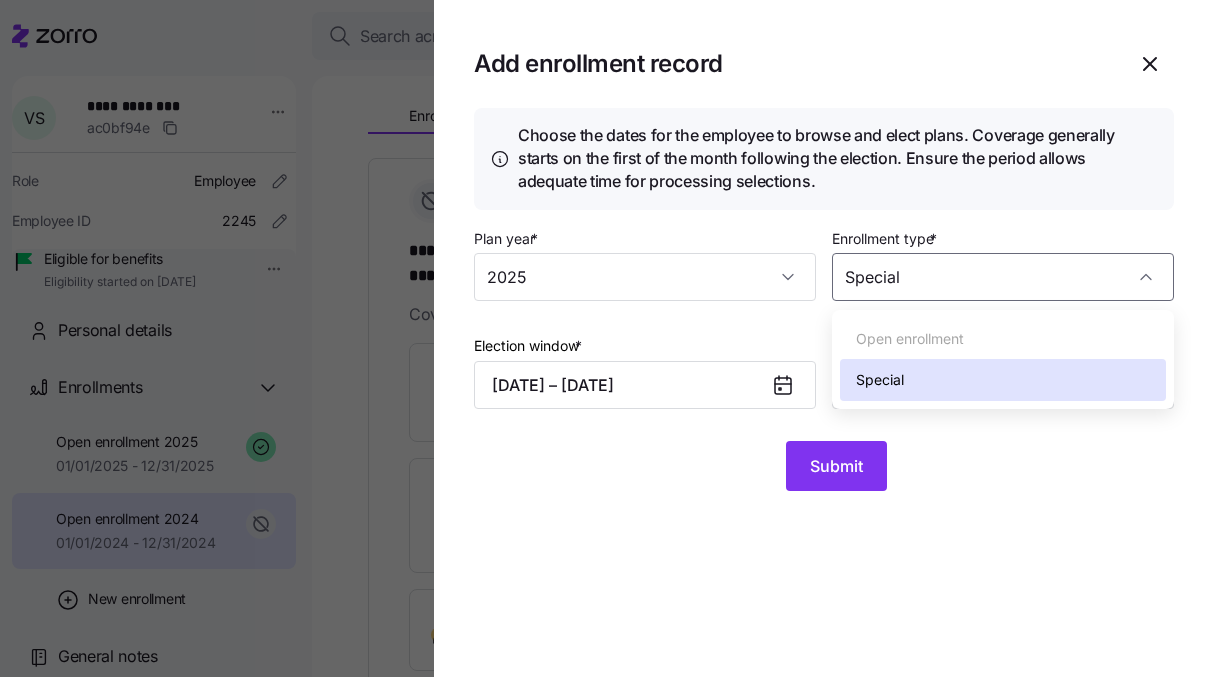 click on "Open enrollment" at bounding box center [910, 339] 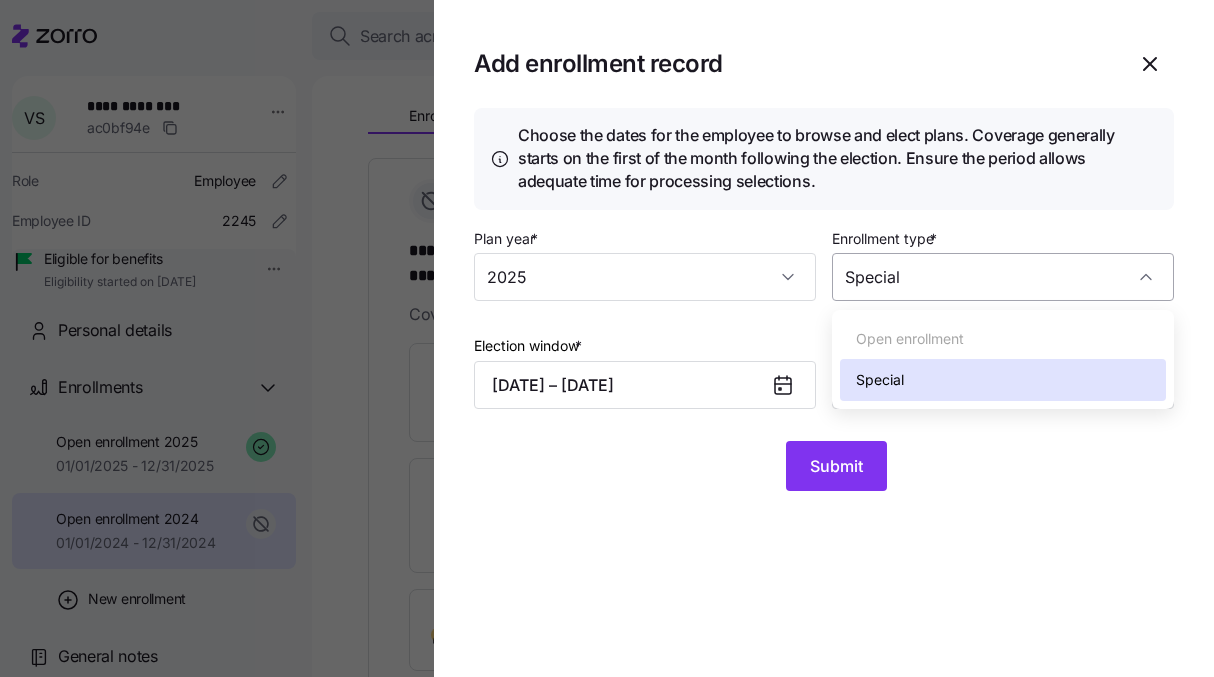 click on "Special" at bounding box center [1003, 277] 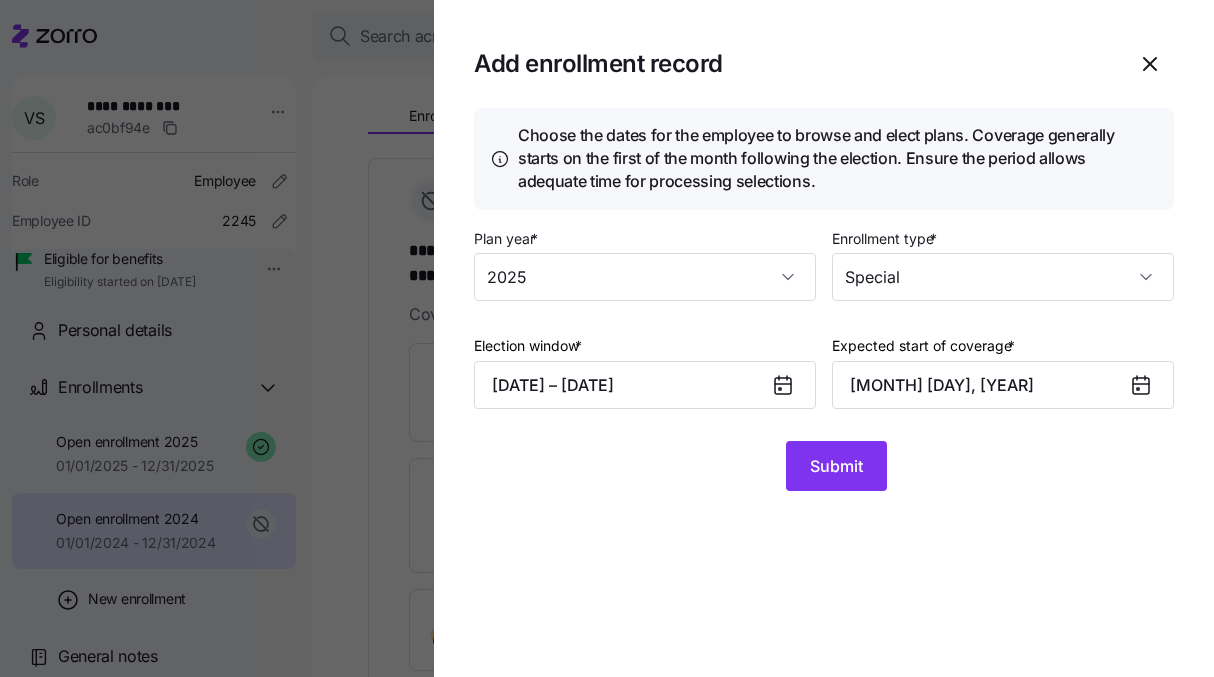 click 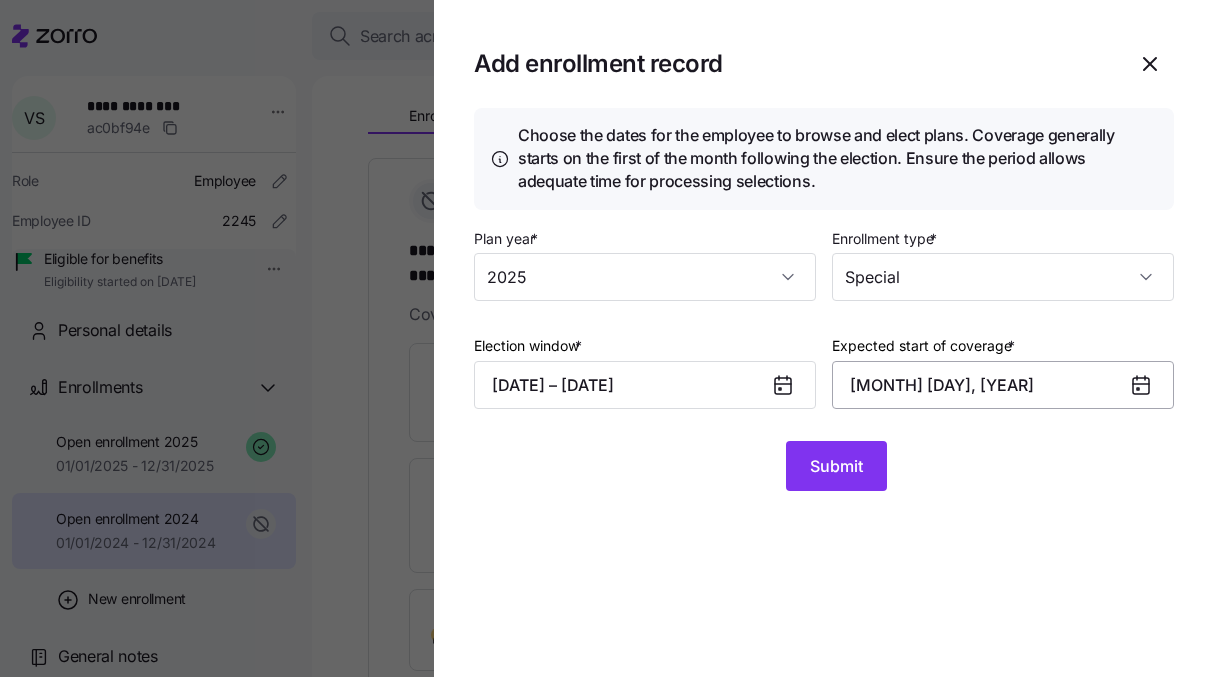click on "August 1, 2025" at bounding box center (1003, 385) 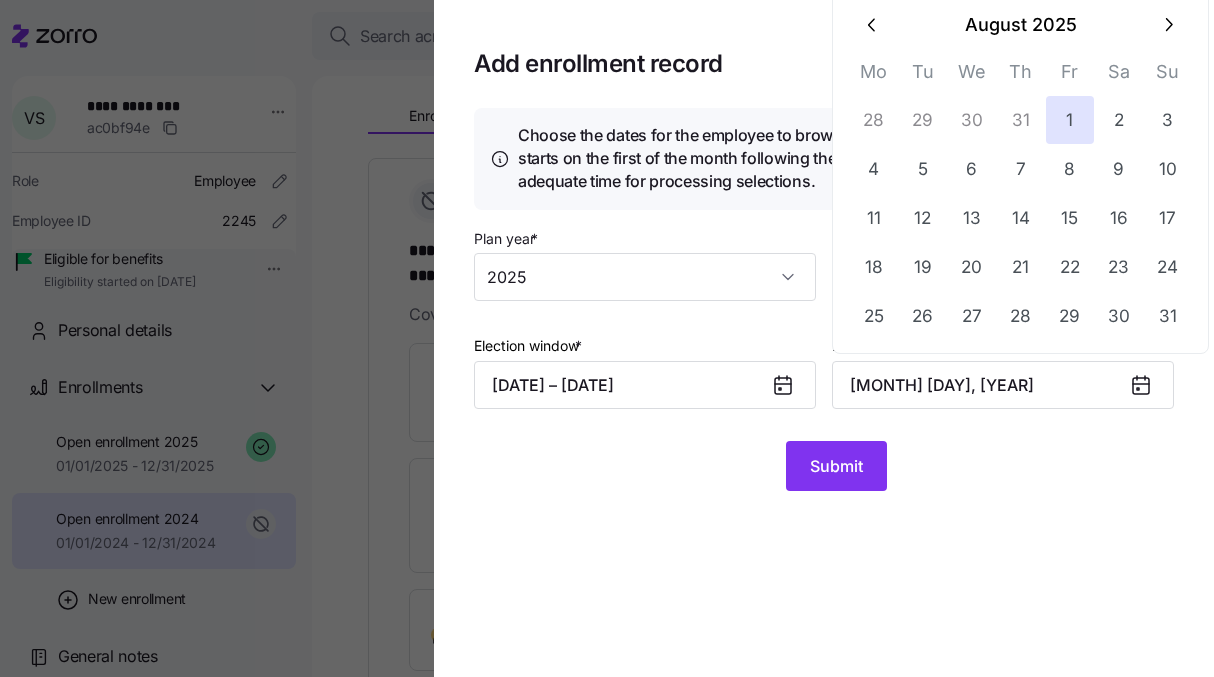 click at bounding box center (1168, 25) 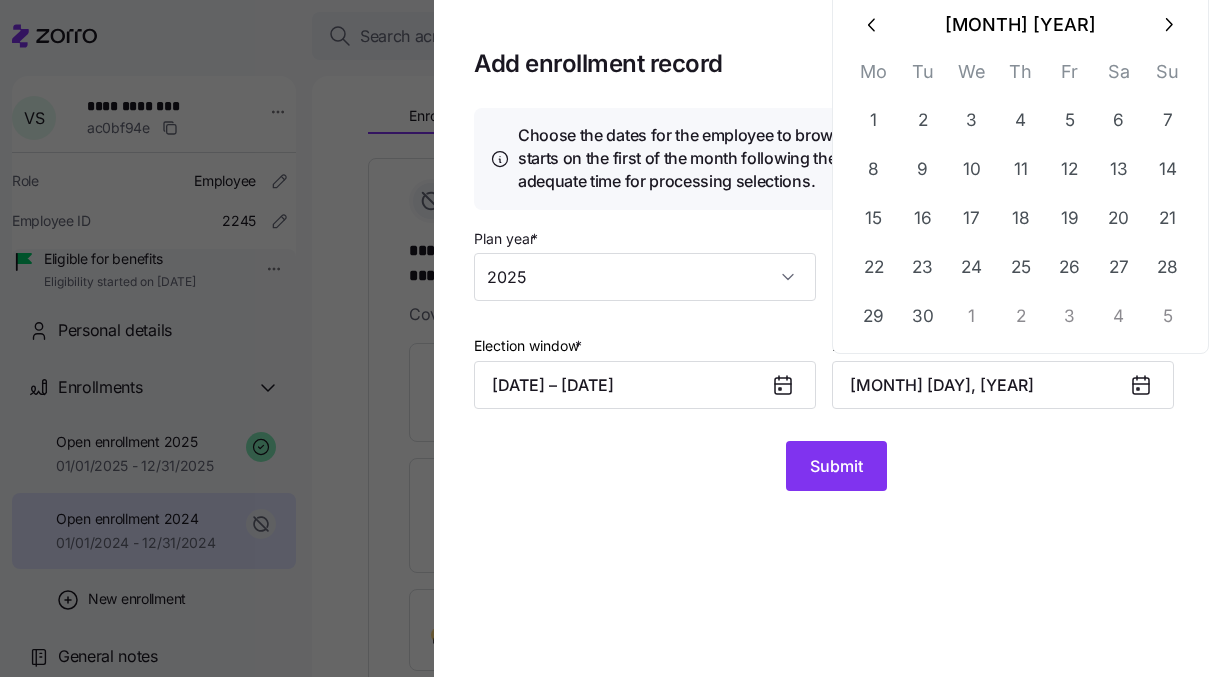 click 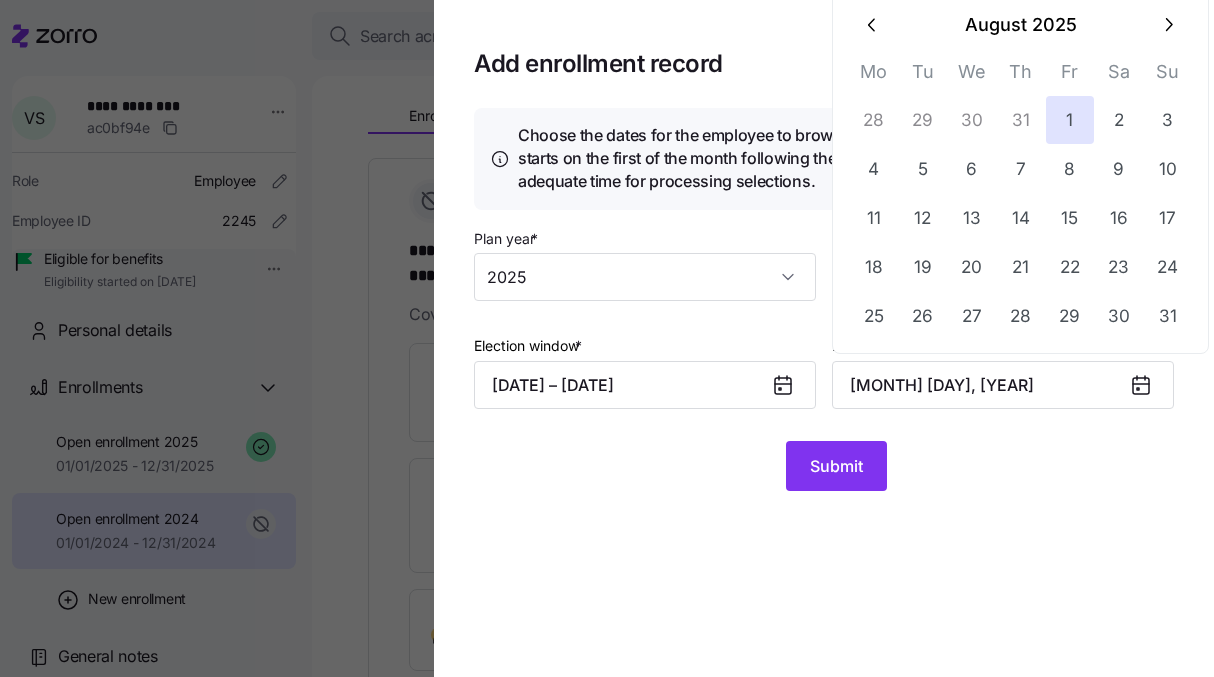 click 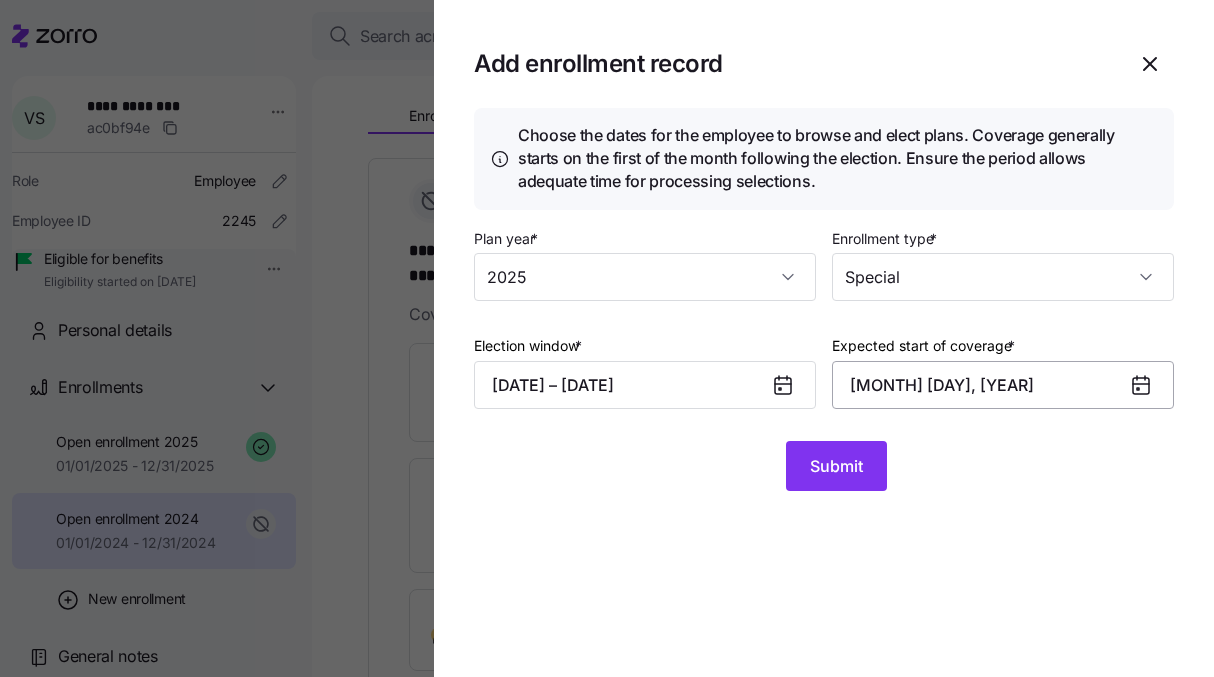 click on "August 1, 2025" at bounding box center (1003, 385) 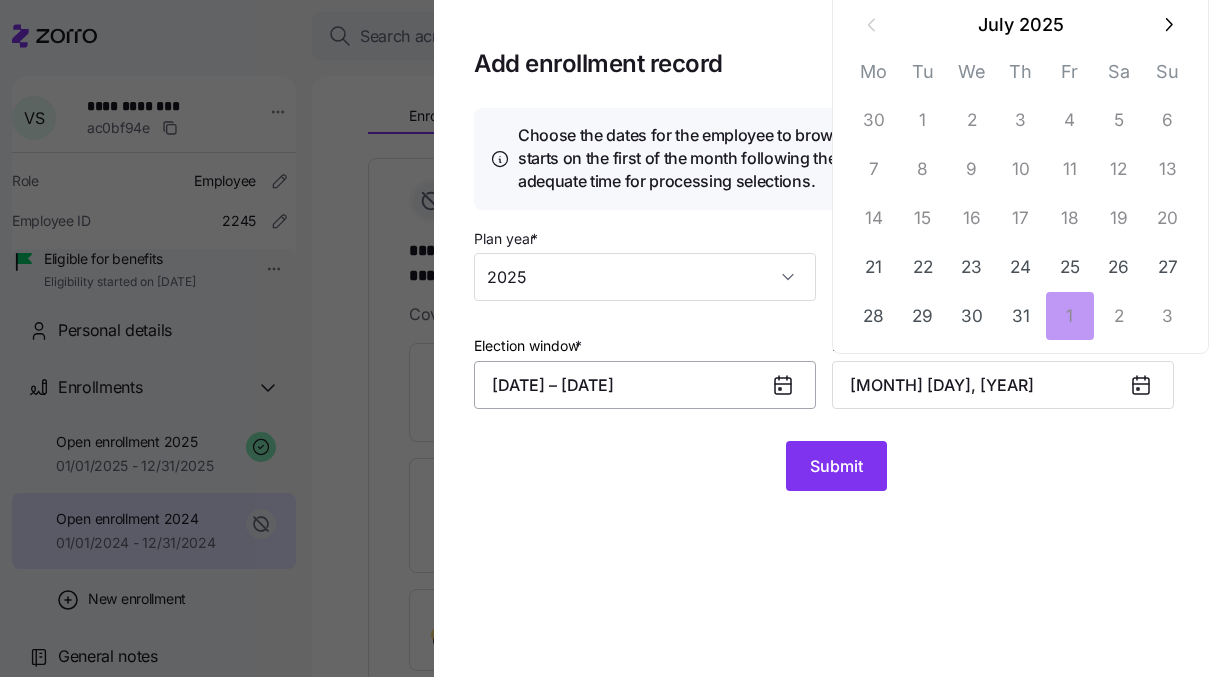 click on "07/17/2025 – 07/20/2025" at bounding box center [645, 385] 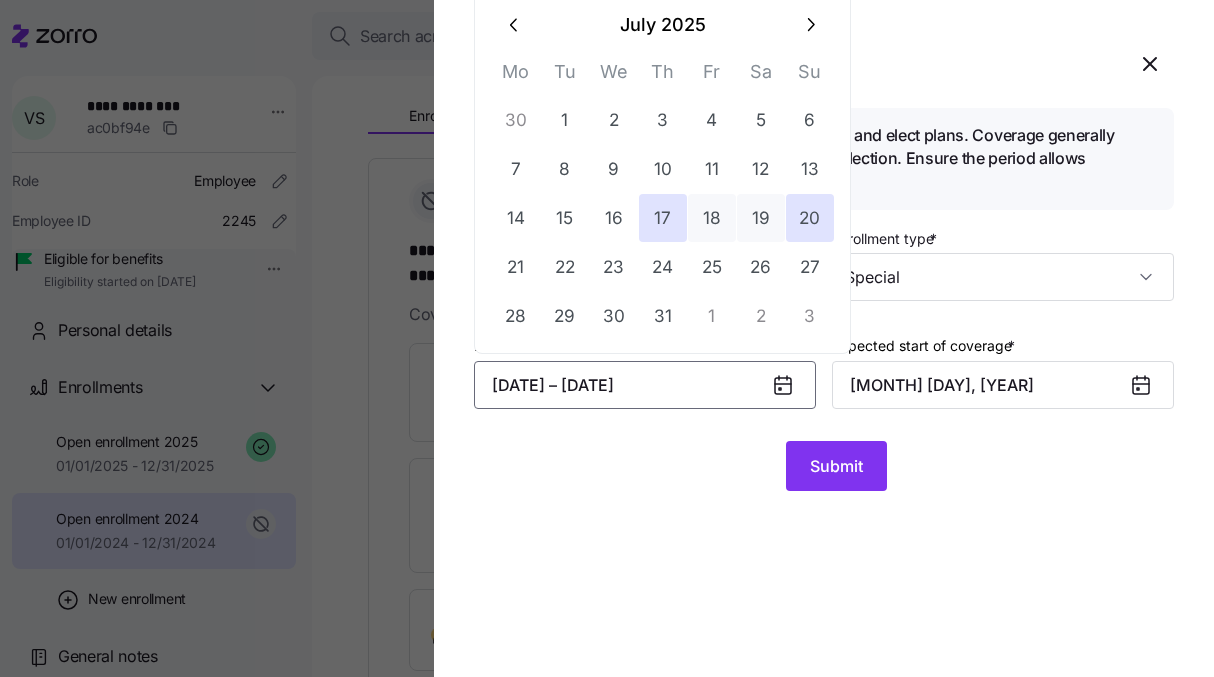 click 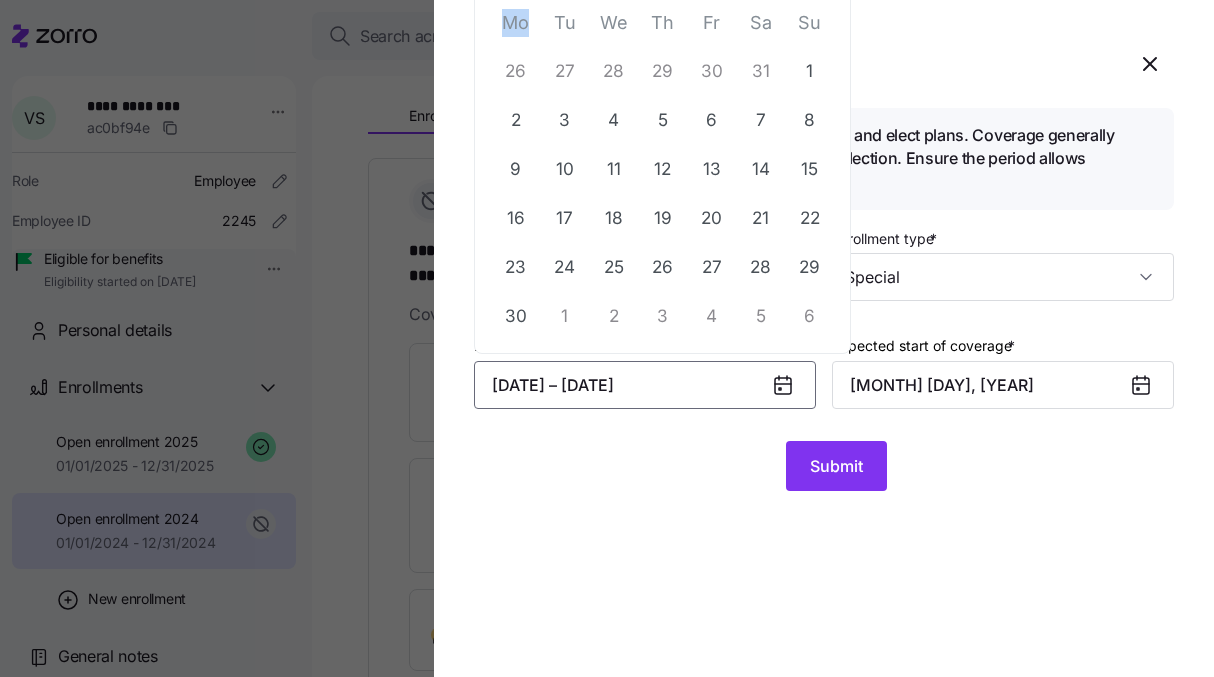 click on "Mo" at bounding box center (515, 27) 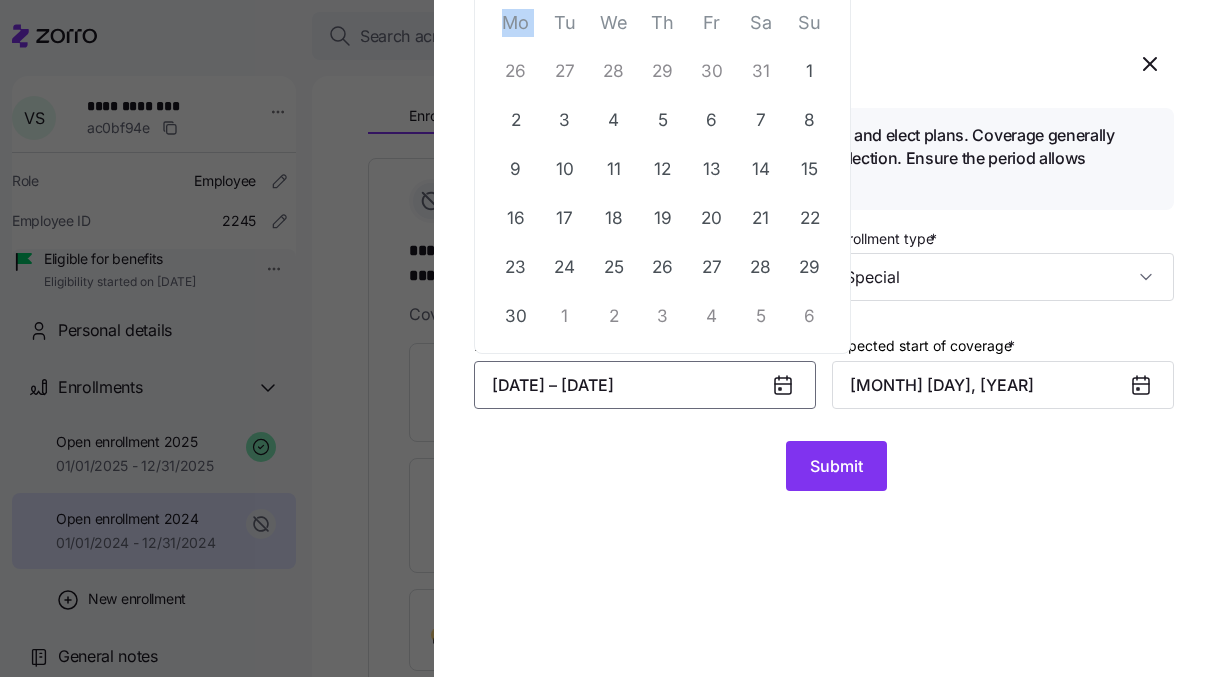 click on "Mo" at bounding box center [515, 27] 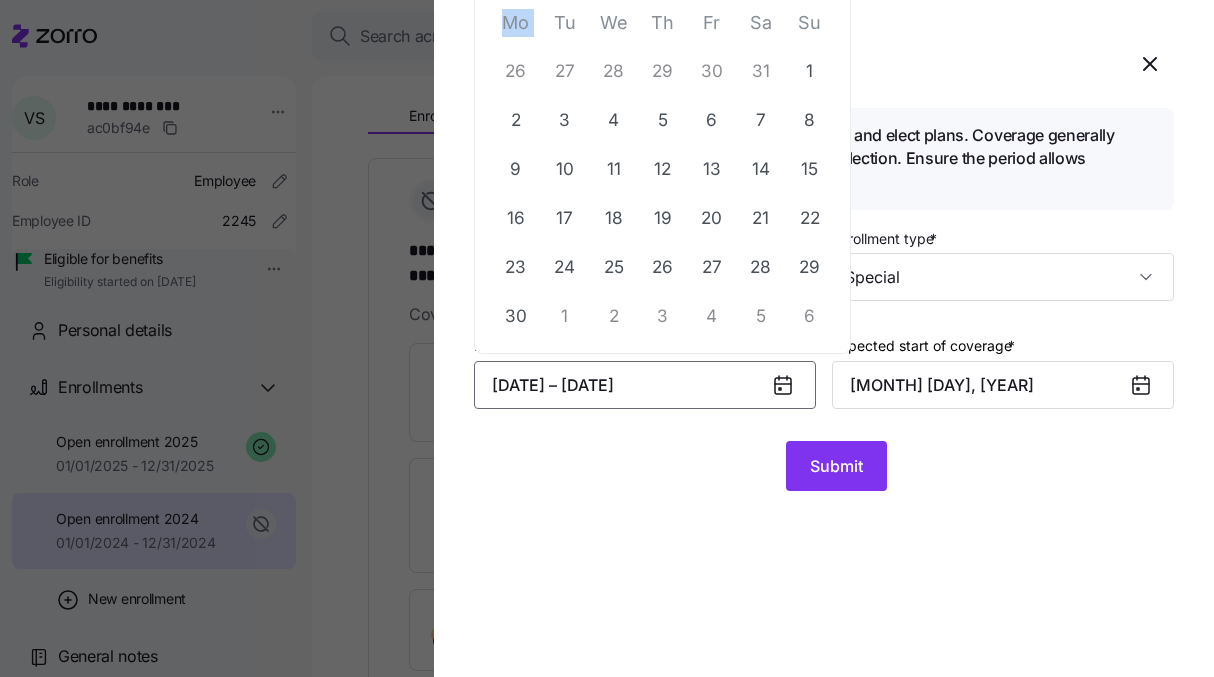 click on "07/17/2025 – 07/20/2025" at bounding box center [645, 385] 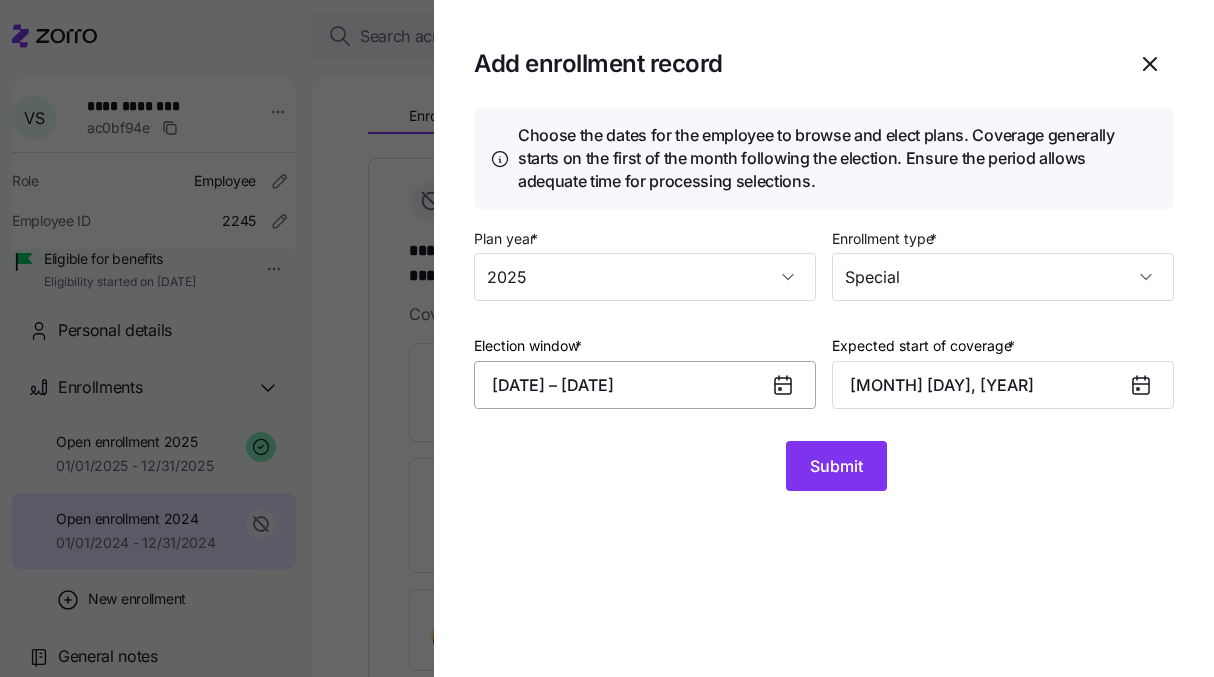 click on "07/17/2025 – 07/20/2025" at bounding box center [645, 385] 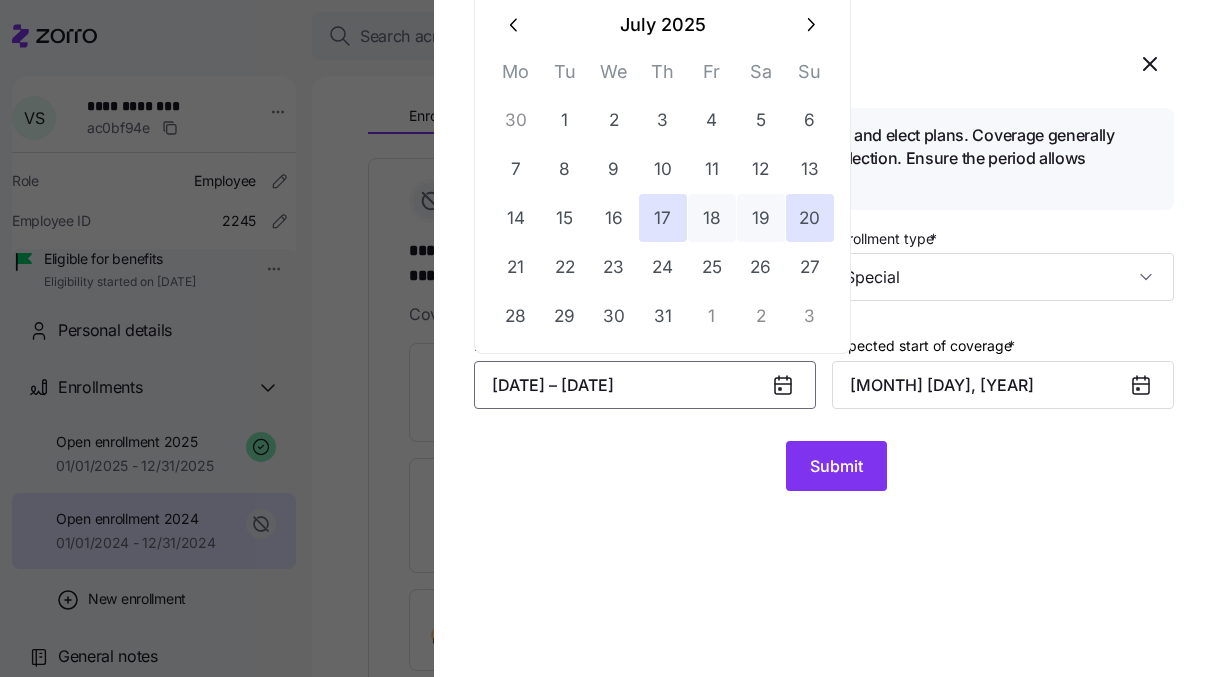 click 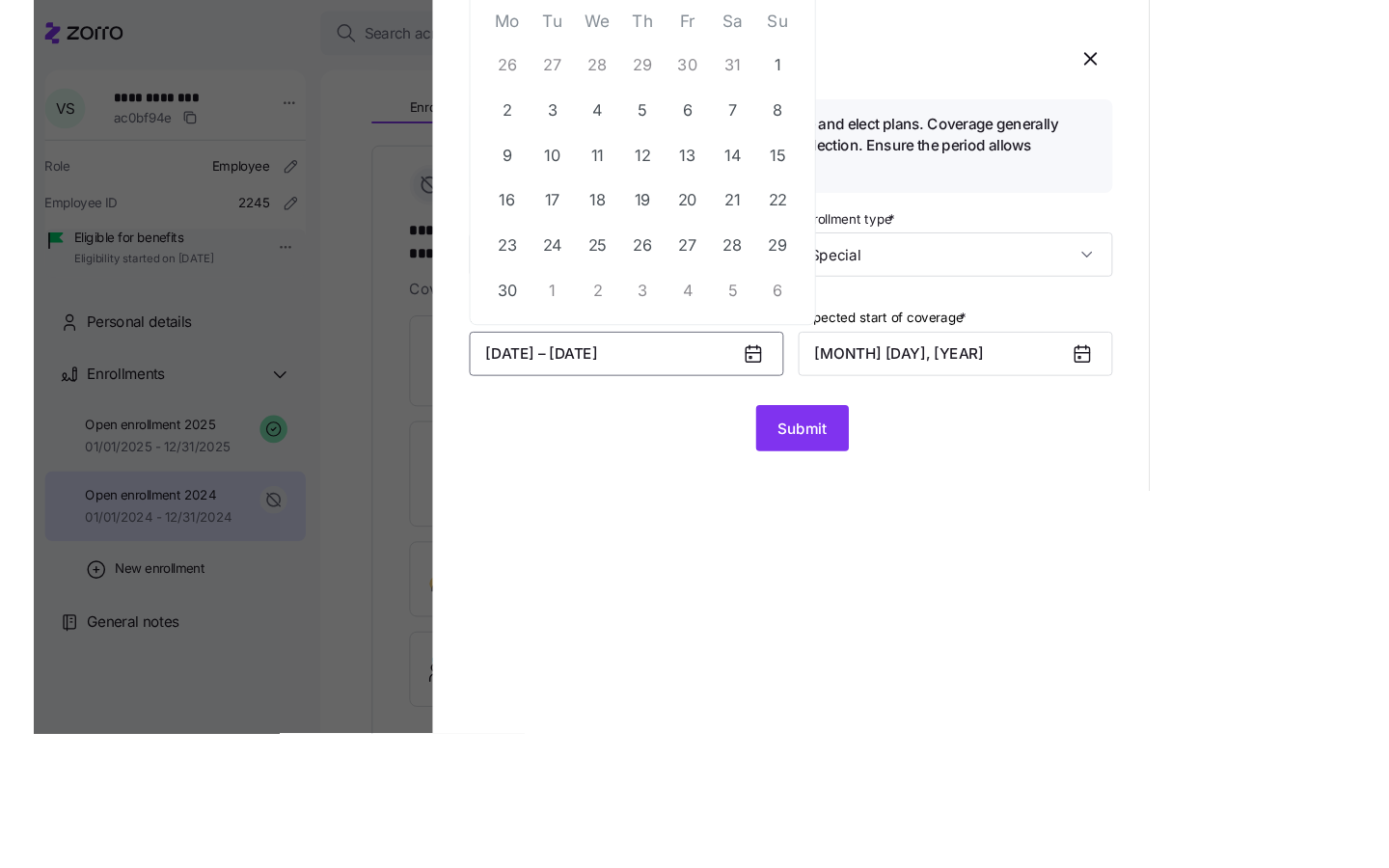 scroll, scrollTop: 0, scrollLeft: 0, axis: both 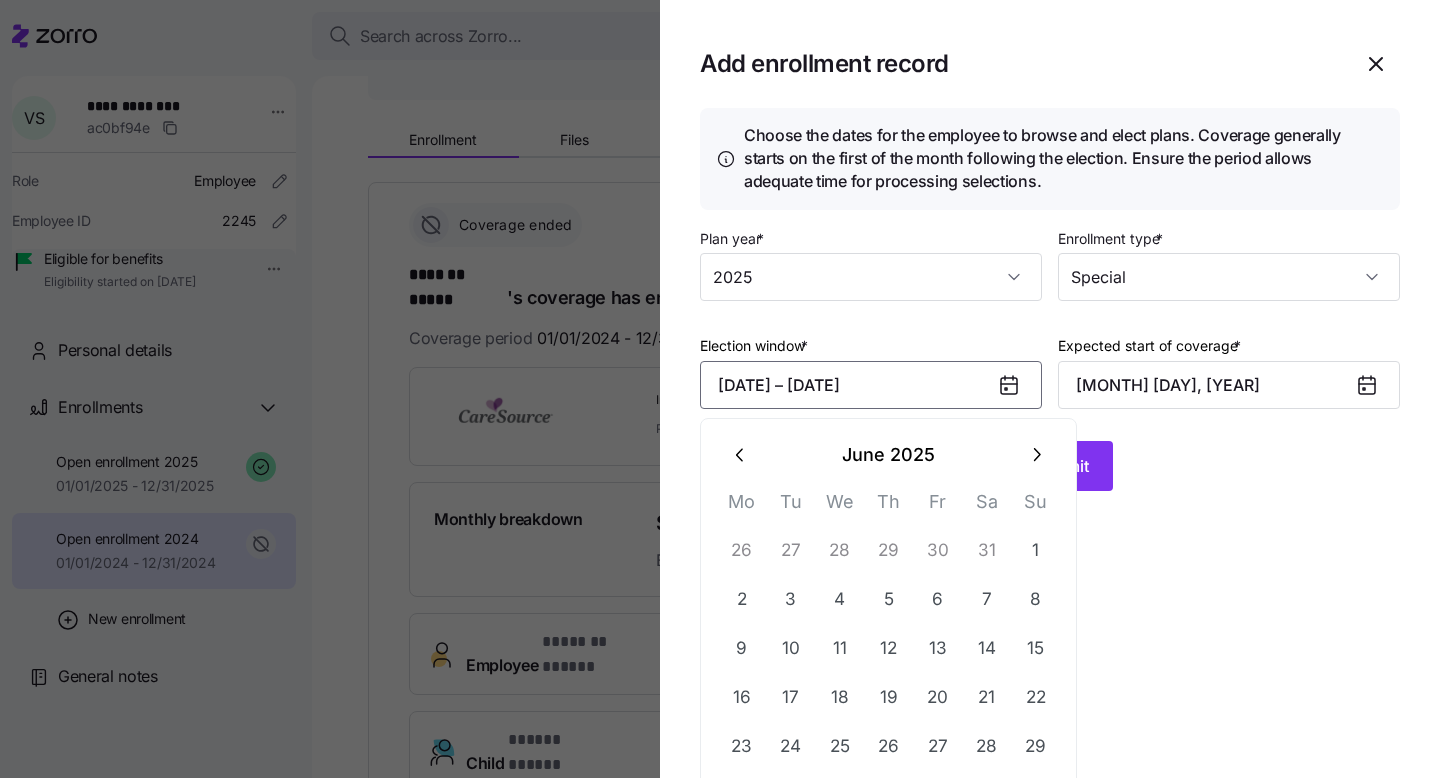 click 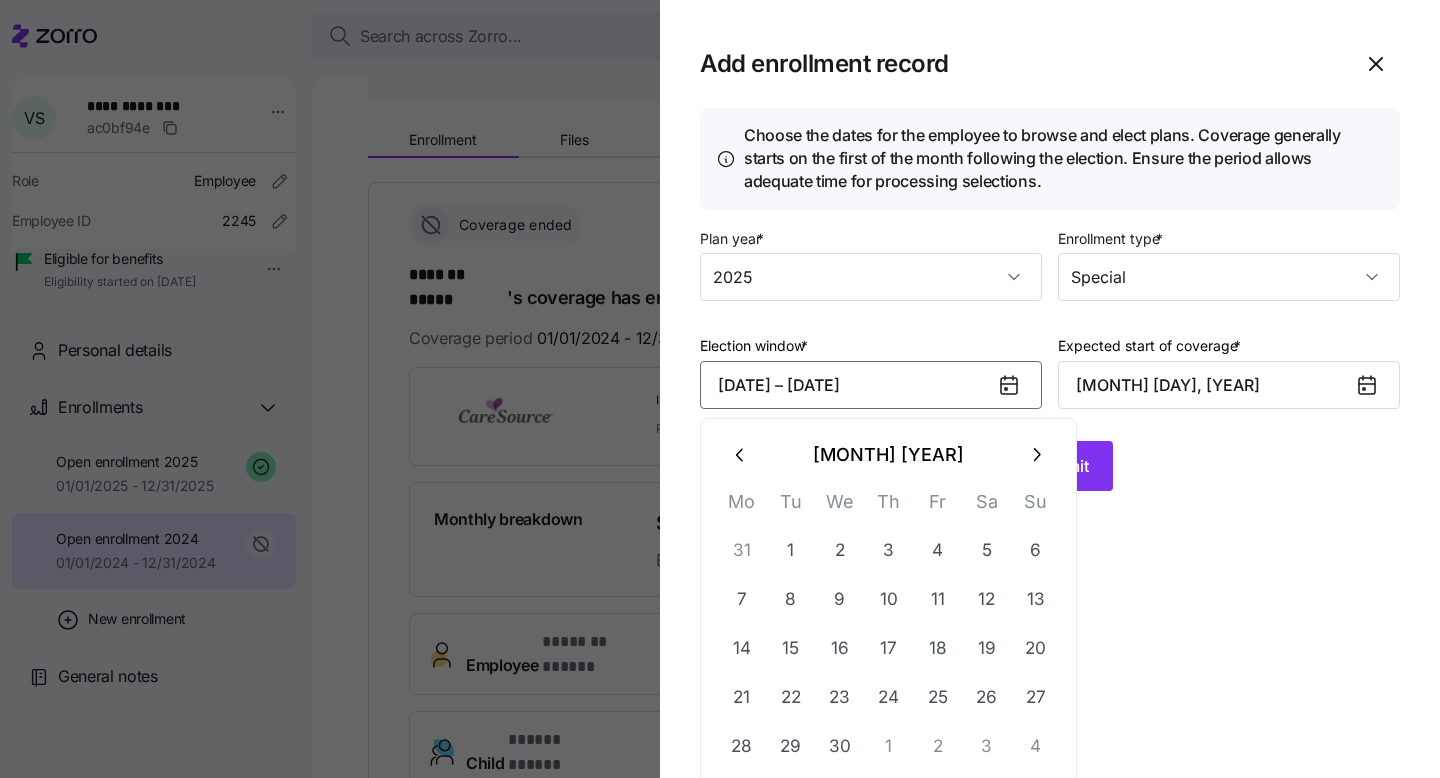 click 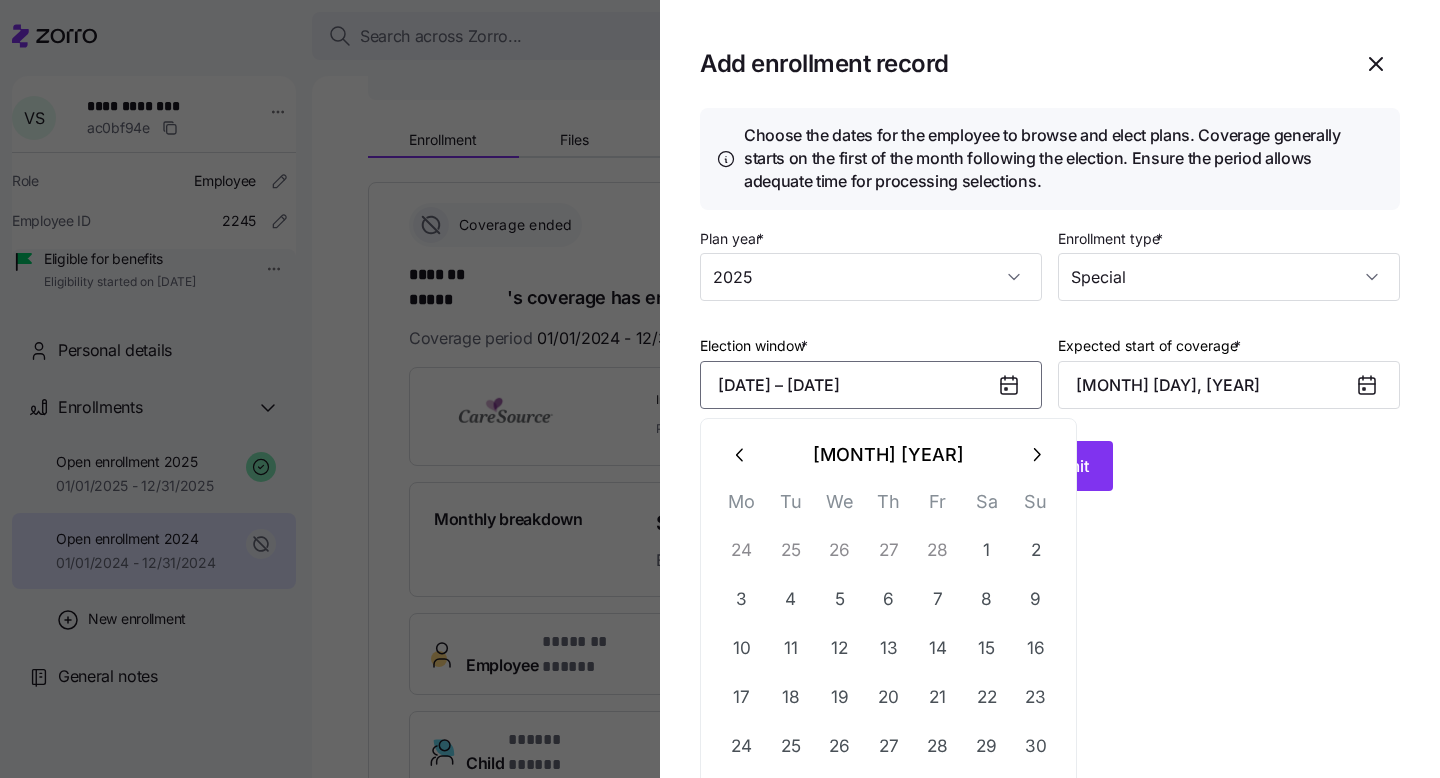 click 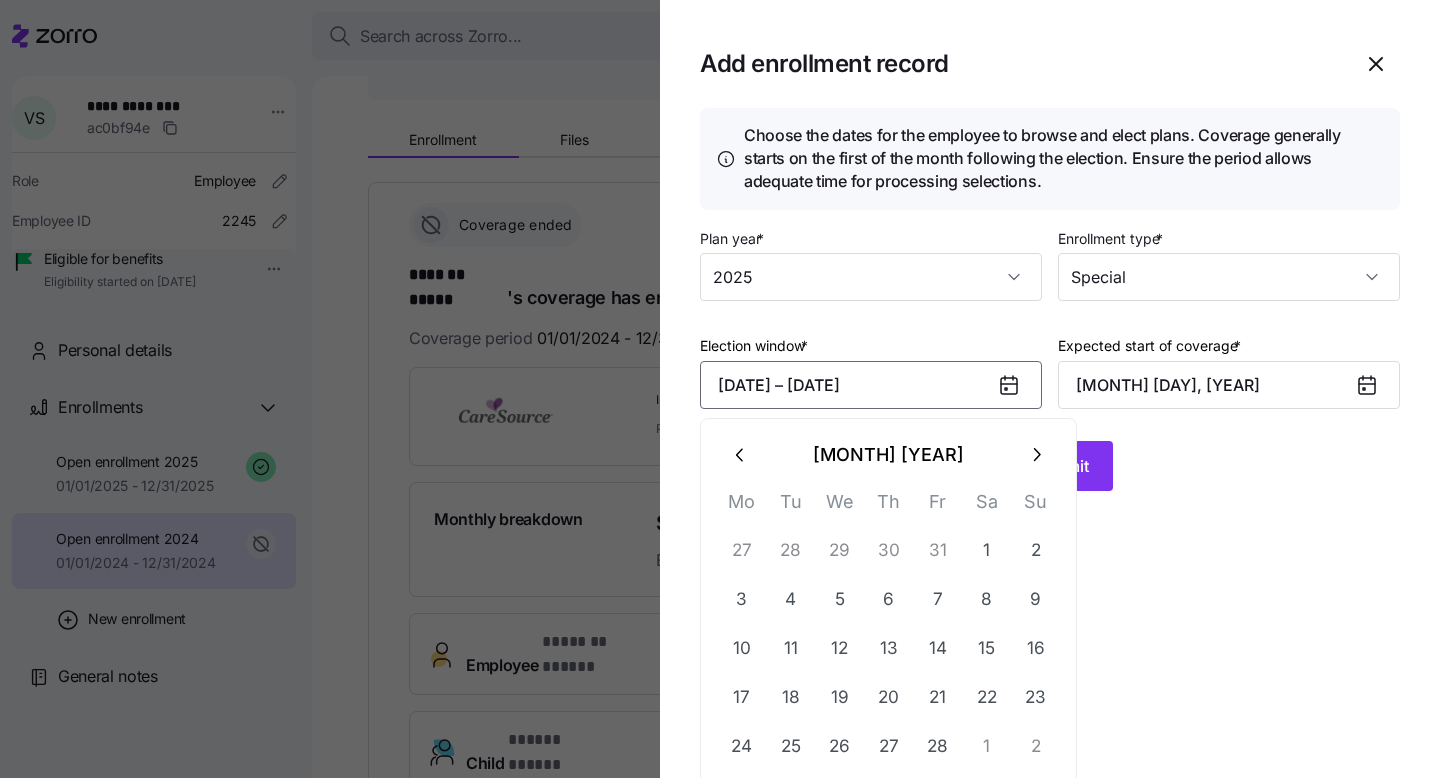click 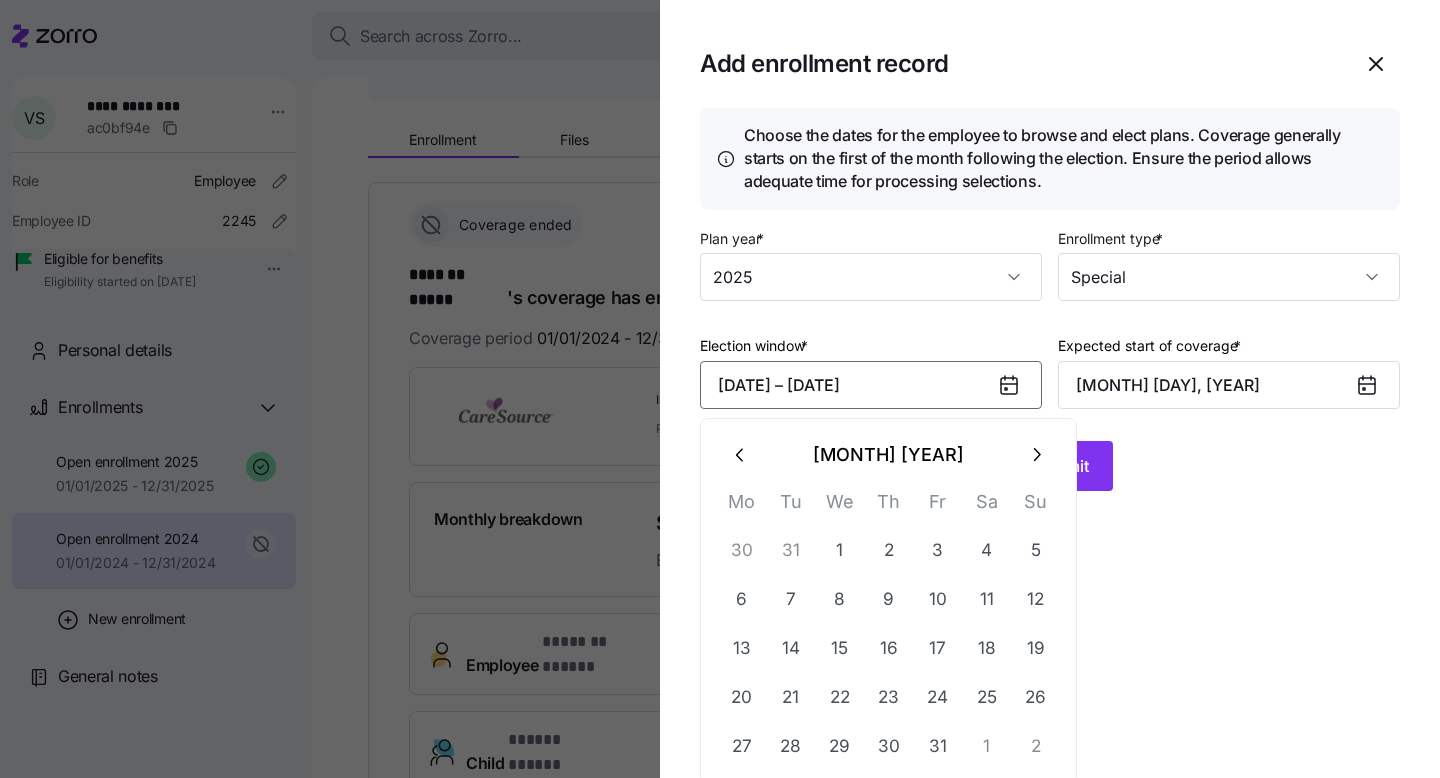 click 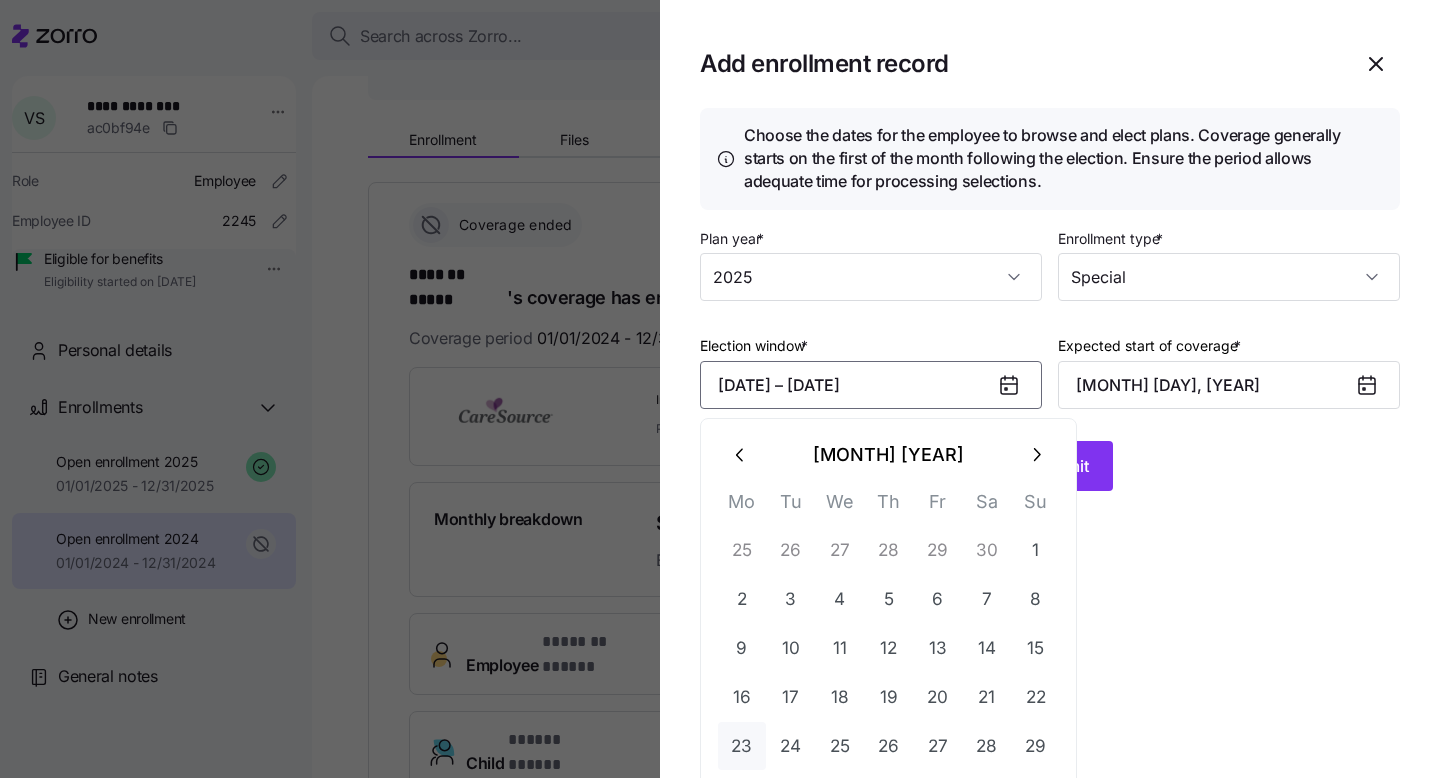 click on "23" at bounding box center (742, 746) 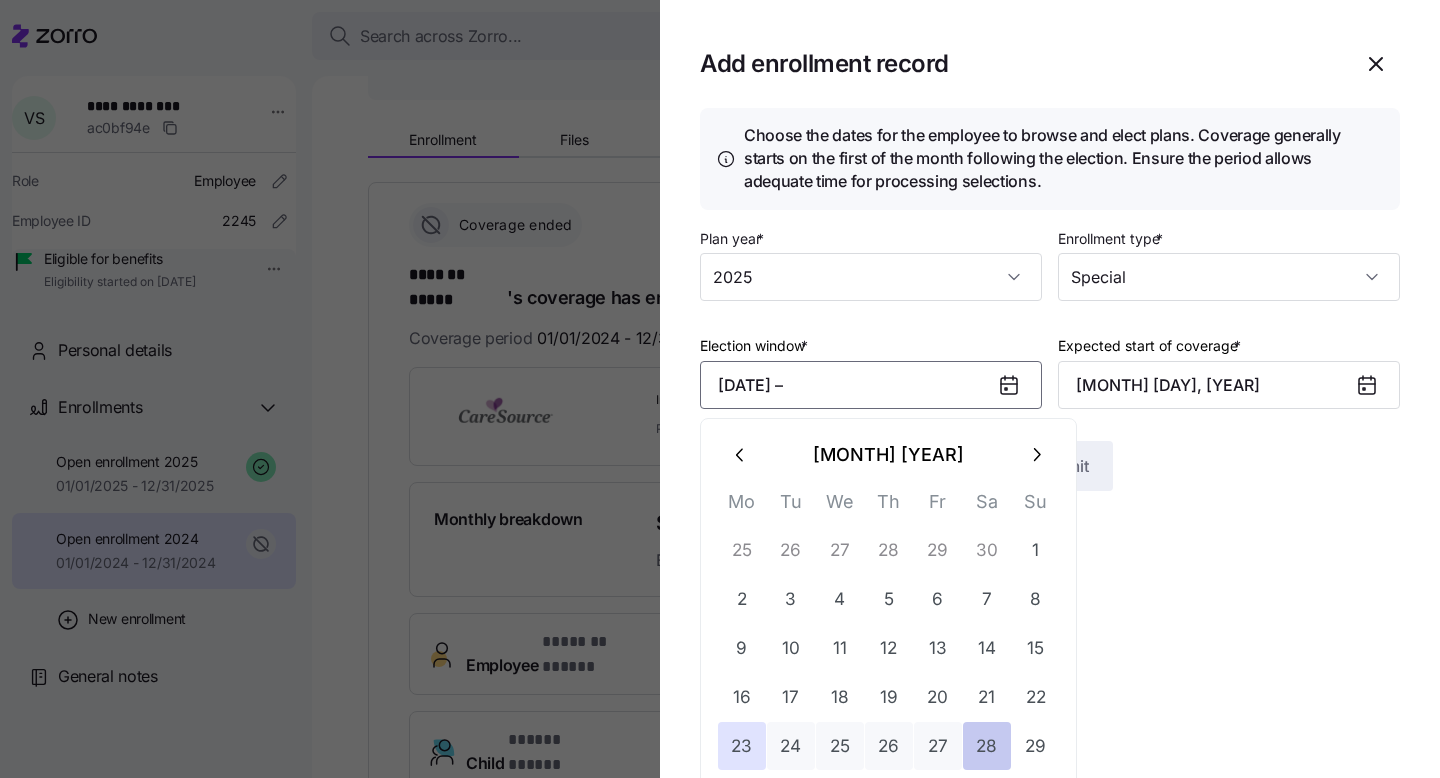 click on "28" at bounding box center (987, 746) 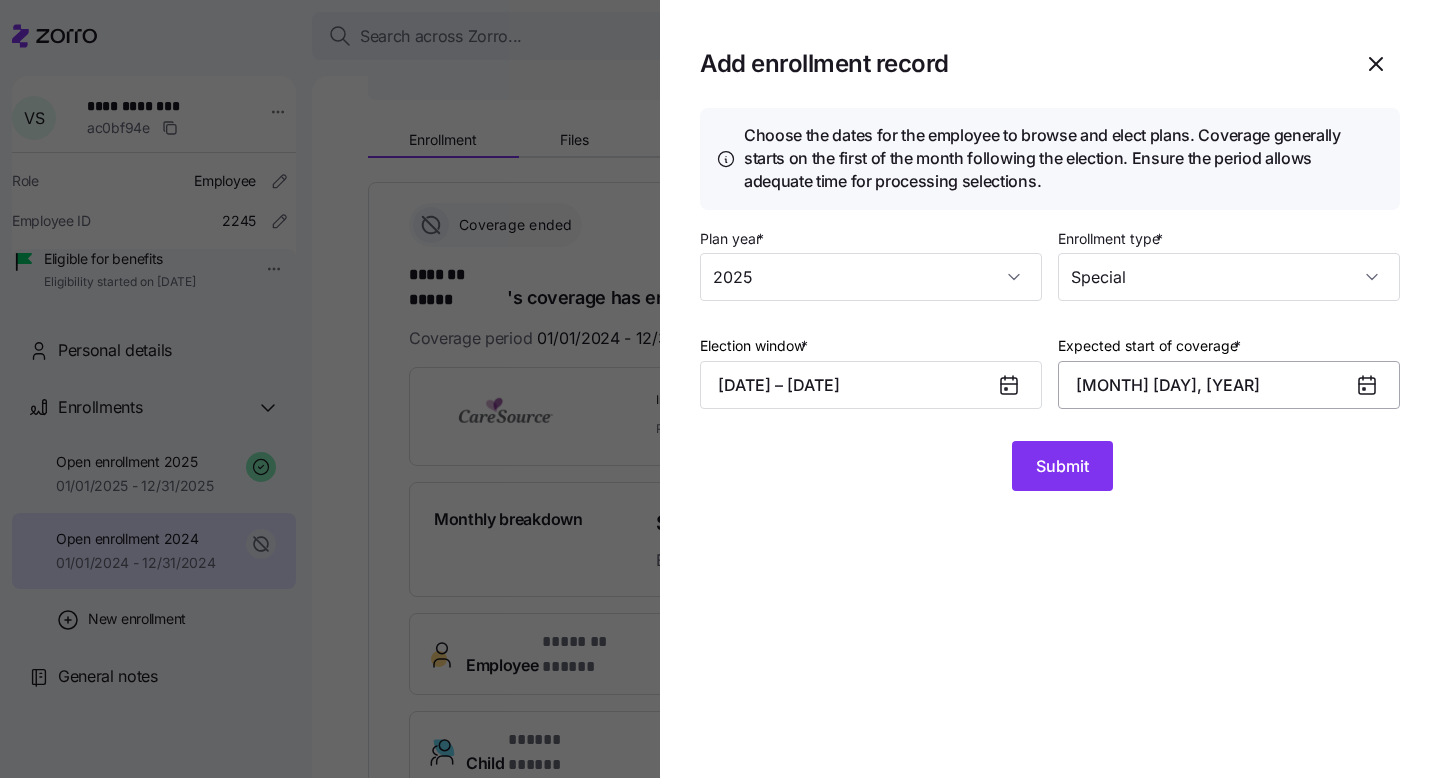 click on "[MONTH] [DAY], [YEAR]" at bounding box center [1229, 385] 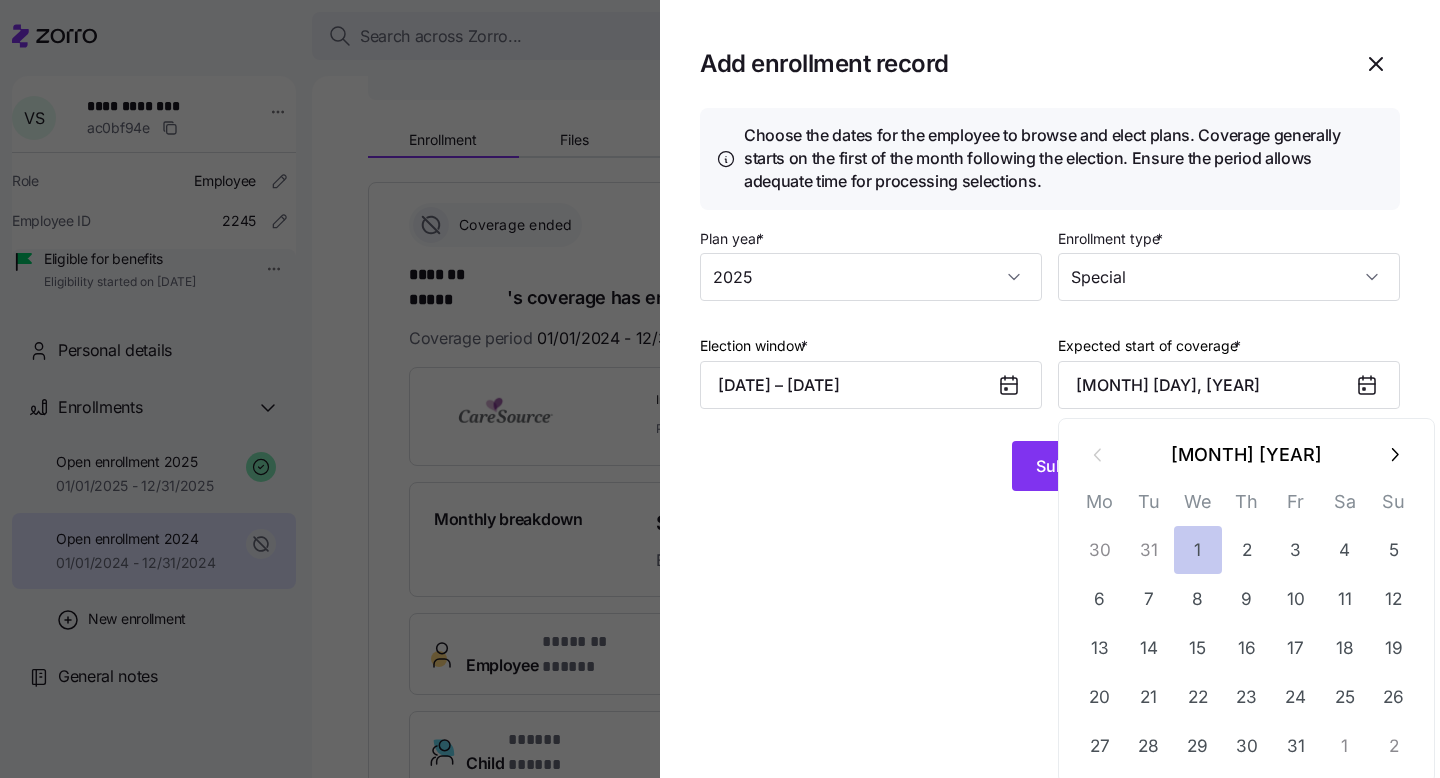 click on "1" at bounding box center (1198, 550) 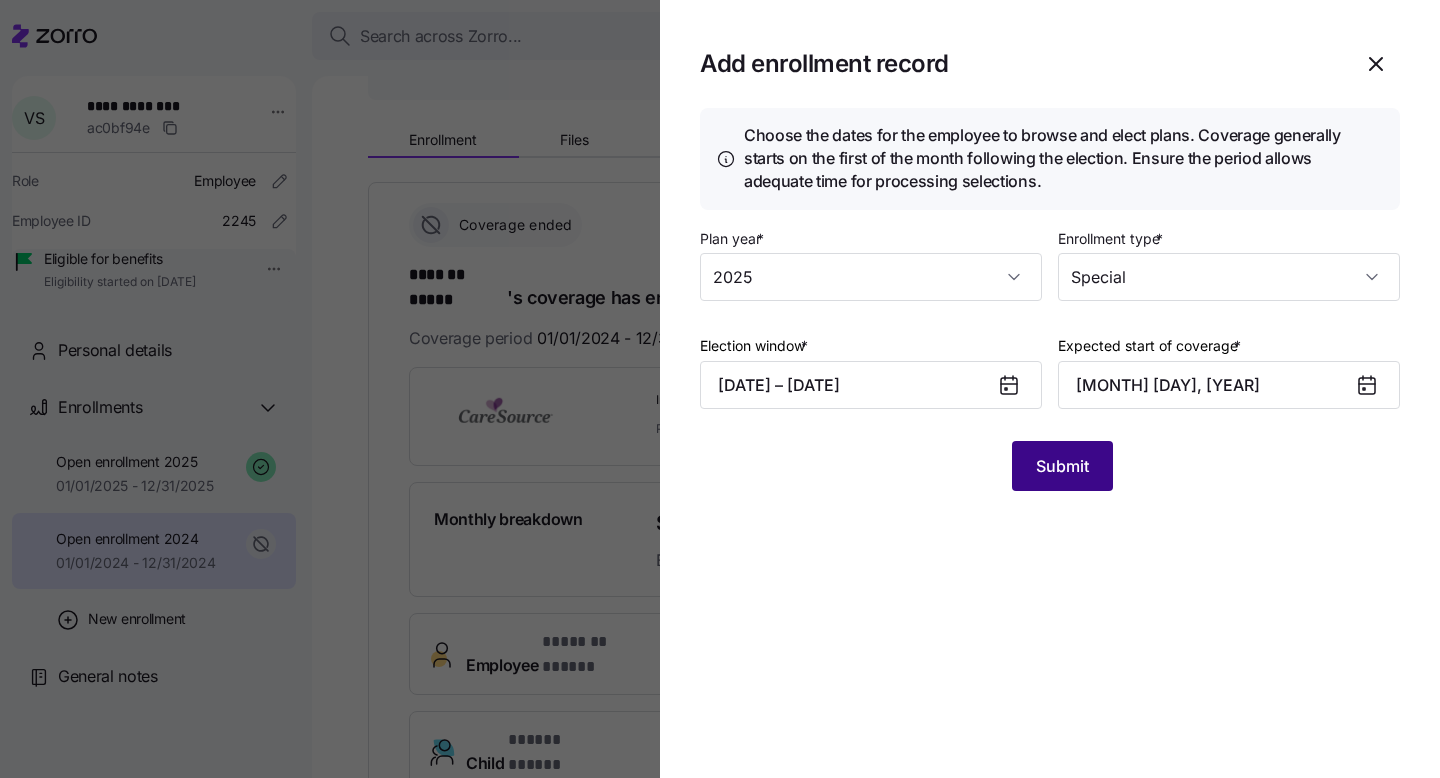 click on "Submit" at bounding box center [1062, 466] 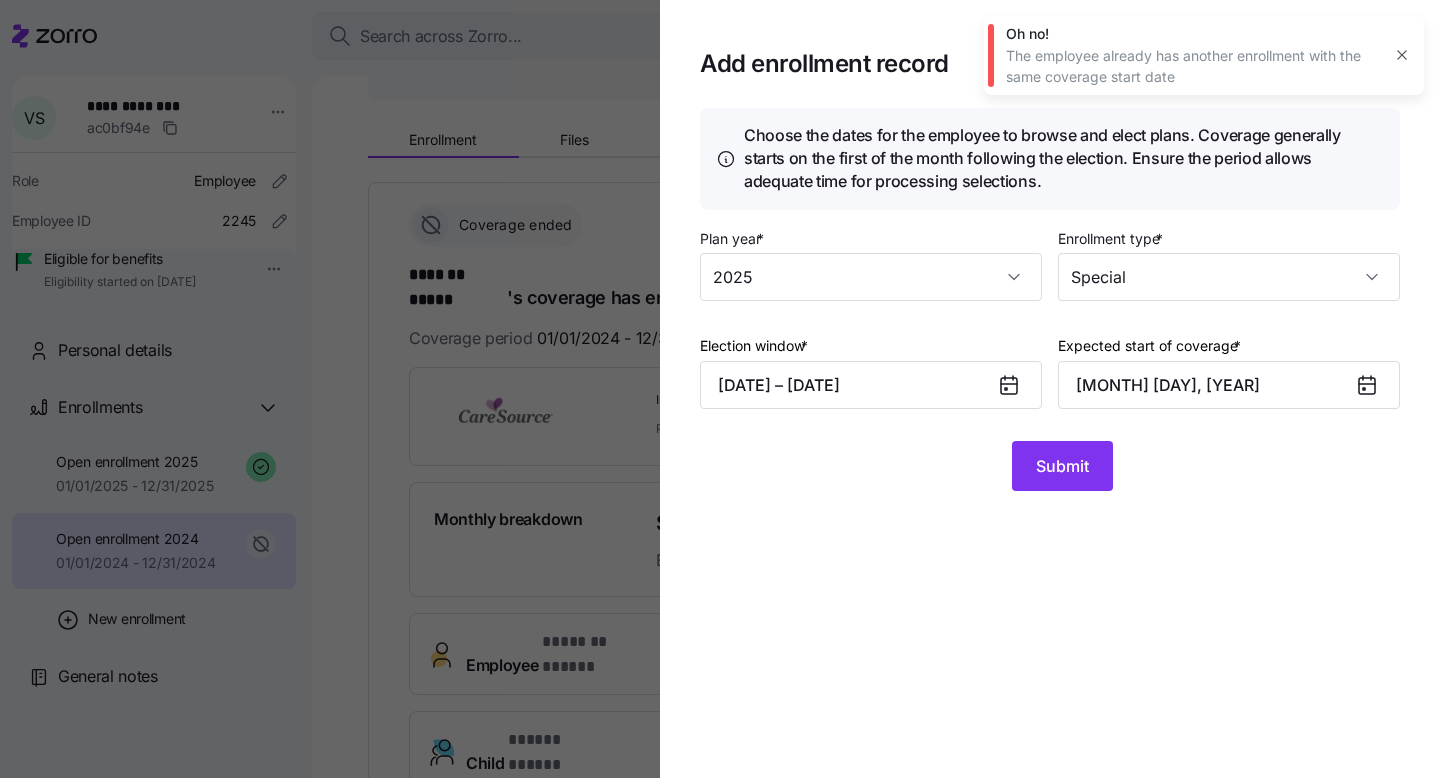 click 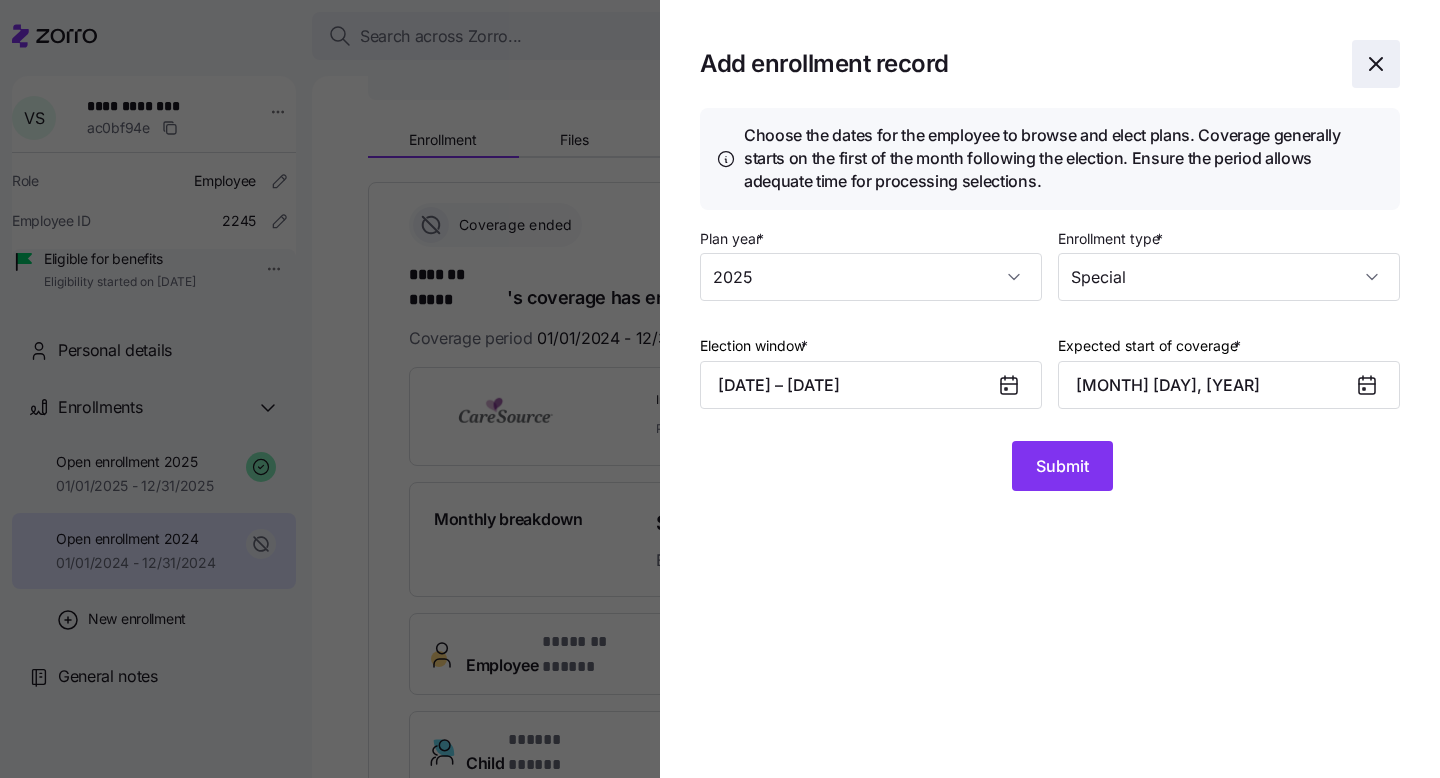 click 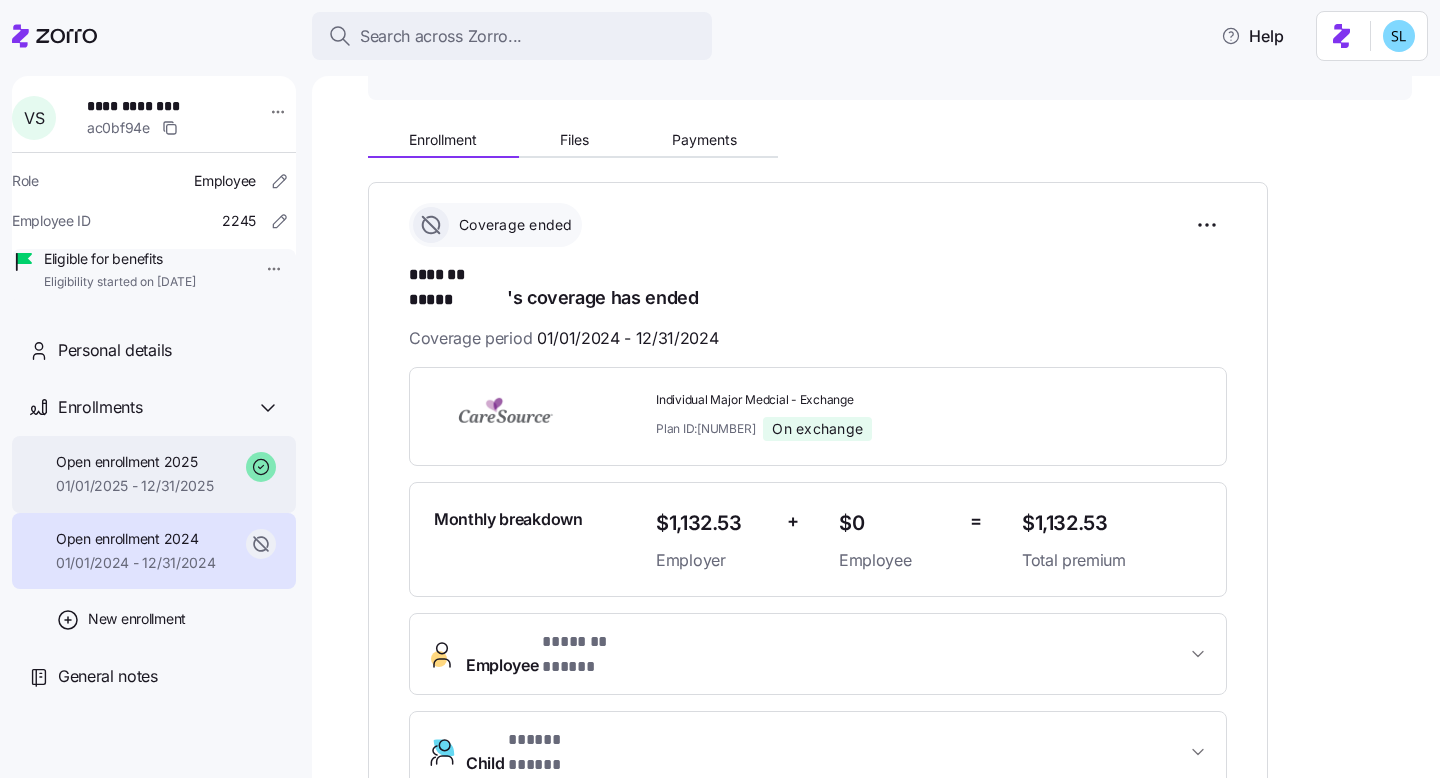 click on "01/01/2025 - 12/31/2025" at bounding box center [135, 486] 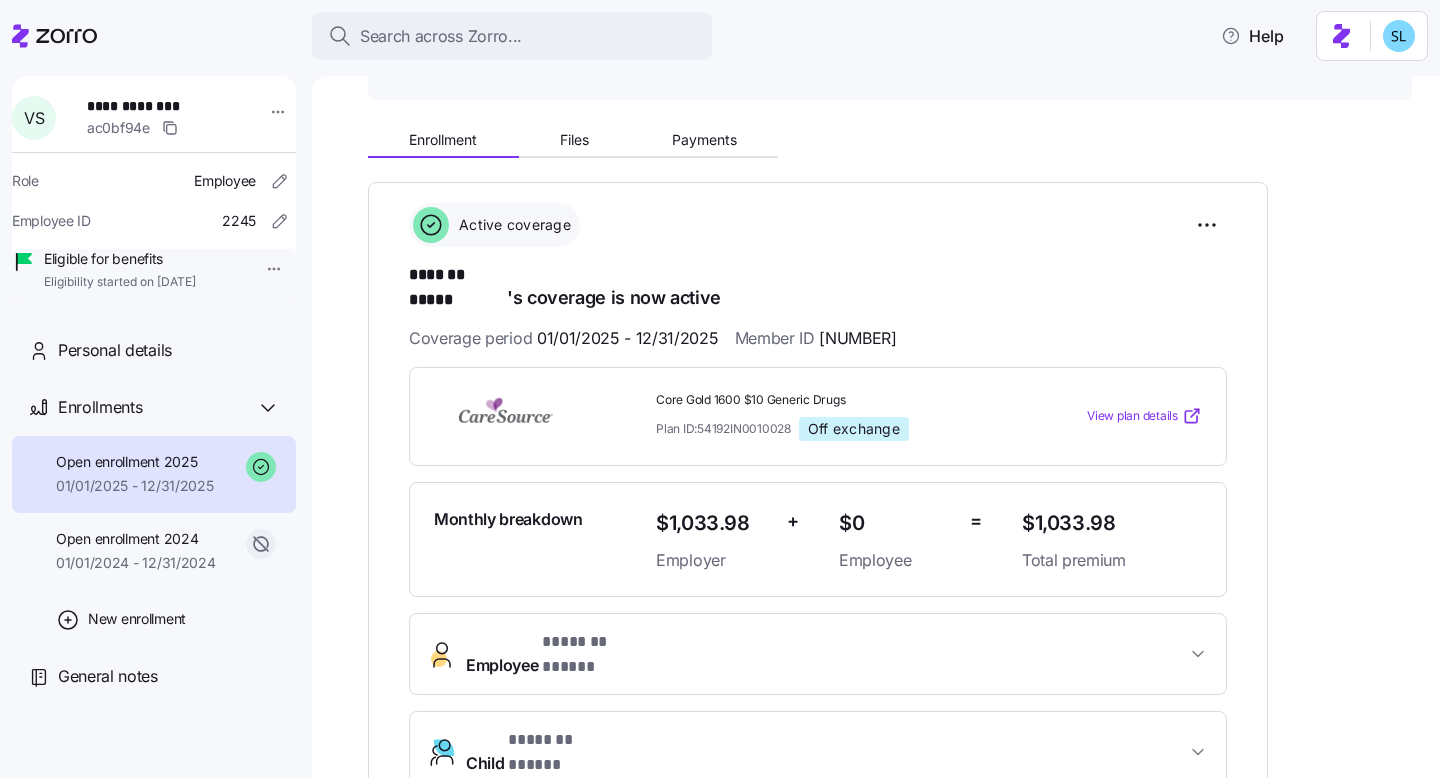 click on "01/01/2025 - 12/31/2025" at bounding box center [135, 486] 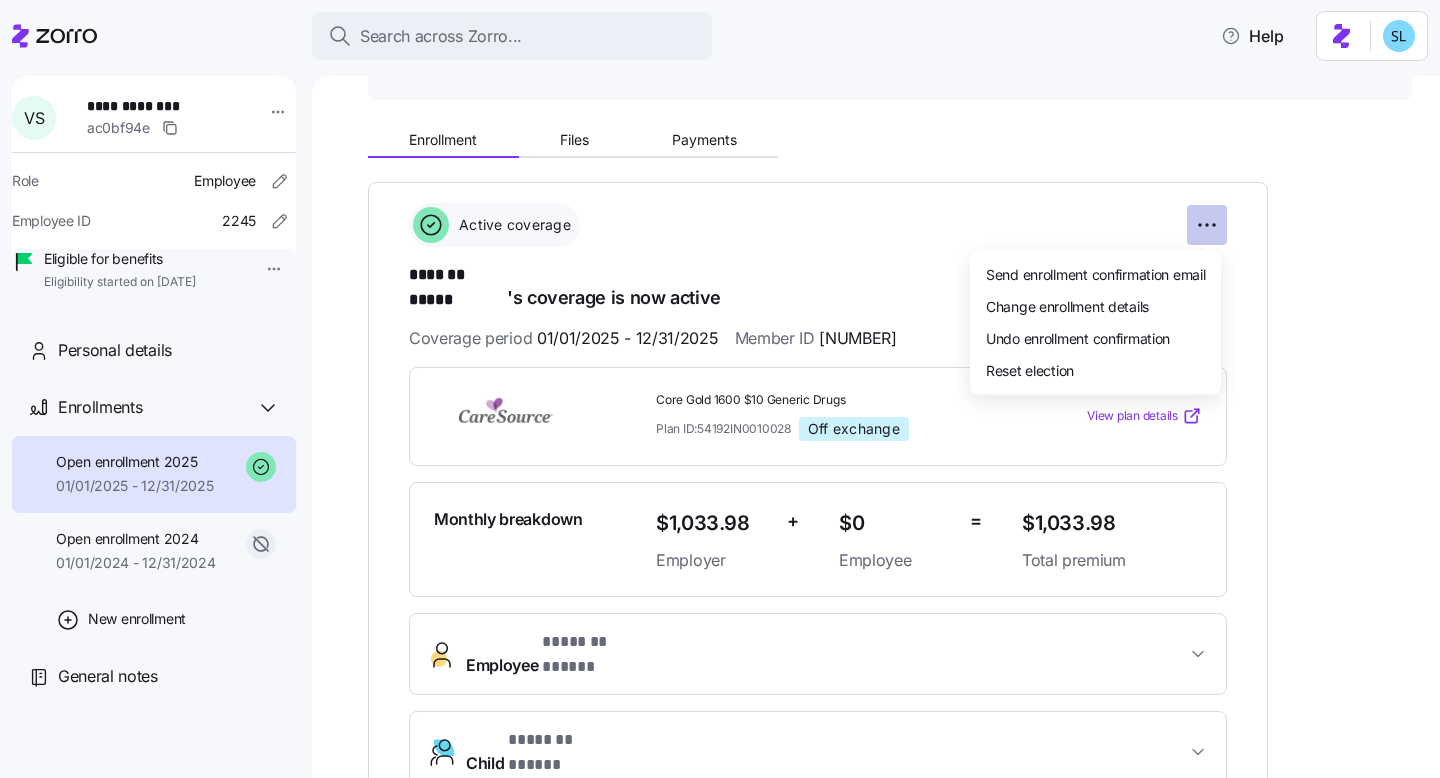 click on "**********" at bounding box center (720, 383) 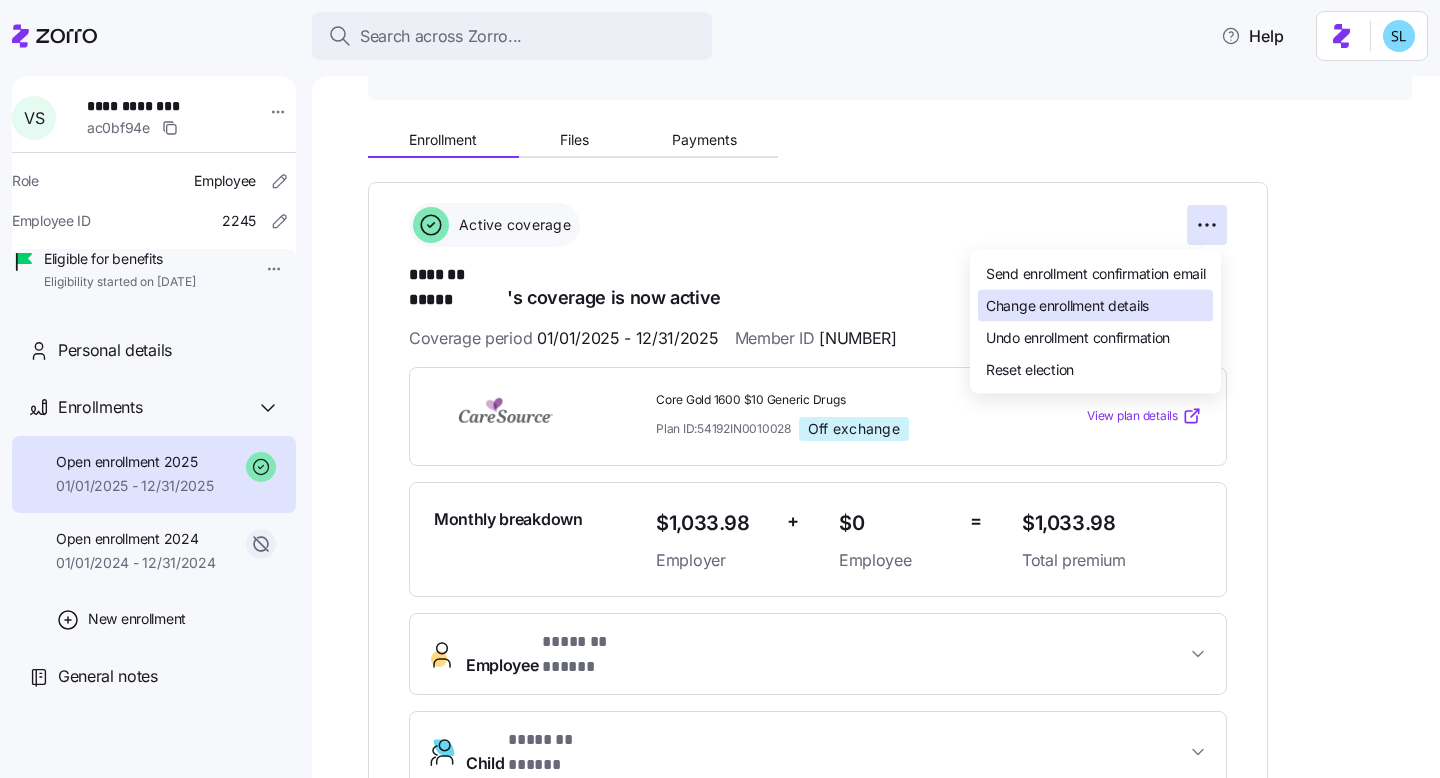 click on "Change enrollment details" at bounding box center [1095, 306] 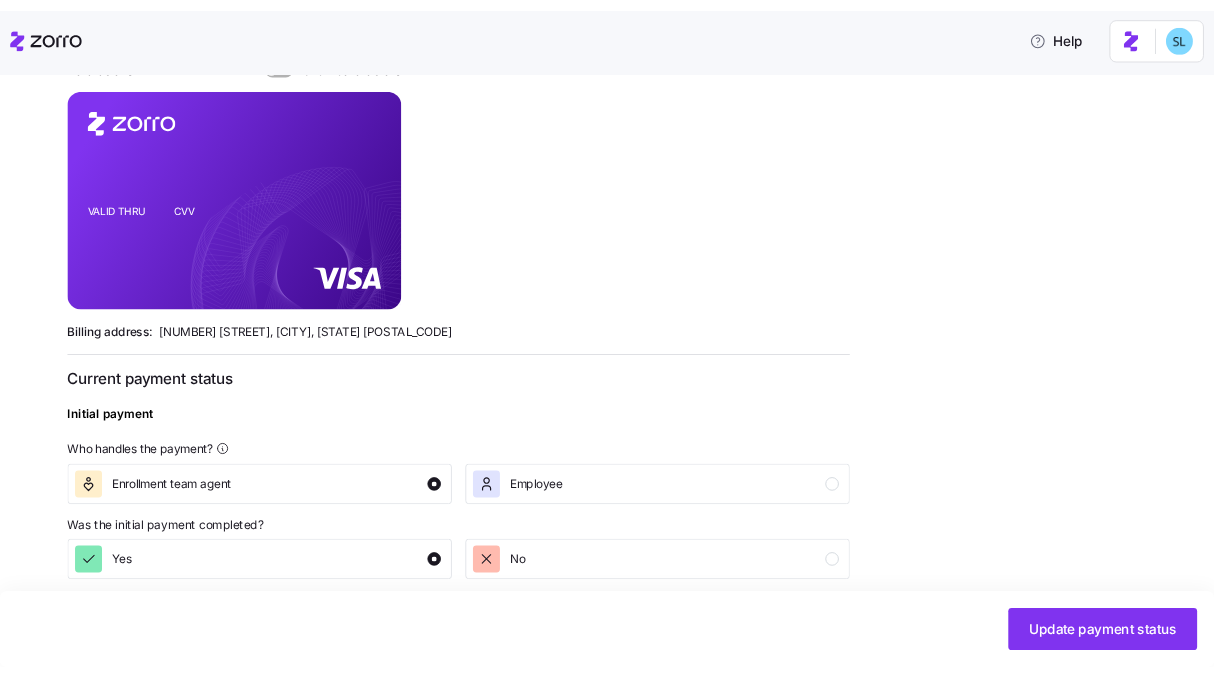 scroll, scrollTop: 645, scrollLeft: 0, axis: vertical 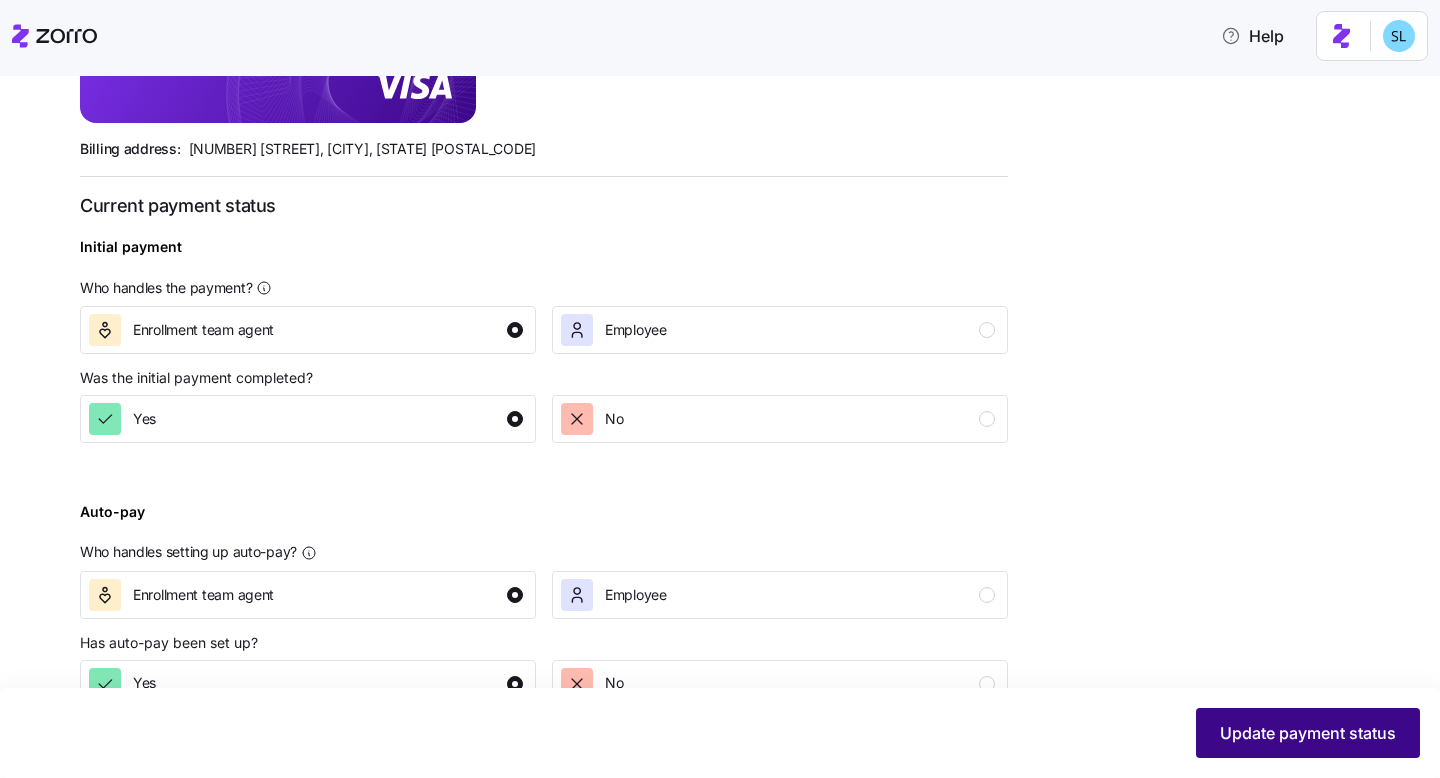 click on "Update payment status" at bounding box center [1308, 733] 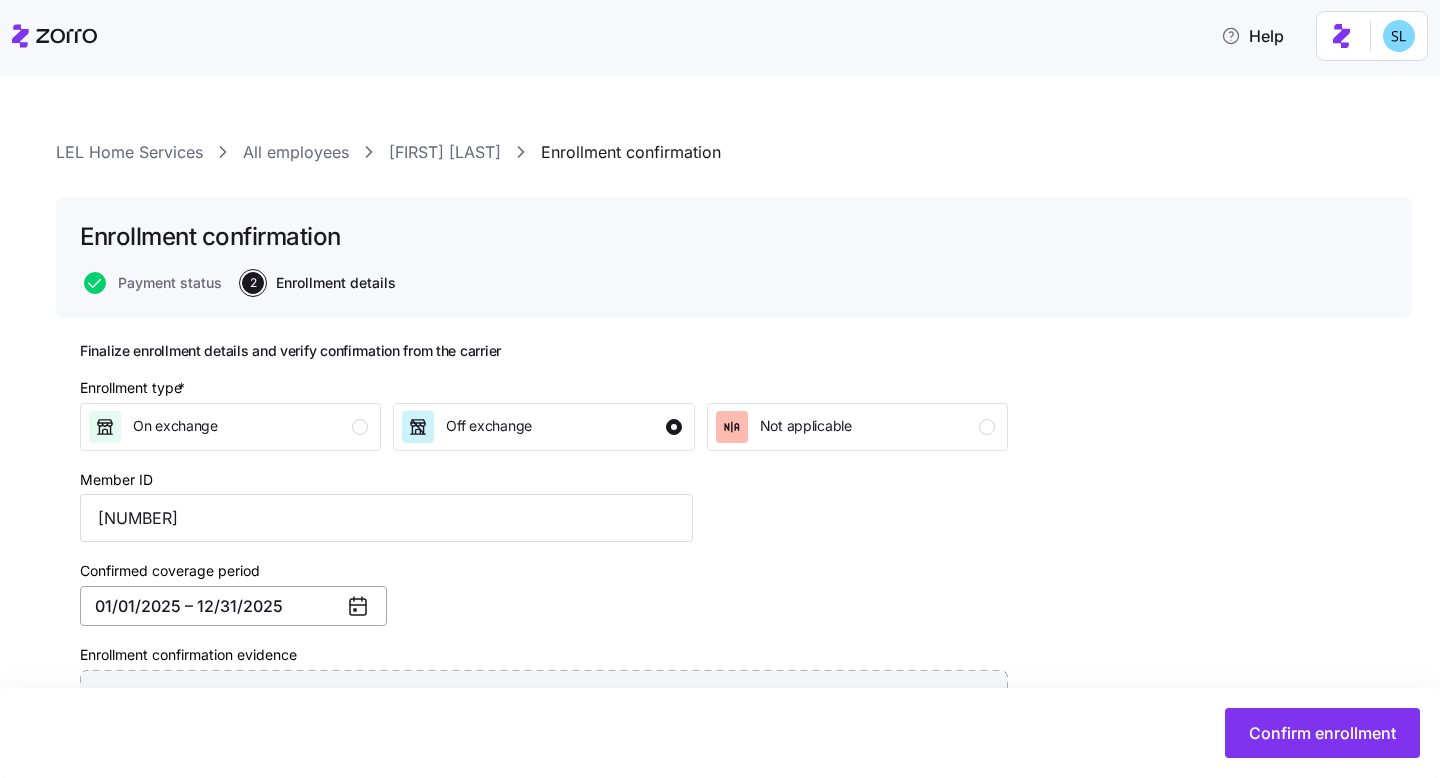 click on "01/01/2025 – 12/31/2025" at bounding box center (233, 606) 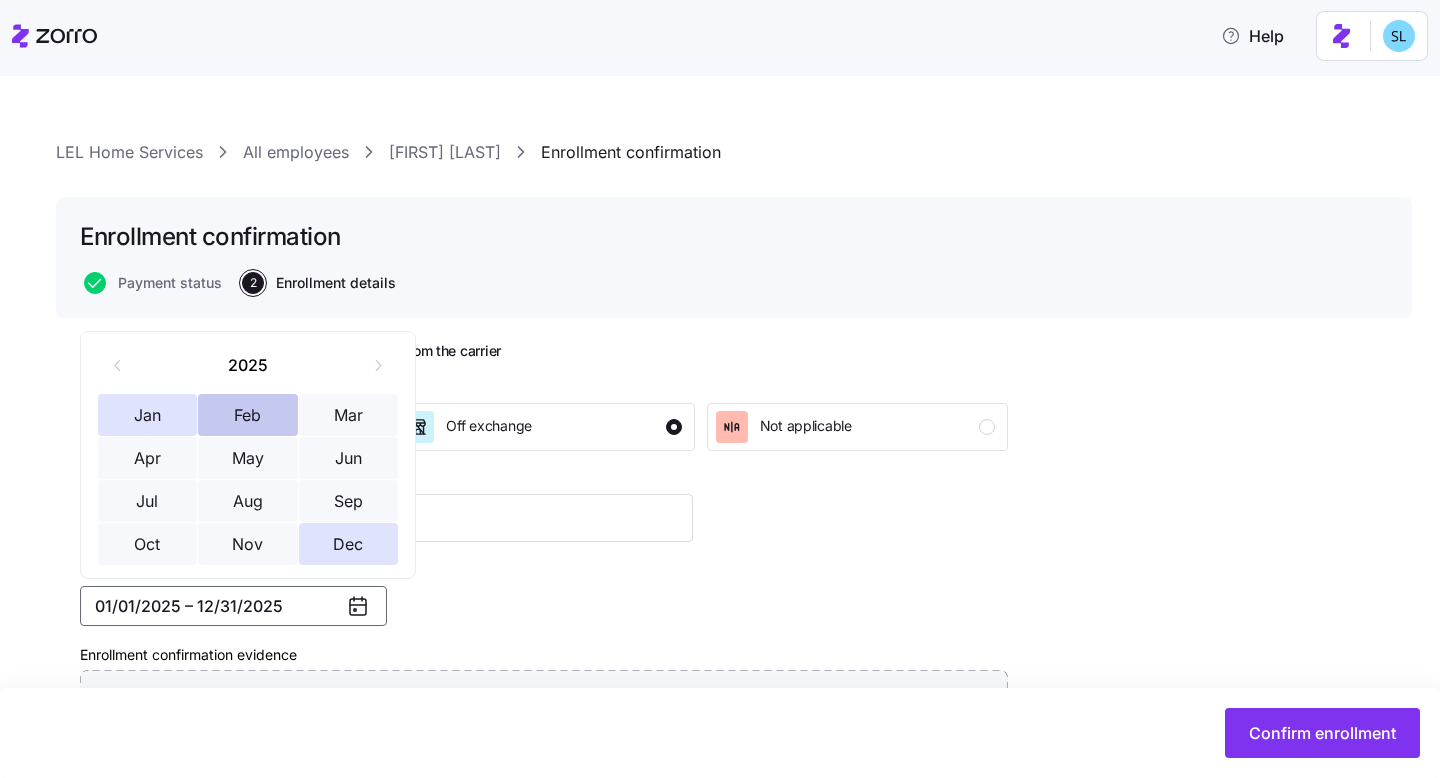 click on "Feb" at bounding box center [248, 415] 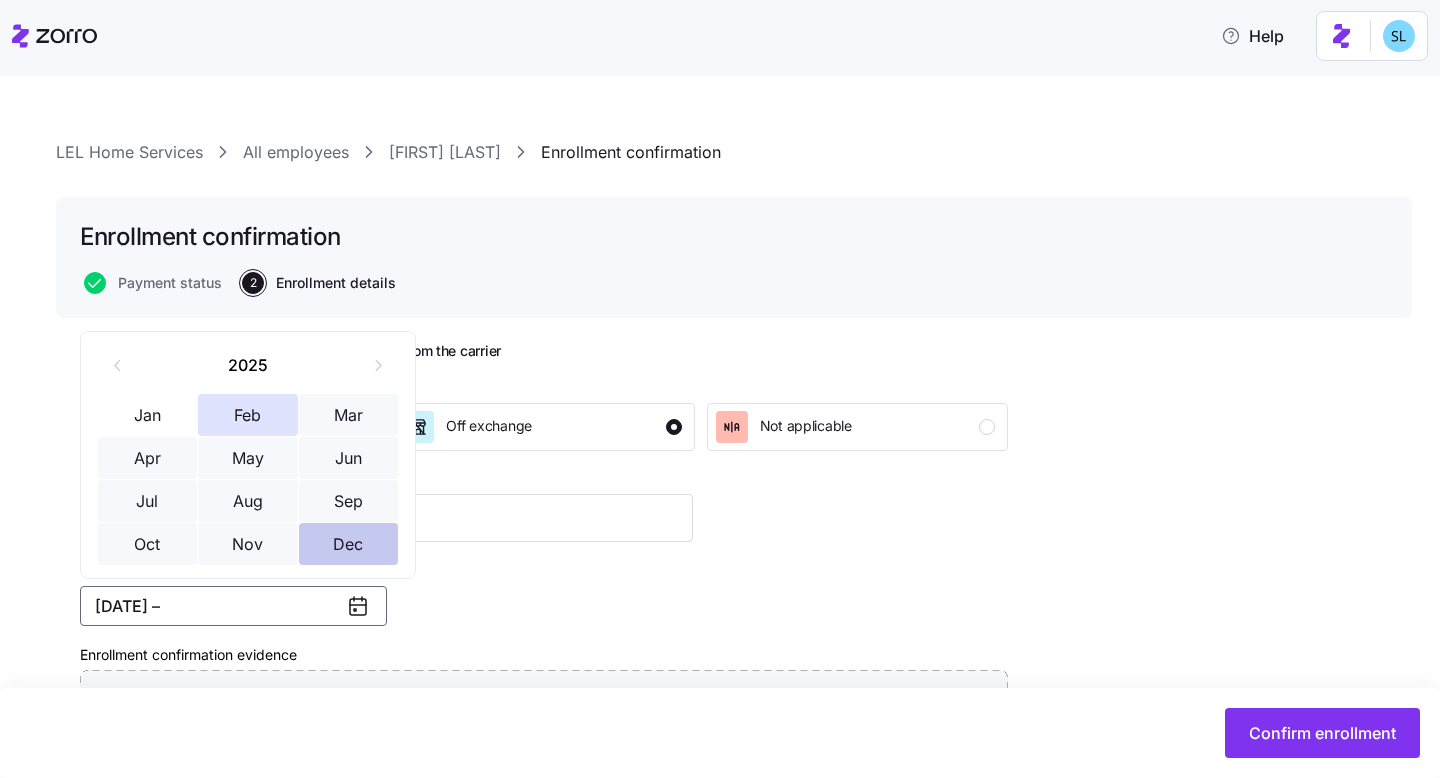 click on "Dec" at bounding box center (349, 544) 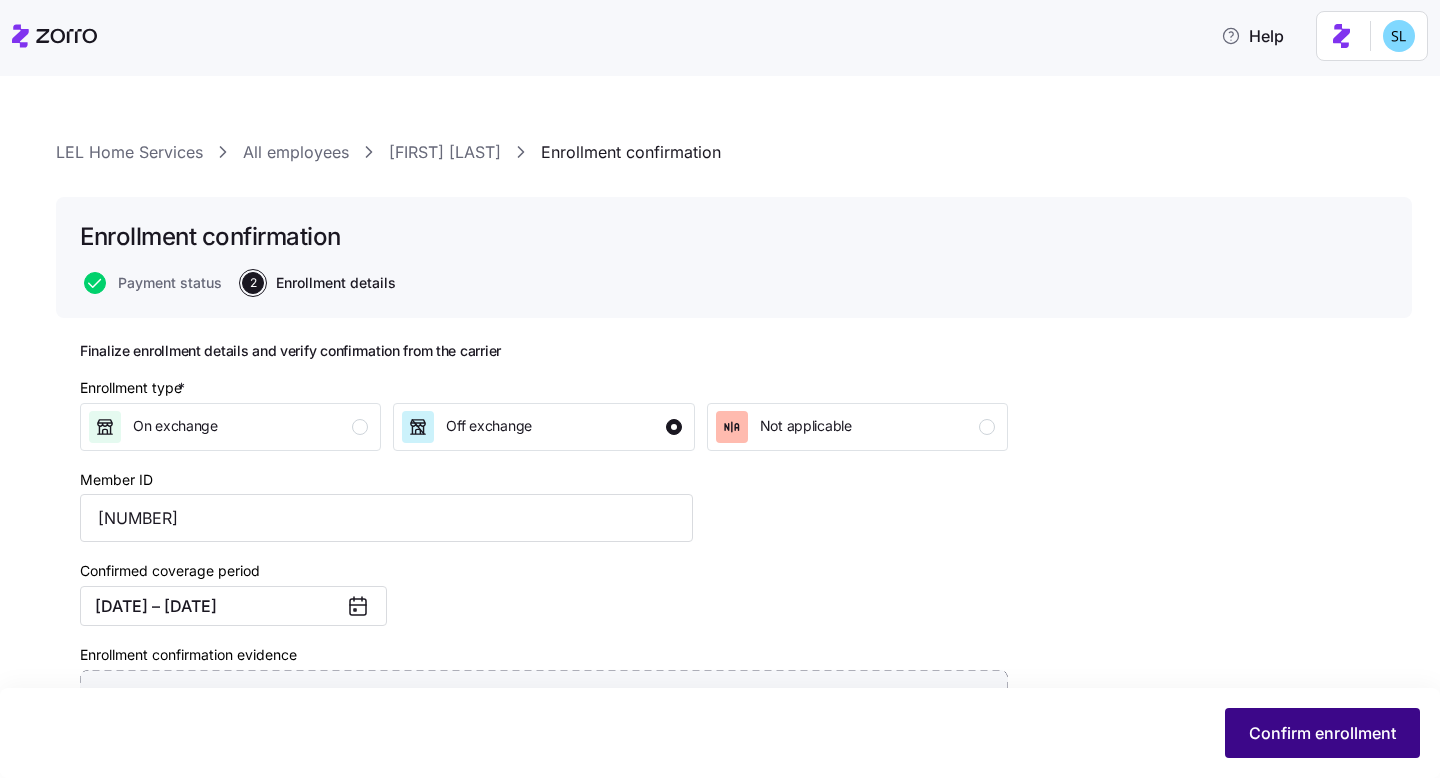 click on "Confirm enrollment" at bounding box center [1322, 733] 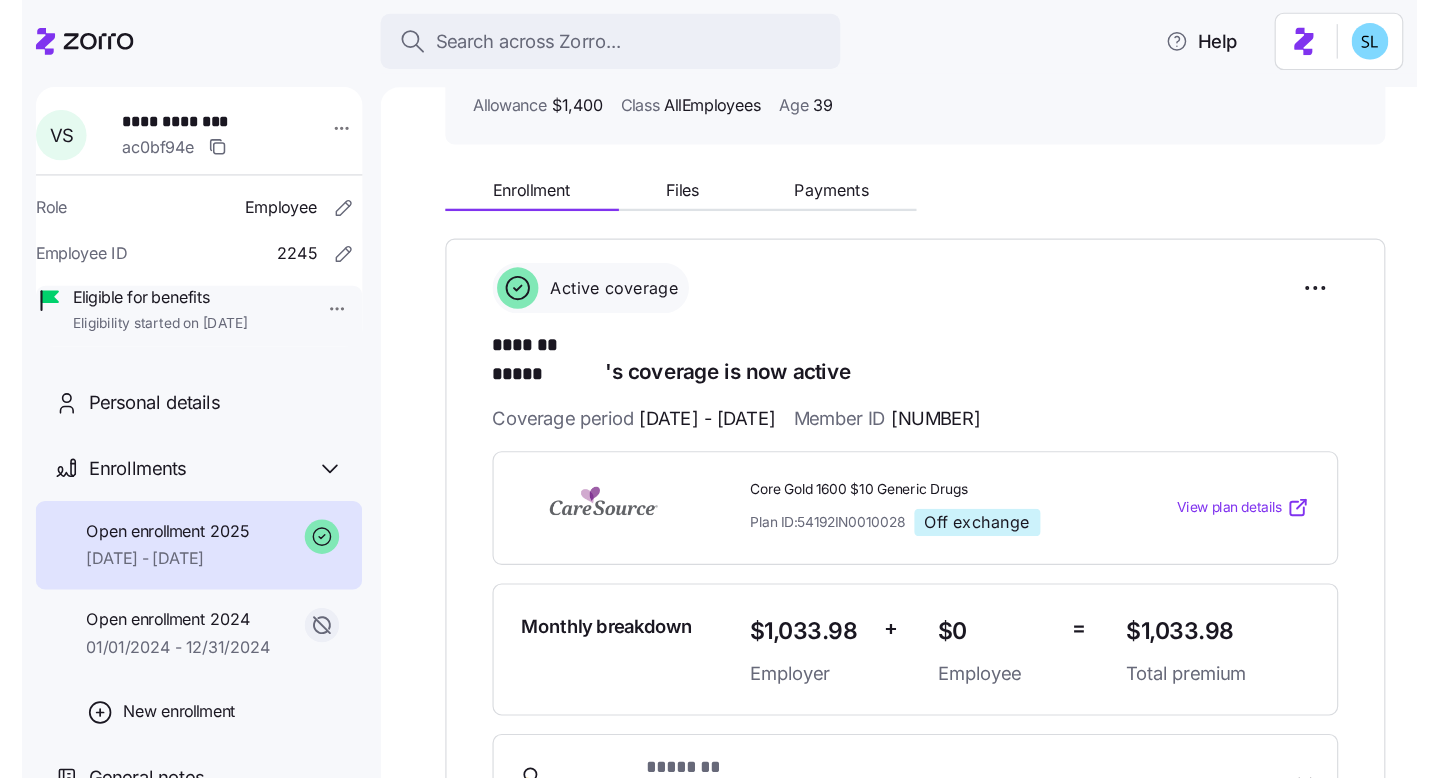 scroll, scrollTop: 210, scrollLeft: 0, axis: vertical 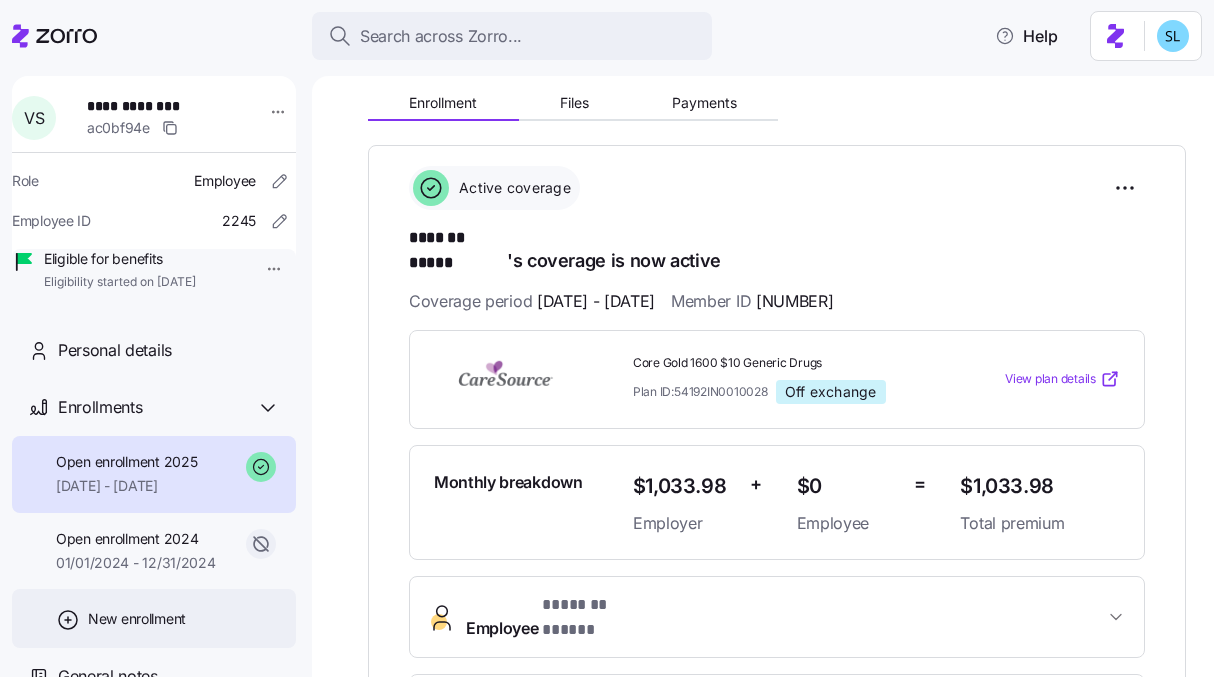 click 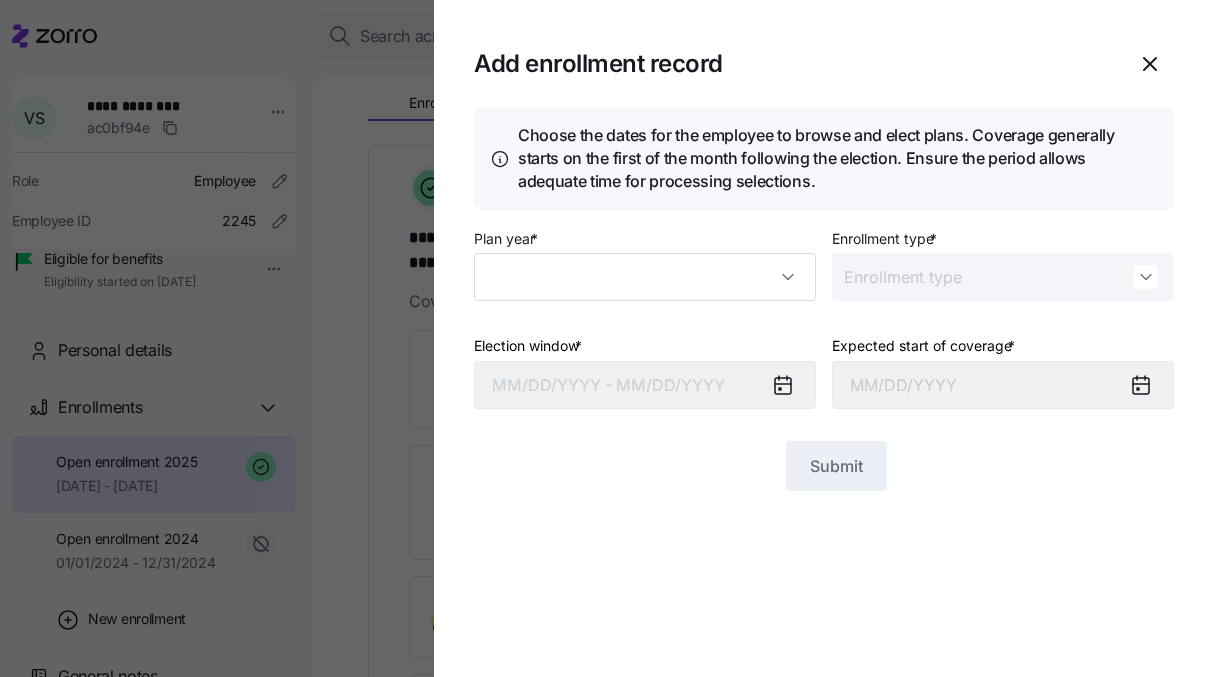 type on "2025" 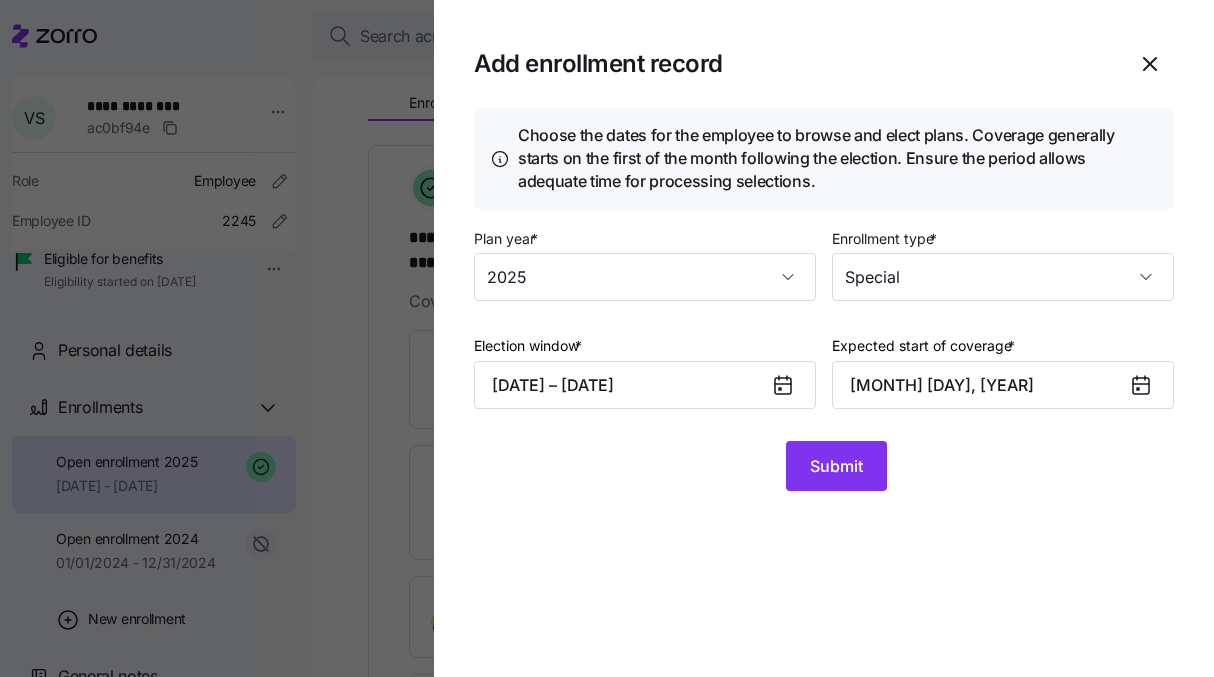 click 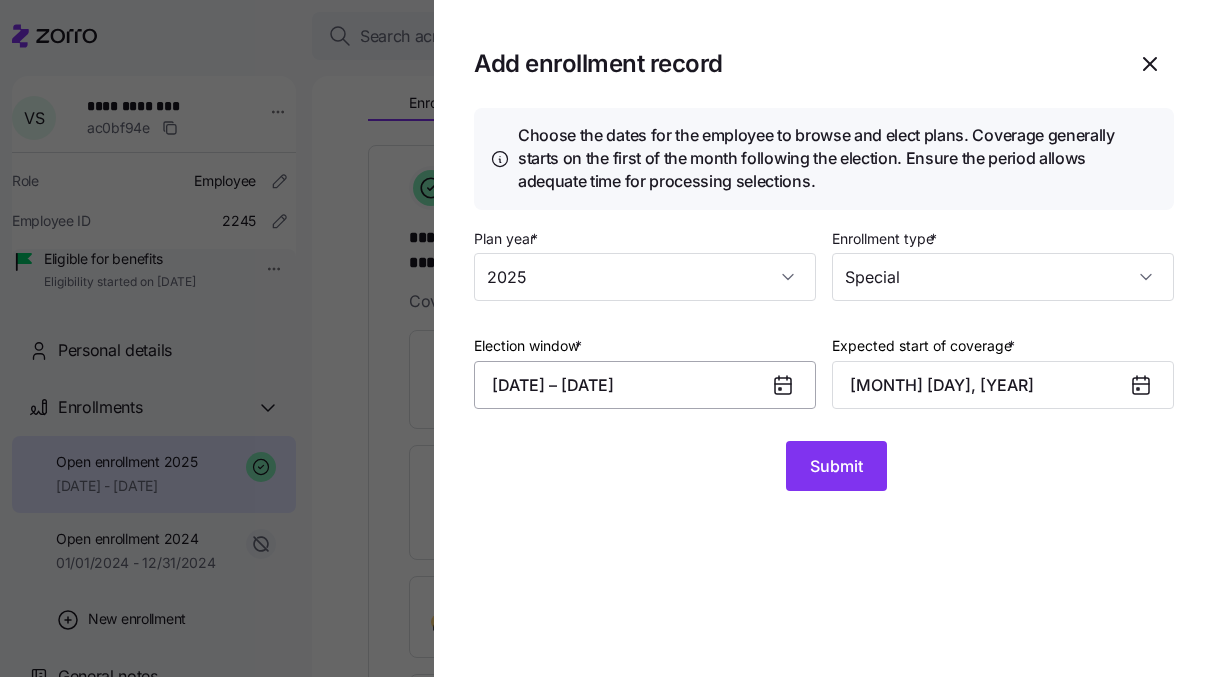 click on "07/17/2025 – 07/20/2025" at bounding box center (645, 385) 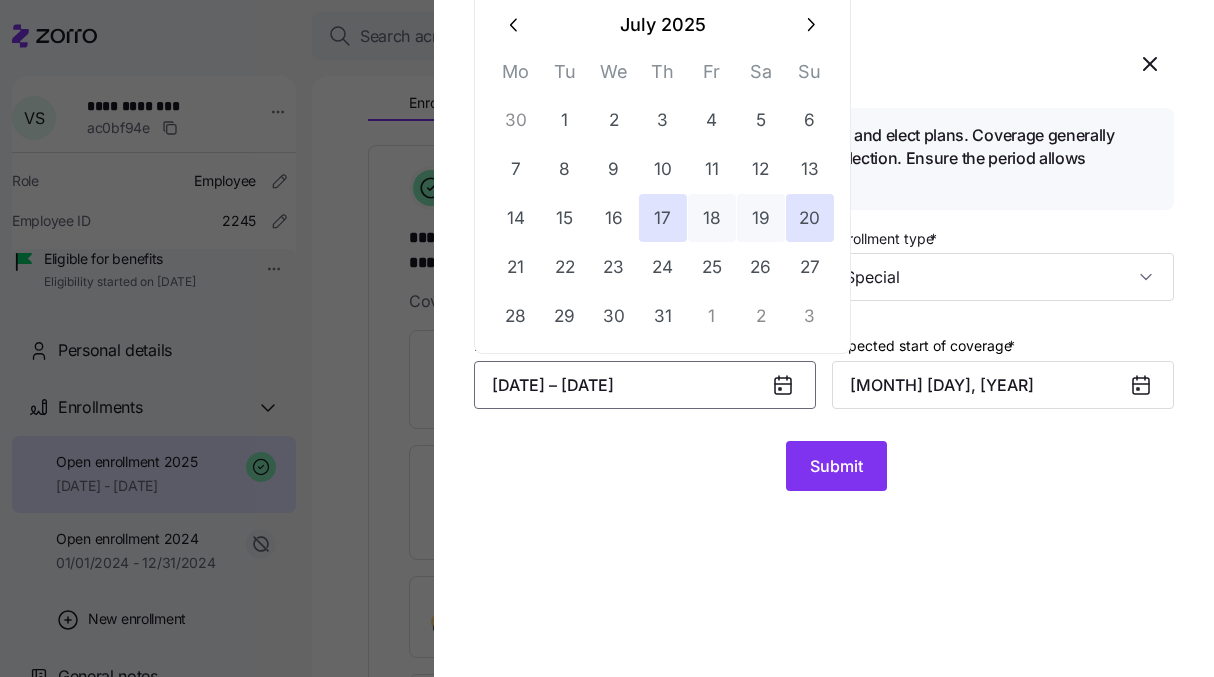 click 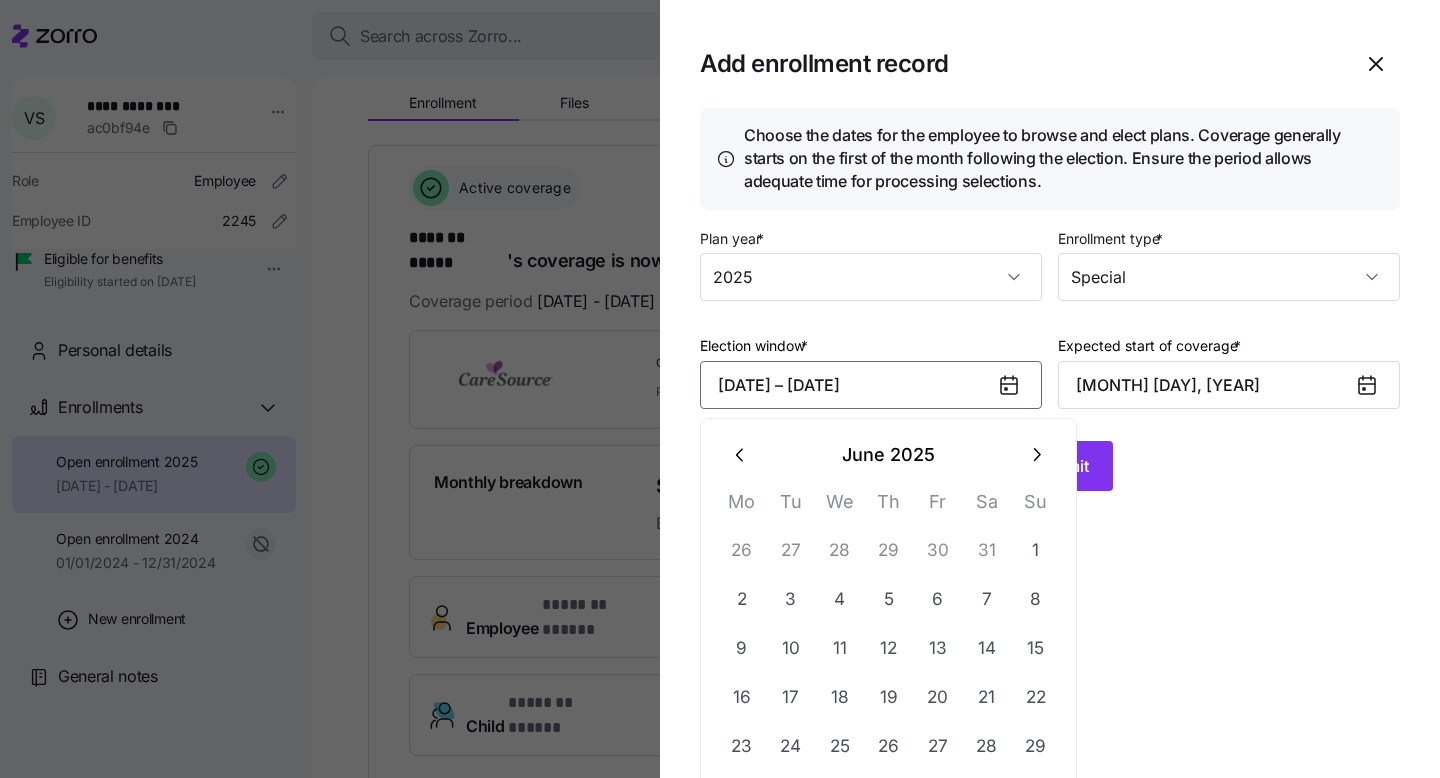 click 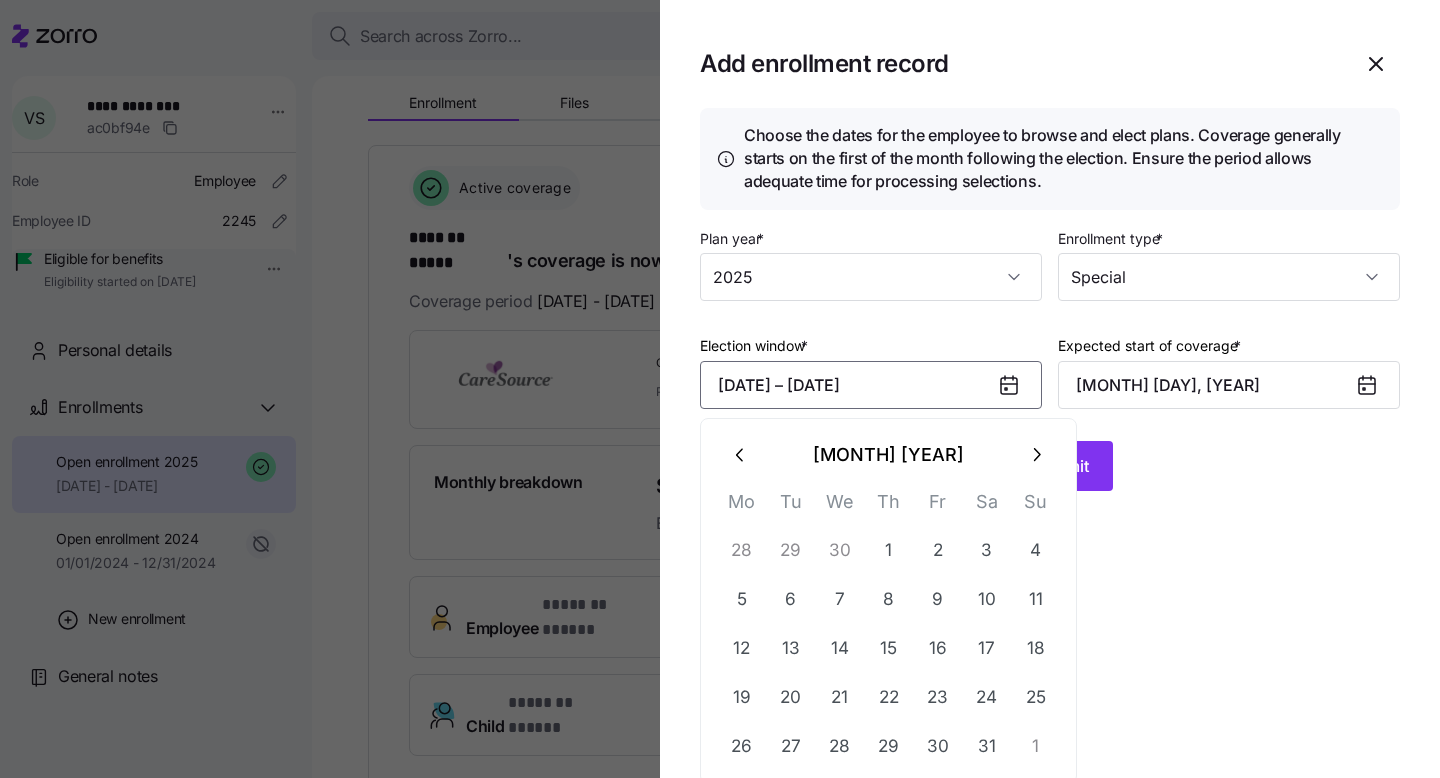 click 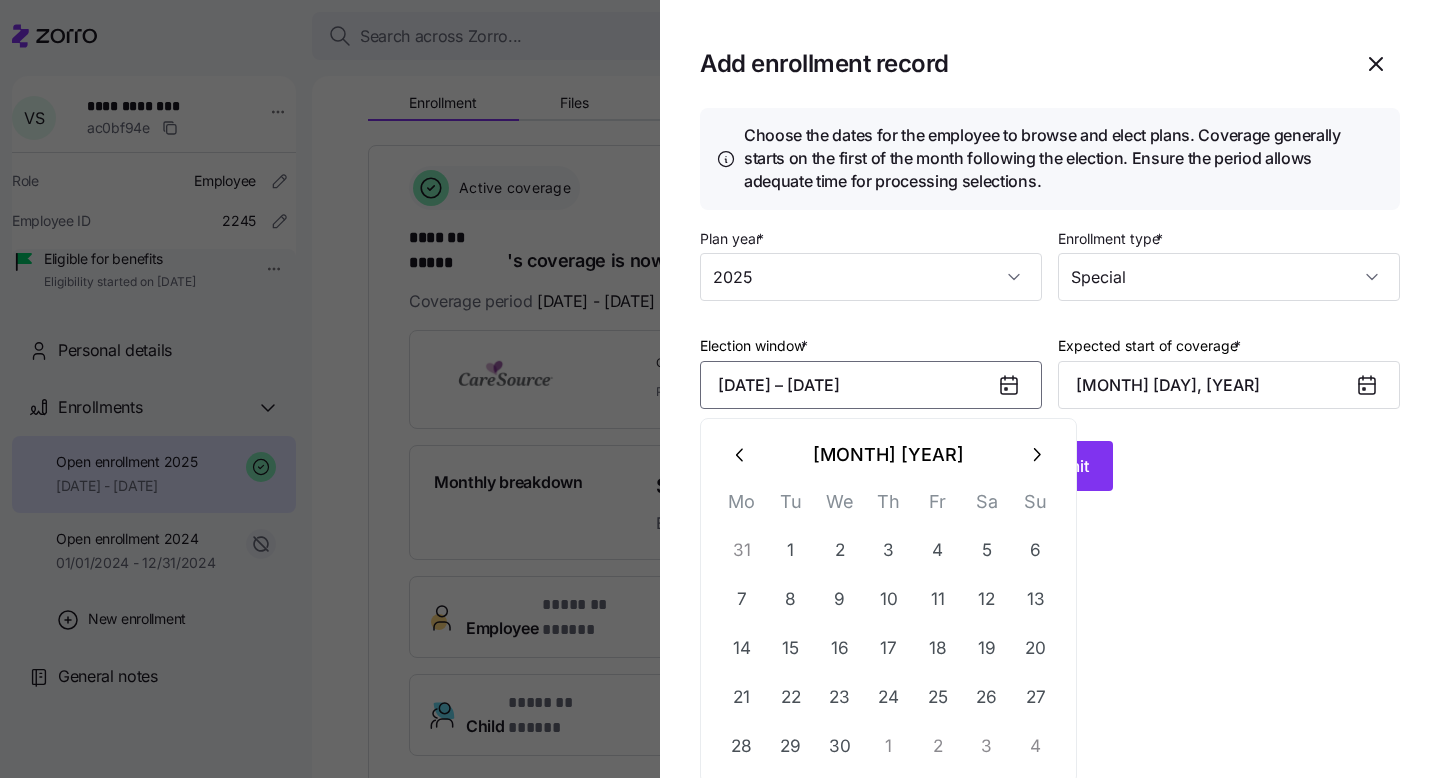 click 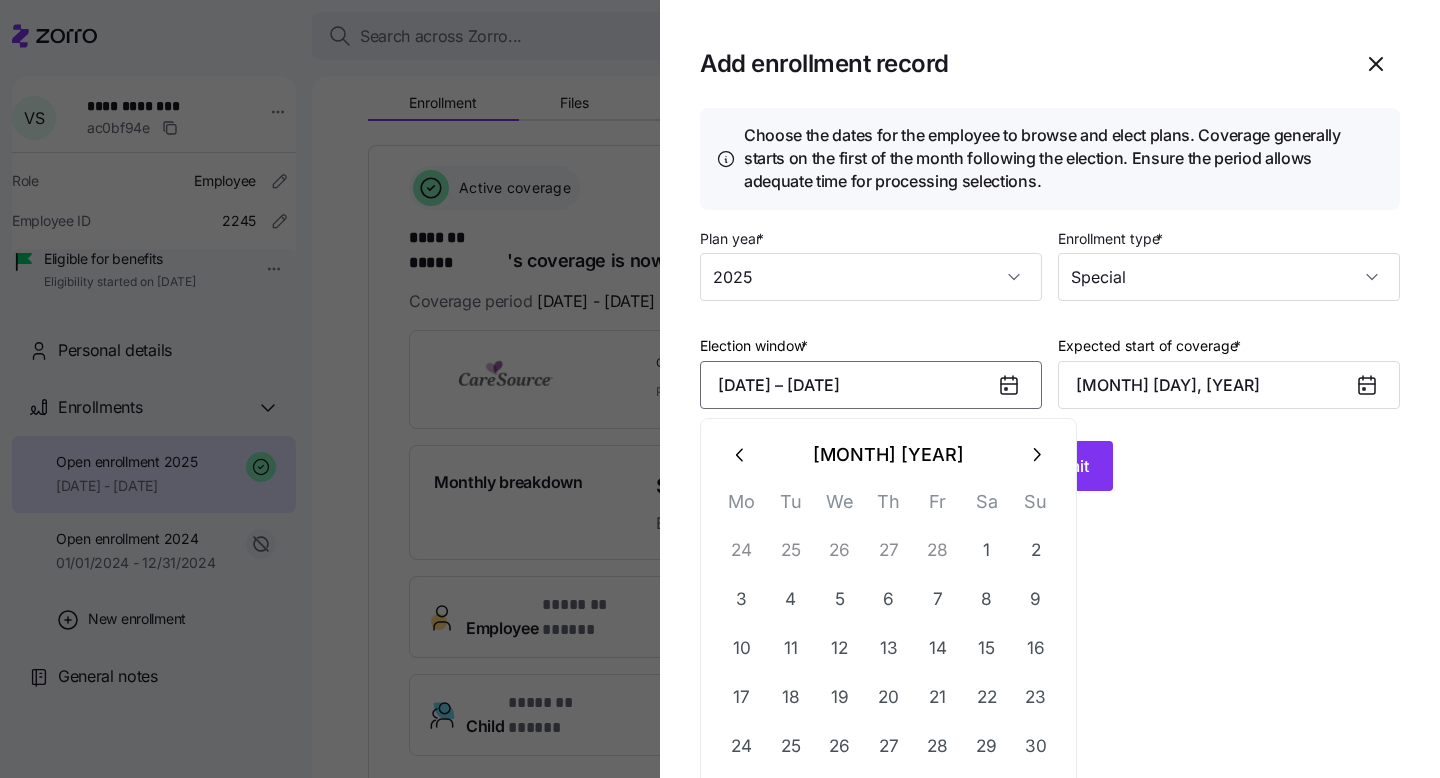 click 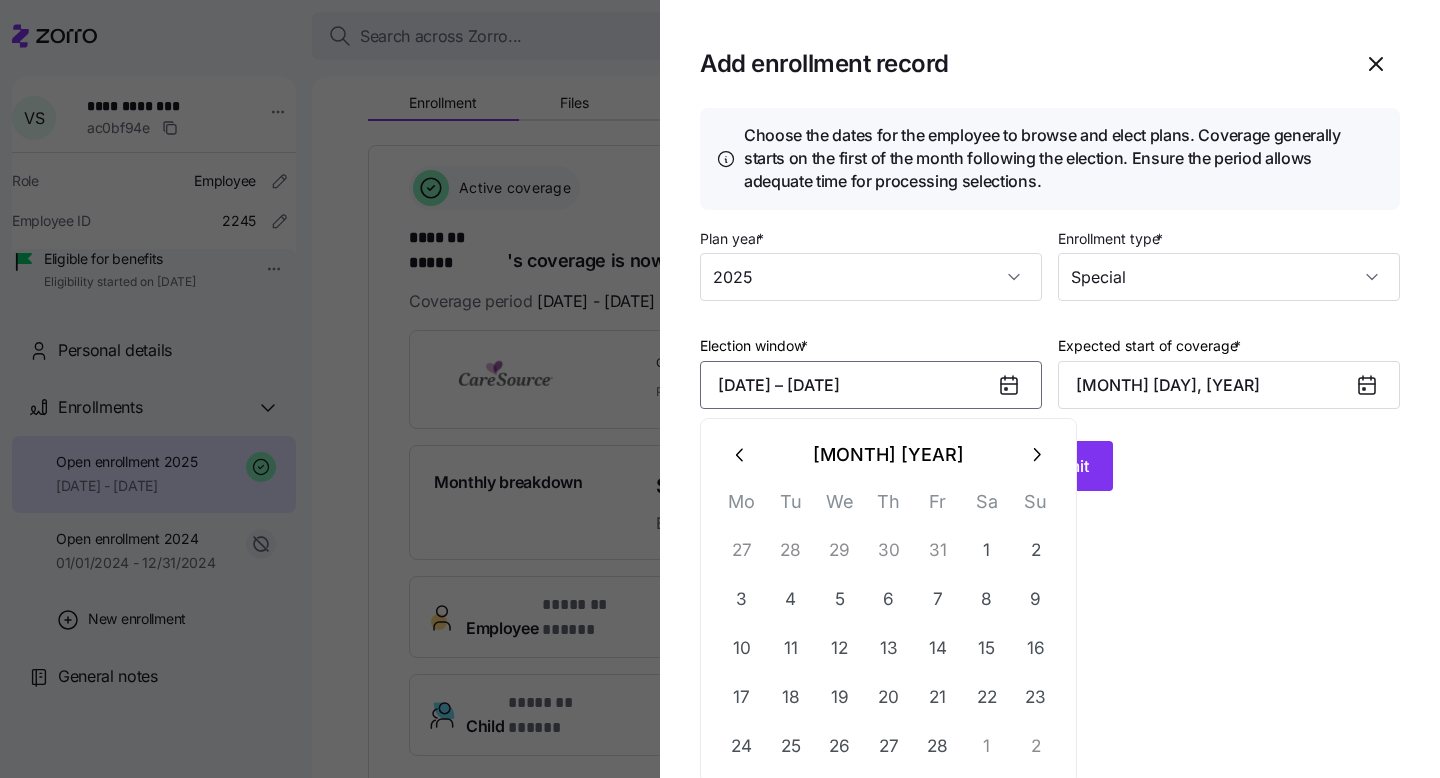 click 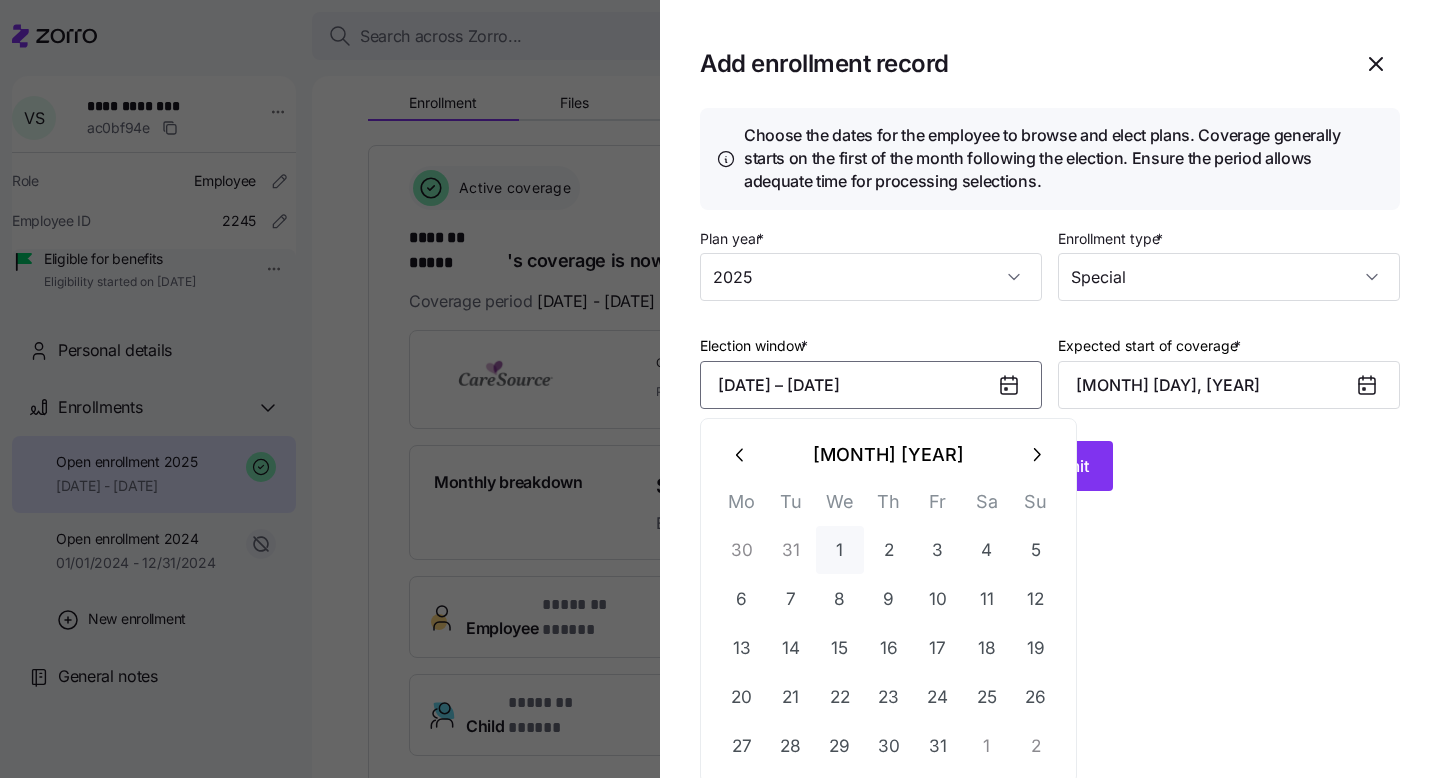 click on "1" at bounding box center [840, 550] 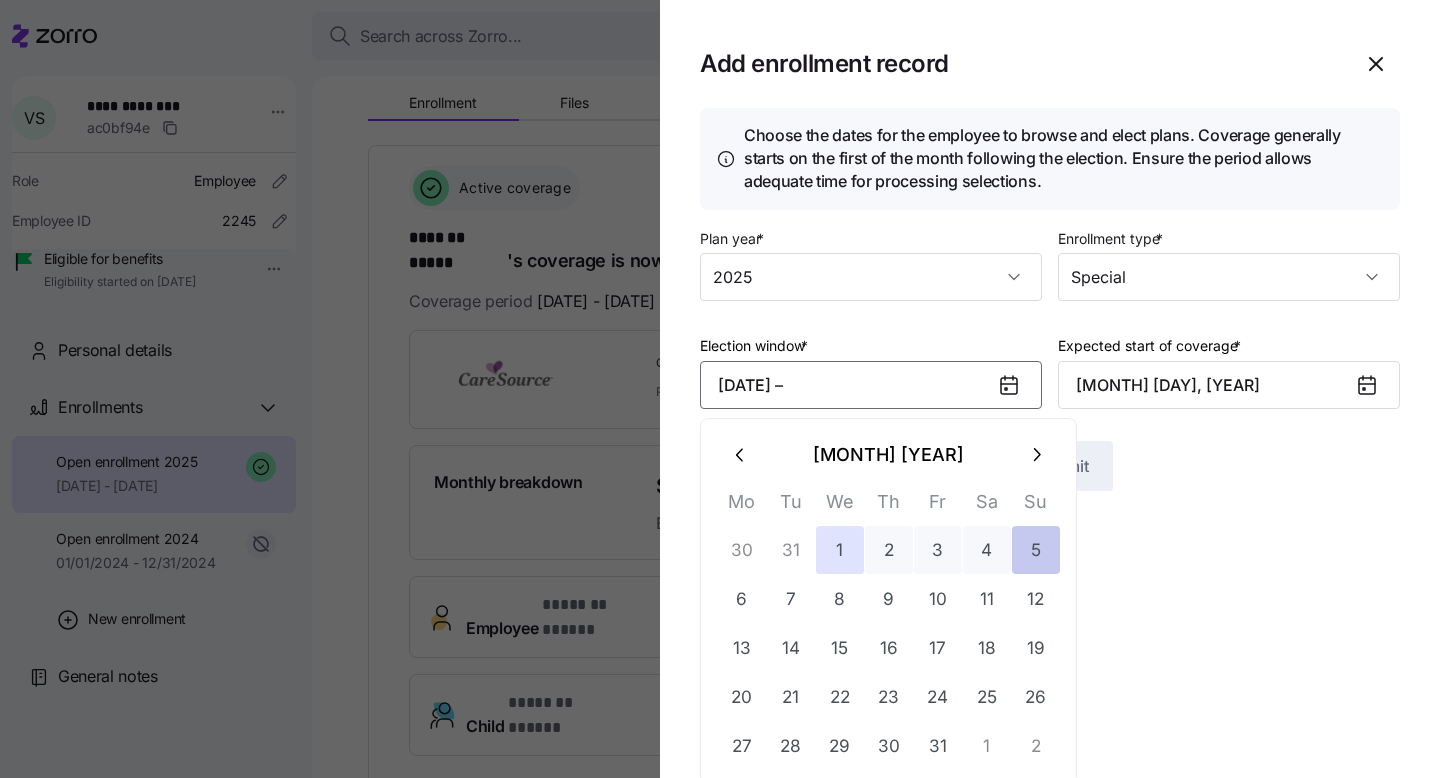 click on "5" at bounding box center [1036, 550] 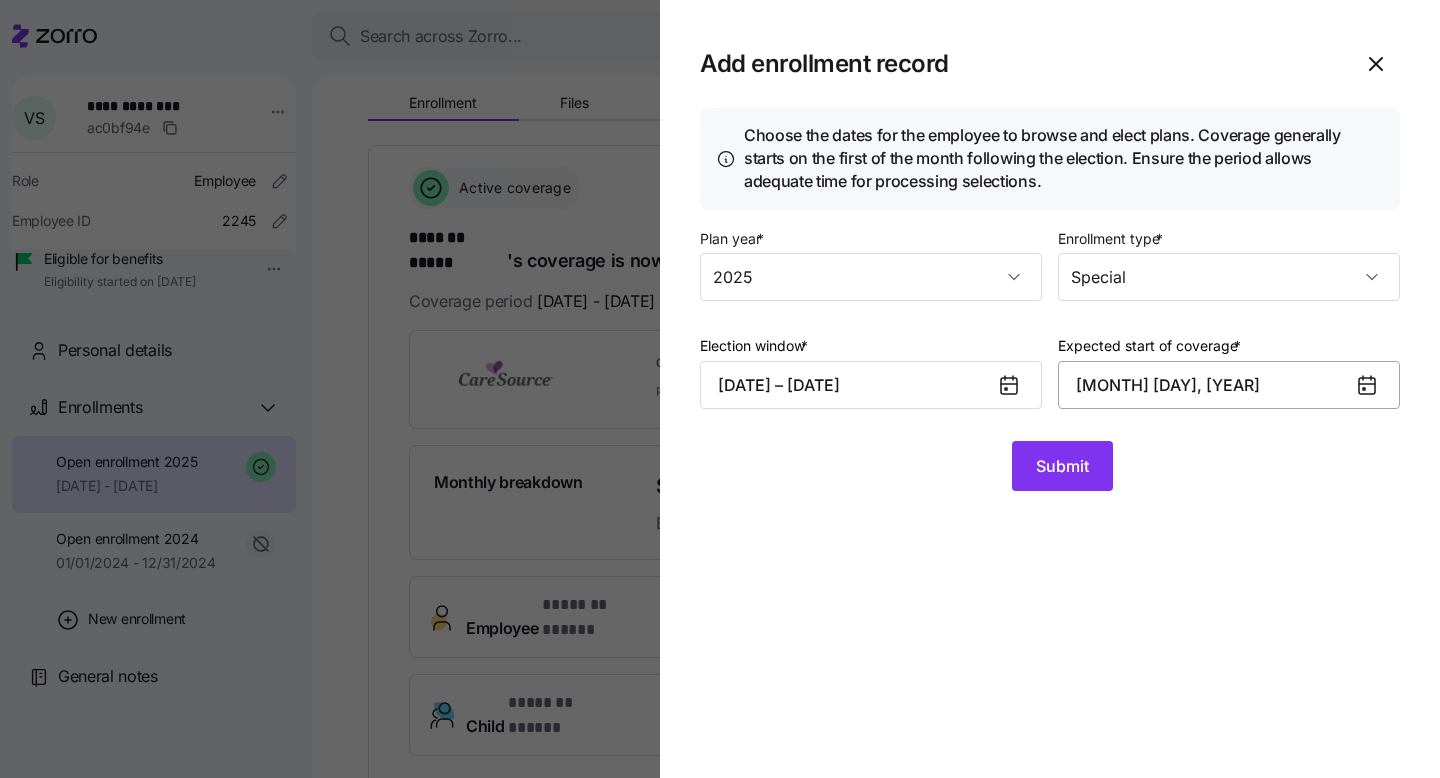 click on "February 1, 2025" at bounding box center (1229, 385) 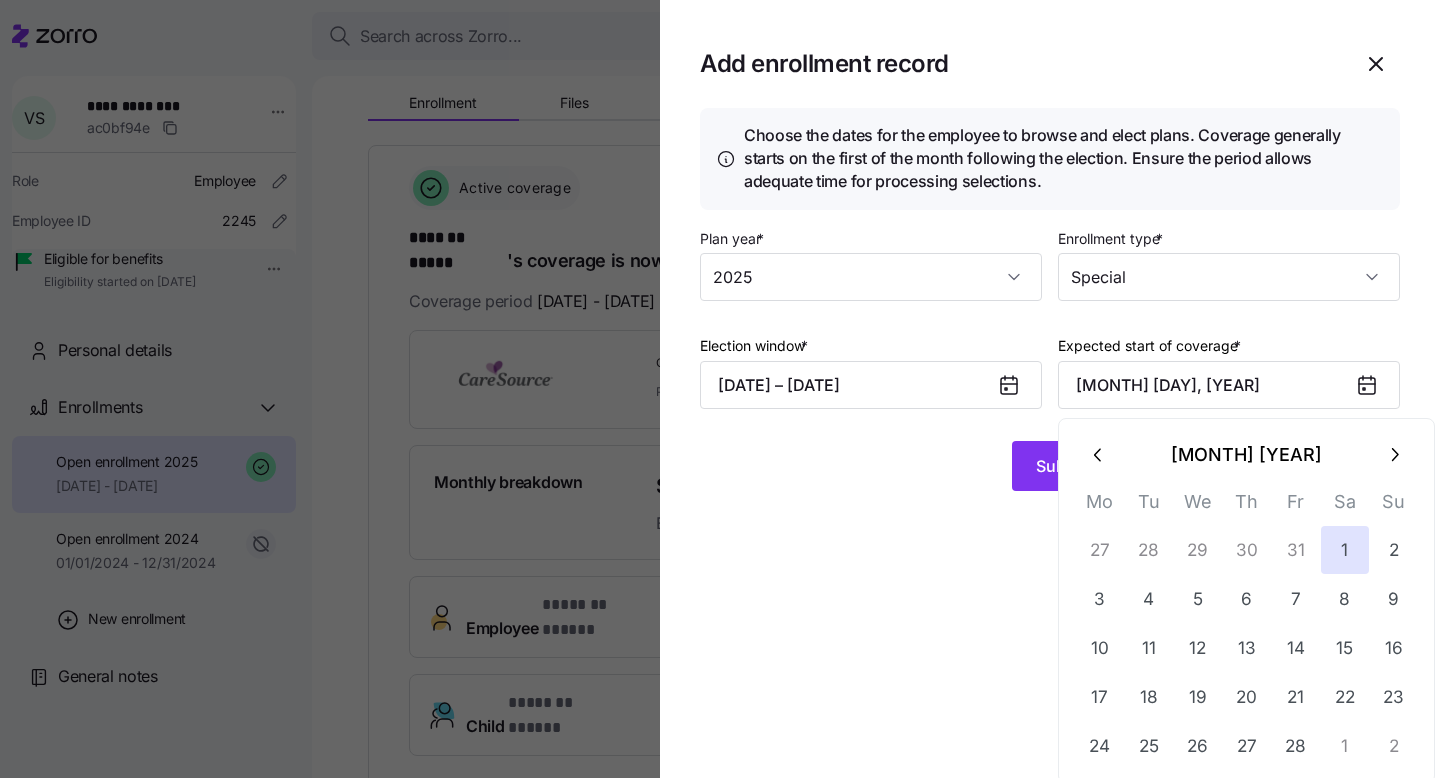 click 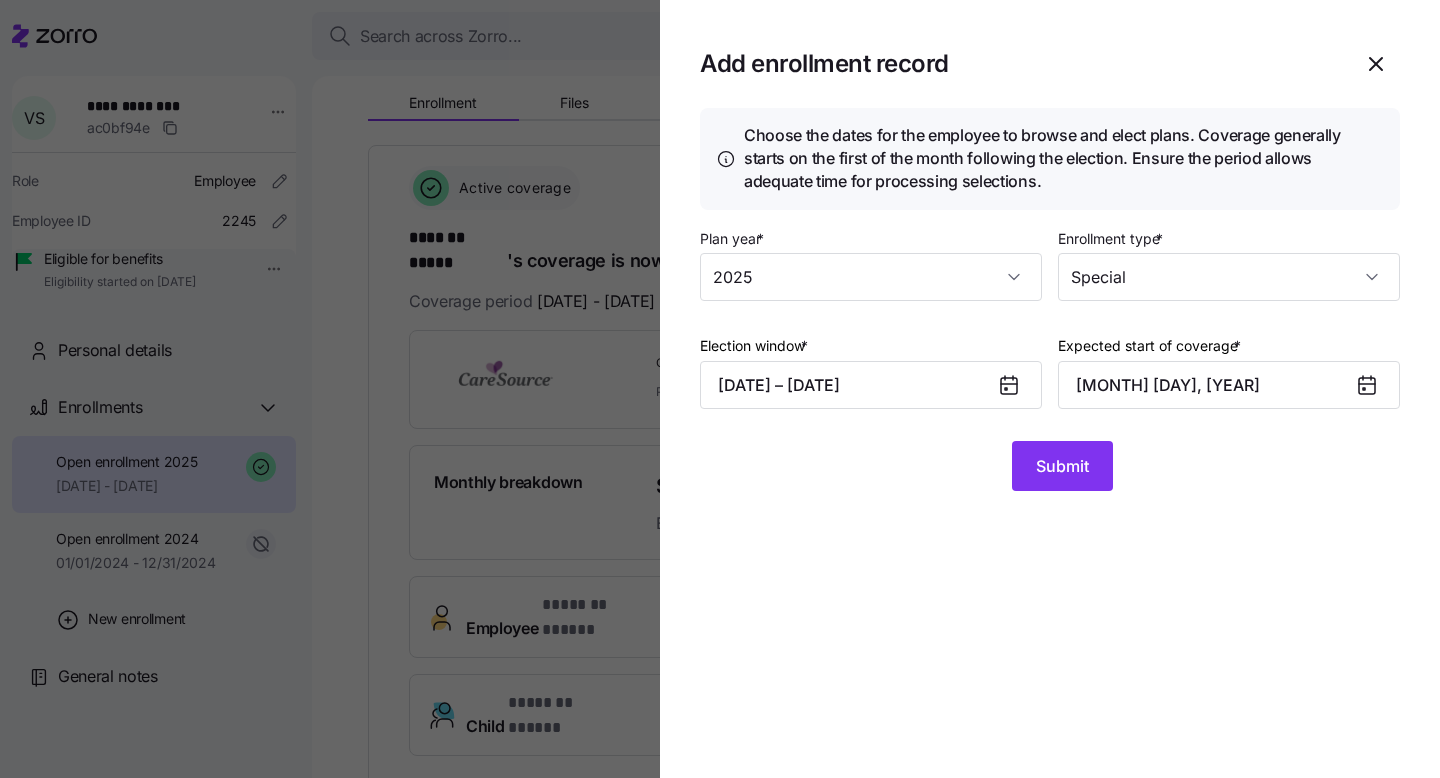 click 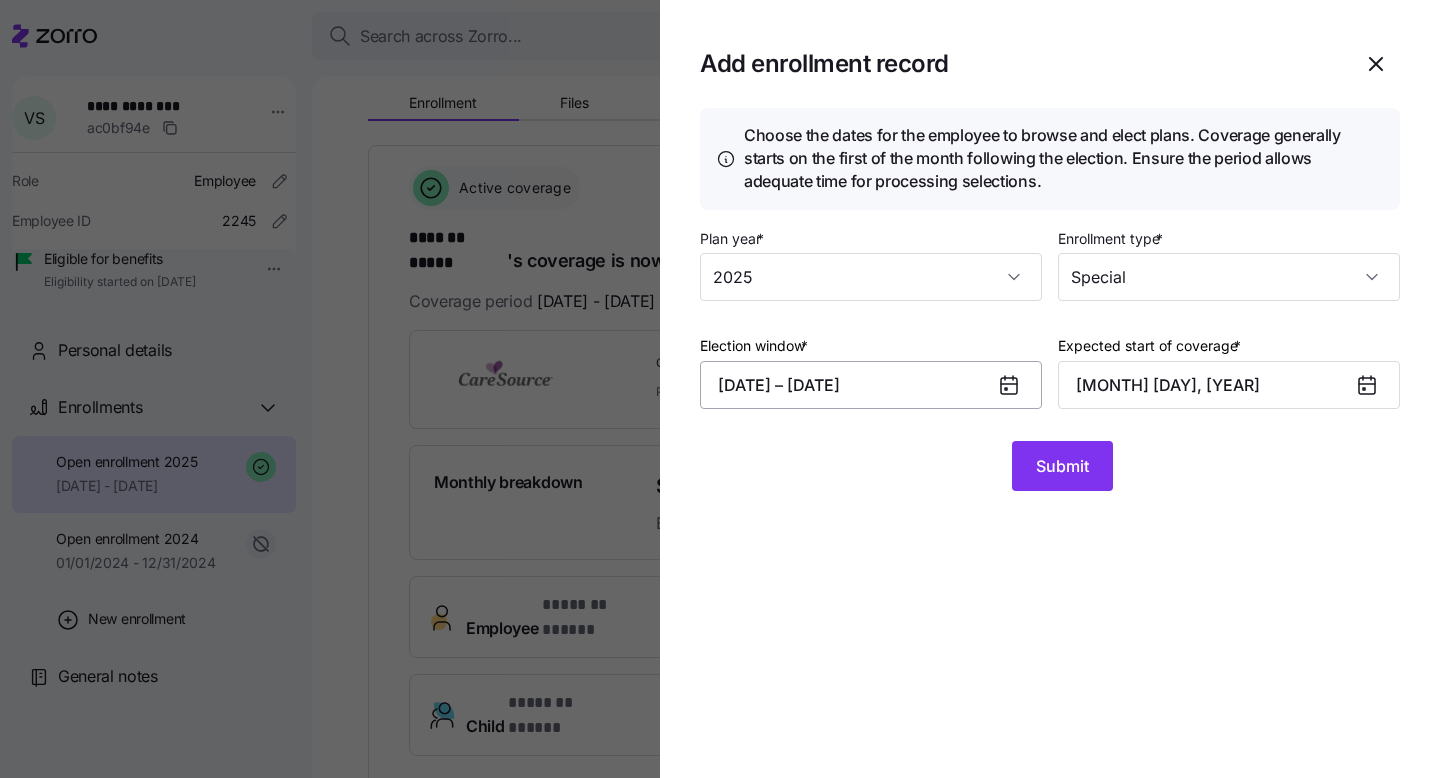 click on "01/01/2025 – 01/05/2025" at bounding box center (871, 385) 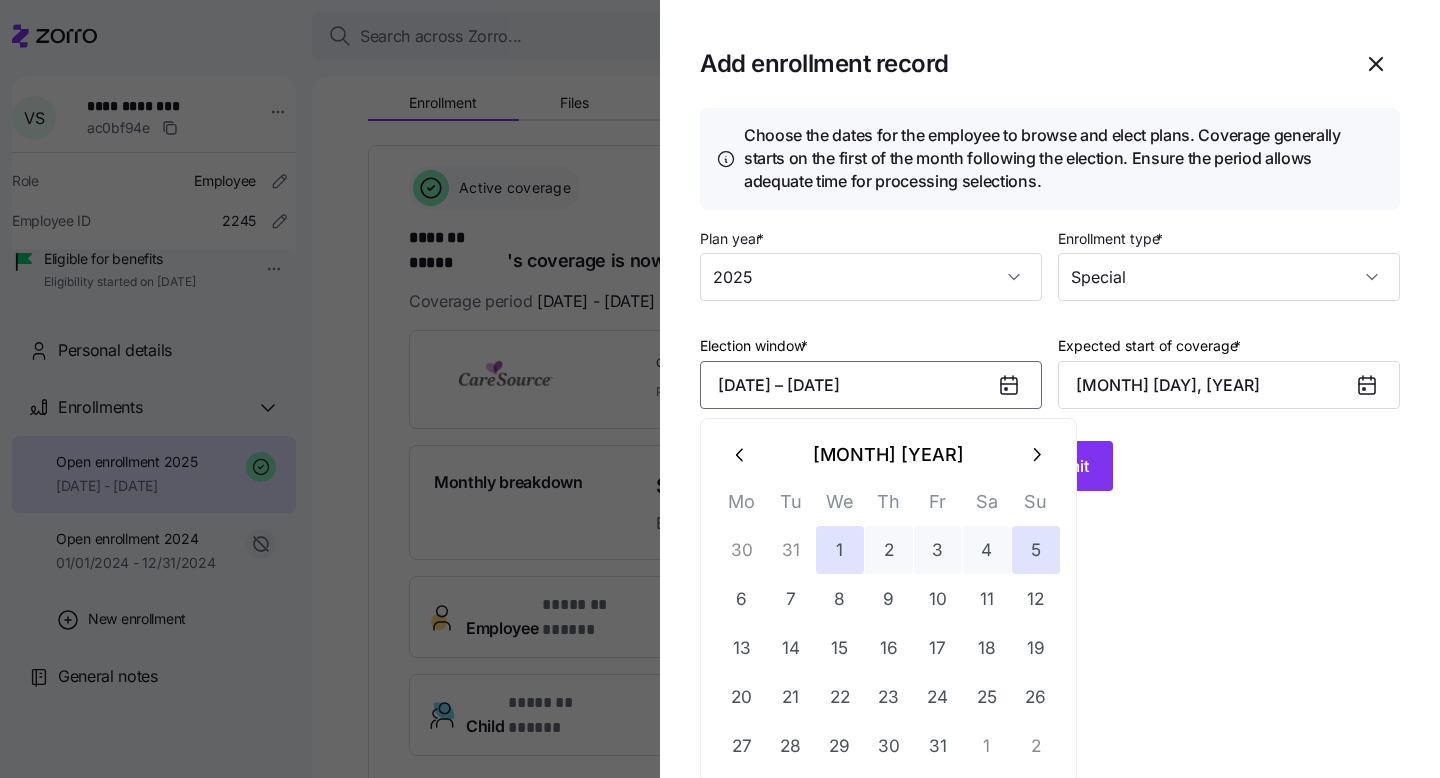 click 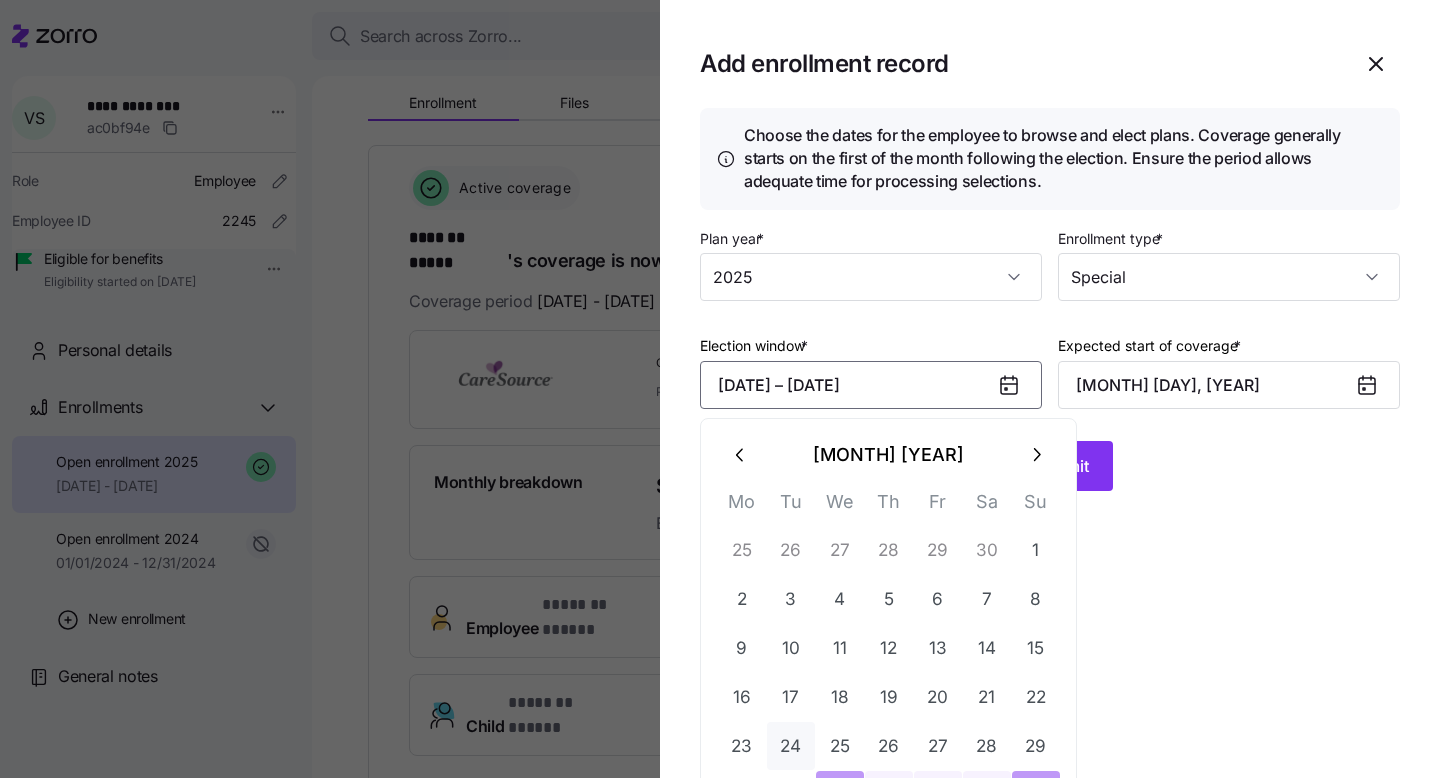 click on "24" at bounding box center [791, 746] 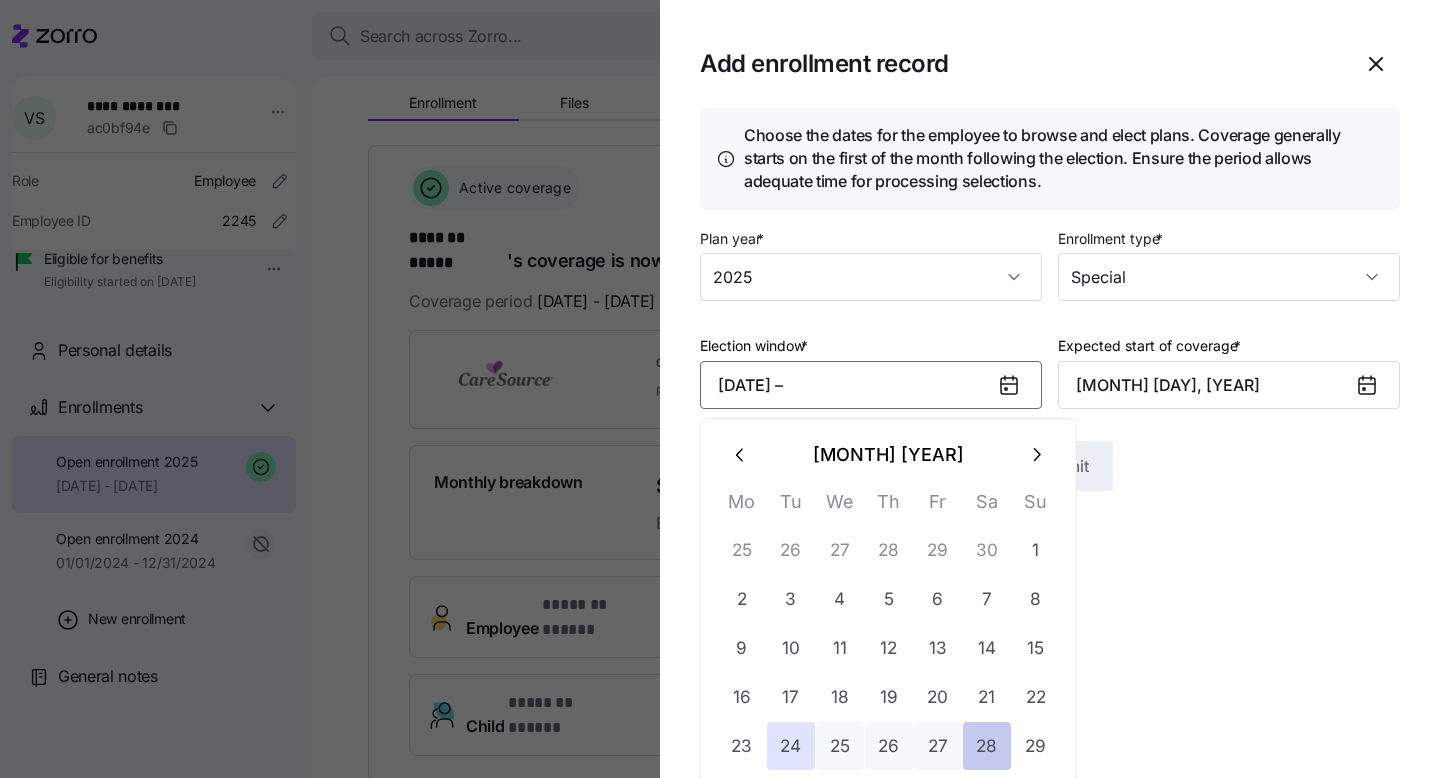 click on "28" at bounding box center [987, 746] 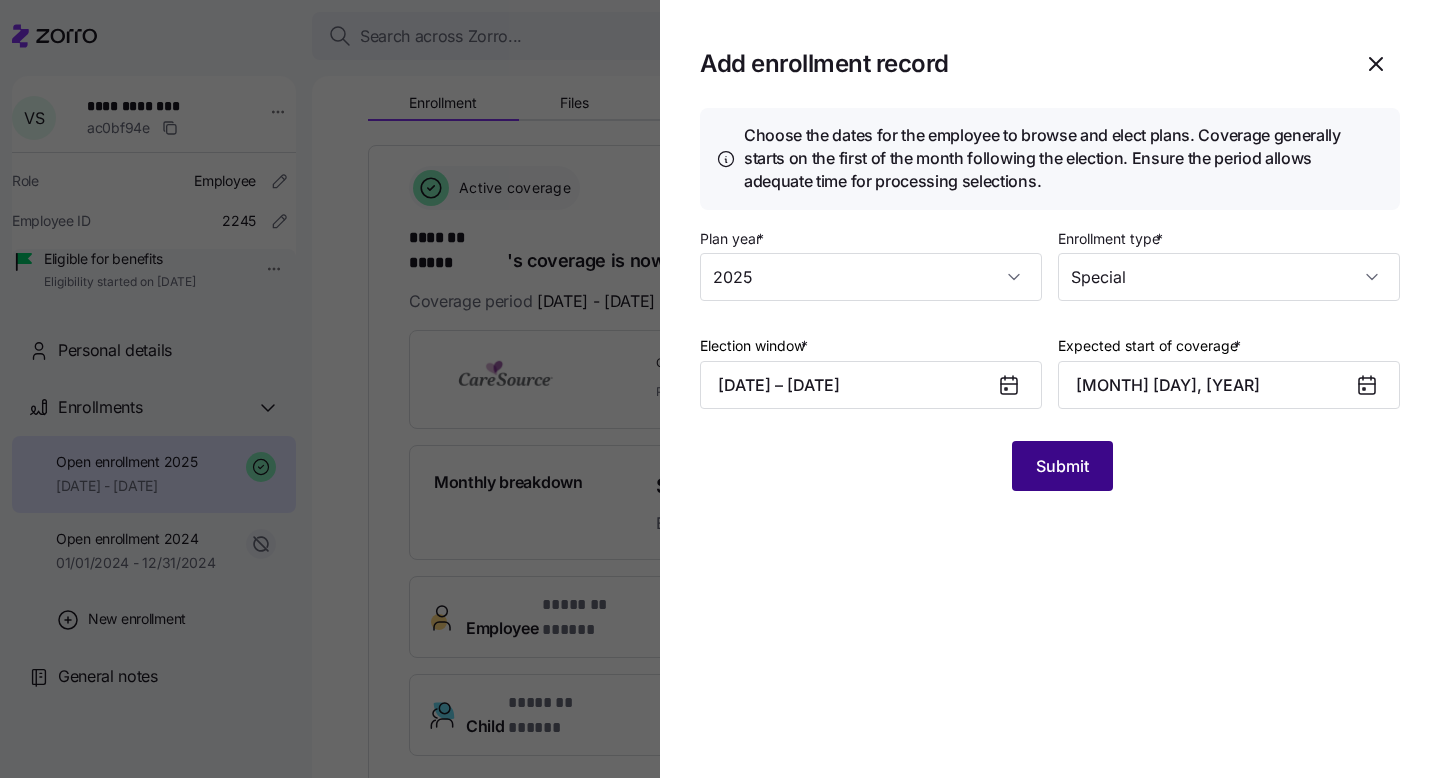 click on "Submit" at bounding box center (1062, 466) 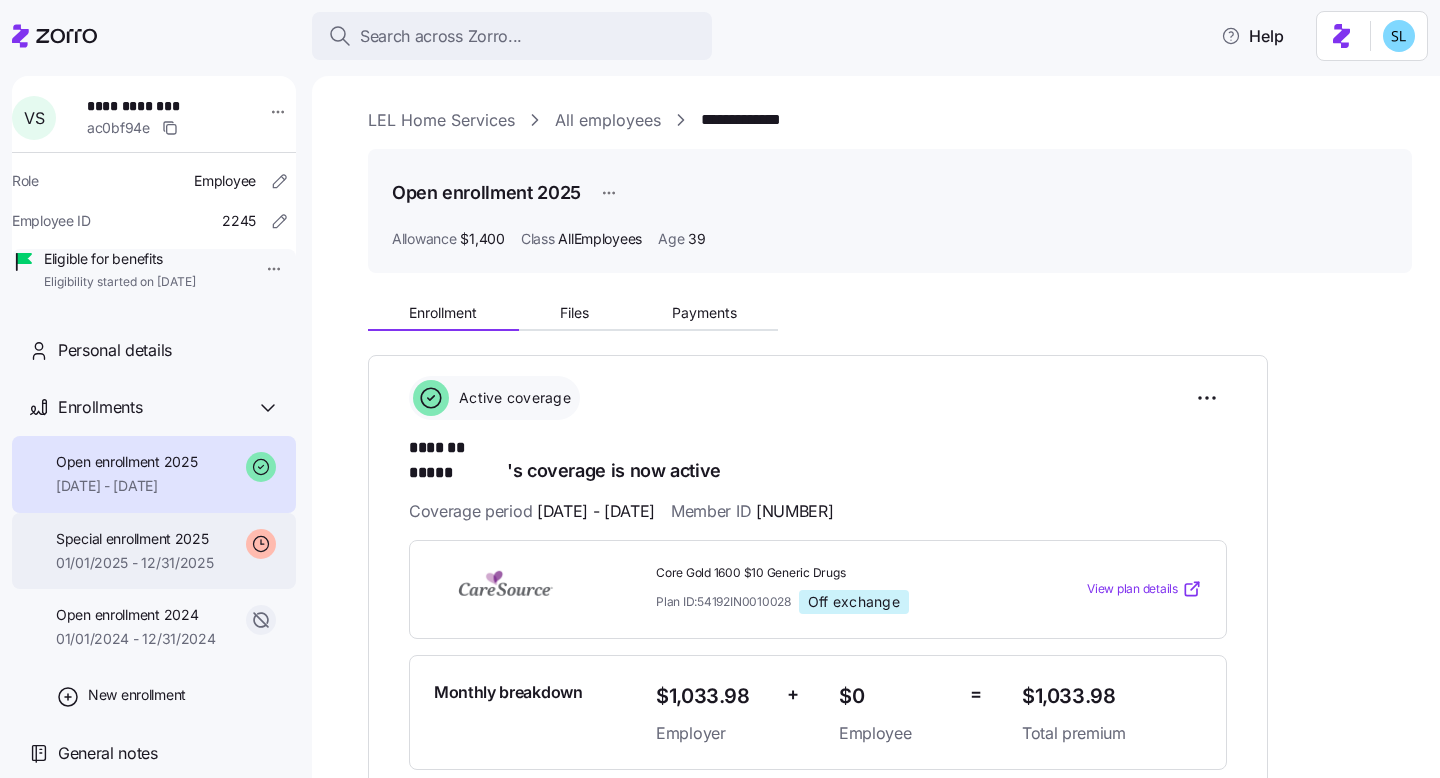 click on "Special enrollment 2025 01/01/2025 - 12/31/2025" at bounding box center (154, 551) 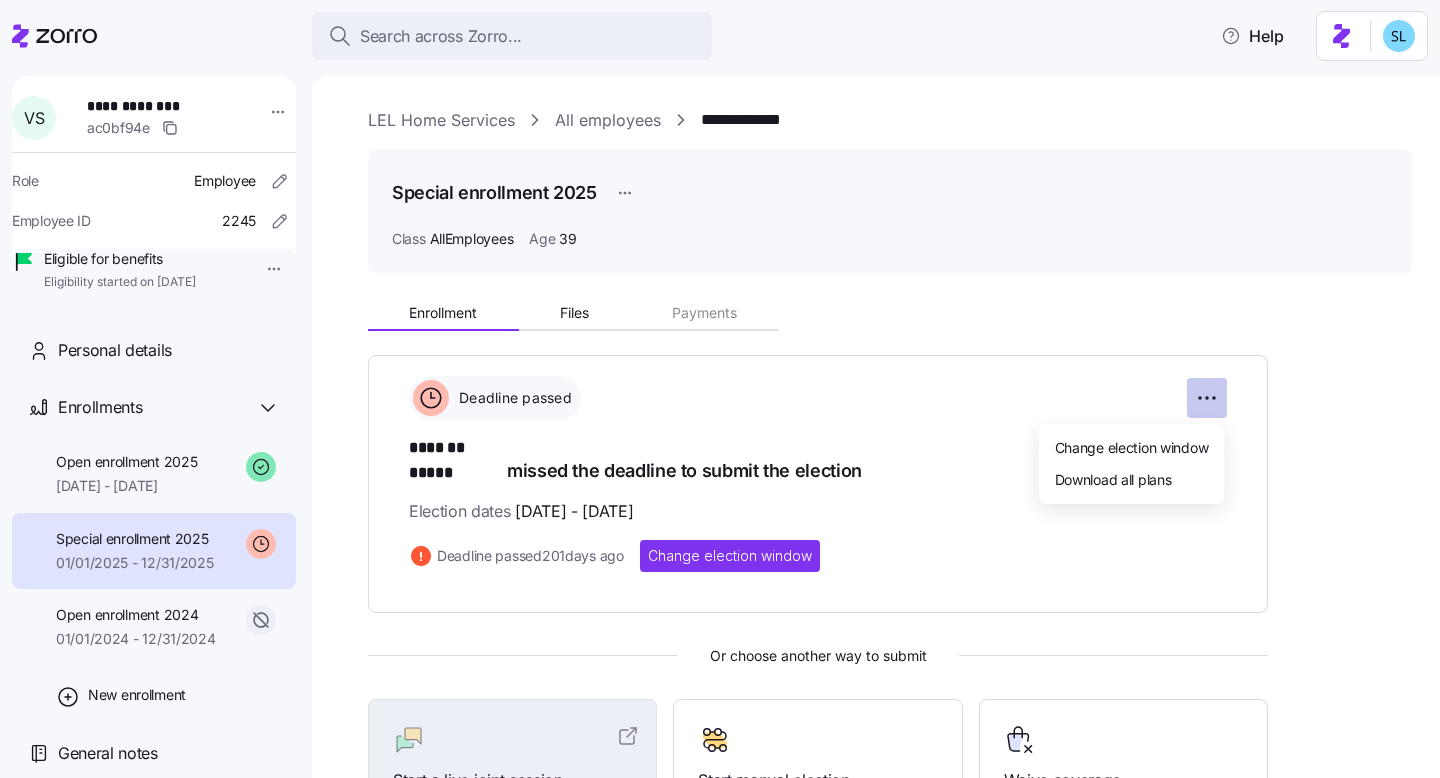 click on "**********" at bounding box center (720, 383) 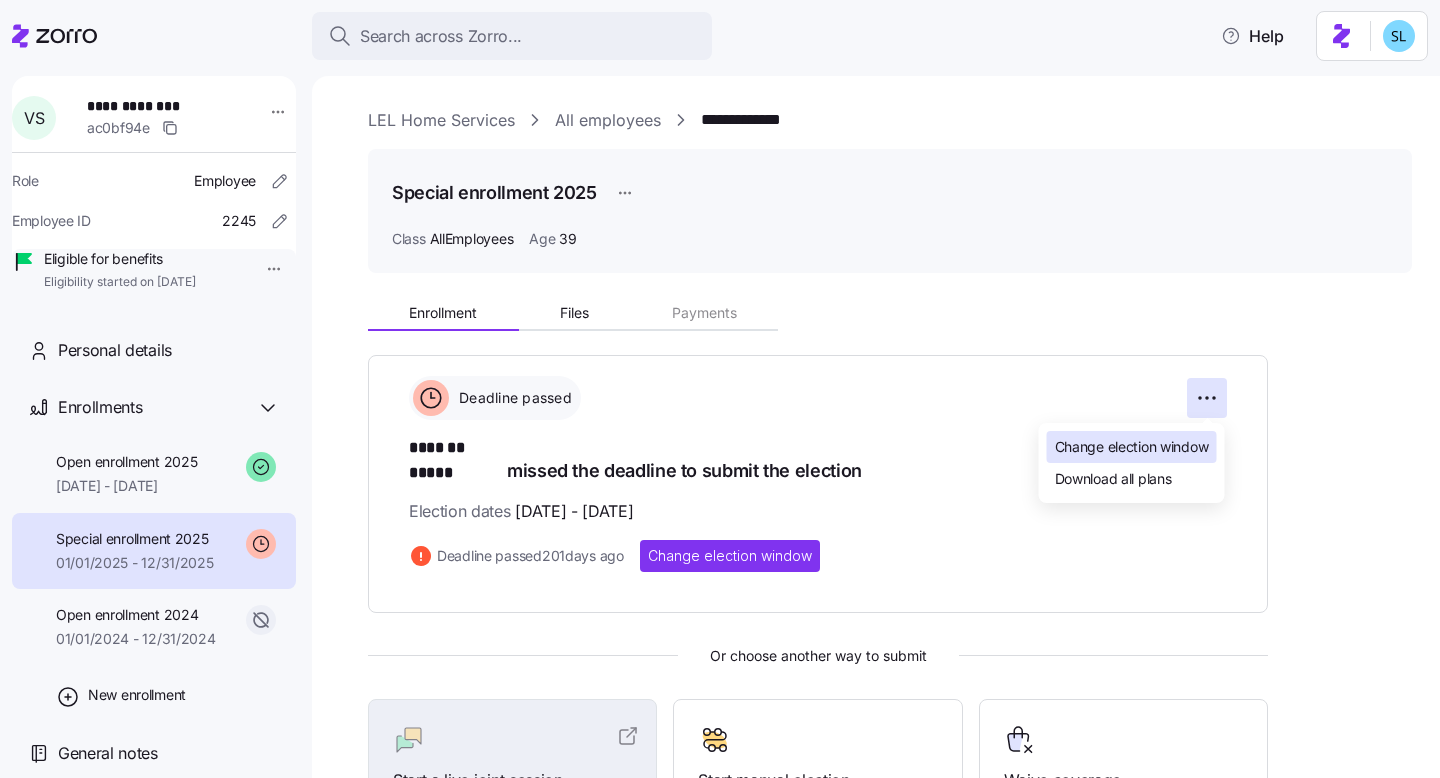 click on "Change election window" at bounding box center [1132, 447] 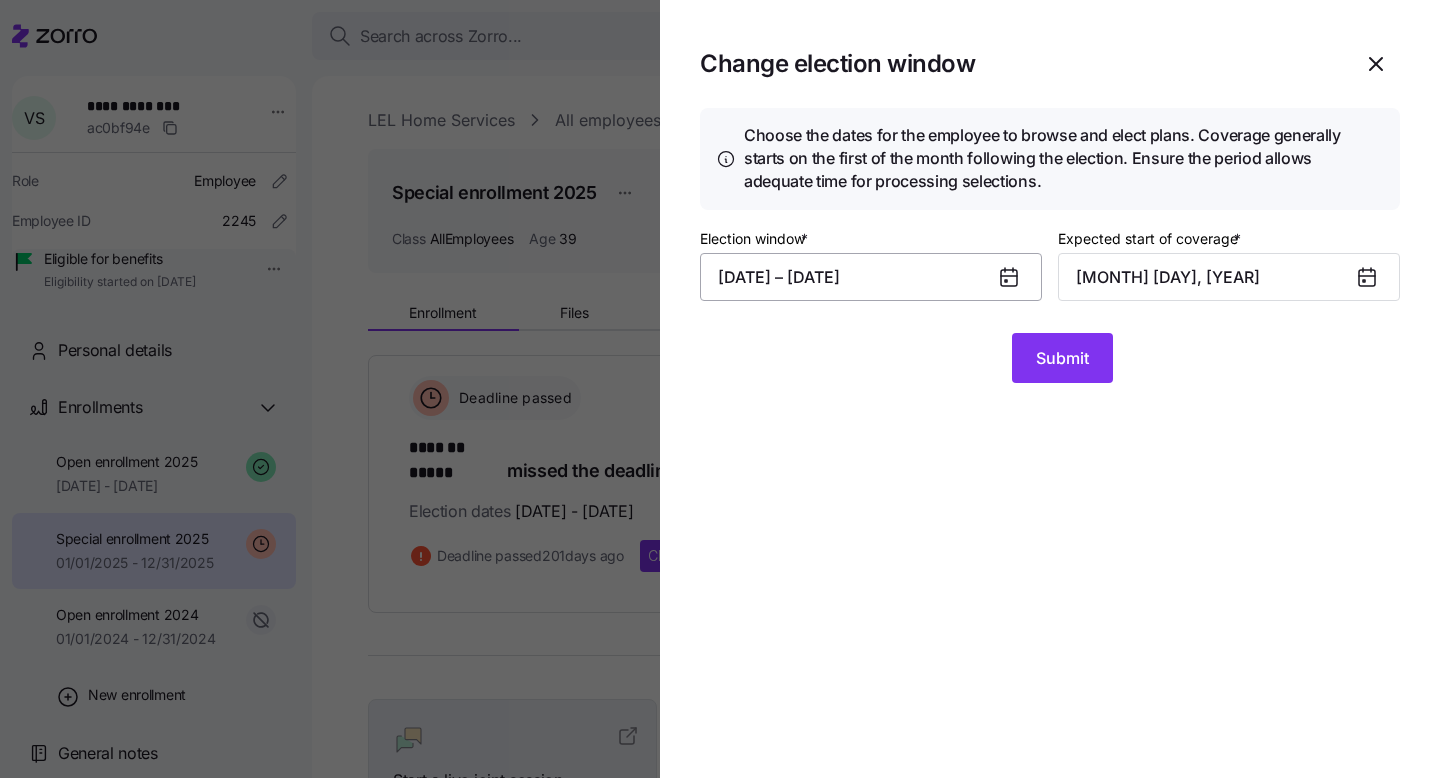 click on "12/24/2024 – 12/28/2024" at bounding box center (871, 277) 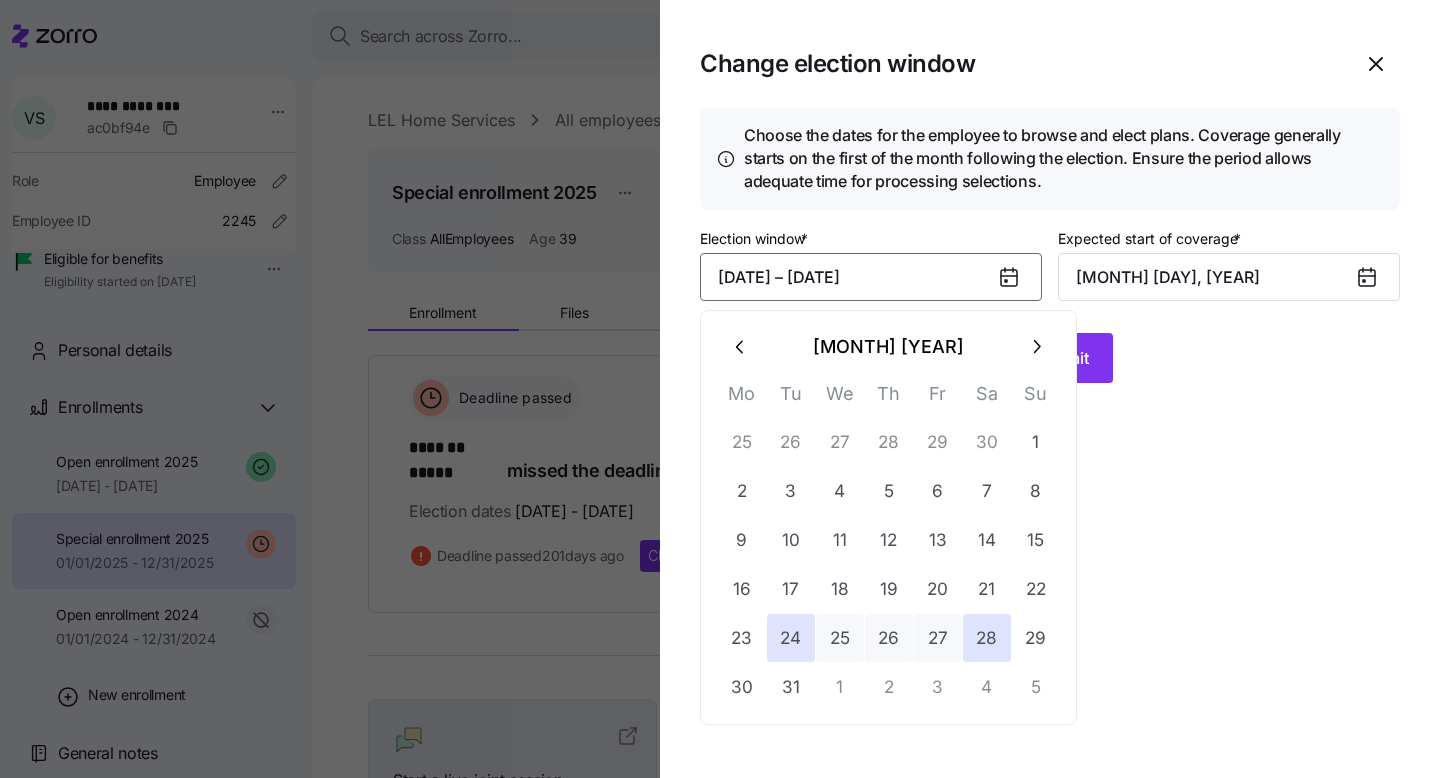 click 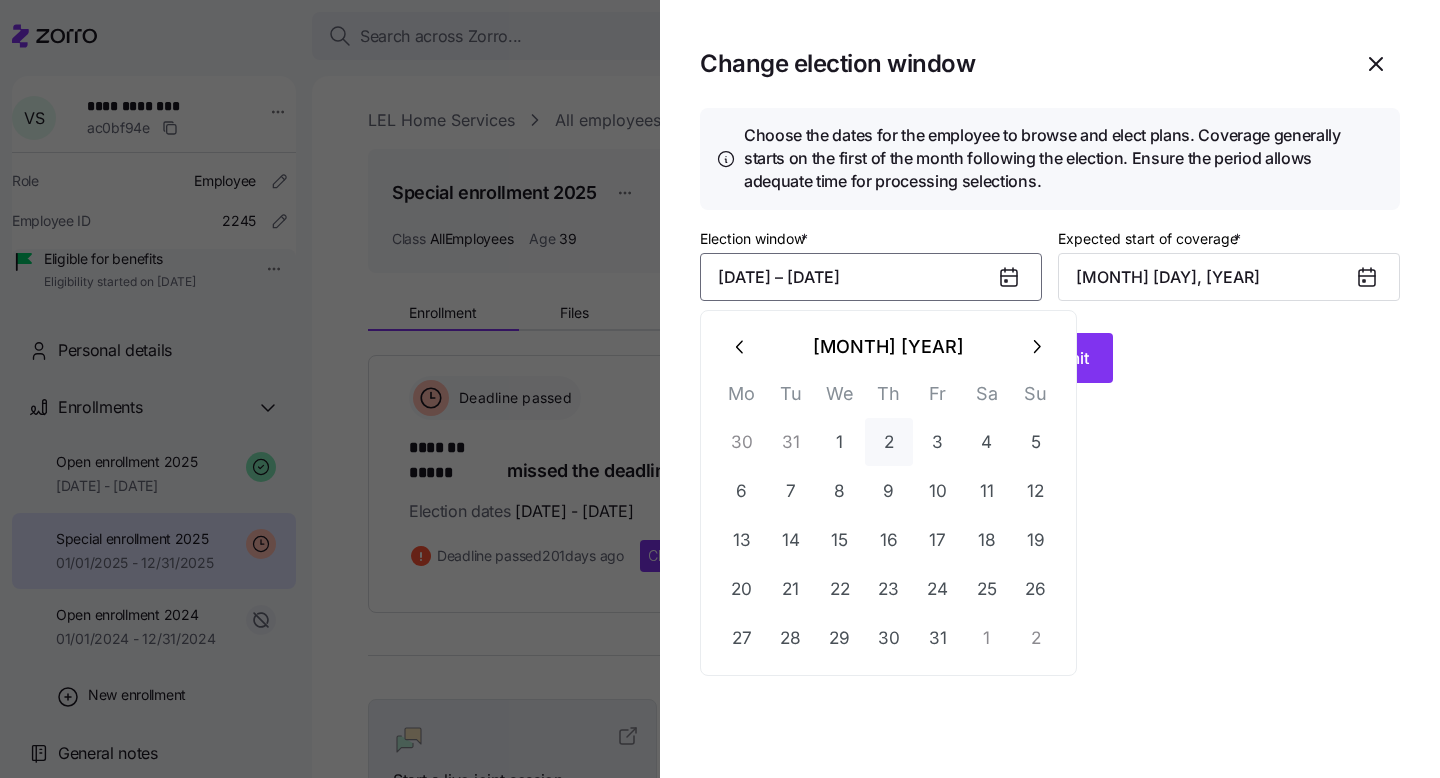 click on "2" at bounding box center [889, 442] 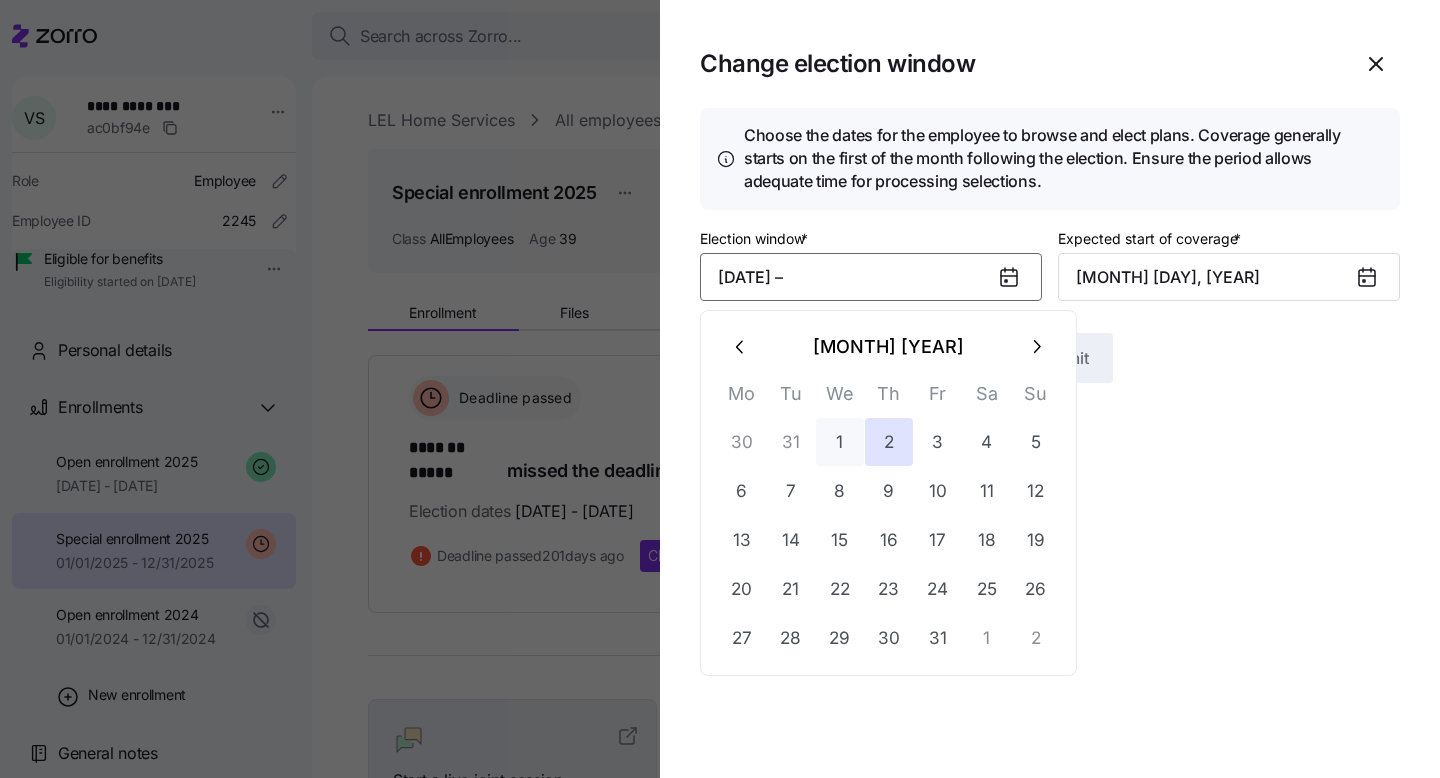 click at bounding box center (741, 347) 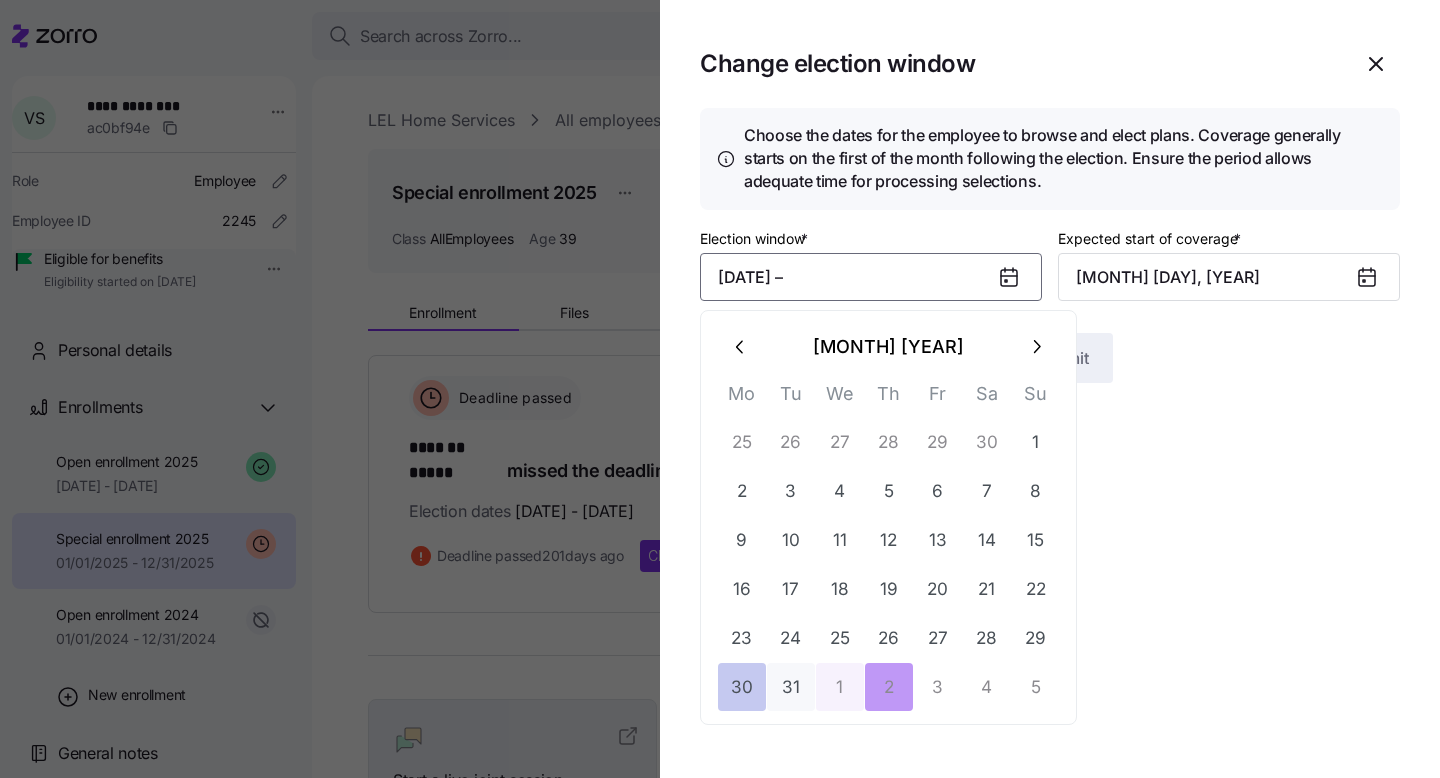click on "30" at bounding box center (742, 687) 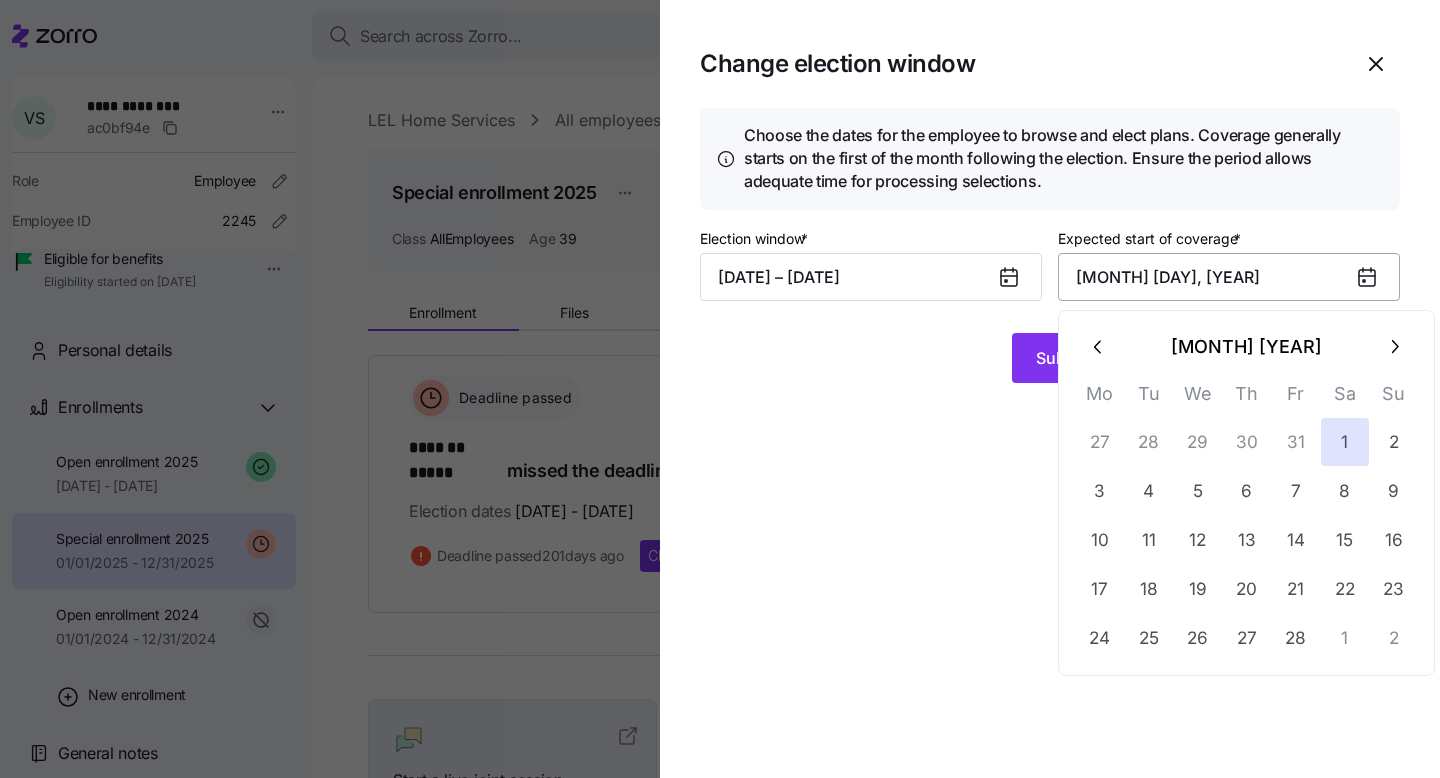 click on "February 1, 2025" at bounding box center [1229, 277] 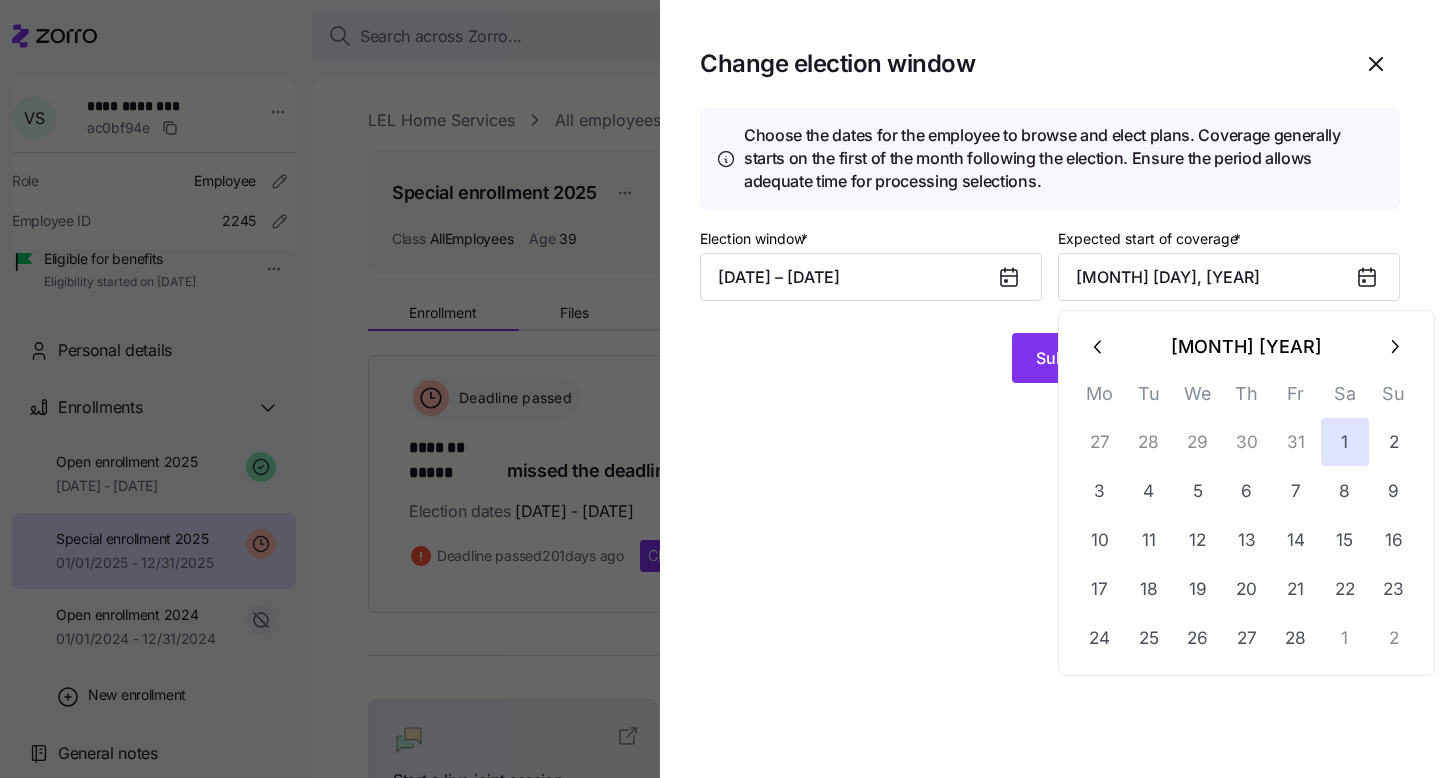 click 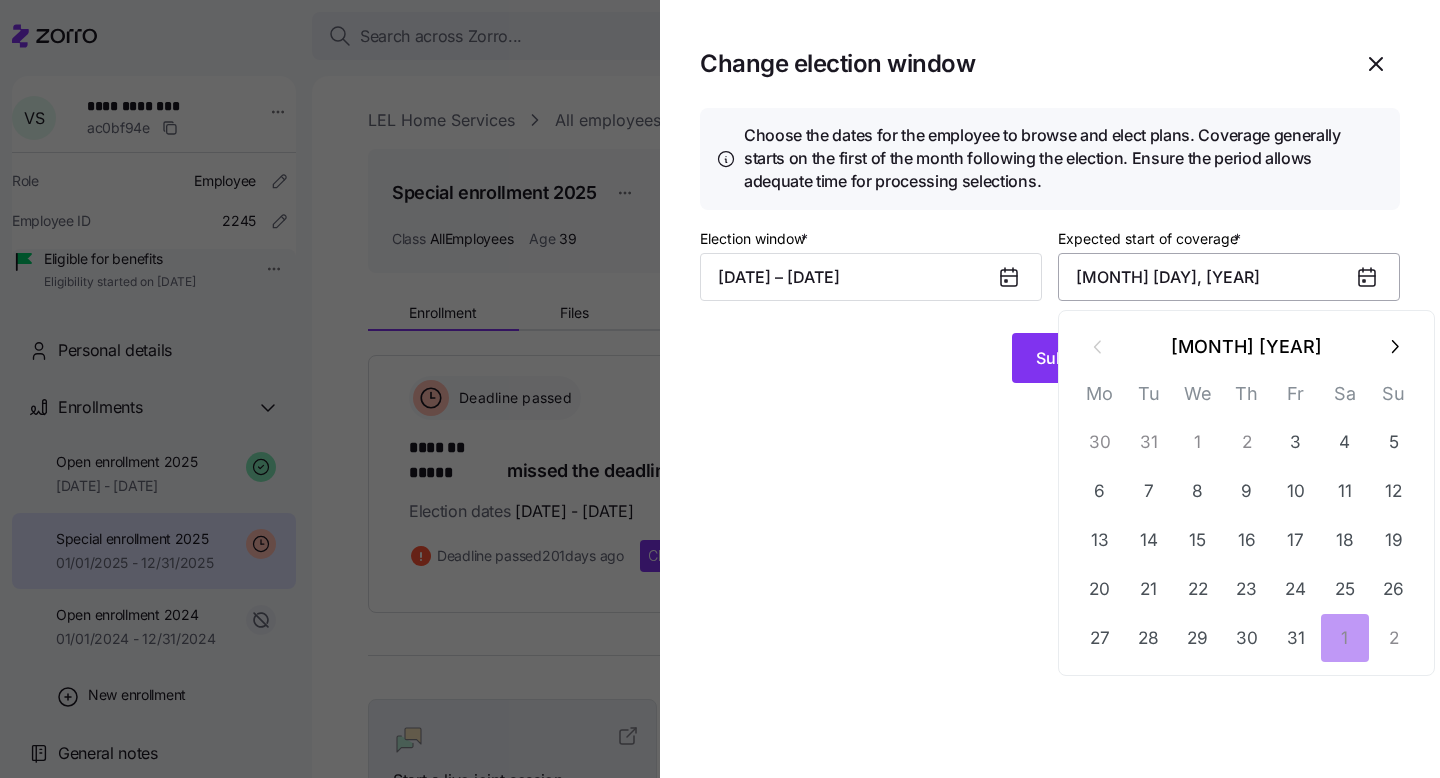 click on "February 1, 2025" at bounding box center [1229, 277] 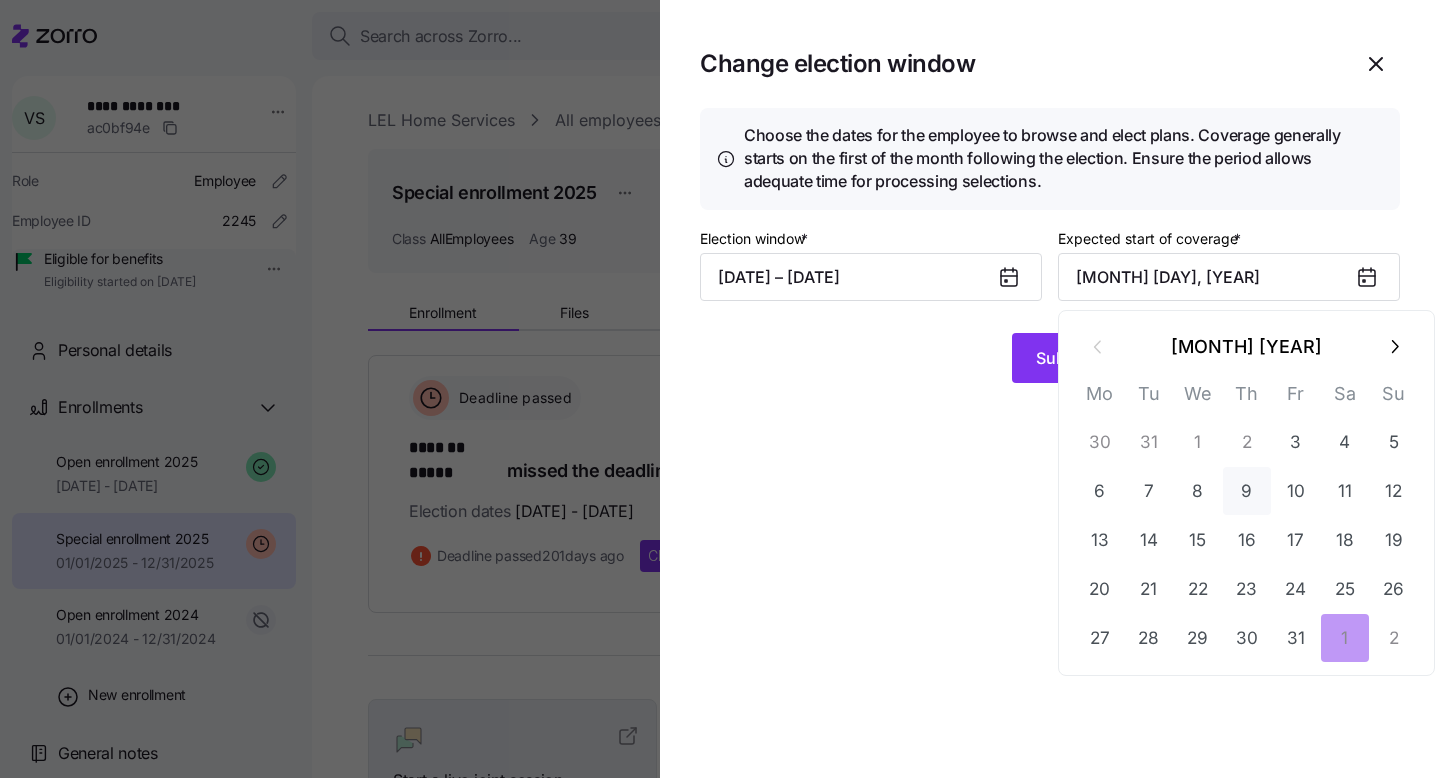 click on "9" at bounding box center [1247, 491] 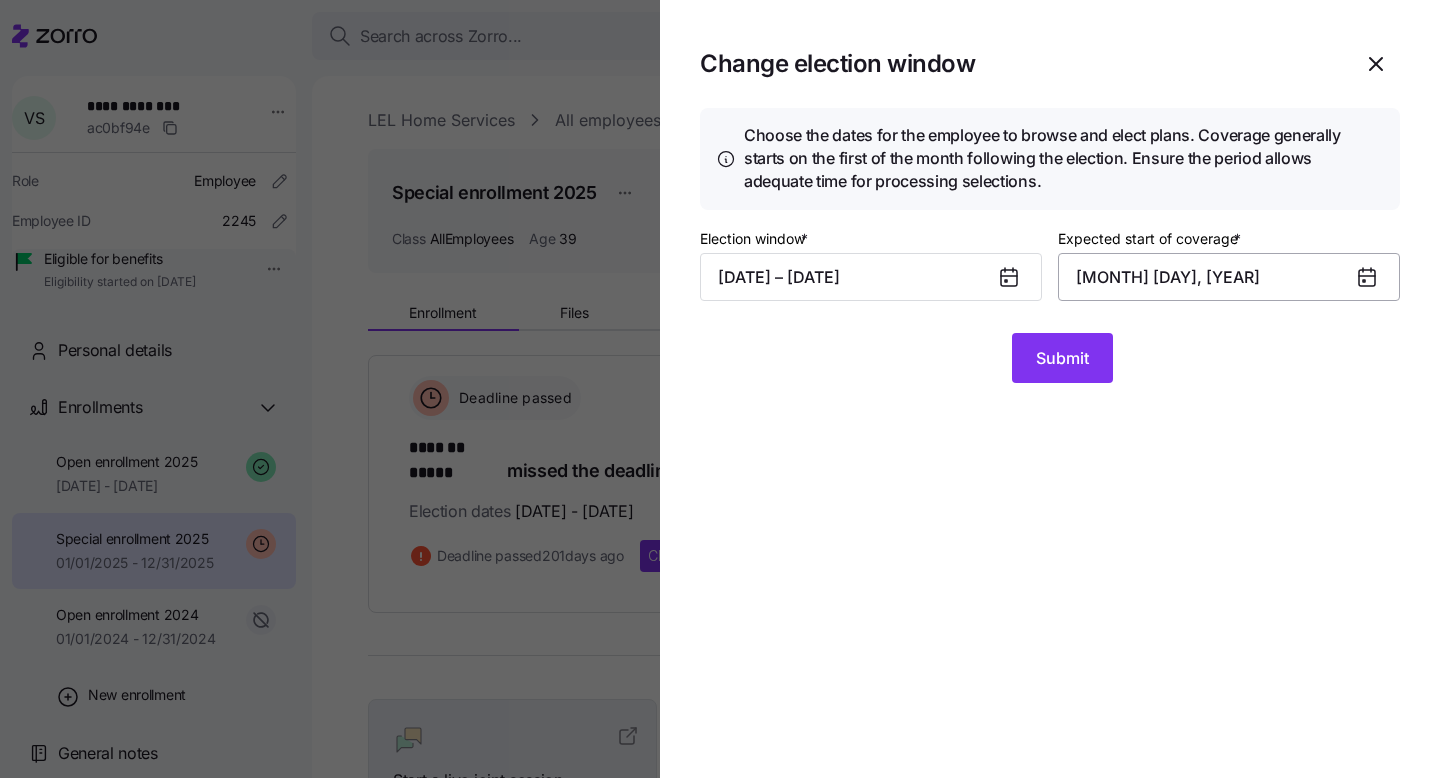 click on "January 9, 2025" at bounding box center [1229, 277] 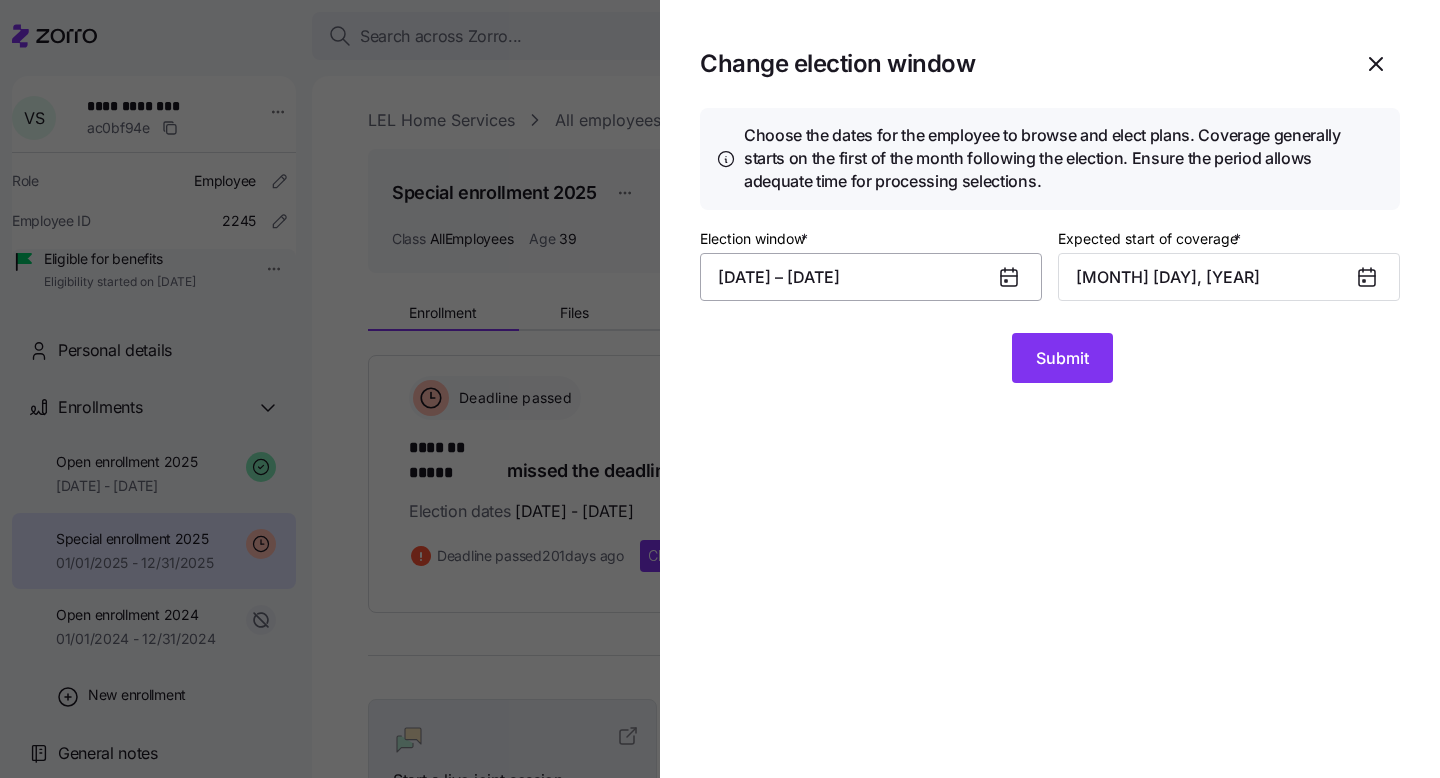 click on "12/30/2024 – 01/02/2025" at bounding box center [871, 277] 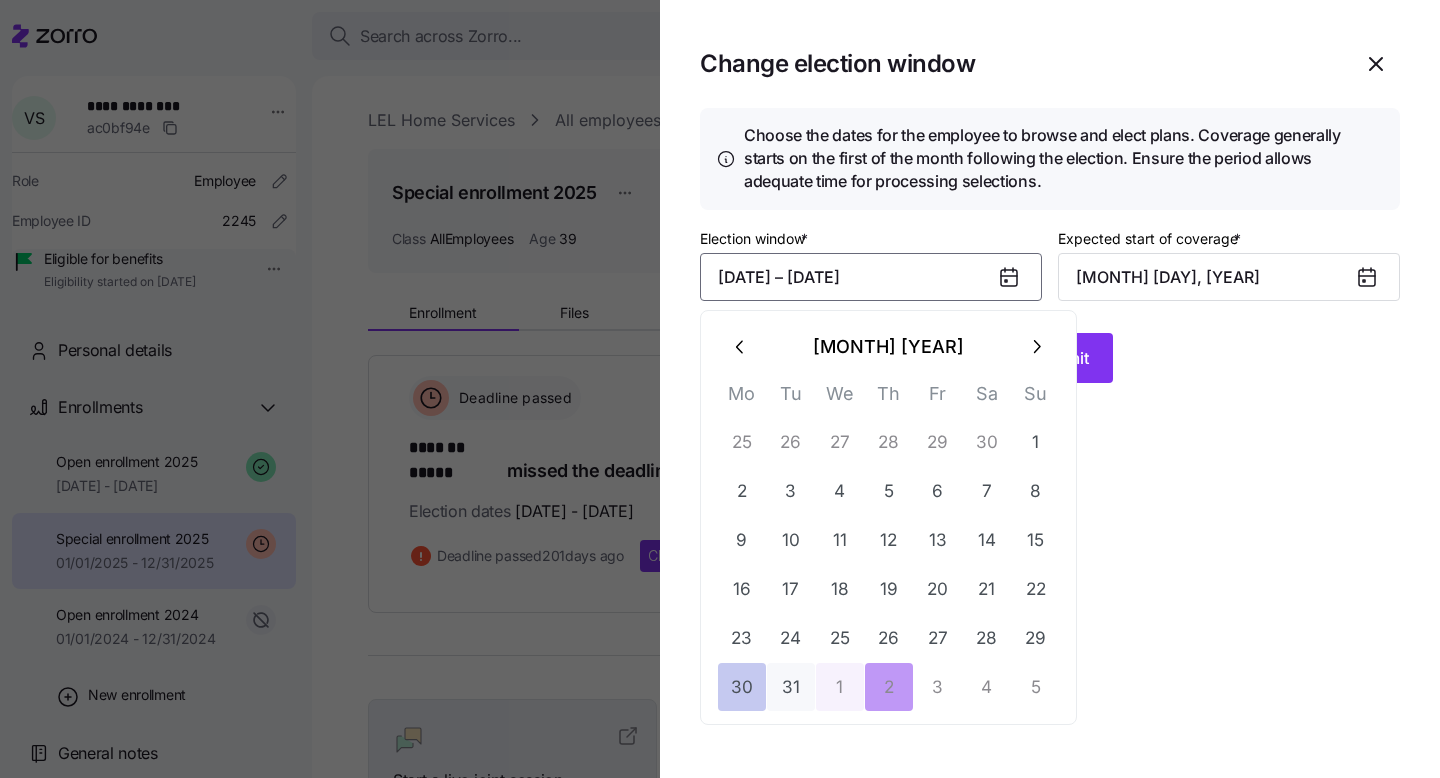 click on "30" at bounding box center [742, 687] 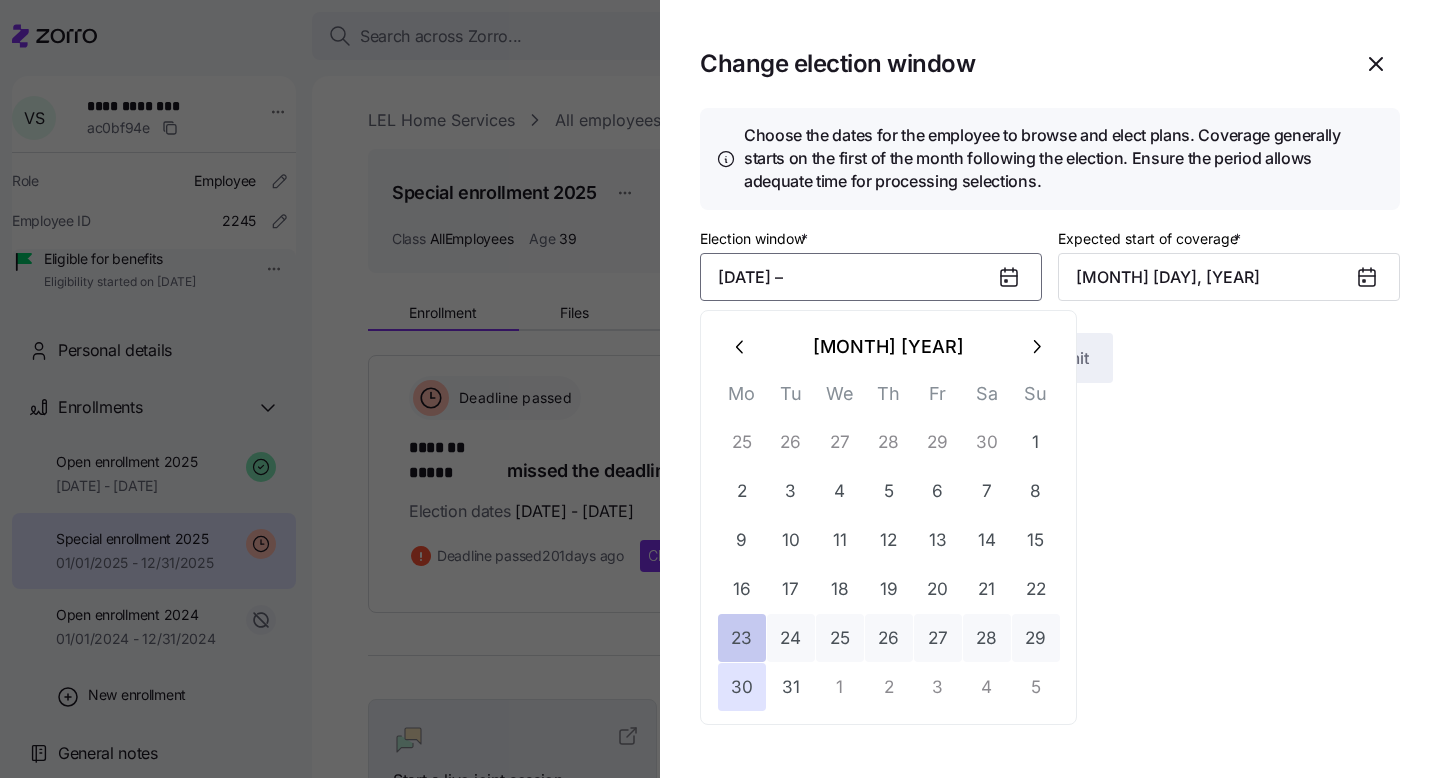 click on "23" at bounding box center (742, 638) 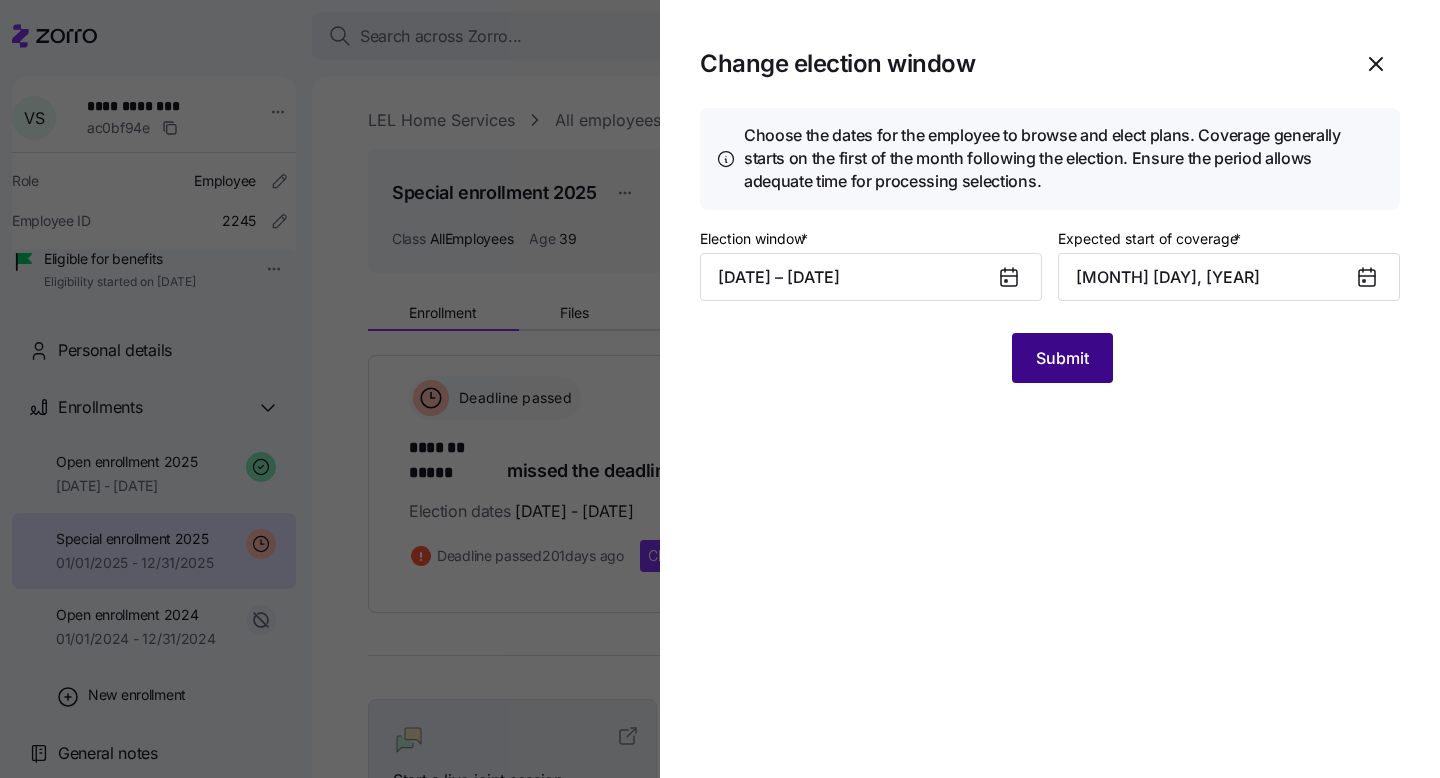 click on "Submit" at bounding box center [1062, 358] 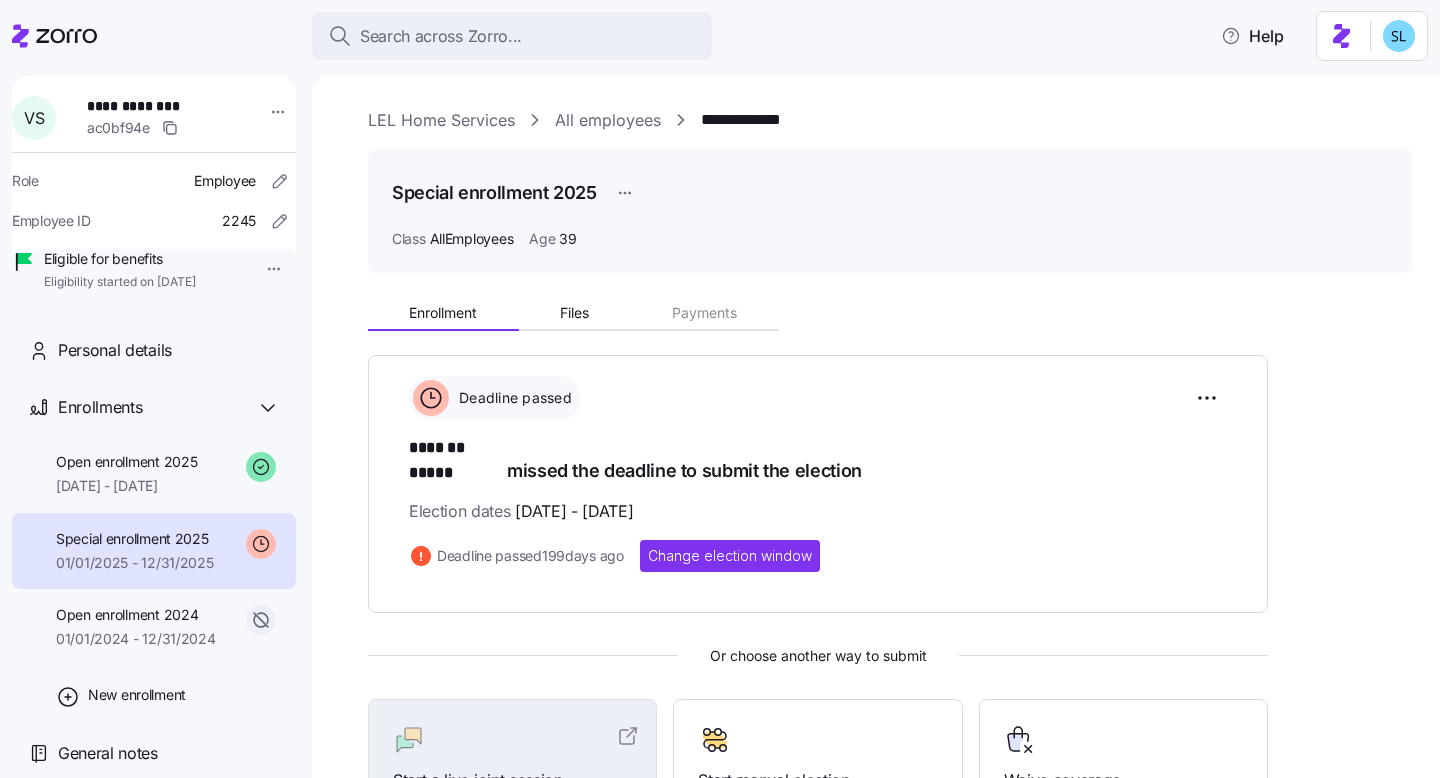 click on "01/01/2025 - 12/31/2025" at bounding box center (135, 563) 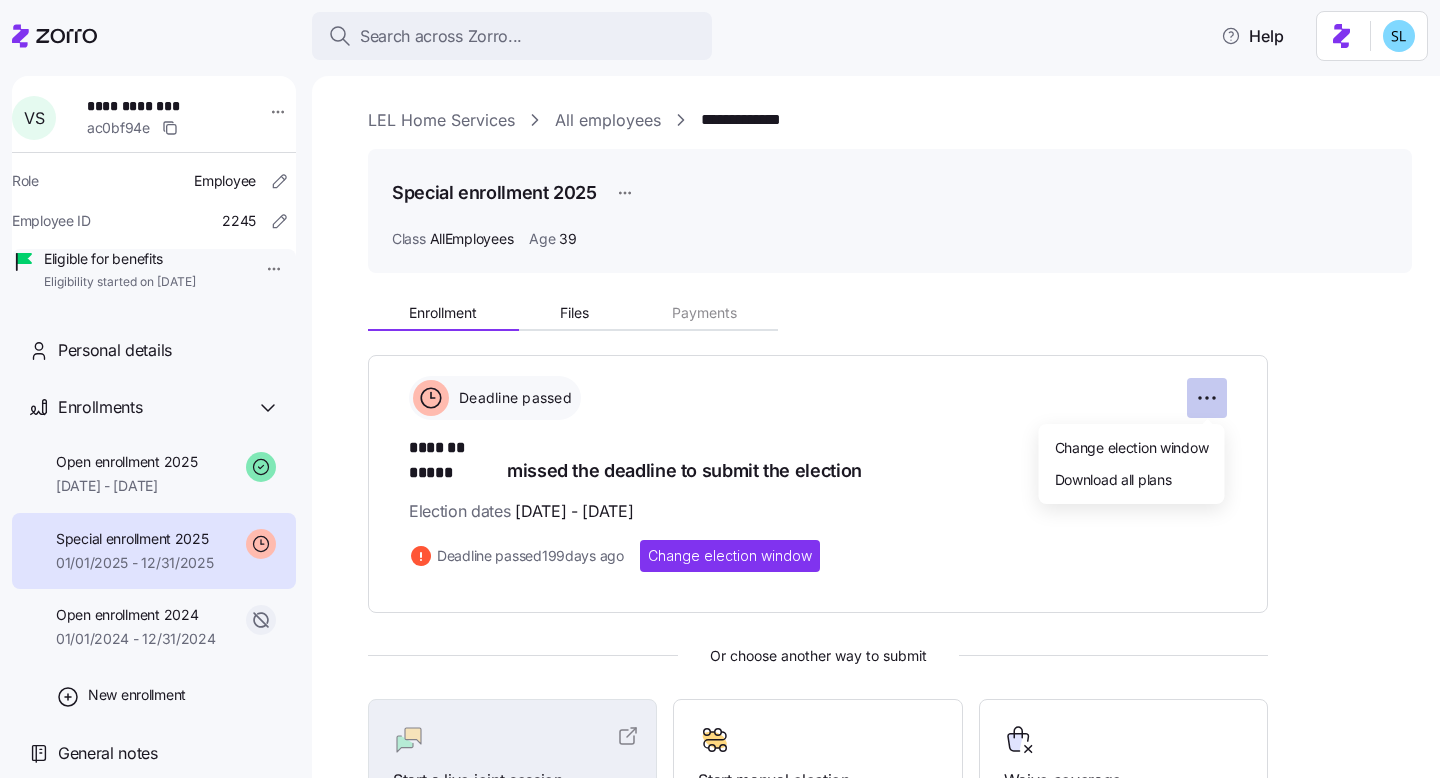 click on "**********" at bounding box center (720, 383) 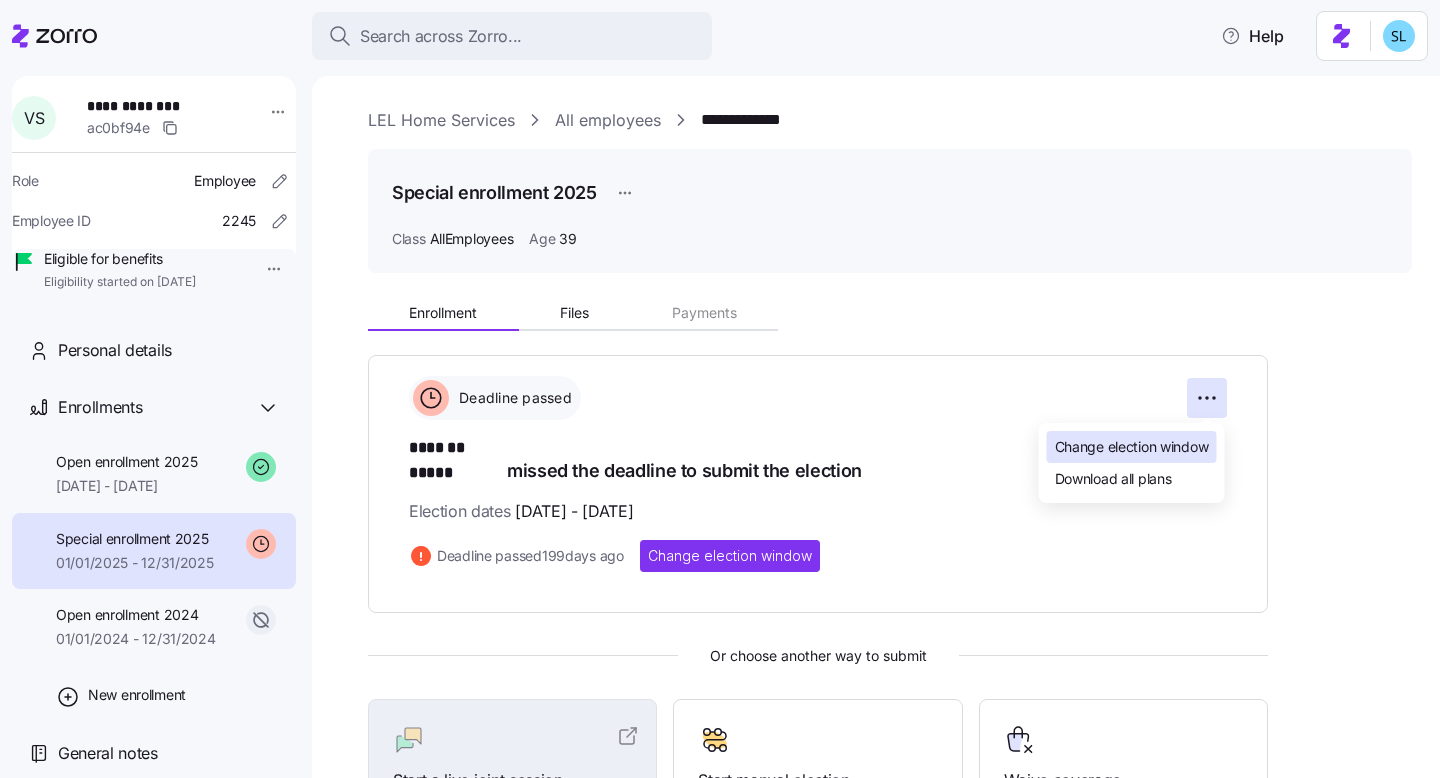 click on "Change election window" at bounding box center [1132, 447] 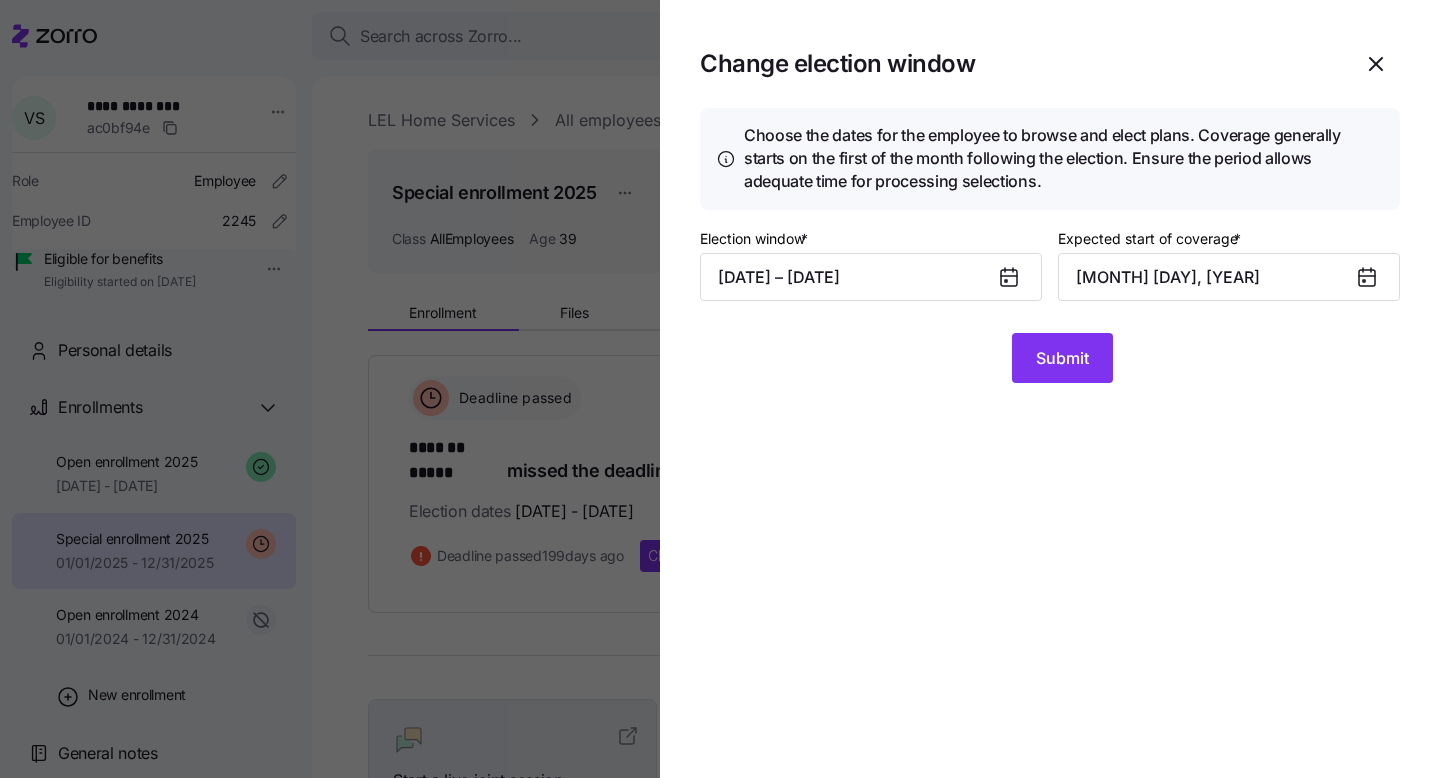 click 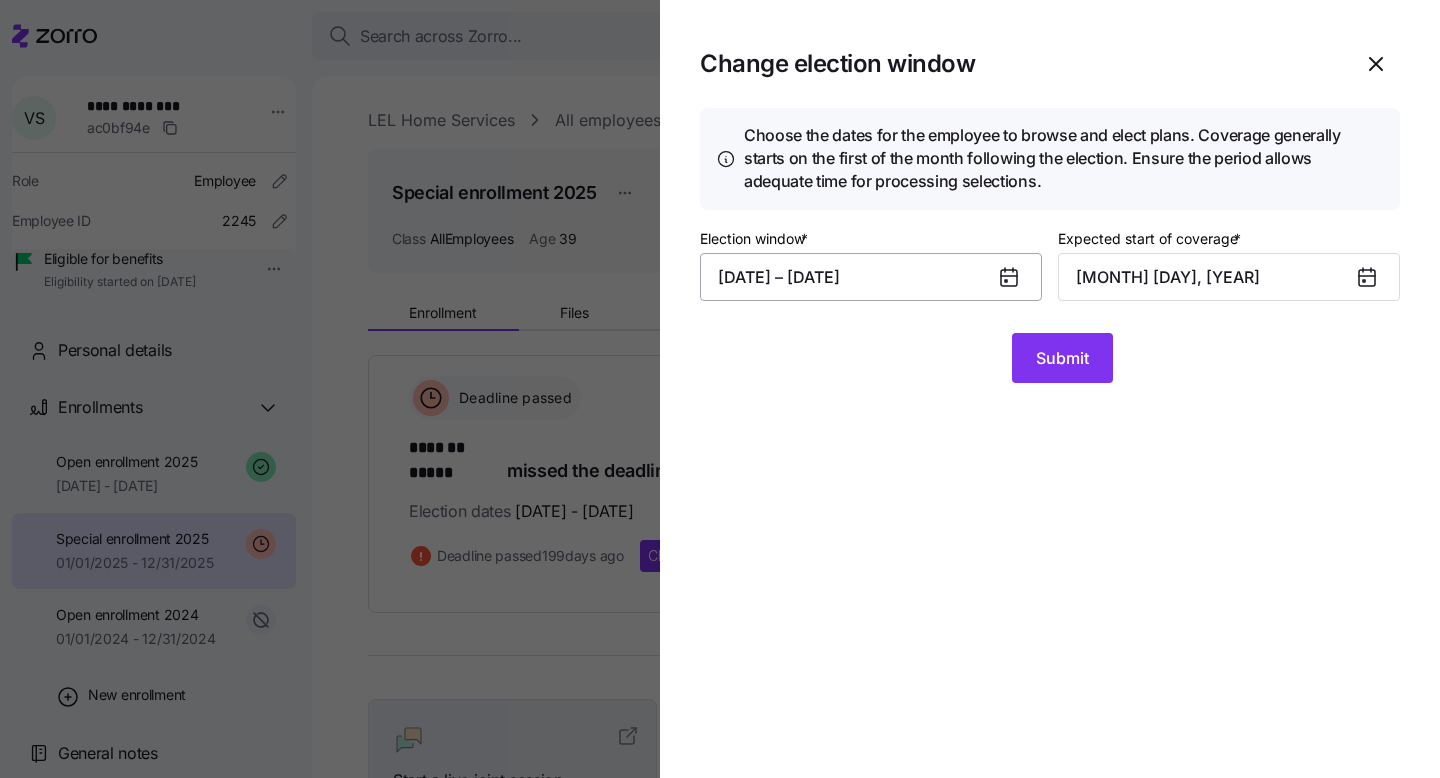 click on "12/23/2024 – 12/30/2024" at bounding box center (871, 277) 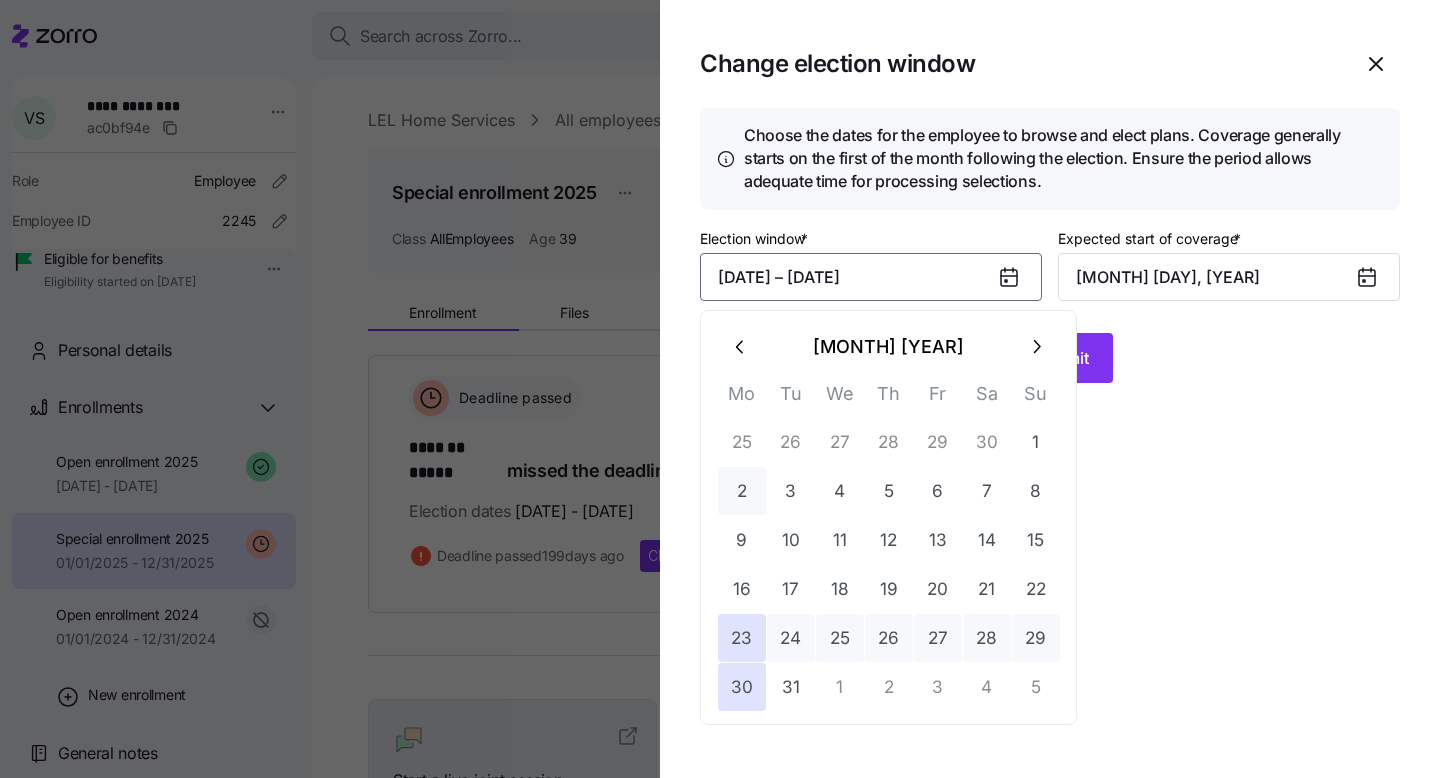 click on "2" at bounding box center [742, 491] 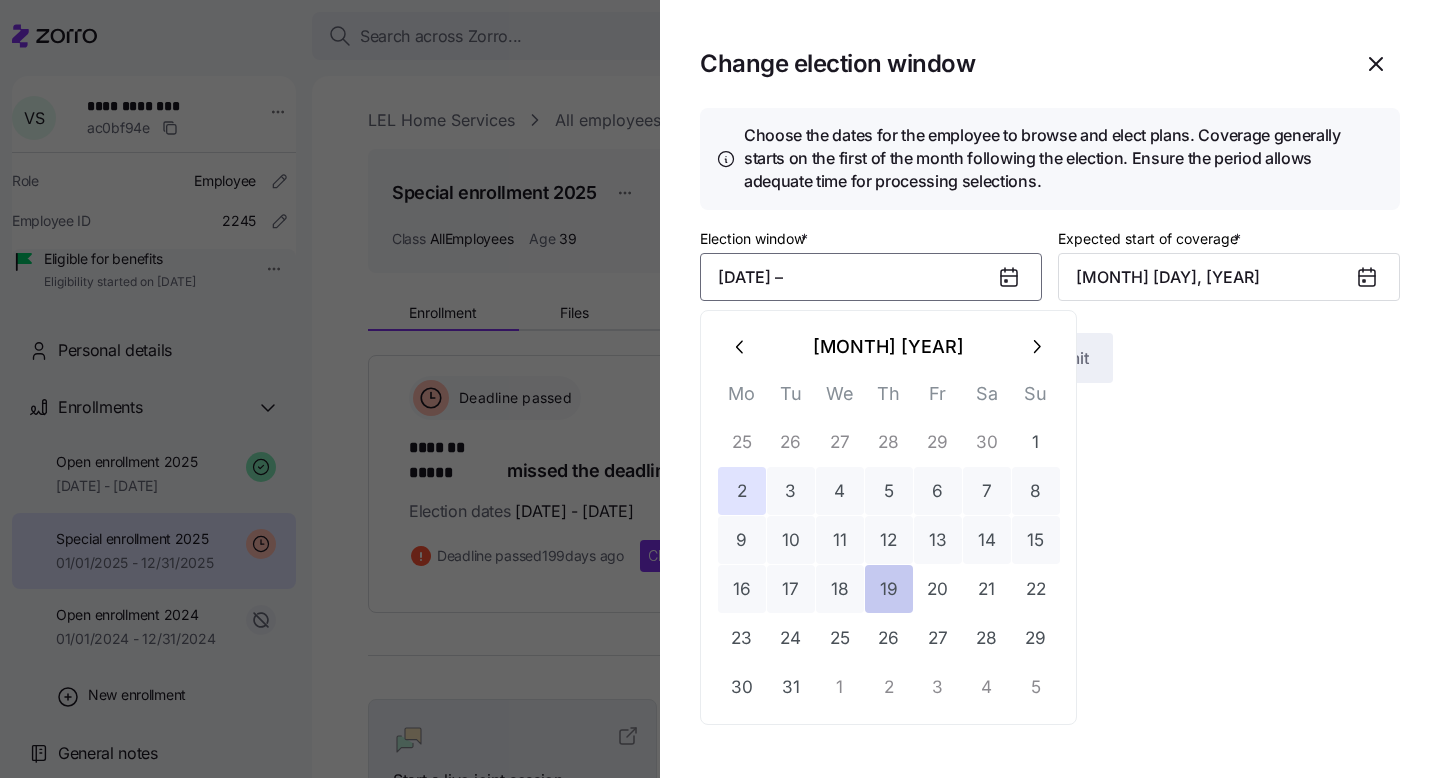 click on "19" at bounding box center (889, 589) 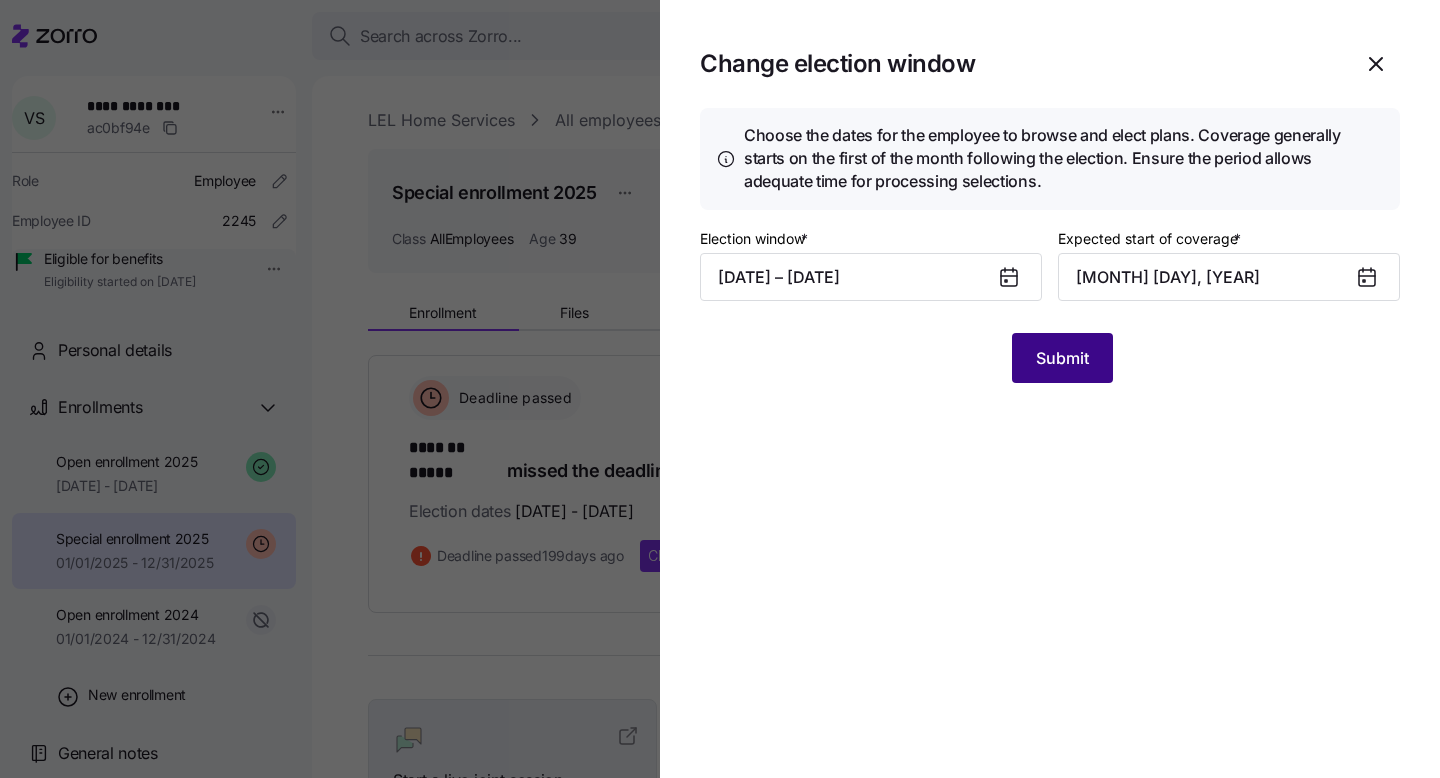 click on "Submit" at bounding box center [1062, 358] 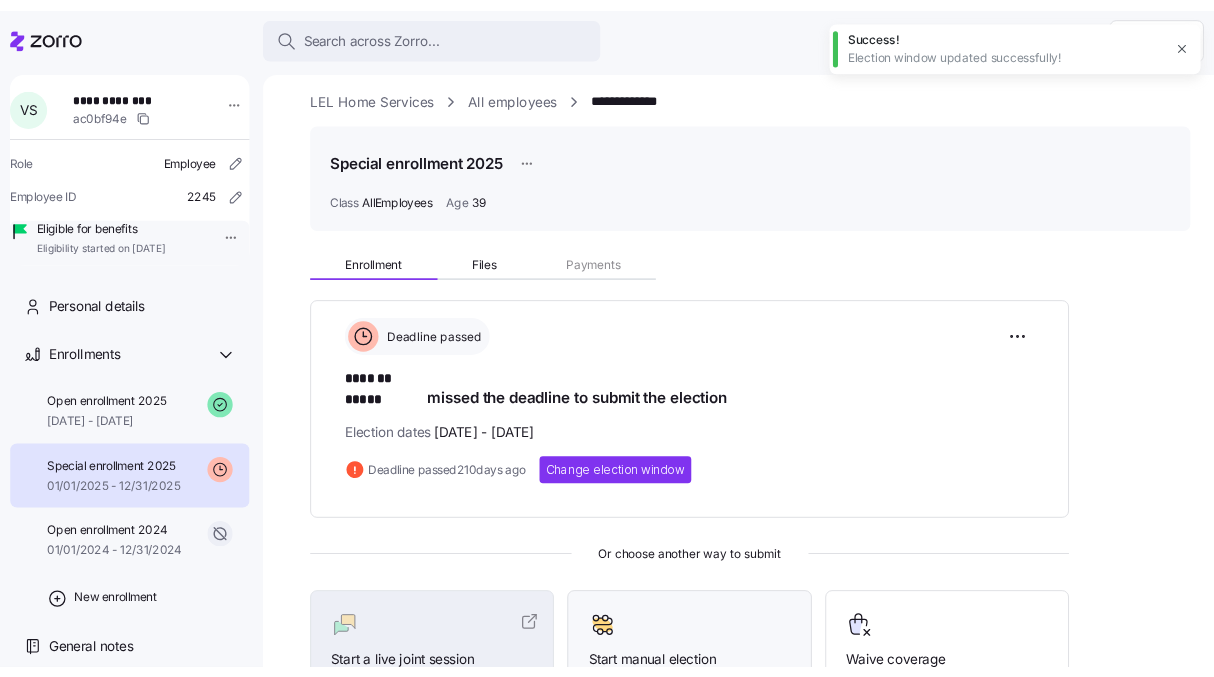 scroll, scrollTop: 0, scrollLeft: 0, axis: both 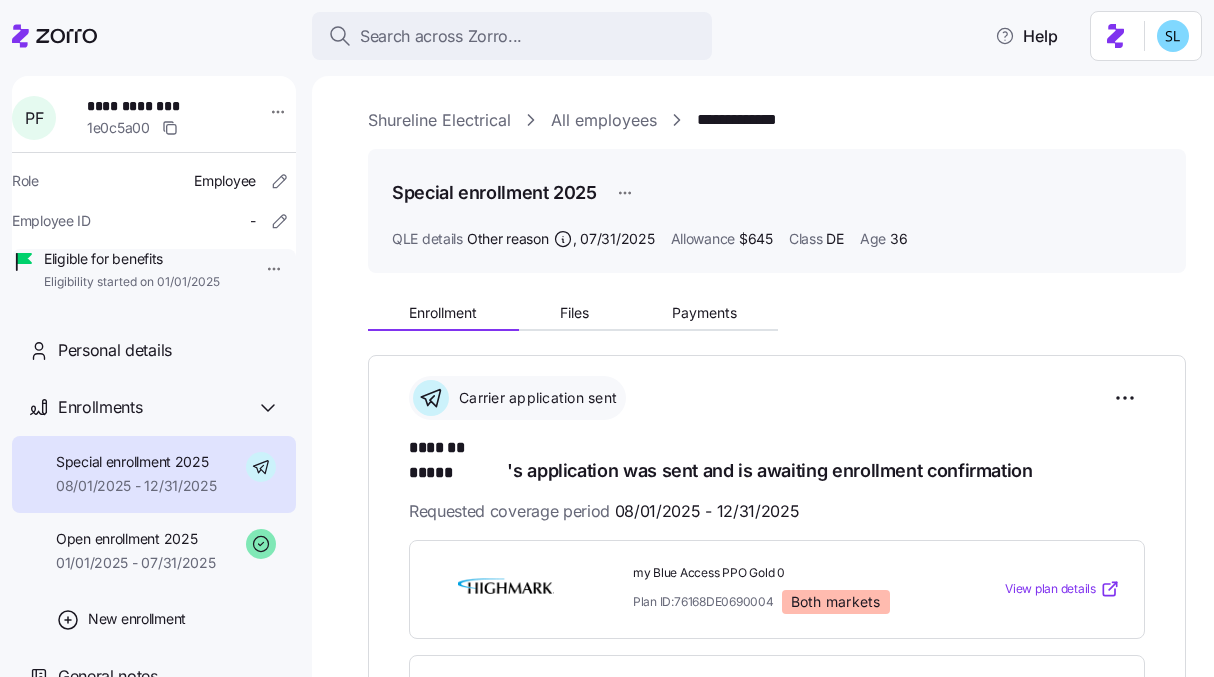 click on "**********" at bounding box center [777, 897] 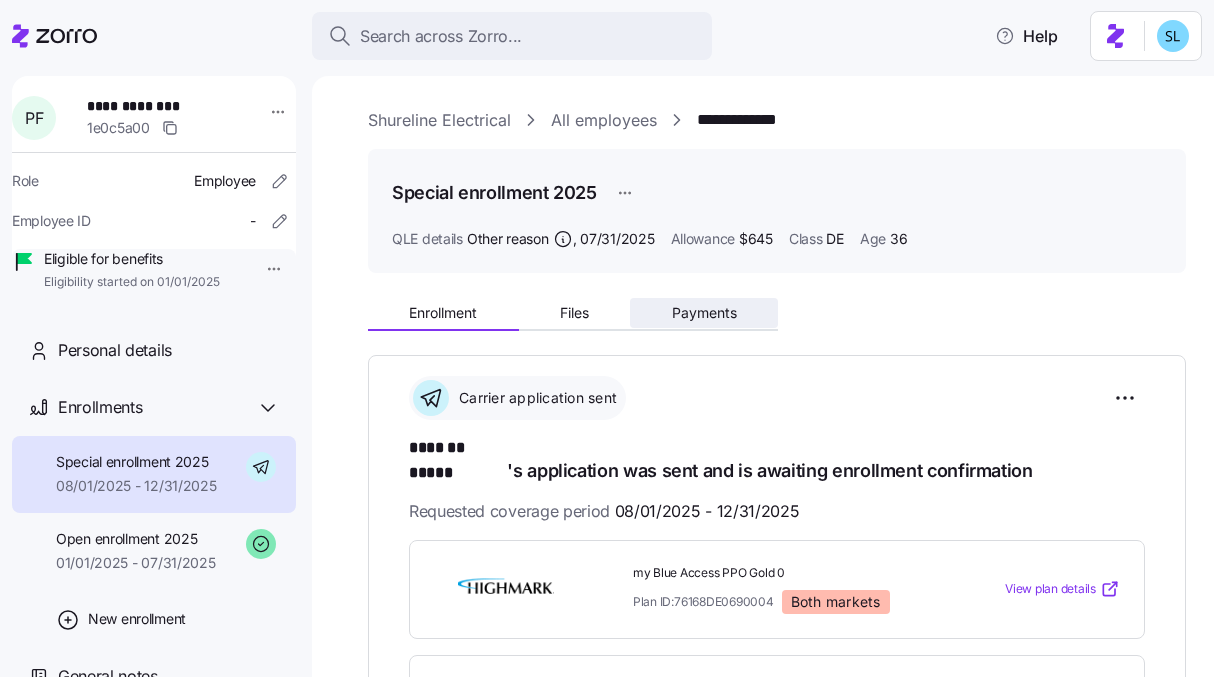 click on "Payments" at bounding box center [704, 313] 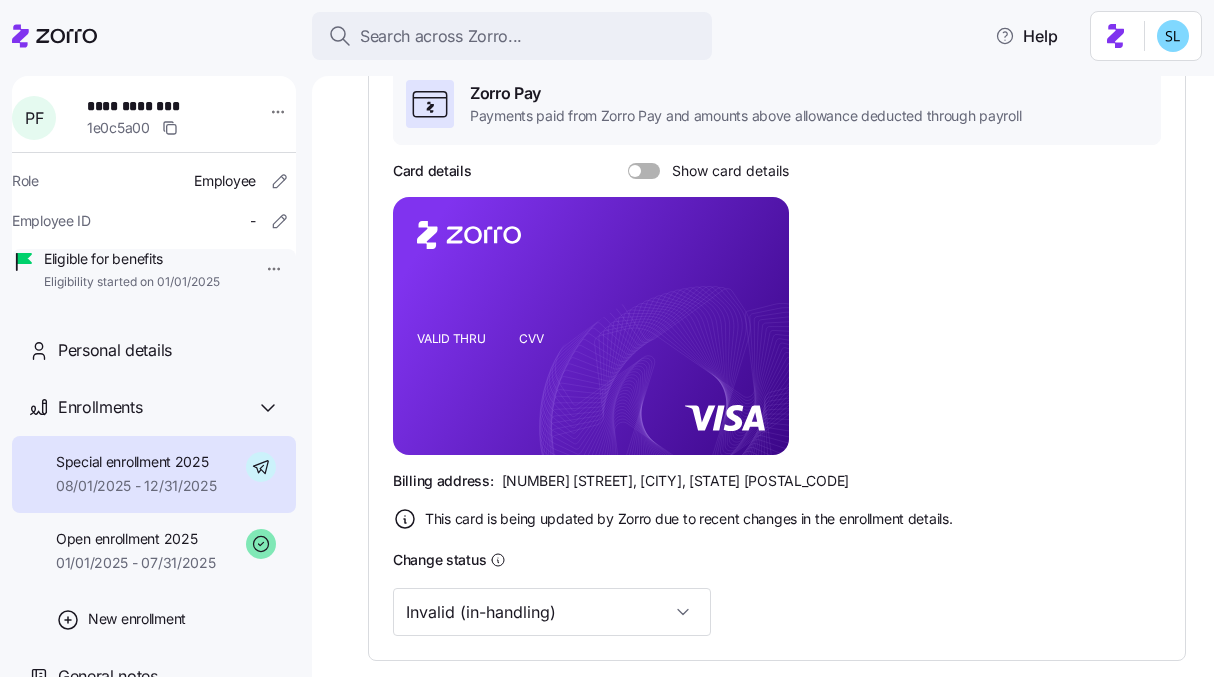 scroll, scrollTop: 386, scrollLeft: 0, axis: vertical 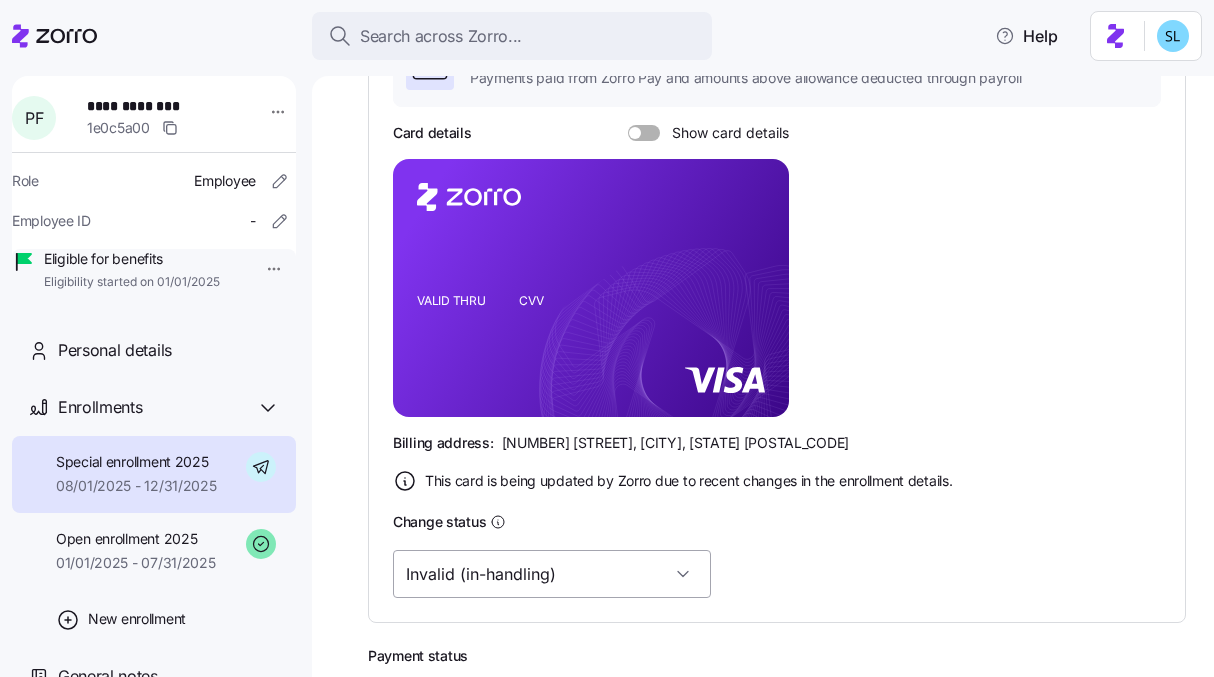 click on "Invalid (in-handling)" at bounding box center [552, 574] 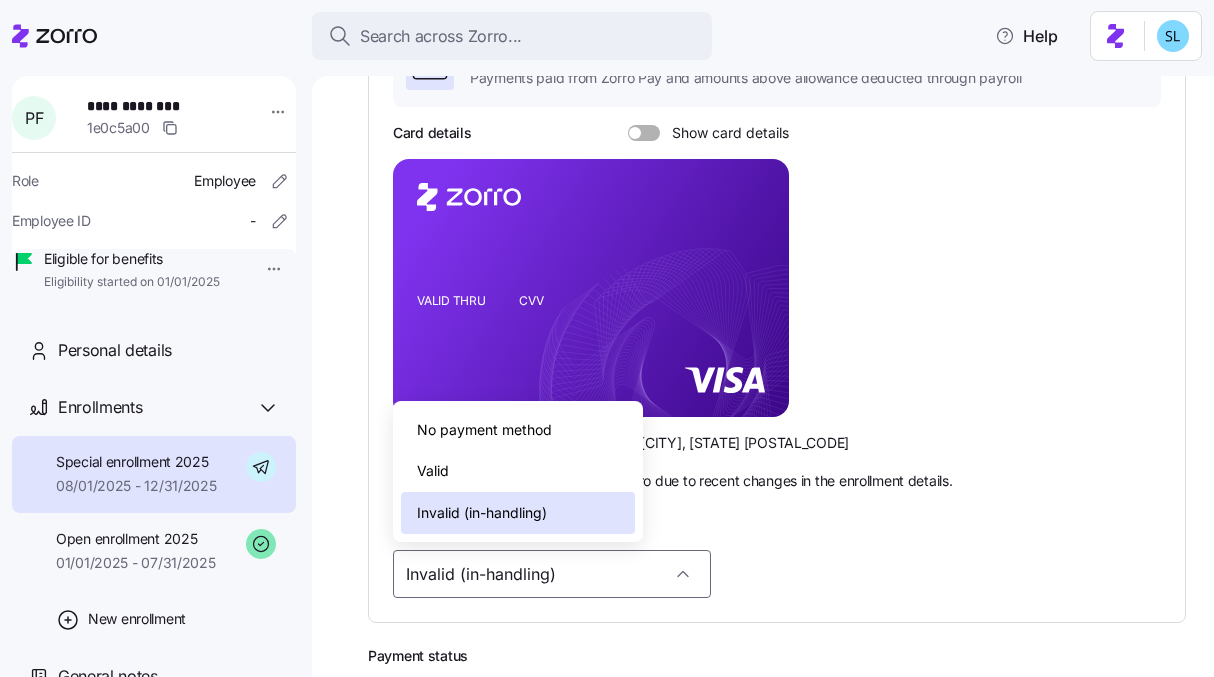 click on "Valid" at bounding box center (518, 471) 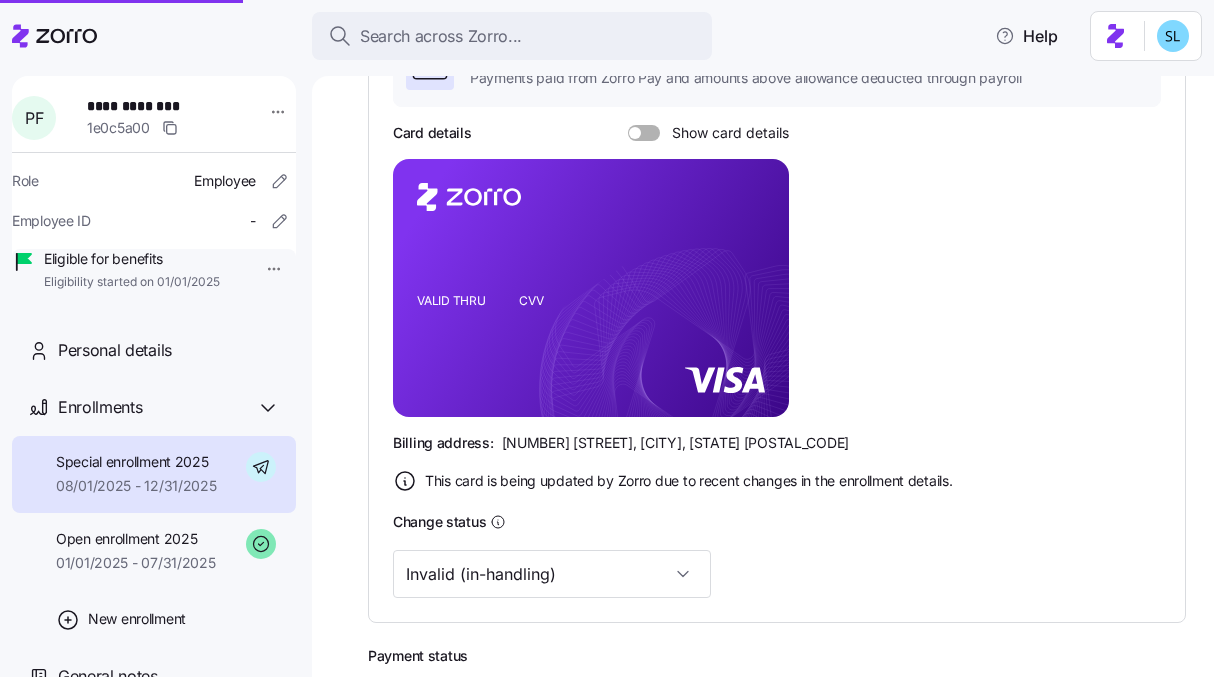 type on "Valid" 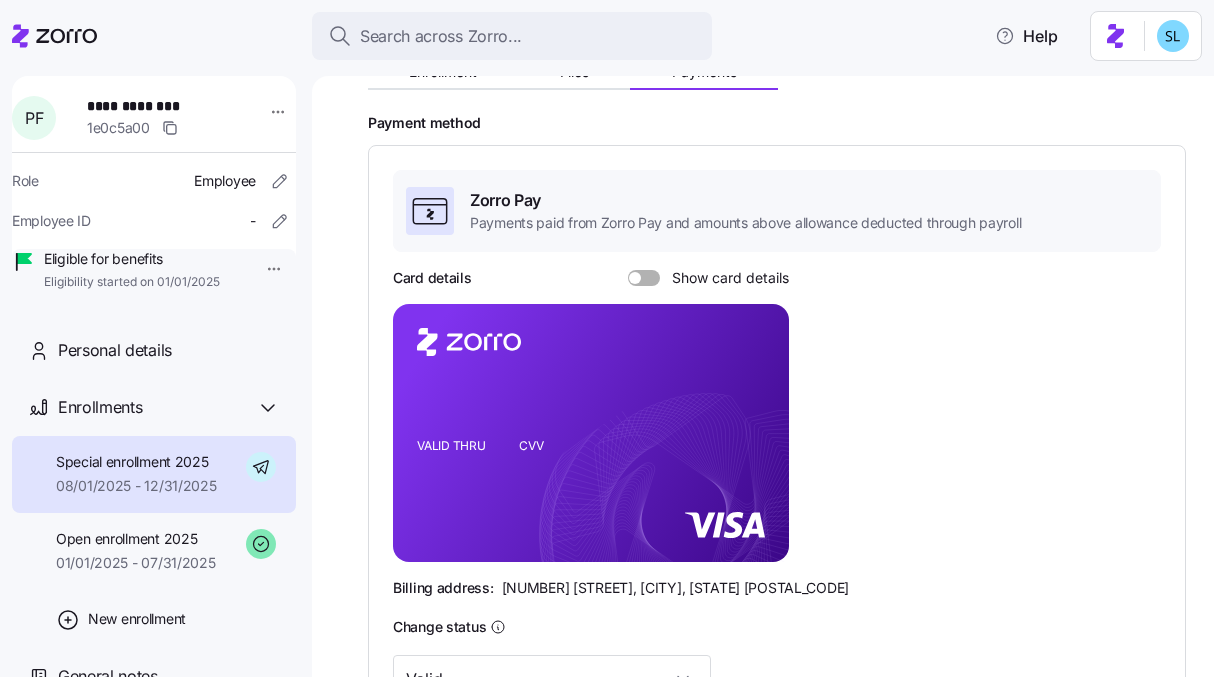 scroll, scrollTop: 152, scrollLeft: 0, axis: vertical 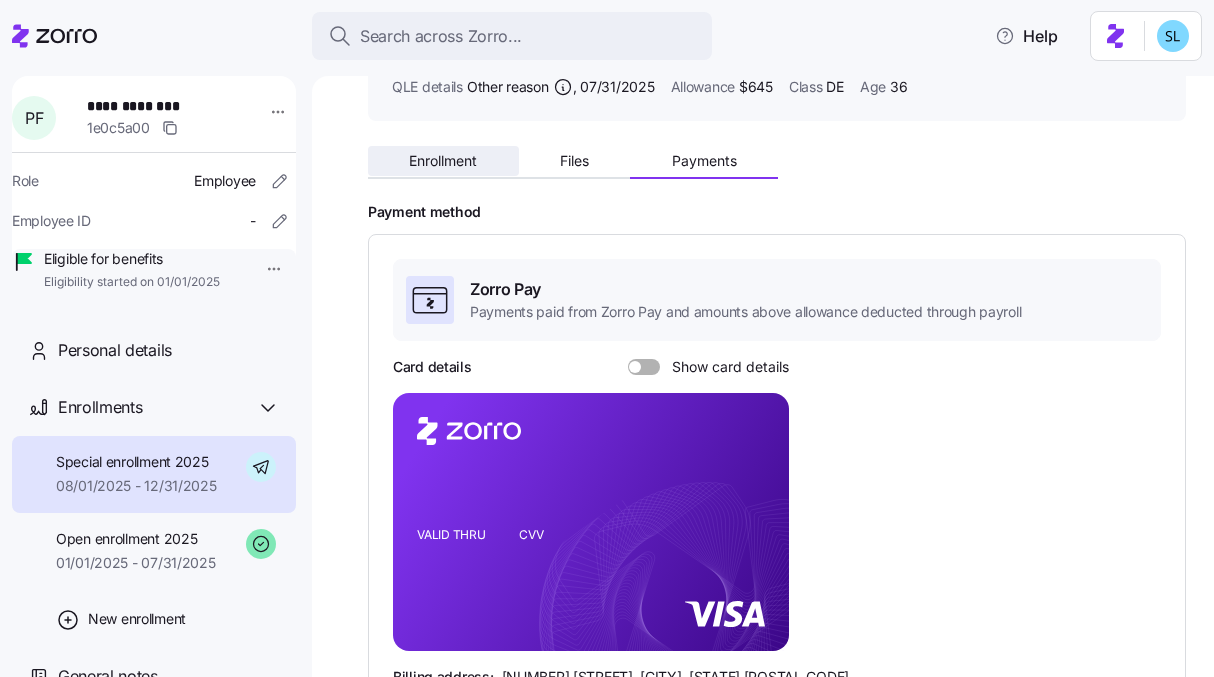 click on "Enrollment" at bounding box center [443, 161] 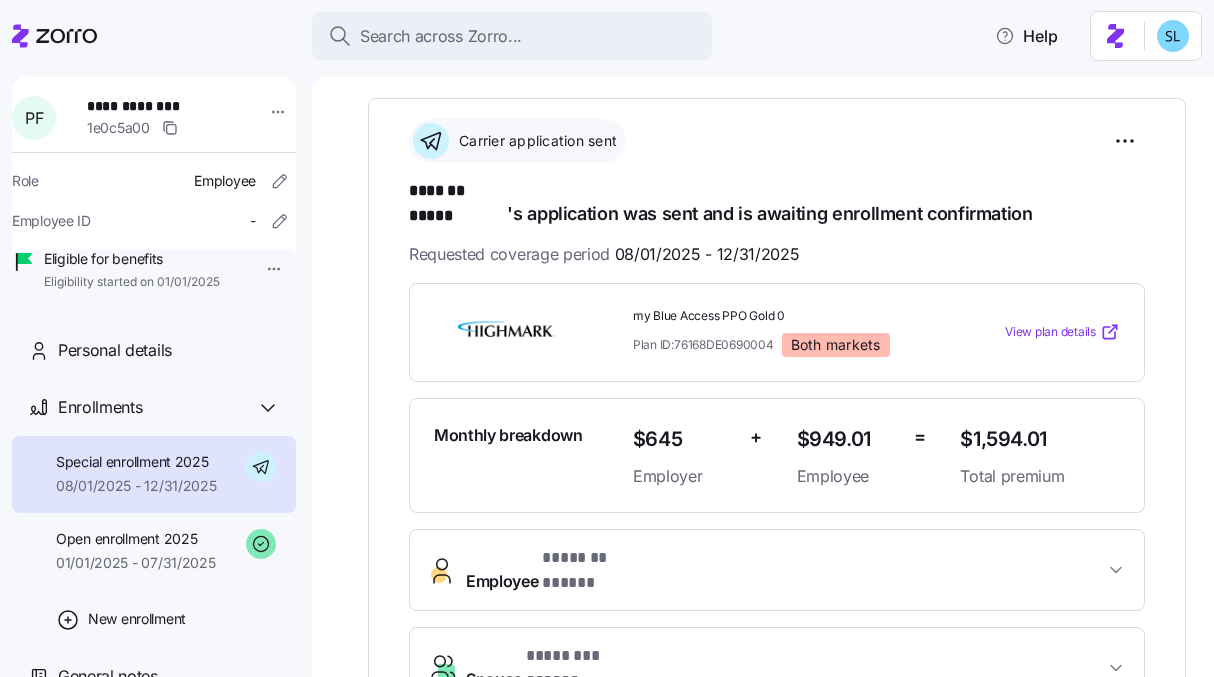 scroll, scrollTop: 220, scrollLeft: 0, axis: vertical 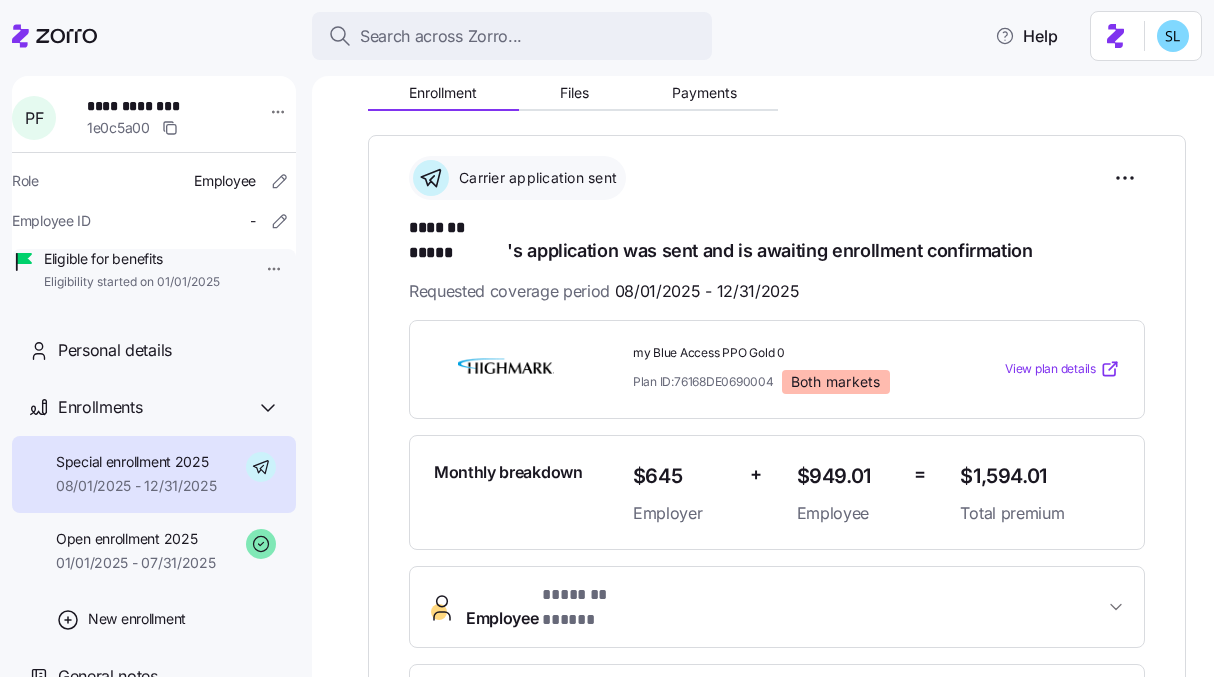 click on "**********" at bounding box center [607, 332] 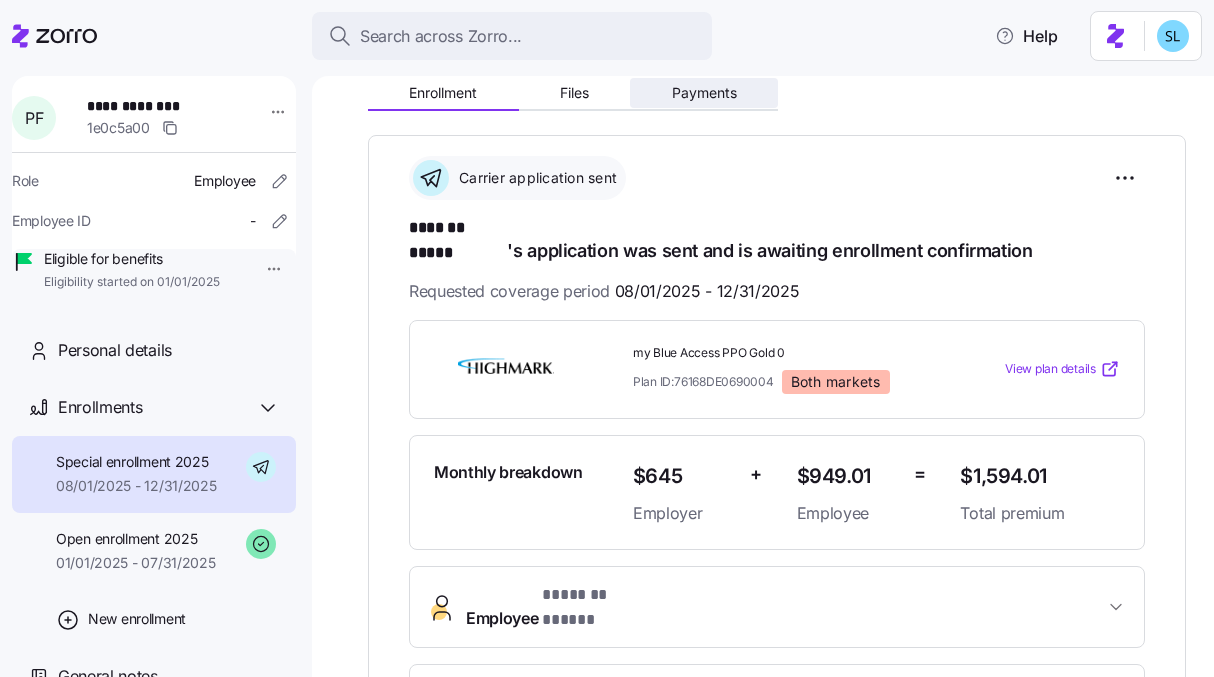 click on "Payments" at bounding box center [704, 93] 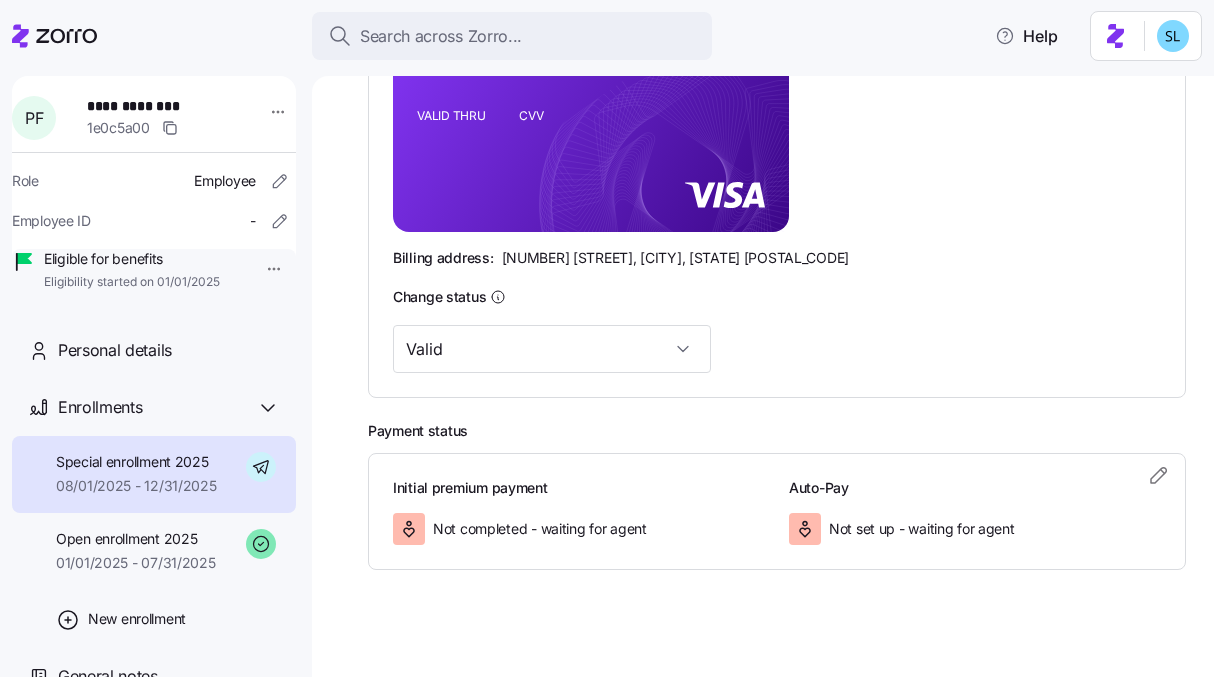 scroll, scrollTop: 584, scrollLeft: 0, axis: vertical 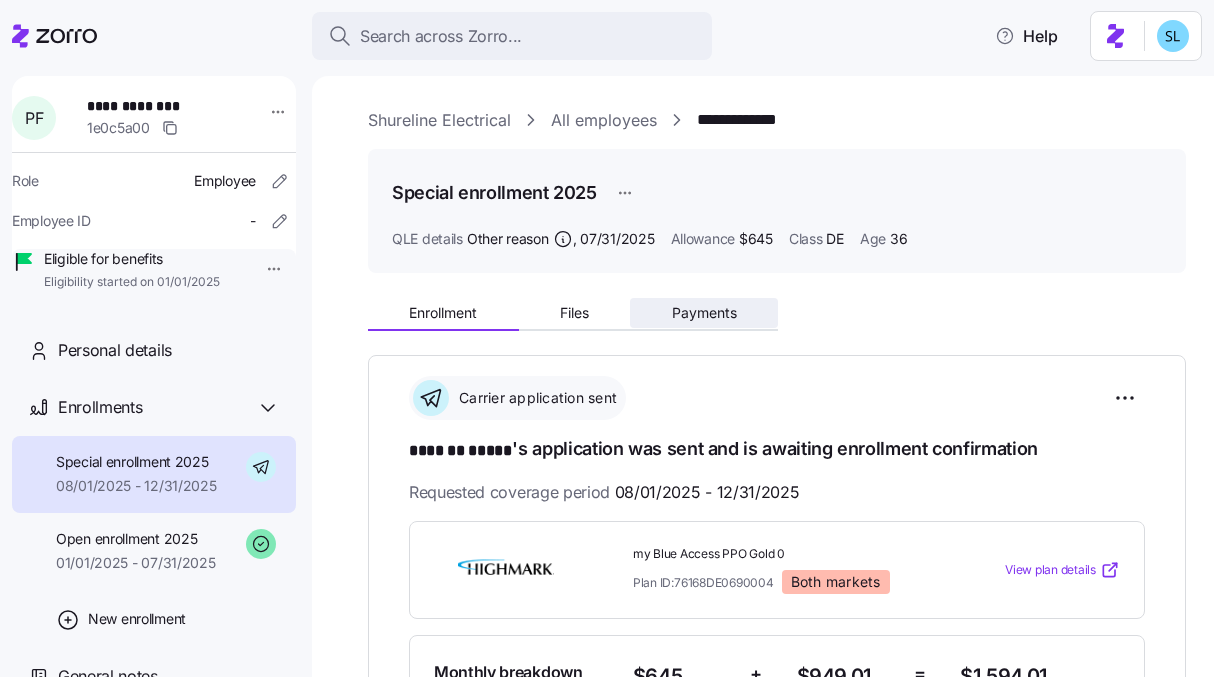 click on "Payments" at bounding box center [704, 313] 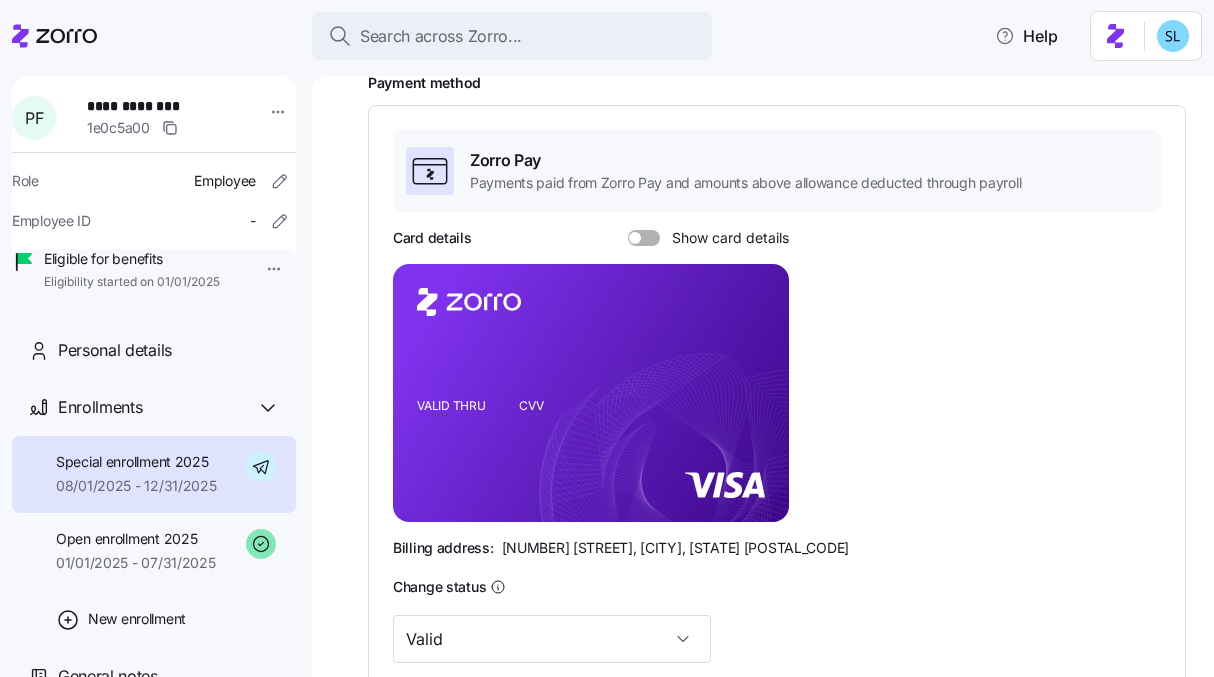 scroll, scrollTop: 345, scrollLeft: 0, axis: vertical 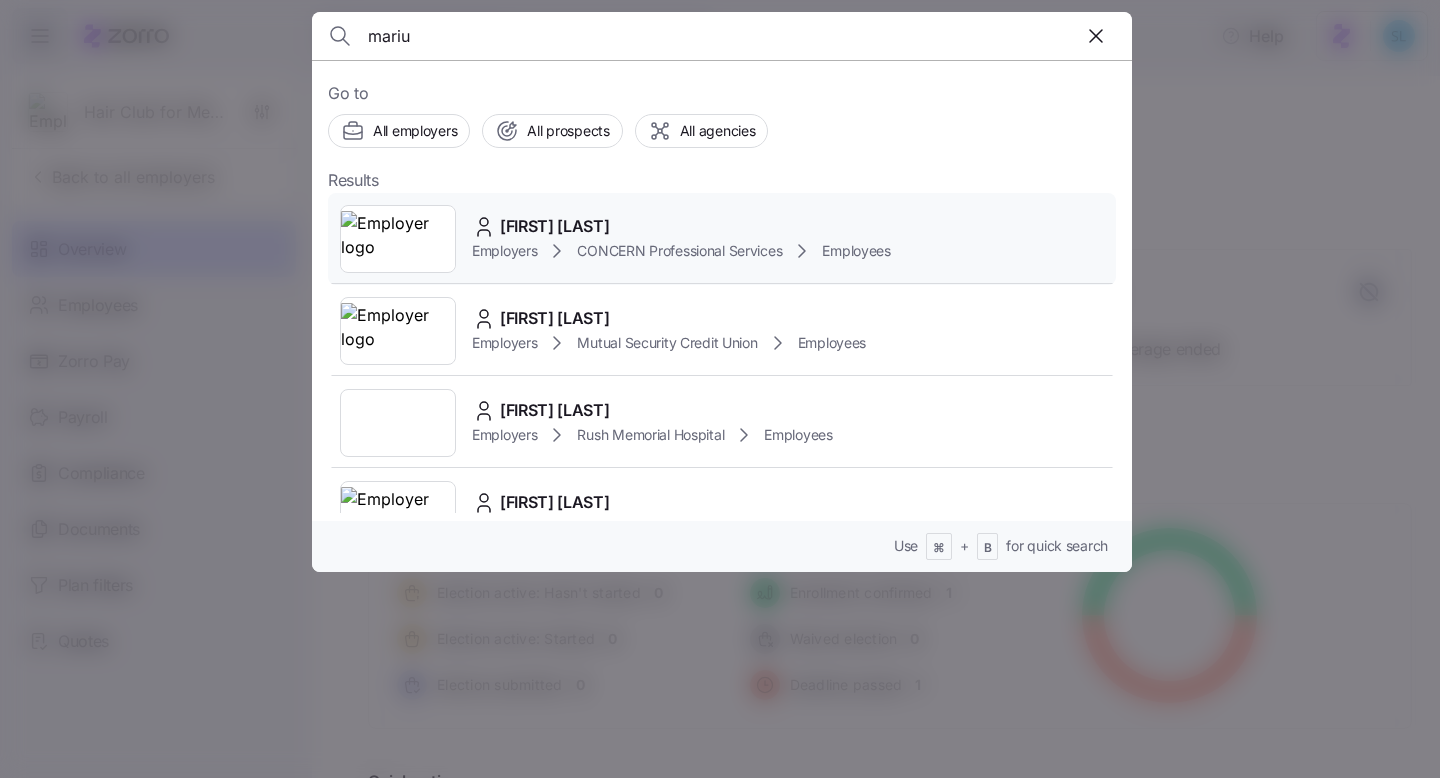 type on "mariu" 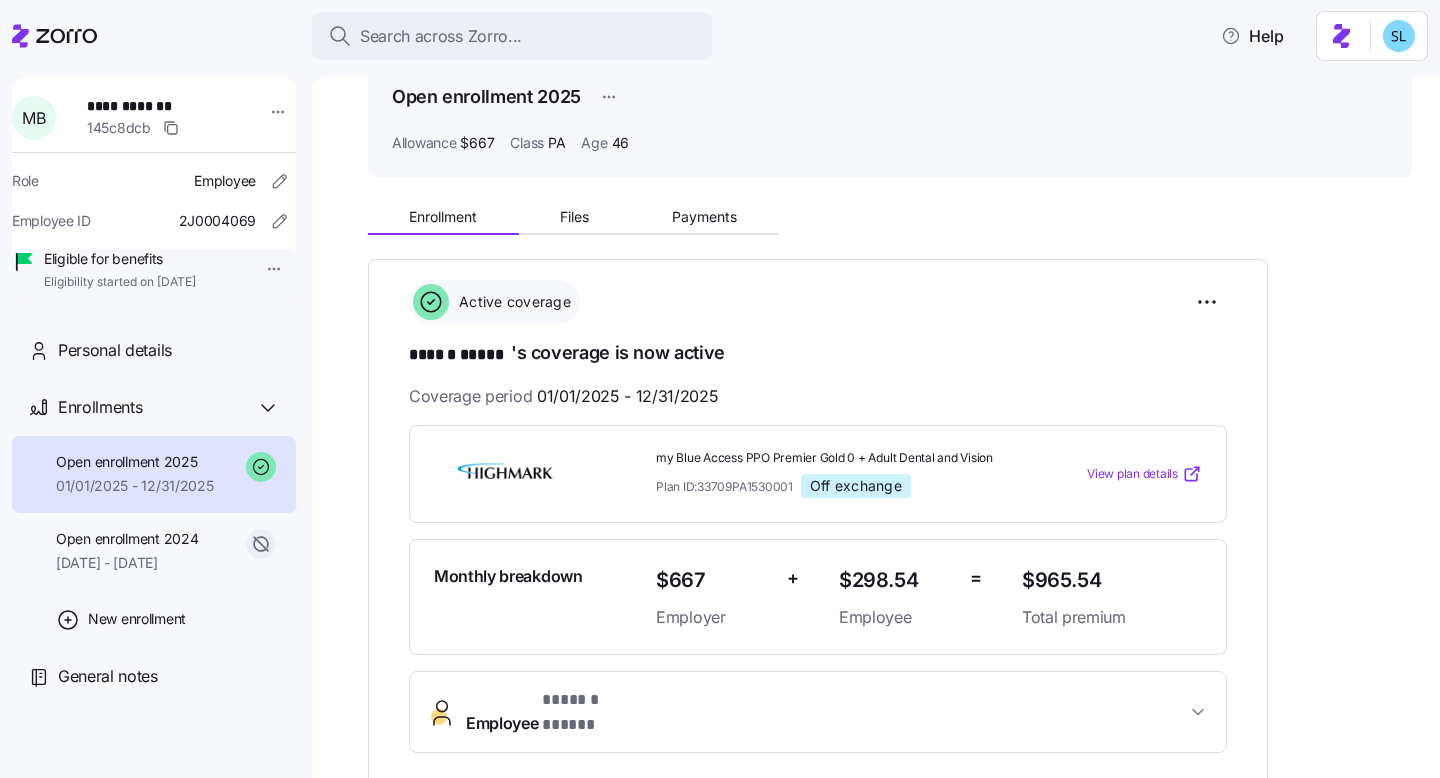scroll, scrollTop: 110, scrollLeft: 0, axis: vertical 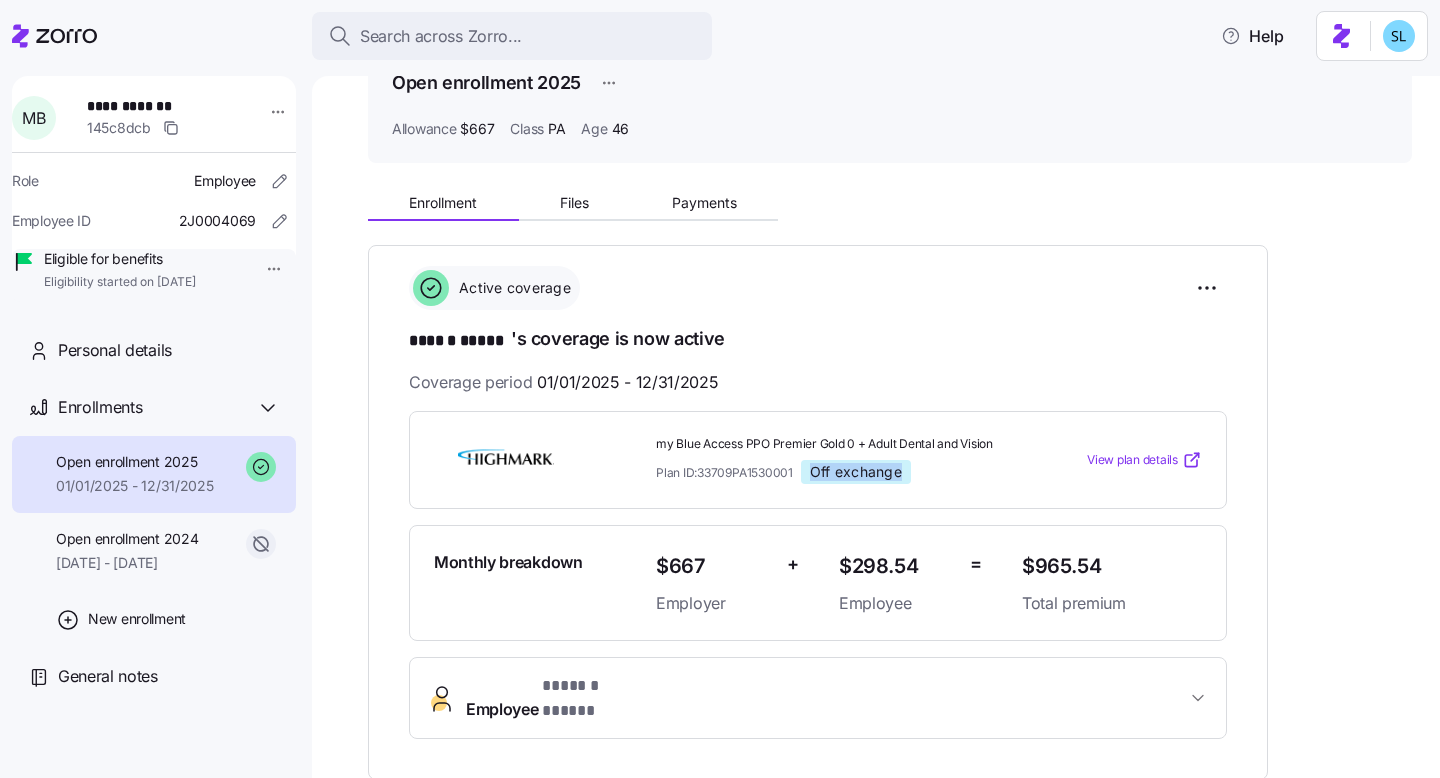 drag, startPoint x: 901, startPoint y: 474, endPoint x: 812, endPoint y: 475, distance: 89.005615 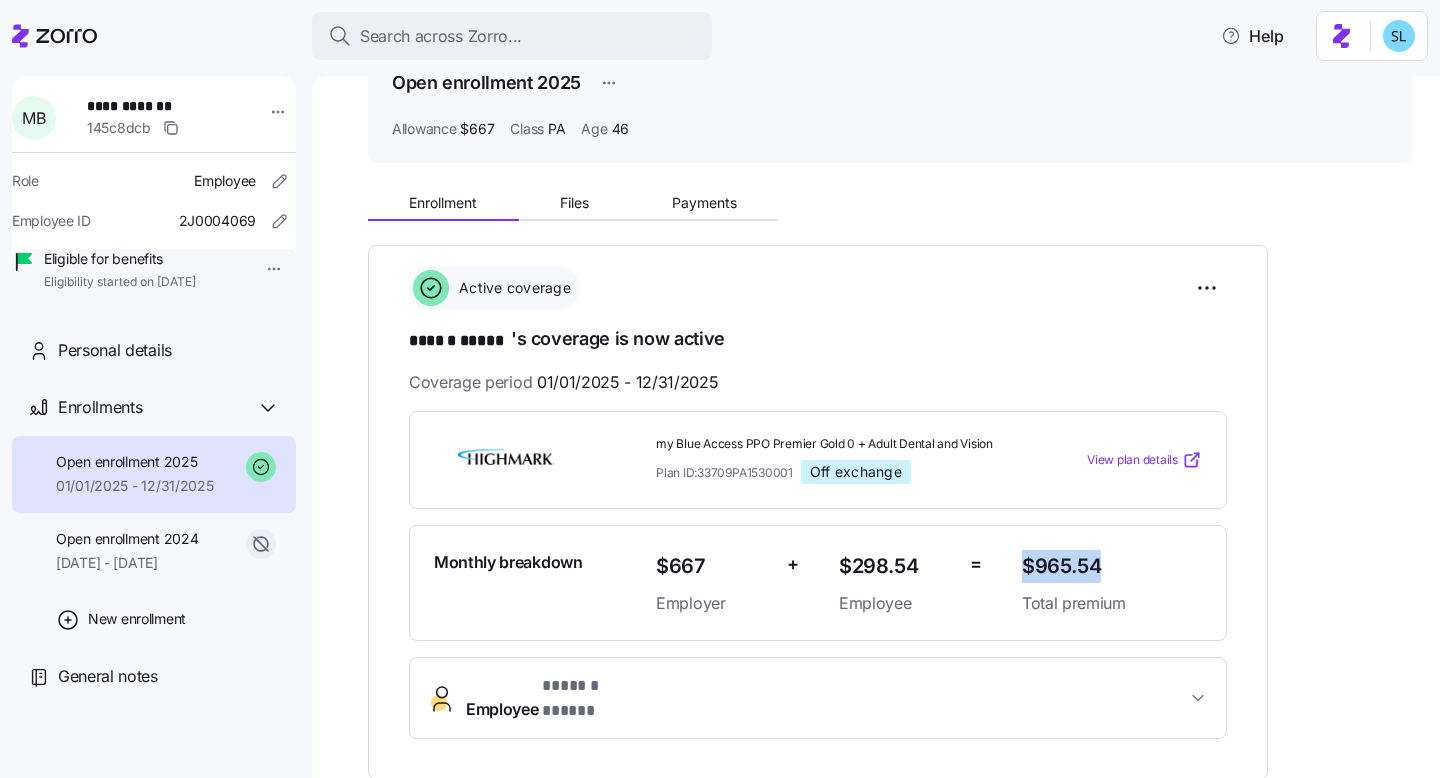 drag, startPoint x: 1056, startPoint y: 564, endPoint x: 1023, endPoint y: 568, distance: 33.24154 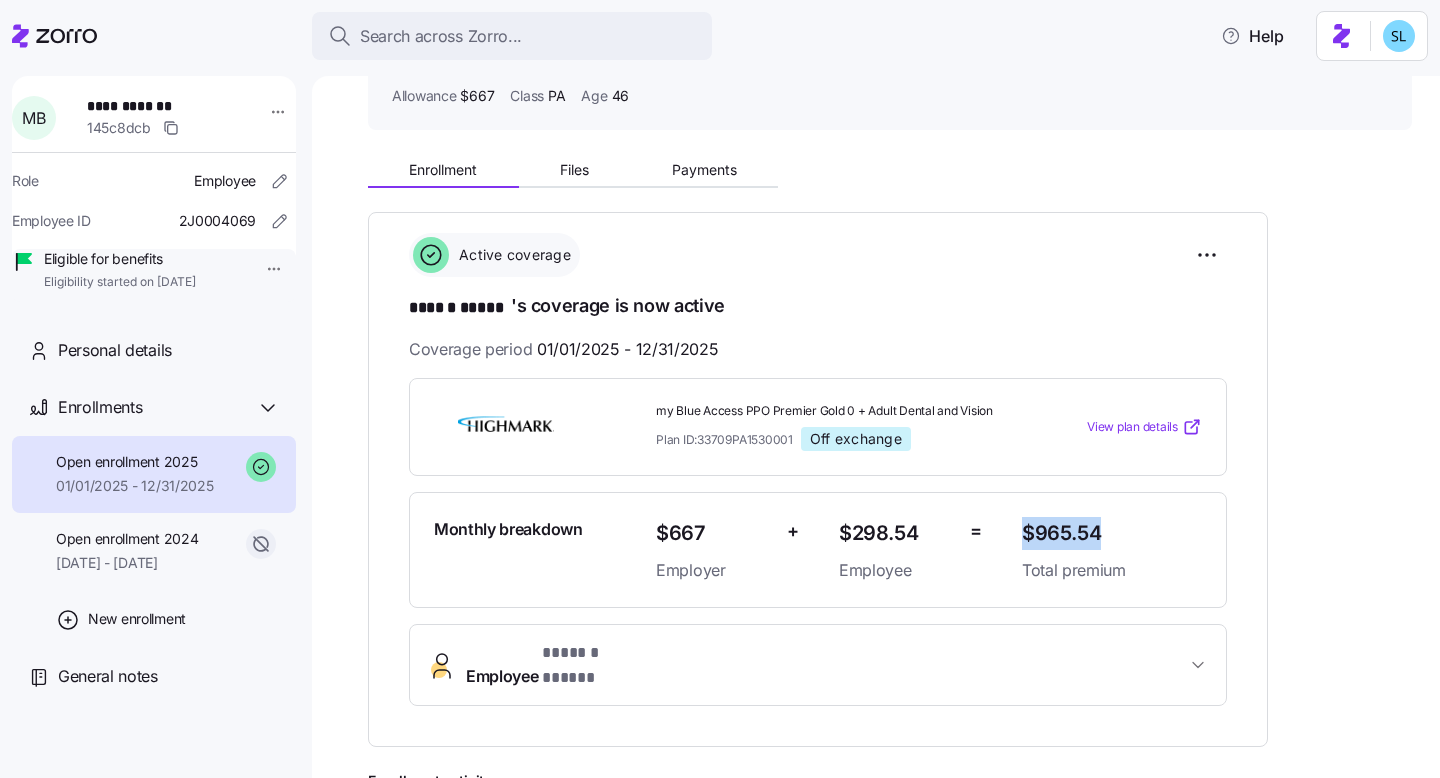 scroll, scrollTop: 151, scrollLeft: 0, axis: vertical 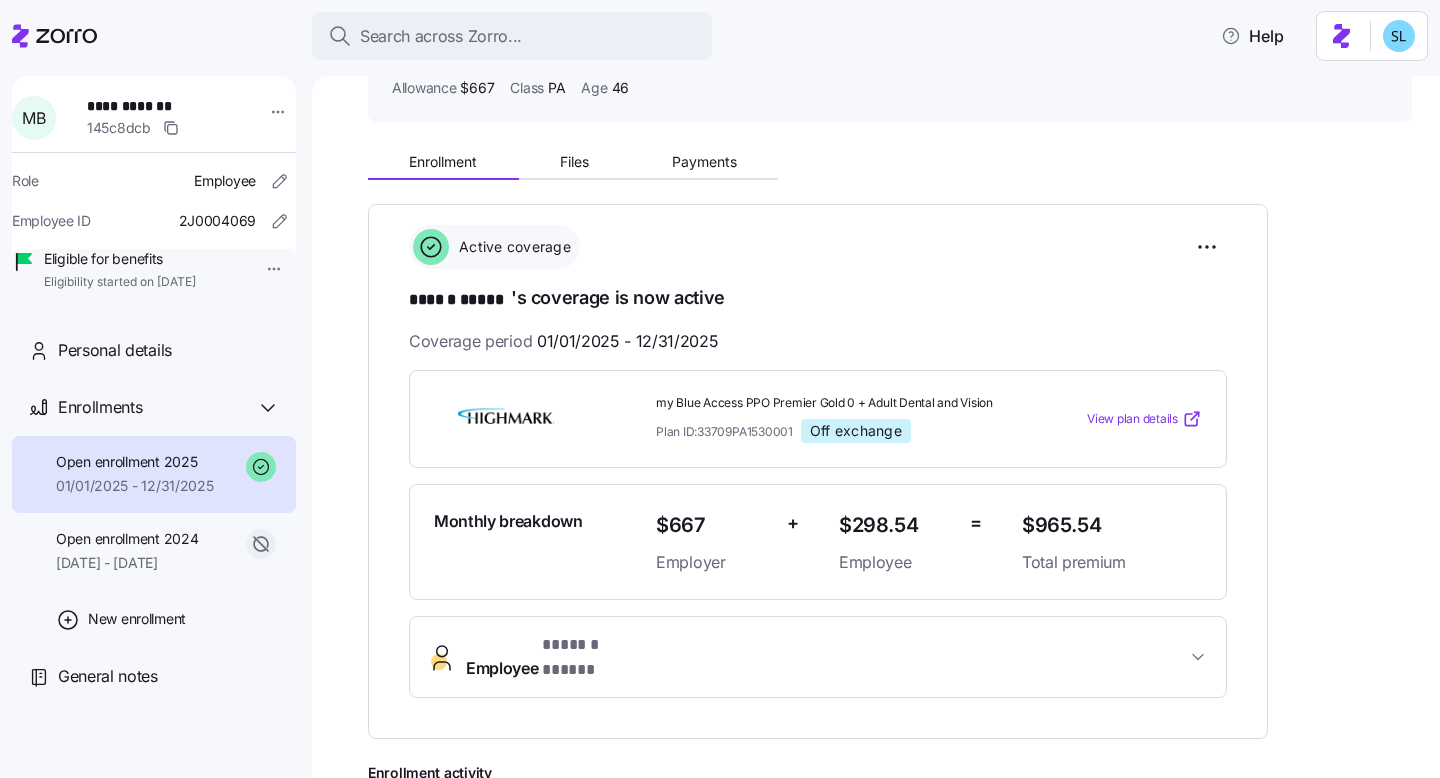 drag, startPoint x: 870, startPoint y: 345, endPoint x: 892, endPoint y: 346, distance: 22.022715 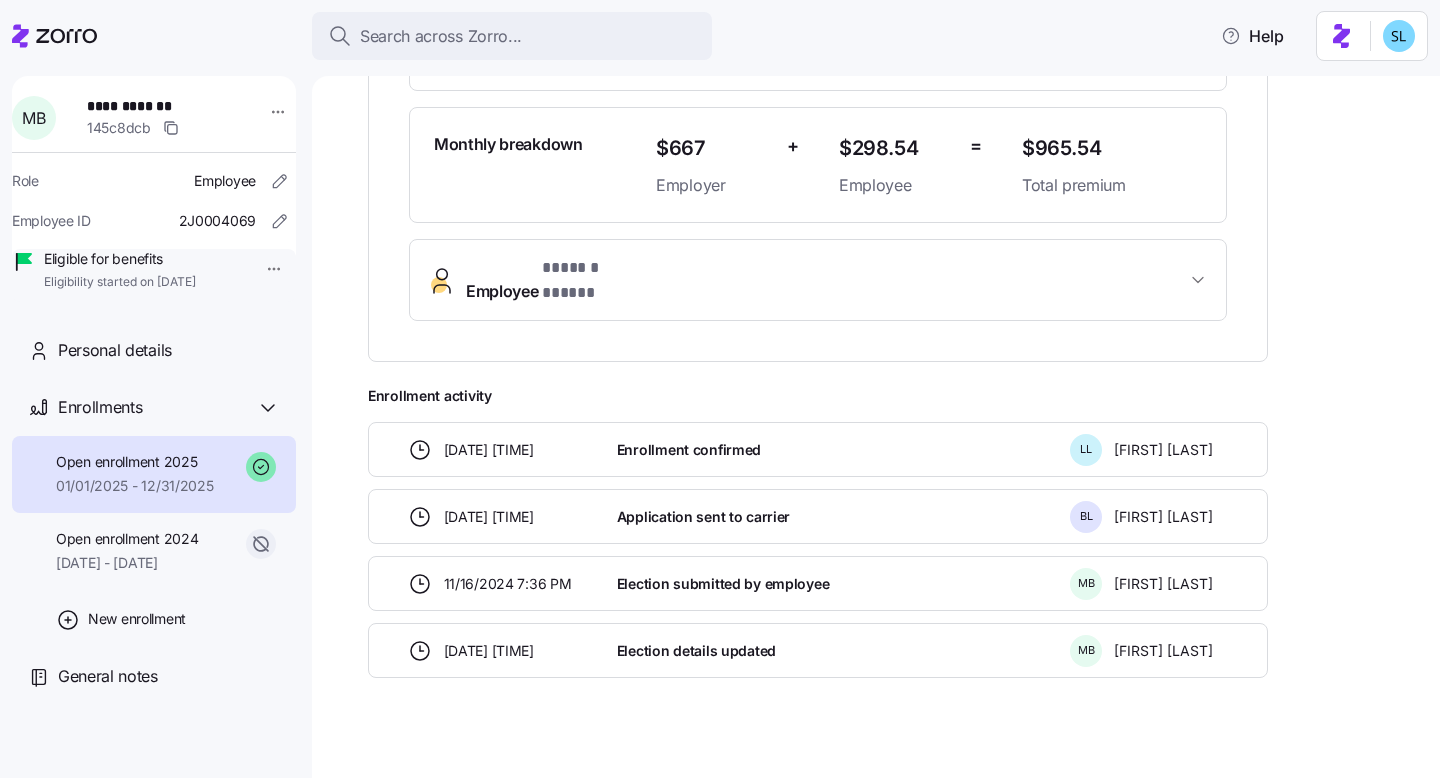 scroll, scrollTop: 529, scrollLeft: 0, axis: vertical 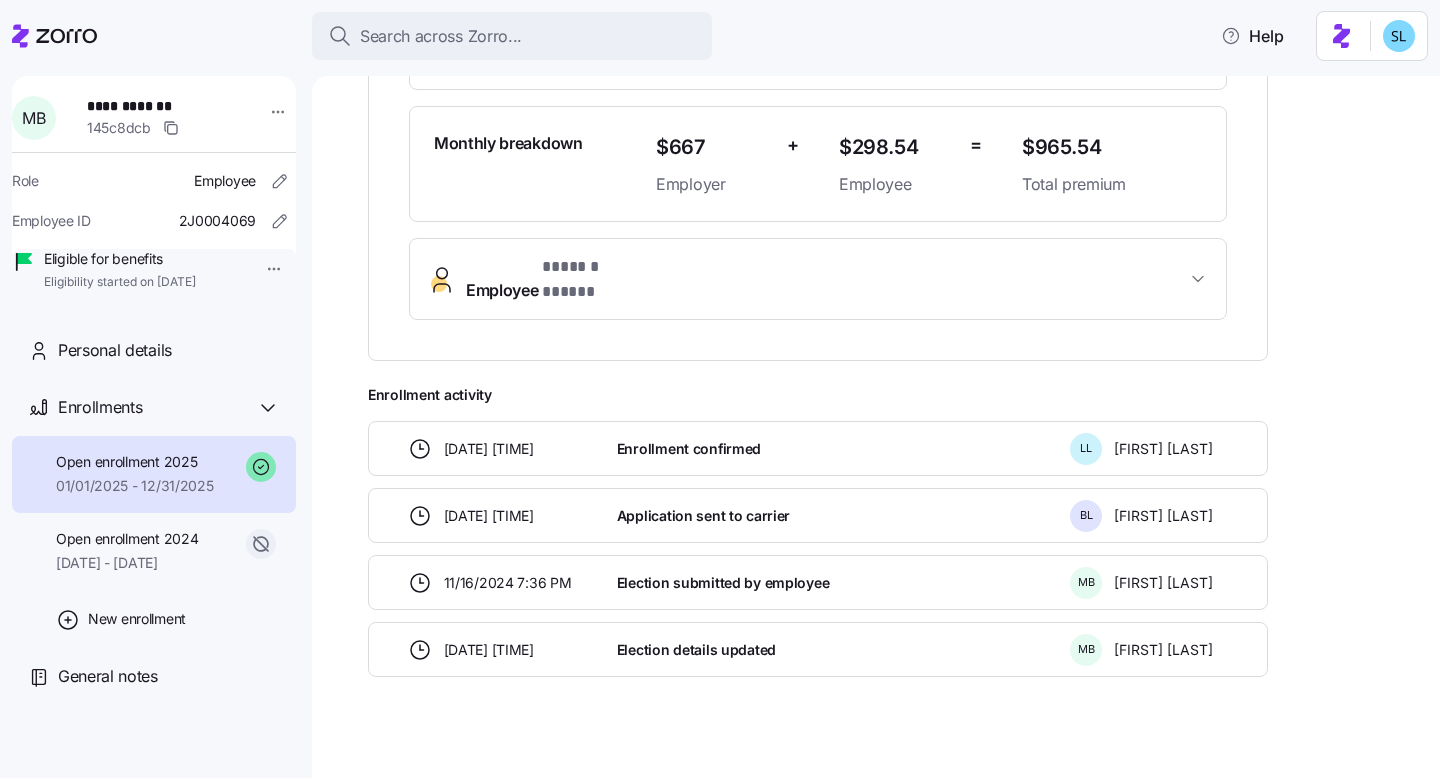 click on "Employee * ******   ***** *" at bounding box center [818, 279] 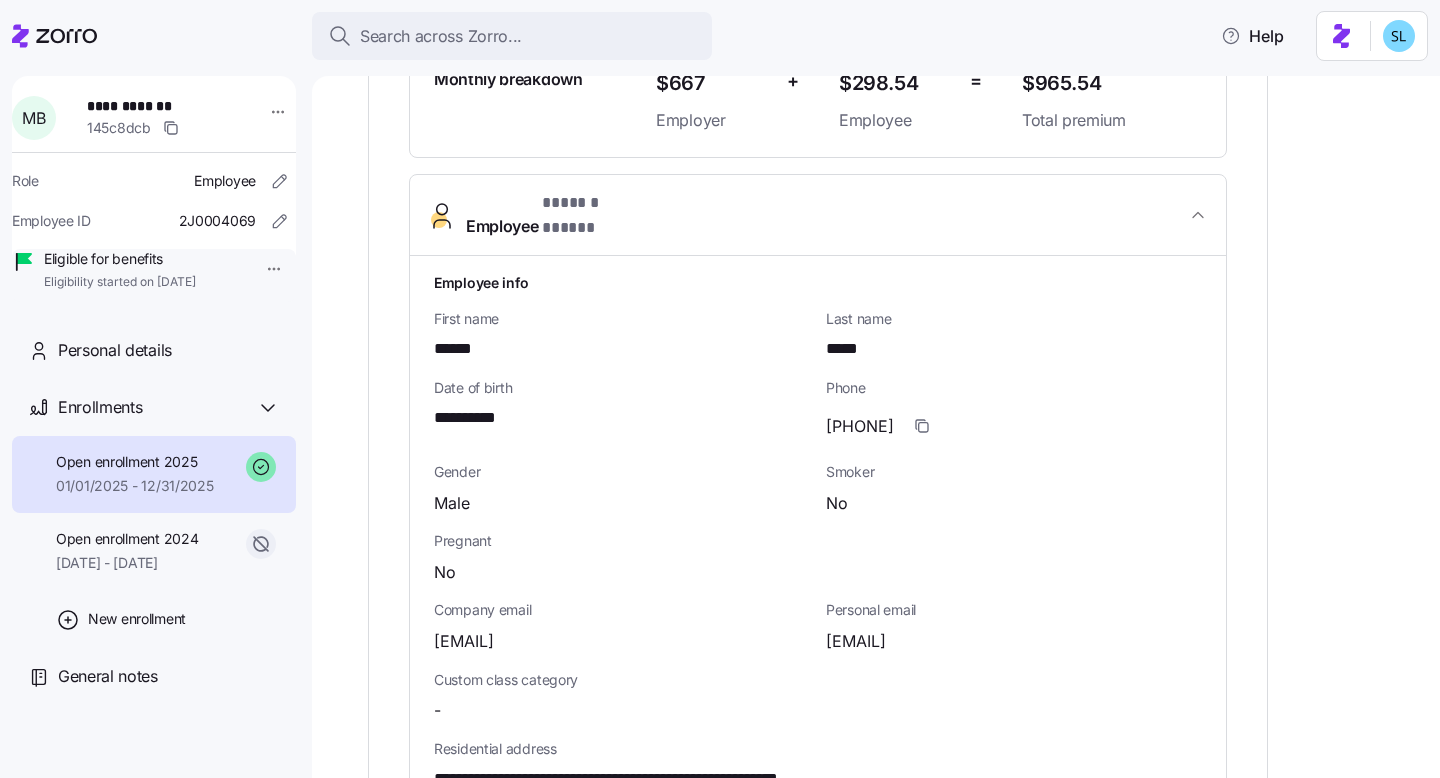 scroll, scrollTop: 475, scrollLeft: 0, axis: vertical 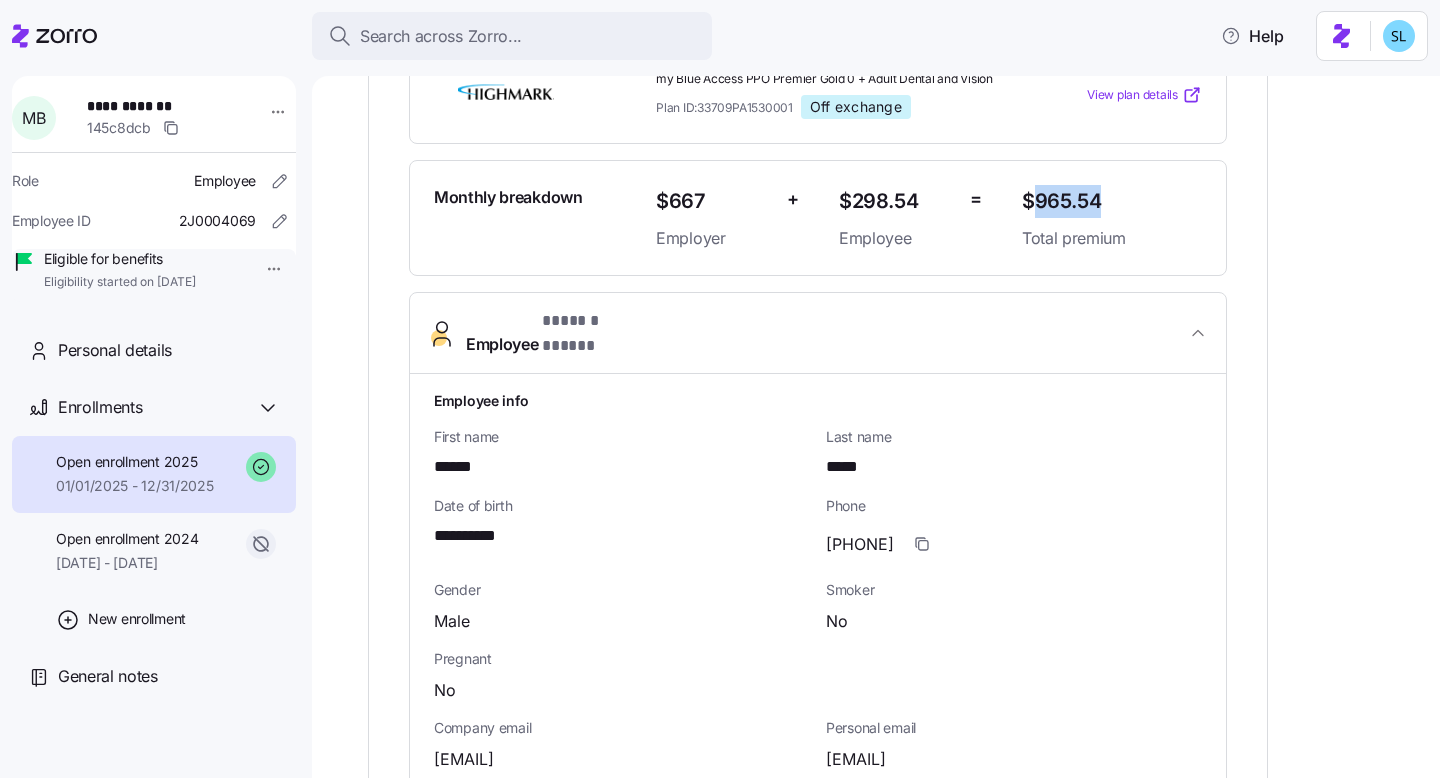 drag, startPoint x: 1108, startPoint y: 198, endPoint x: 1028, endPoint y: 206, distance: 80.399 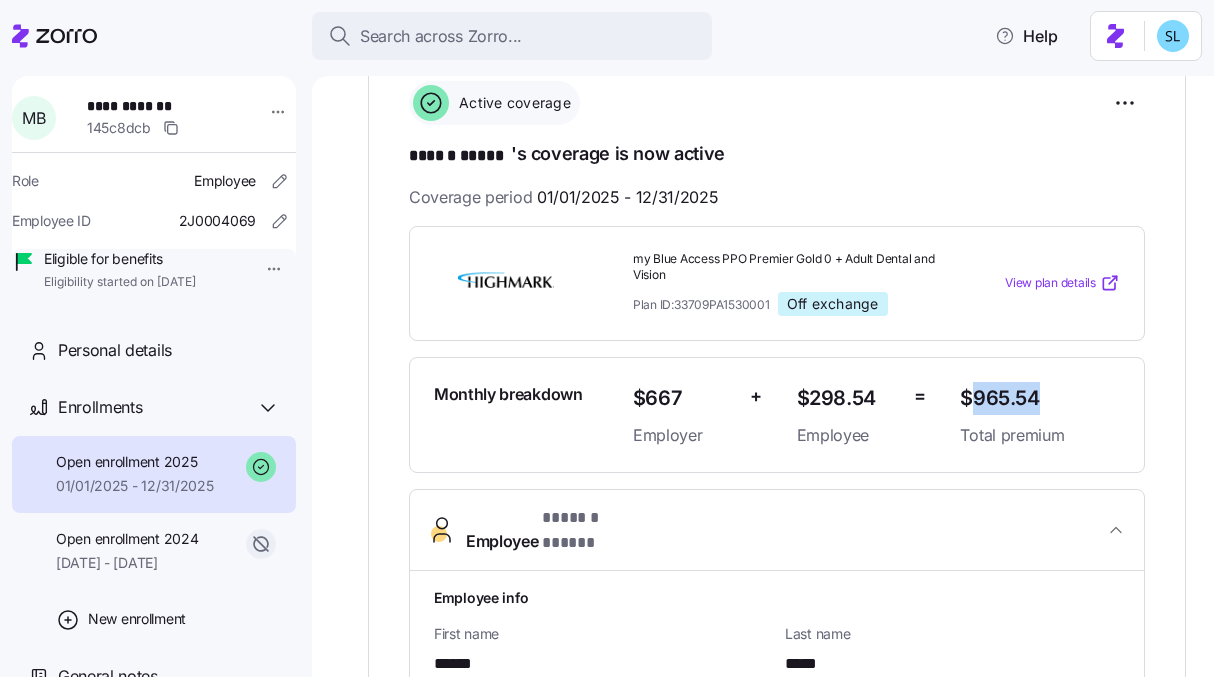 scroll, scrollTop: 183, scrollLeft: 0, axis: vertical 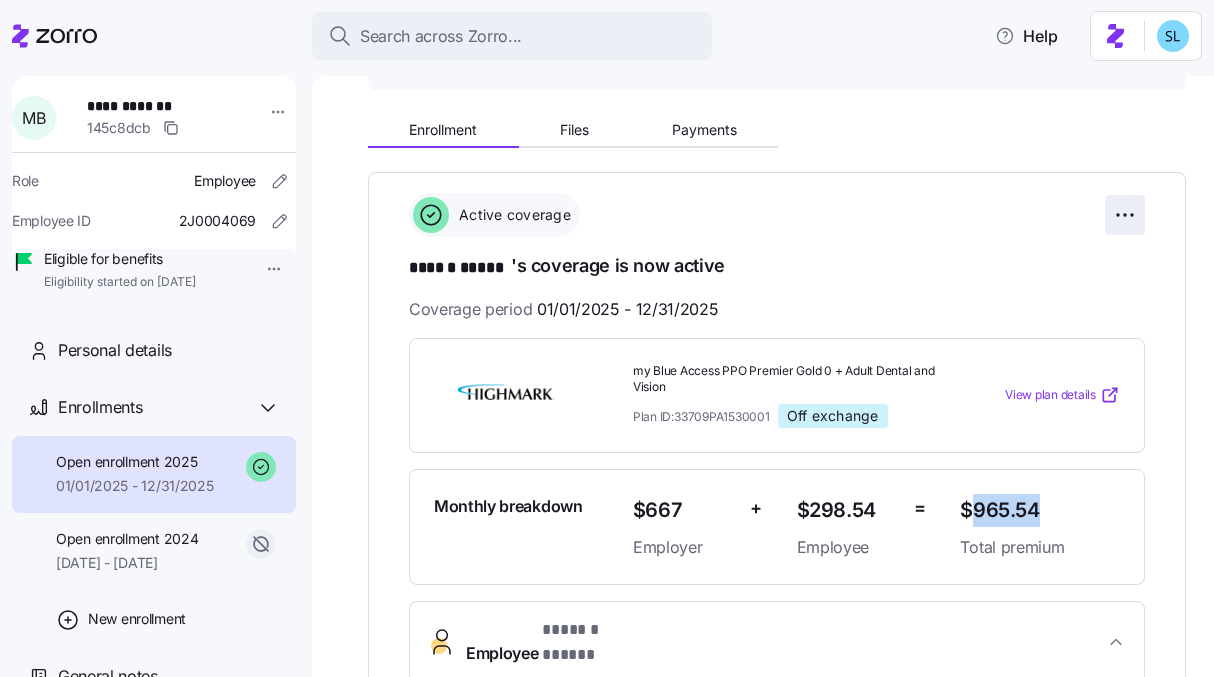 click on "**********" at bounding box center (607, 332) 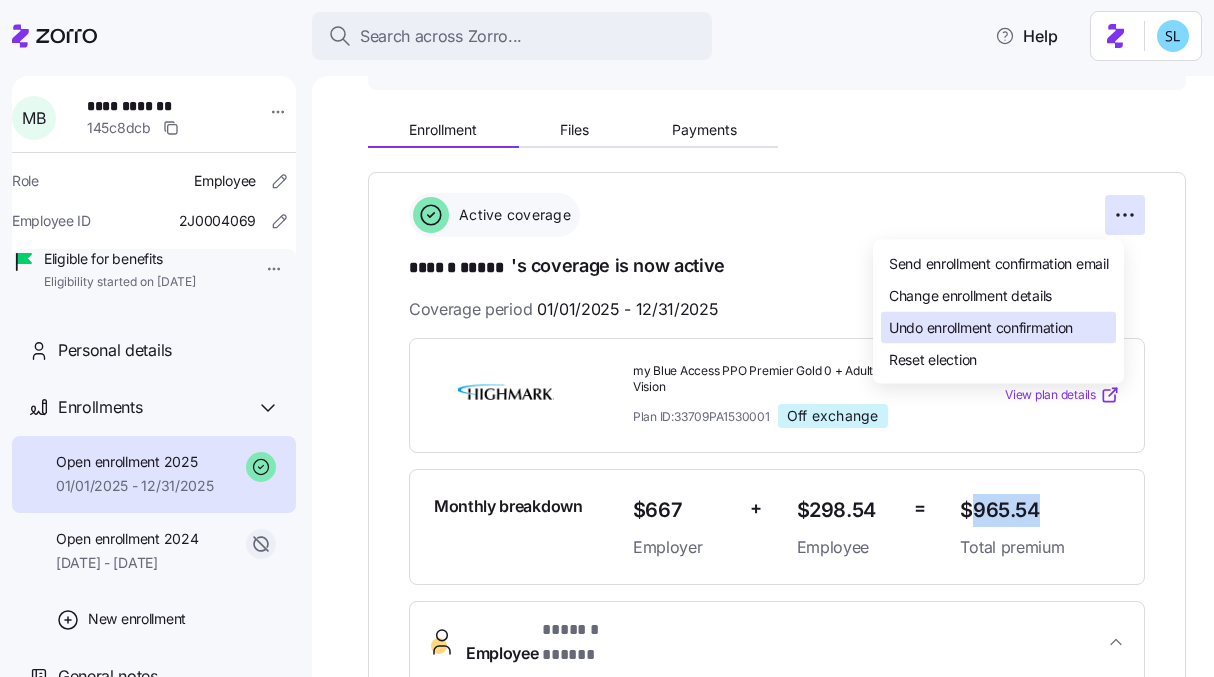 click on "Undo enrollment confirmation" at bounding box center [981, 327] 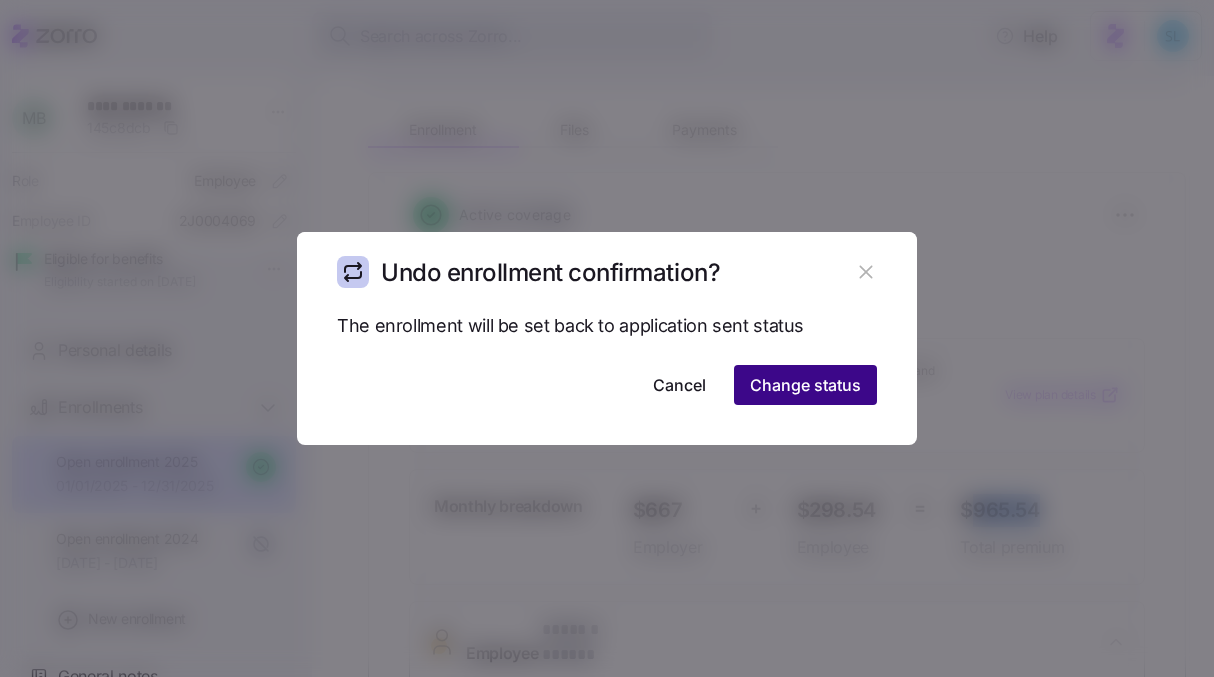 click on "Change status" at bounding box center [805, 385] 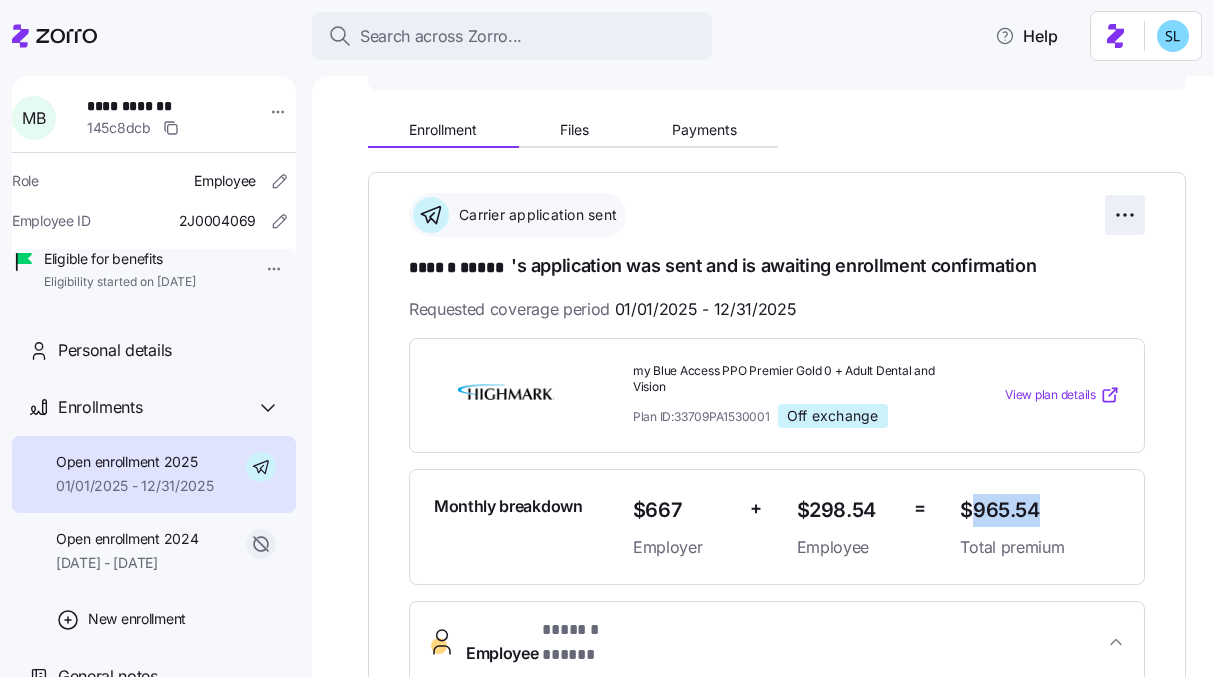 click on "**********" at bounding box center [607, 332] 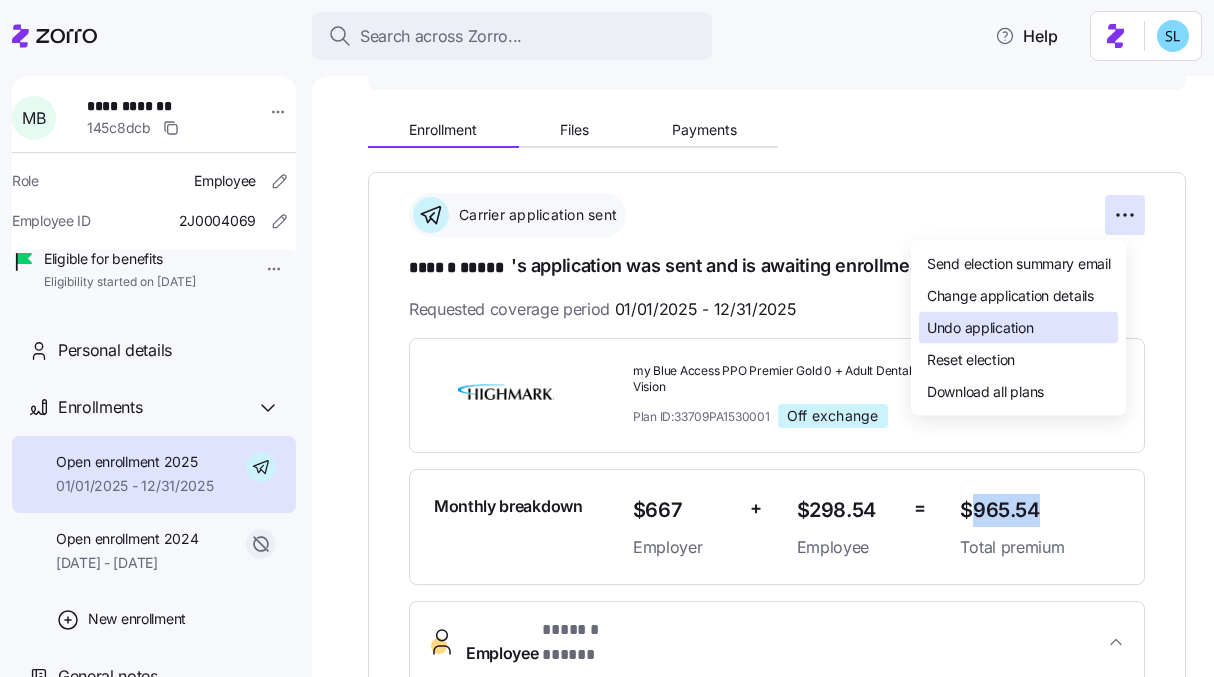 click on "Undo application" at bounding box center (980, 327) 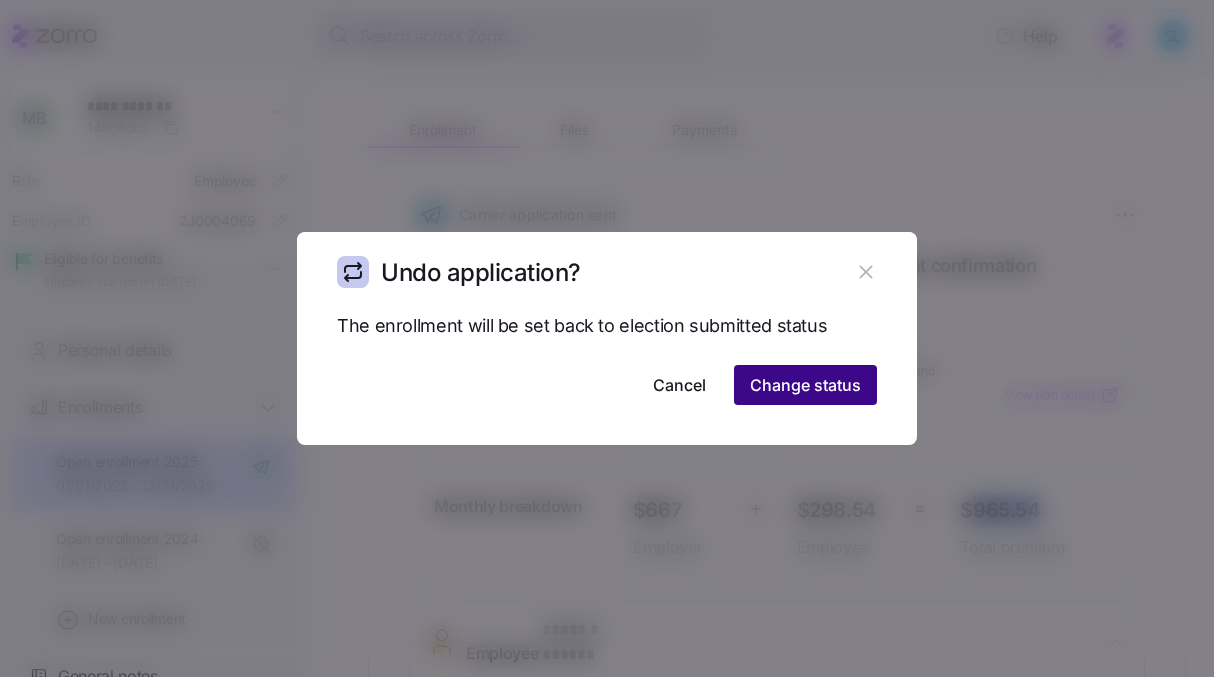 click on "Change status" at bounding box center (805, 385) 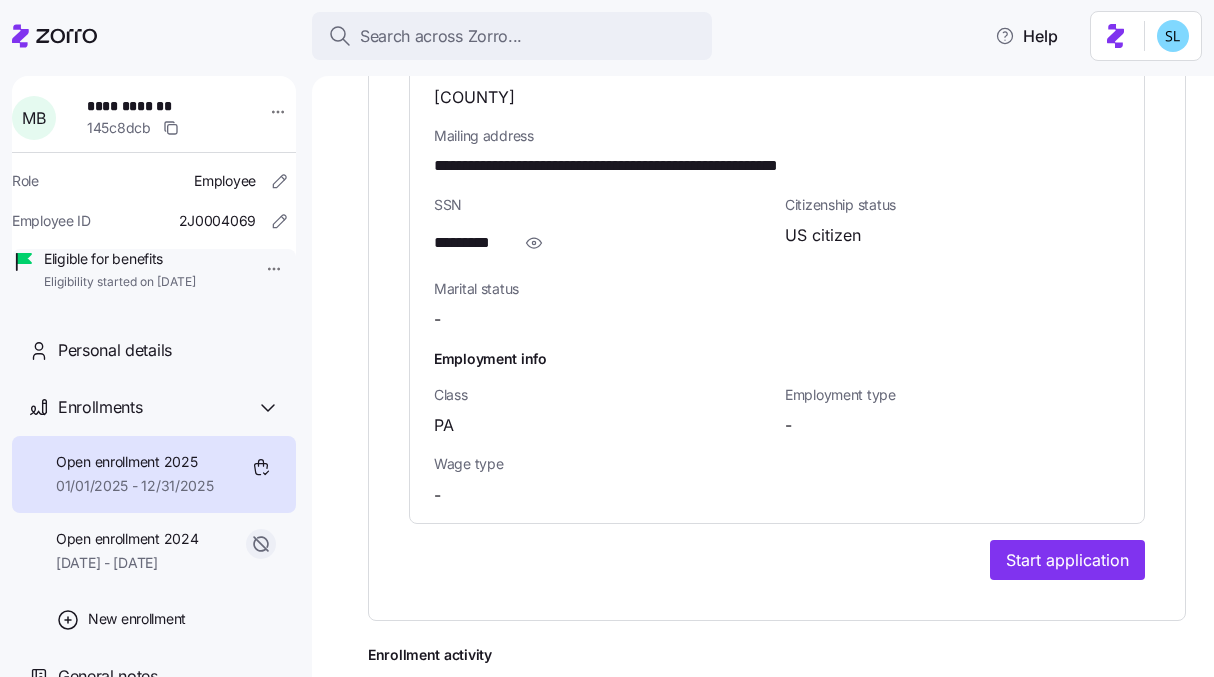 scroll, scrollTop: 1666, scrollLeft: 0, axis: vertical 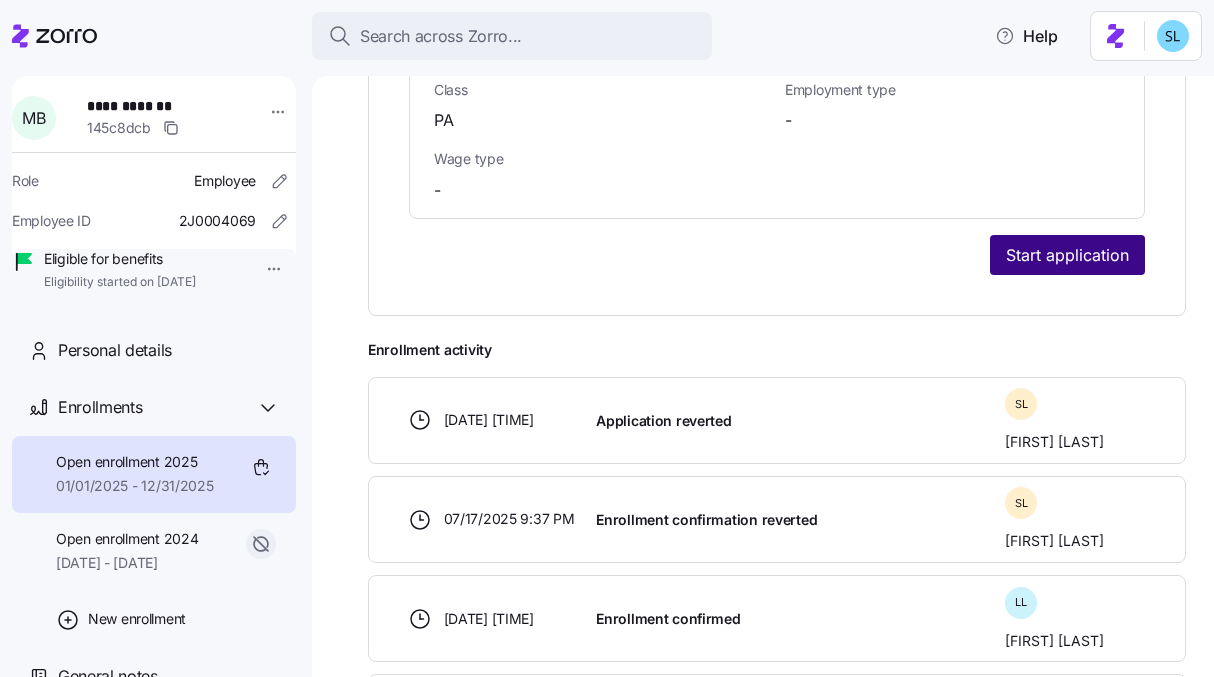 click on "Start application" at bounding box center (1067, 255) 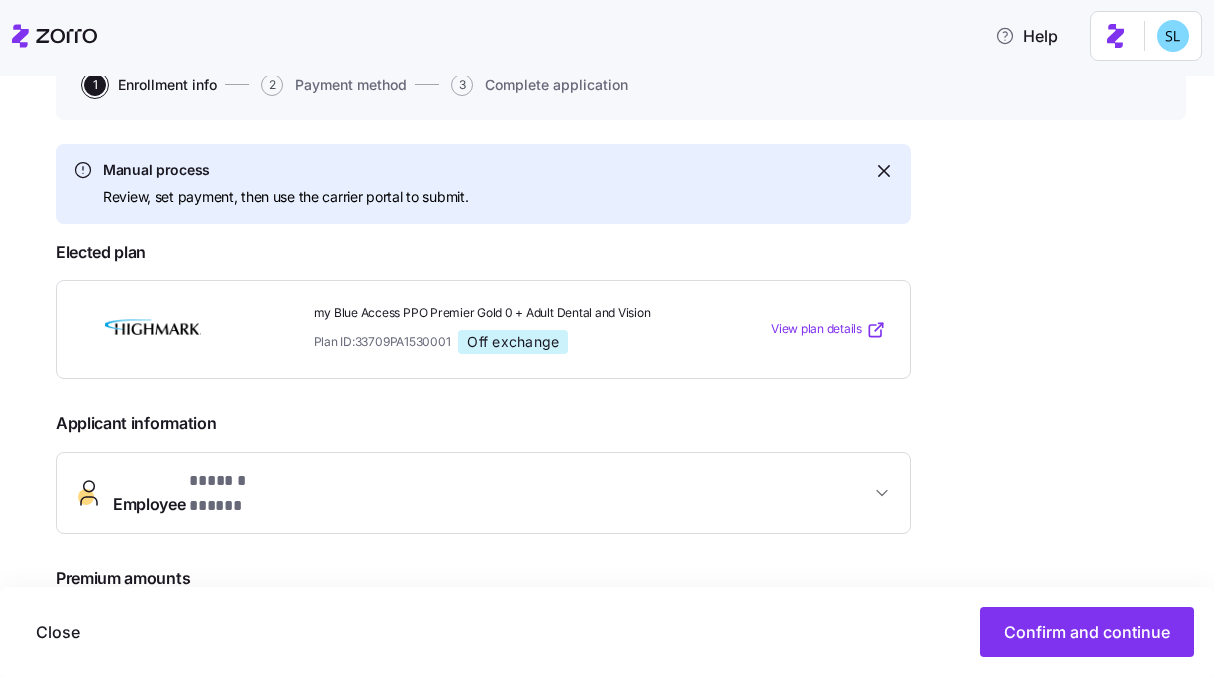 scroll, scrollTop: 214, scrollLeft: 0, axis: vertical 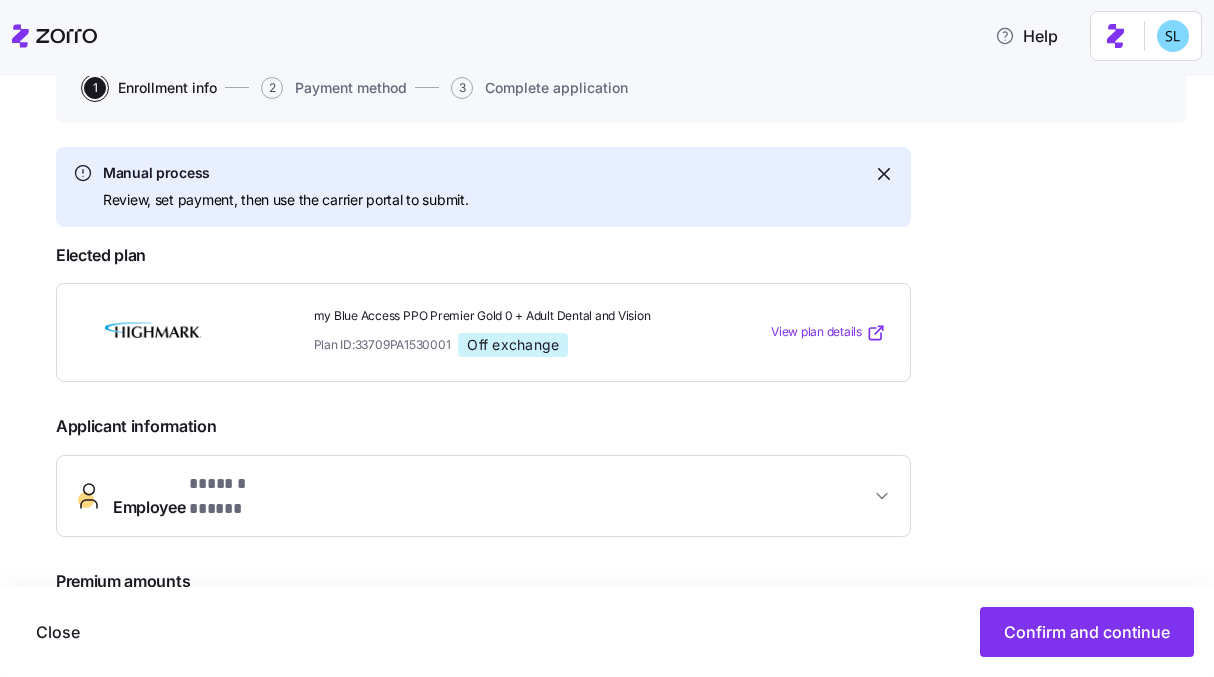 click on "my Blue Access PPO Premier Gold 0 + Adult Dental and Vision" at bounding box center (497, 316) 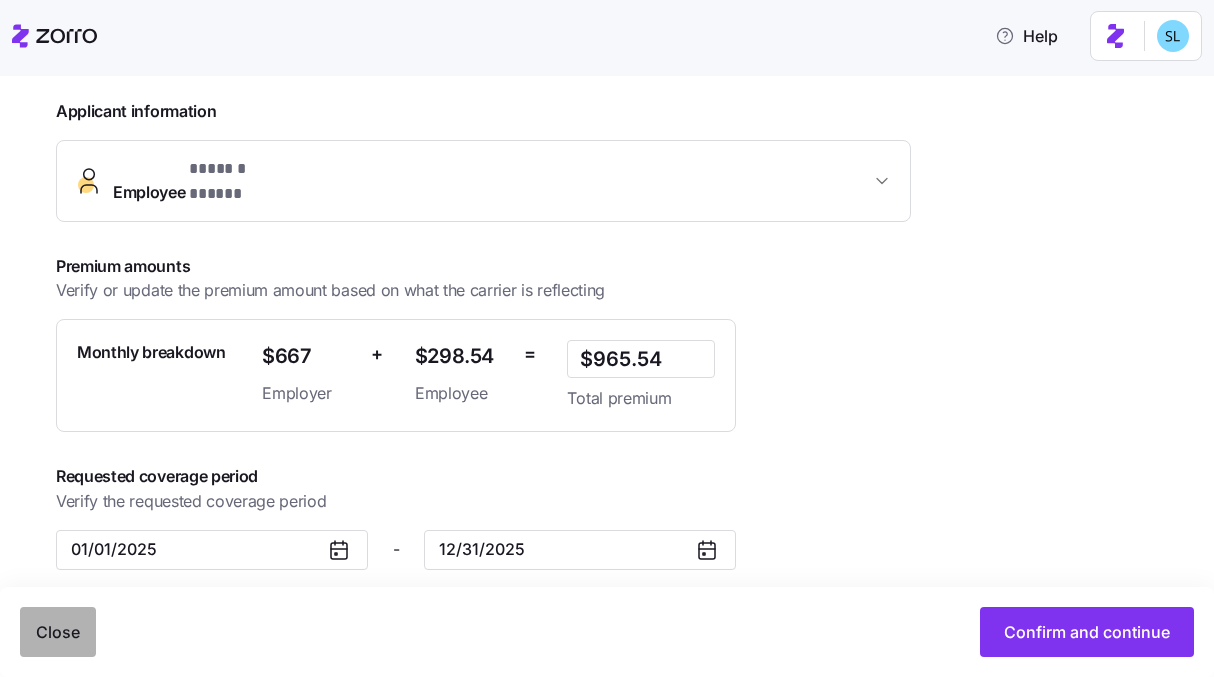 click on "Close" at bounding box center [58, 632] 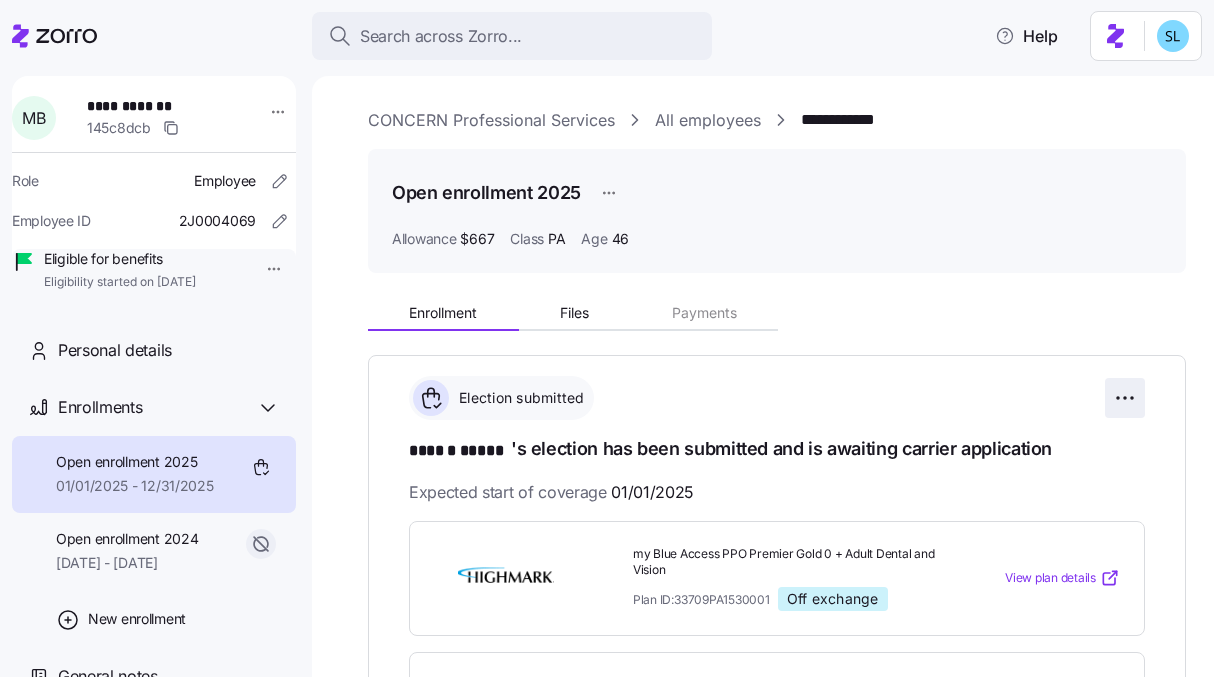 click on "**********" at bounding box center [607, 332] 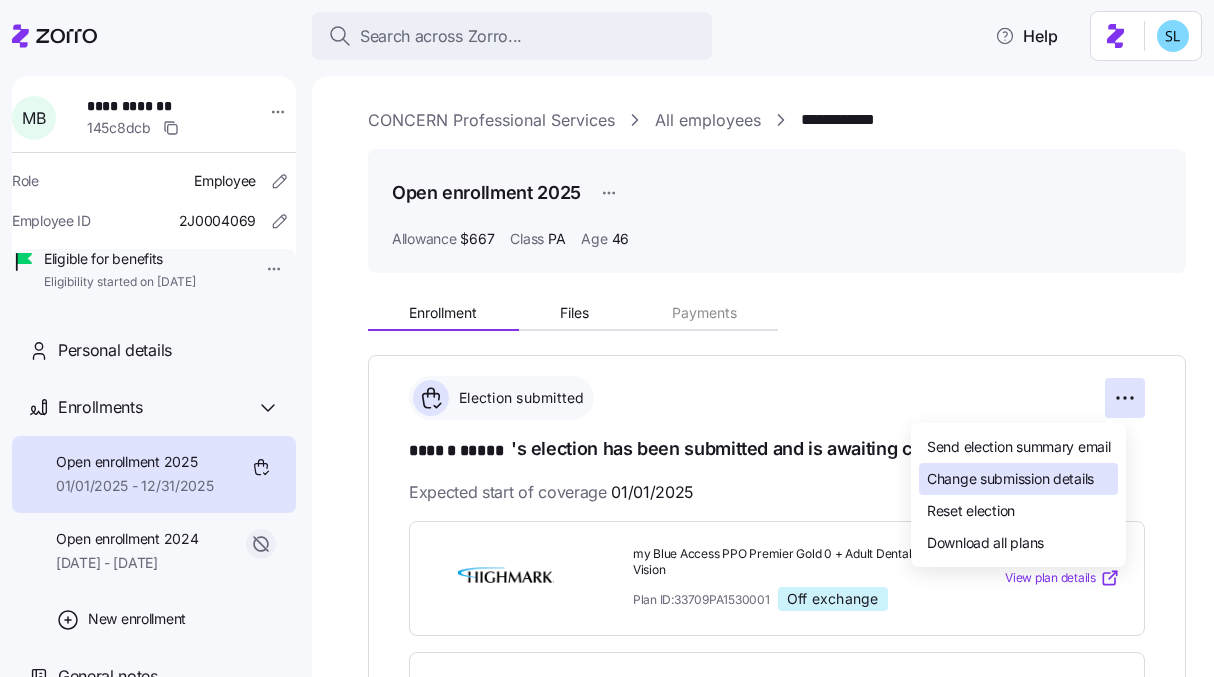 click on "Change submission details" at bounding box center (1010, 479) 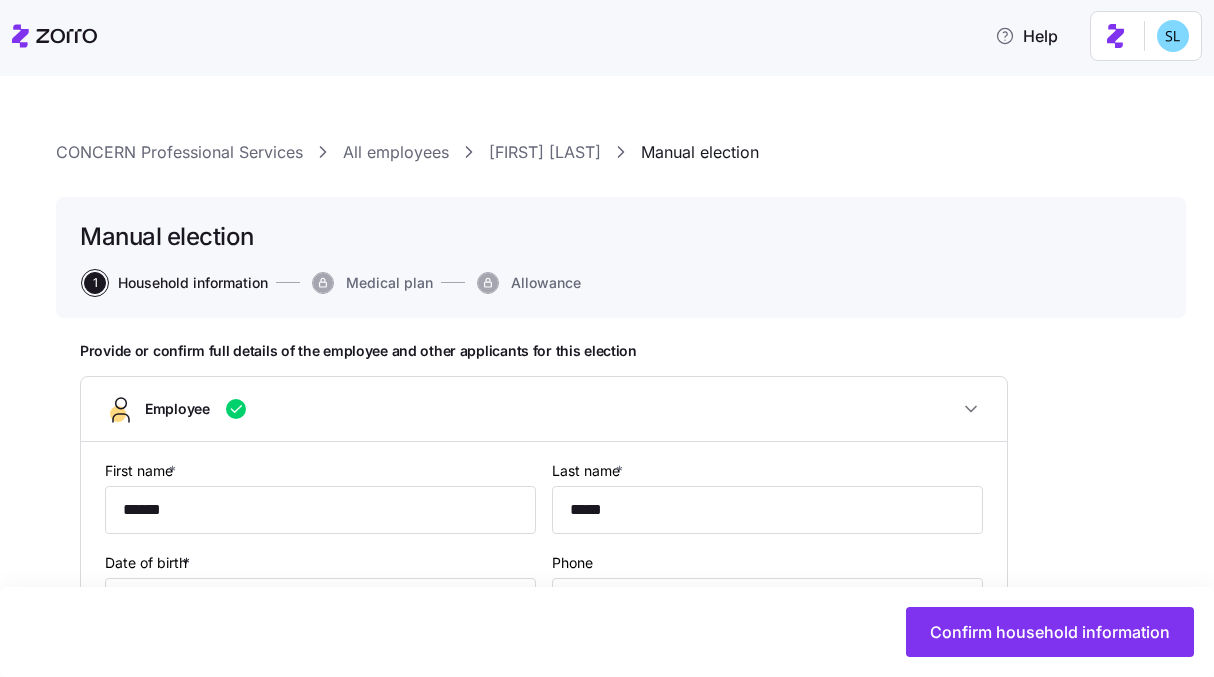 type on "PA" 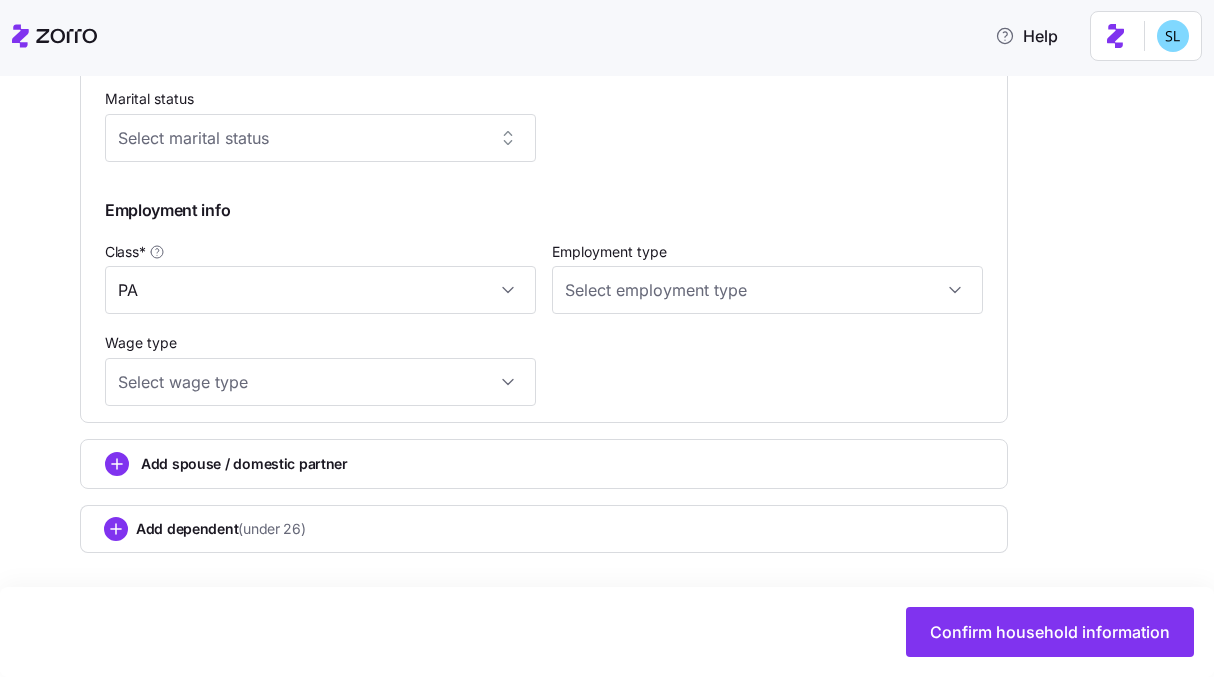 scroll, scrollTop: 964, scrollLeft: 0, axis: vertical 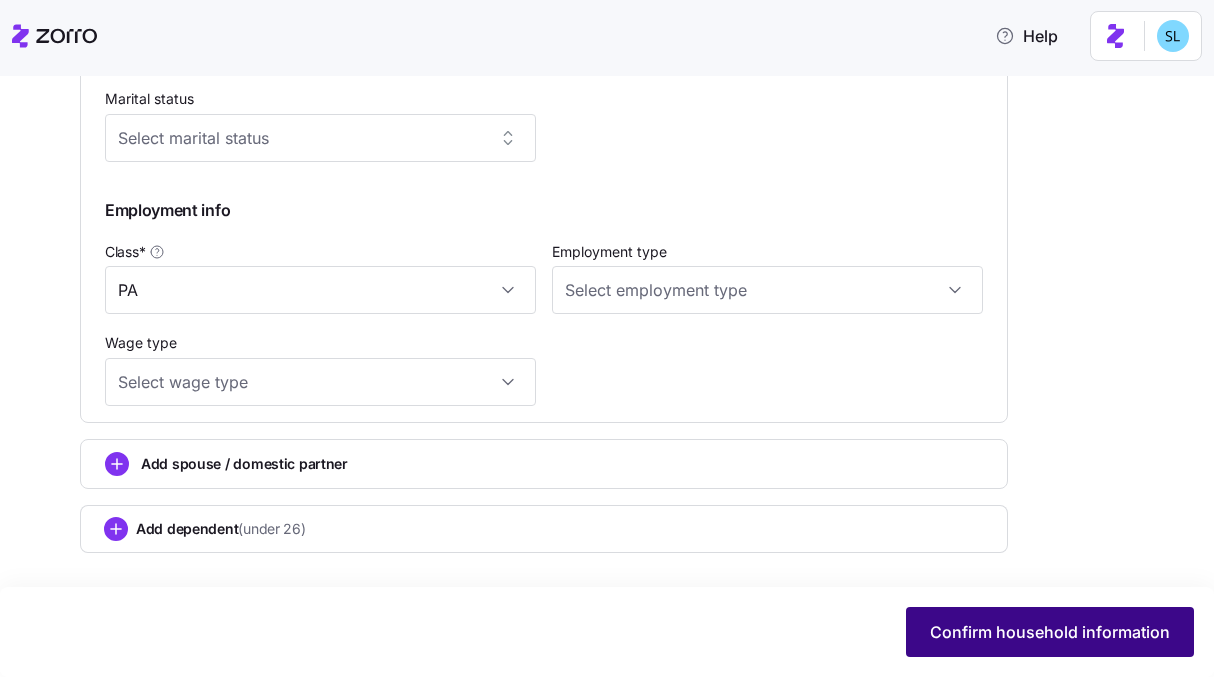 click on "Confirm household information" at bounding box center (1050, 632) 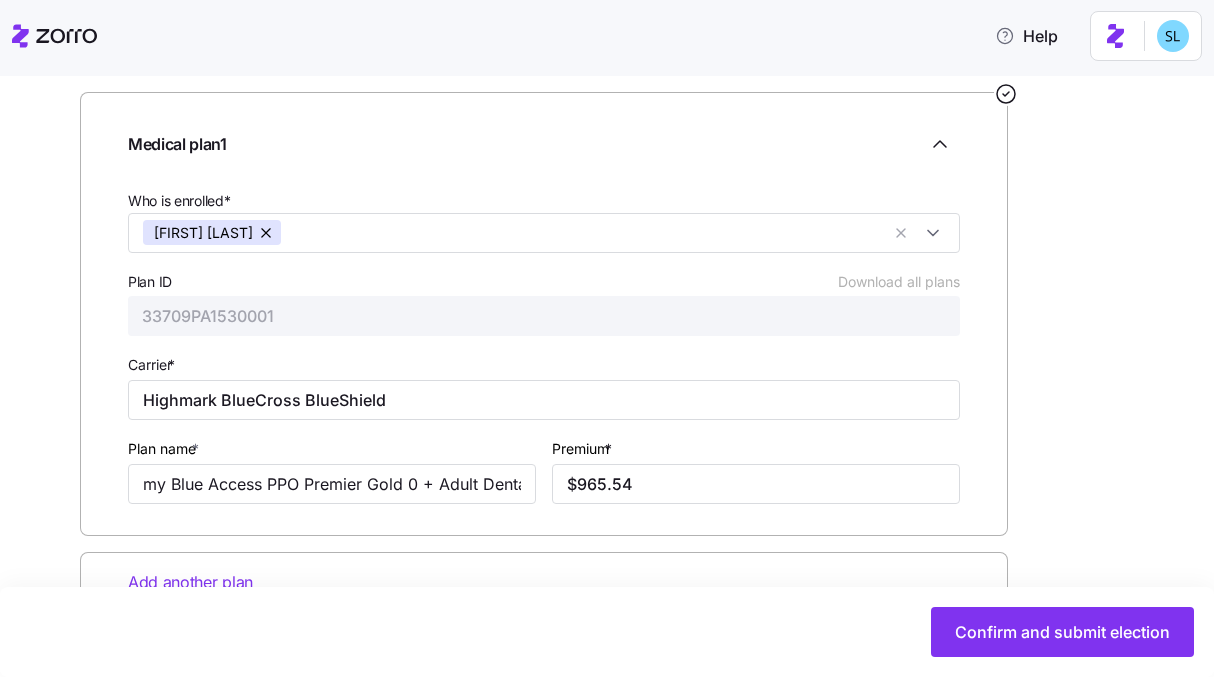 scroll, scrollTop: 344, scrollLeft: 0, axis: vertical 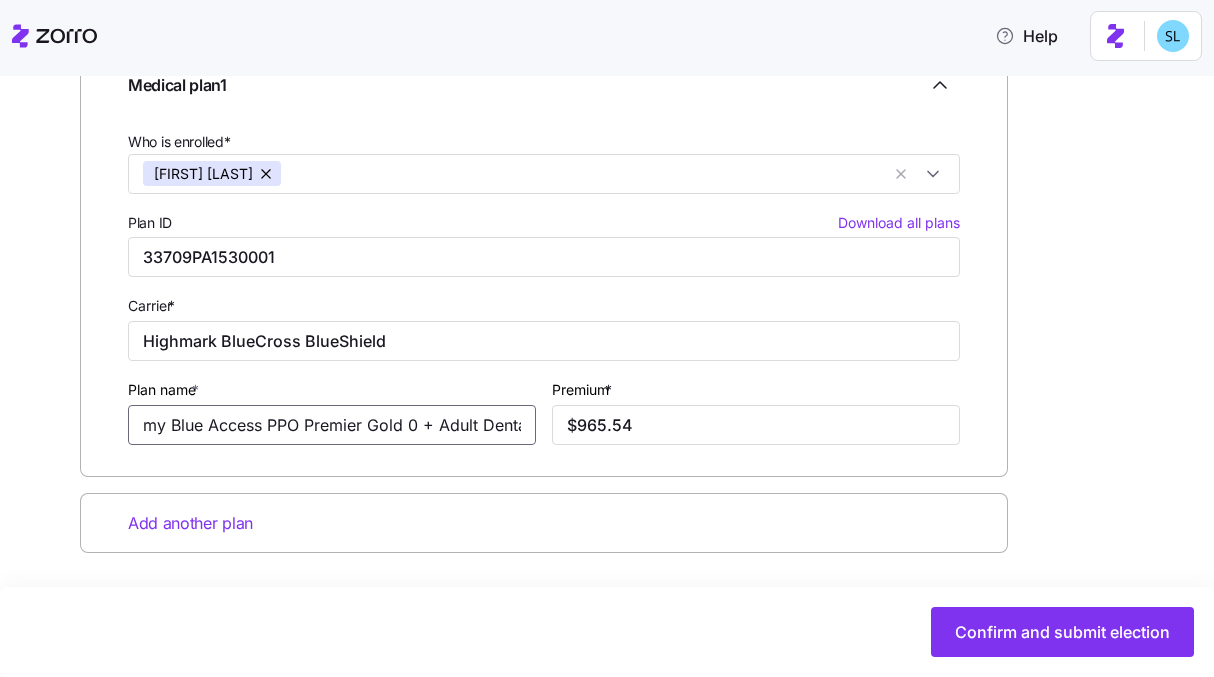 click on "my Blue Access PPO Premier Gold 0 + Adult Dental and Vision" at bounding box center (332, 425) 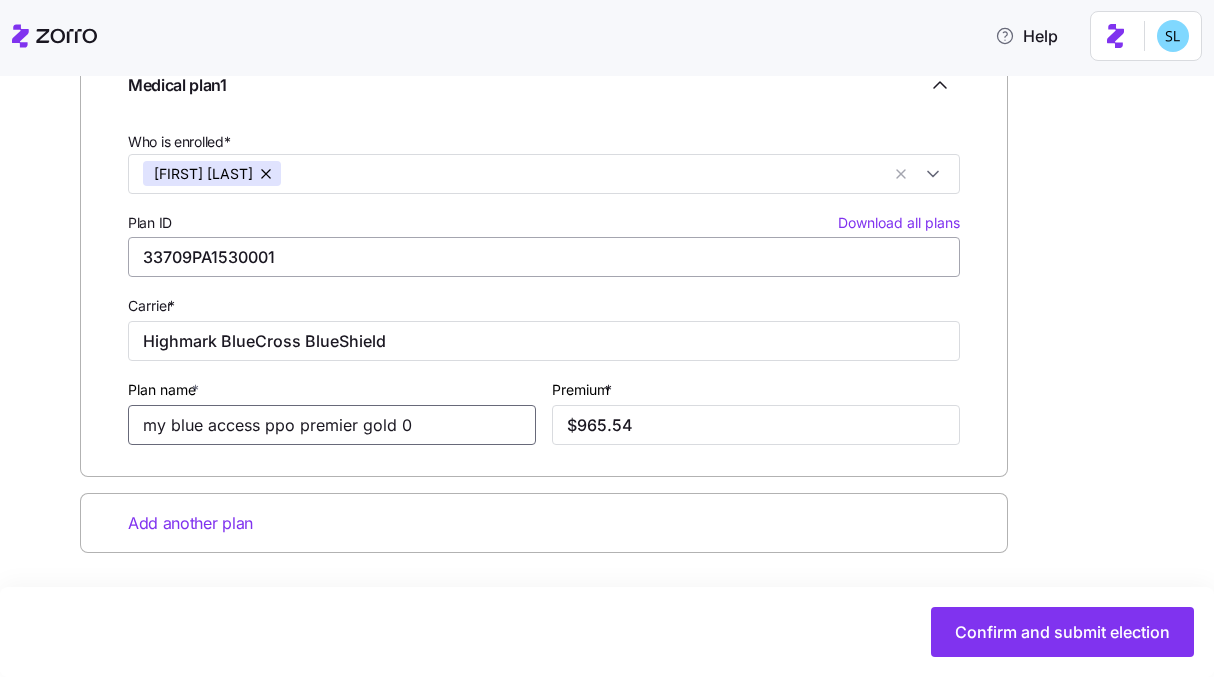 type on "my blue access ppo premier gold 0" 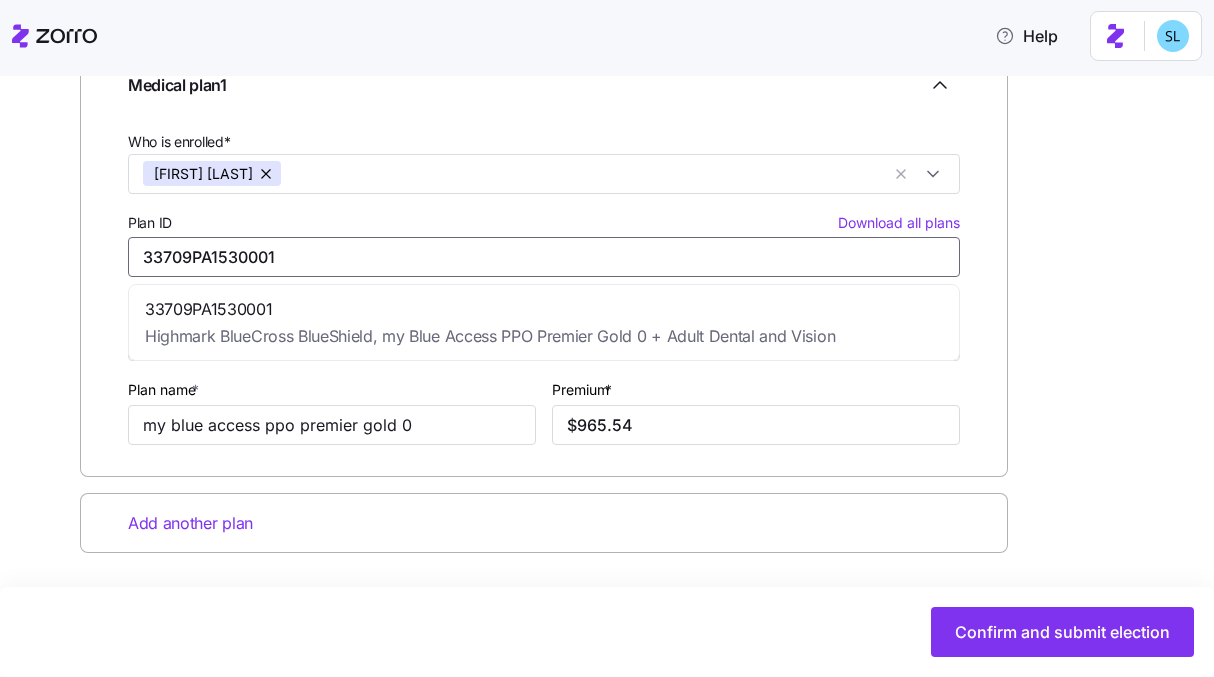 drag, startPoint x: 333, startPoint y: 253, endPoint x: 115, endPoint y: 238, distance: 218.51544 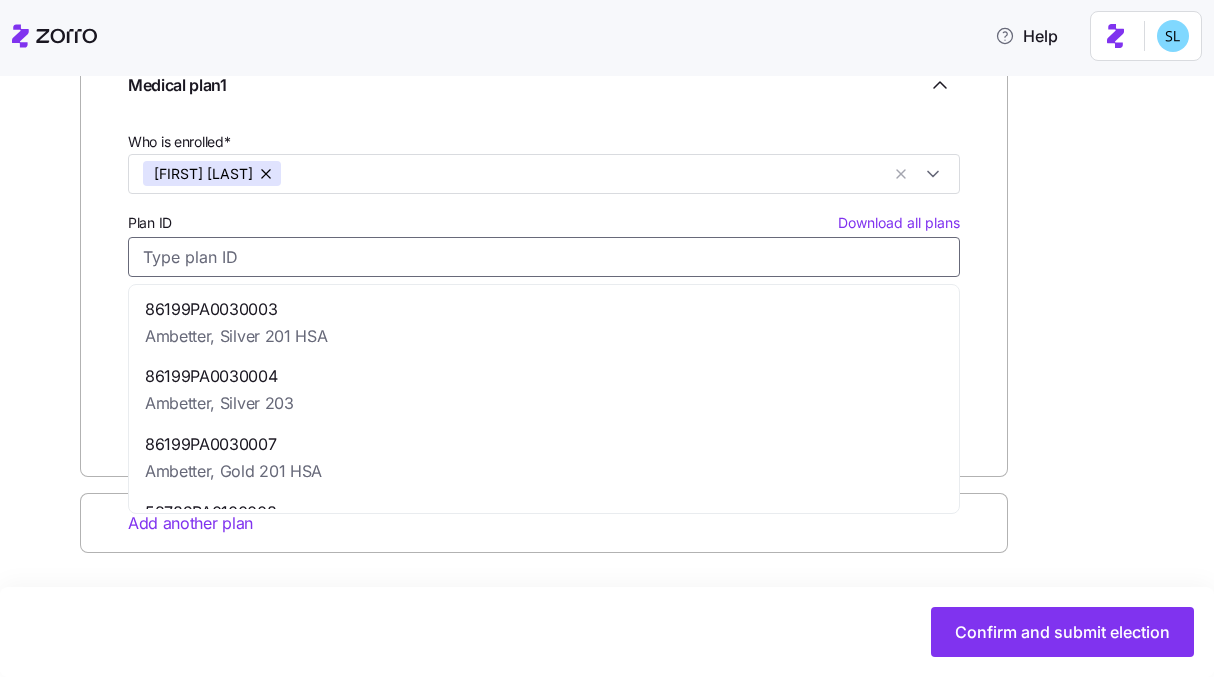 type 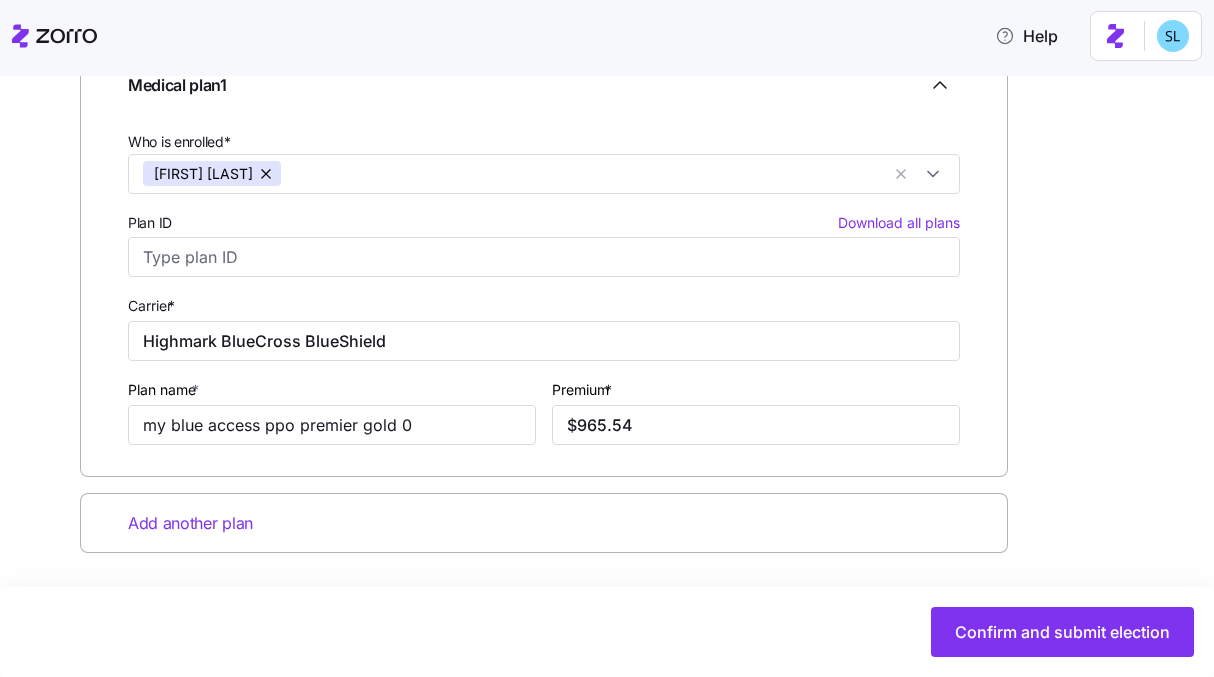 click on "CONCERN Professional Services All employees Marius Badea Manual election Manual election Household information 2 Medical plan Allowance Enter all relevant information about the selected medical plan Medical plan  1 Who is enrolled*   Marius Badea Plan ID Download all plans Carrier  * Highmark BlueCross BlueShield Plan name  * my blue access ppo premier gold 0 Premium  * $965.54 Add another plan Confirm and submit election" at bounding box center (607, 376) 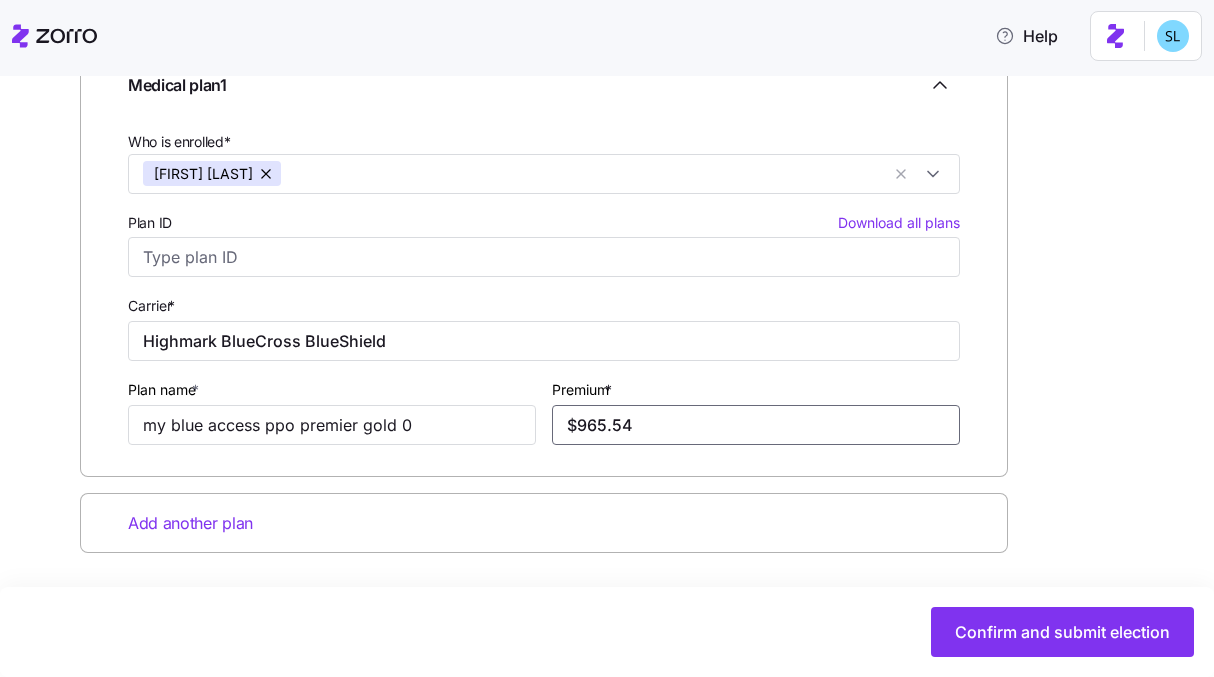 drag, startPoint x: 671, startPoint y: 419, endPoint x: 560, endPoint y: 431, distance: 111.64677 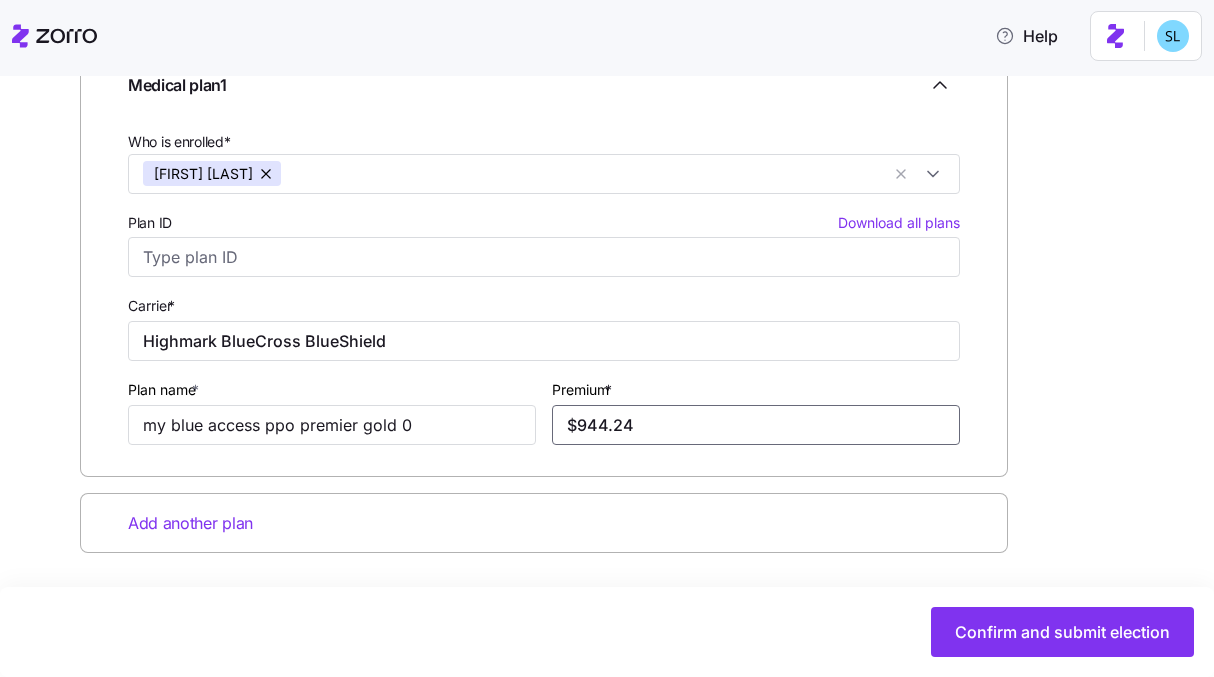 type on "$944.24" 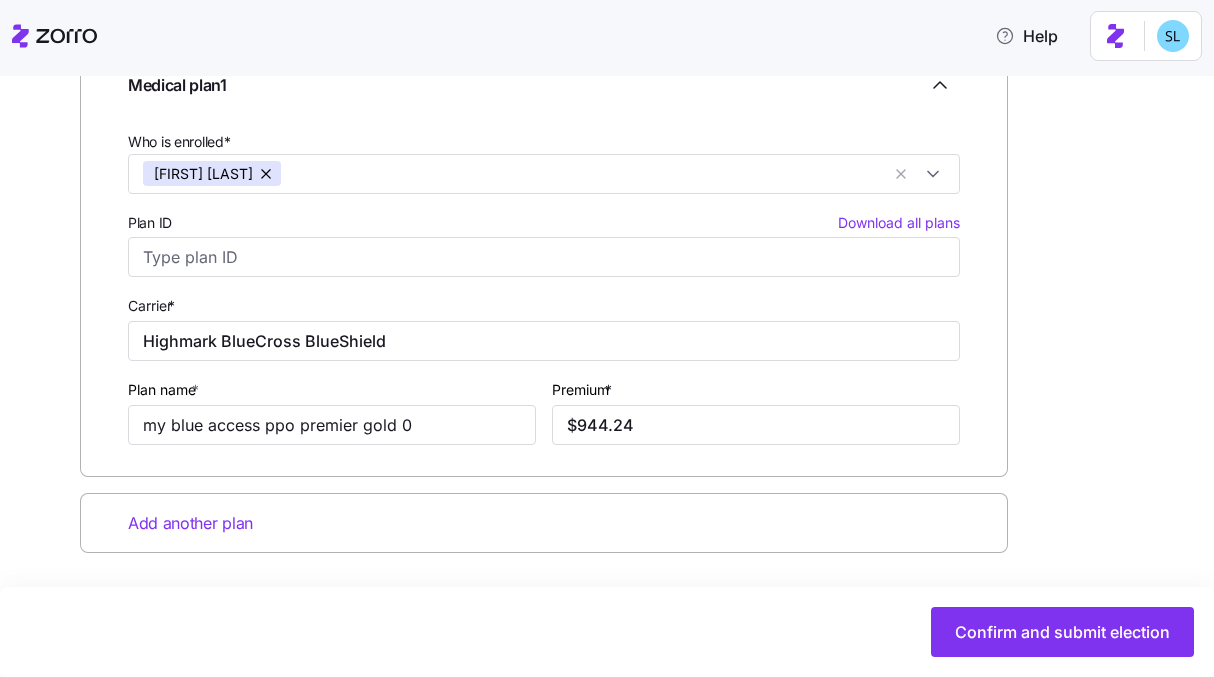 click on "Medical plan  1 Who is enrolled*   Marius Badea Plan ID Download all plans Carrier  * Highmark BlueCross BlueShield Plan name  * my blue access ppo premier gold 0 Premium  * $944.24" at bounding box center [544, 254] 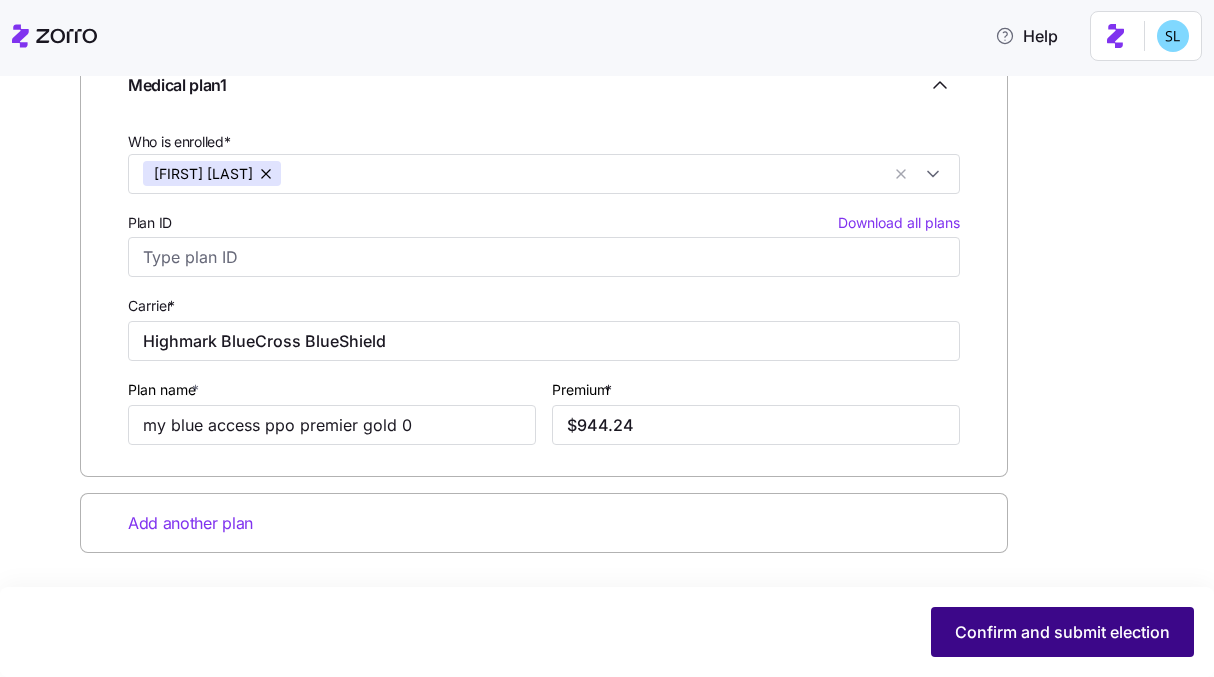 click on "Confirm and submit election" at bounding box center [1062, 632] 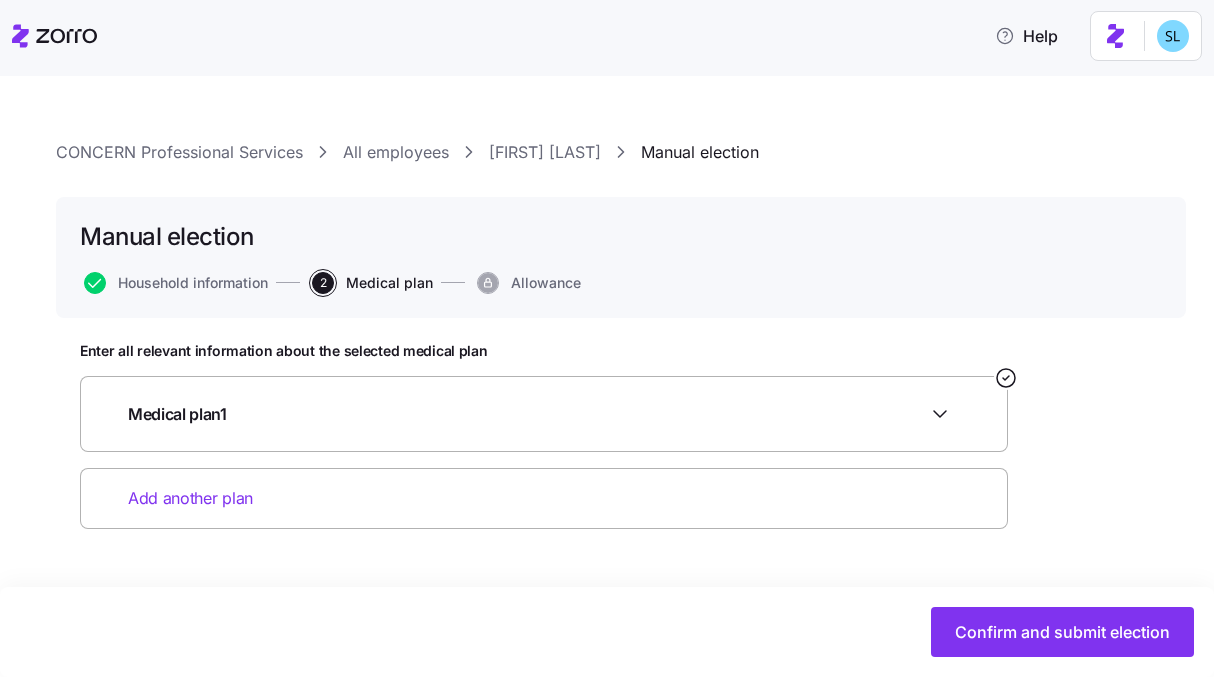 scroll, scrollTop: 0, scrollLeft: 0, axis: both 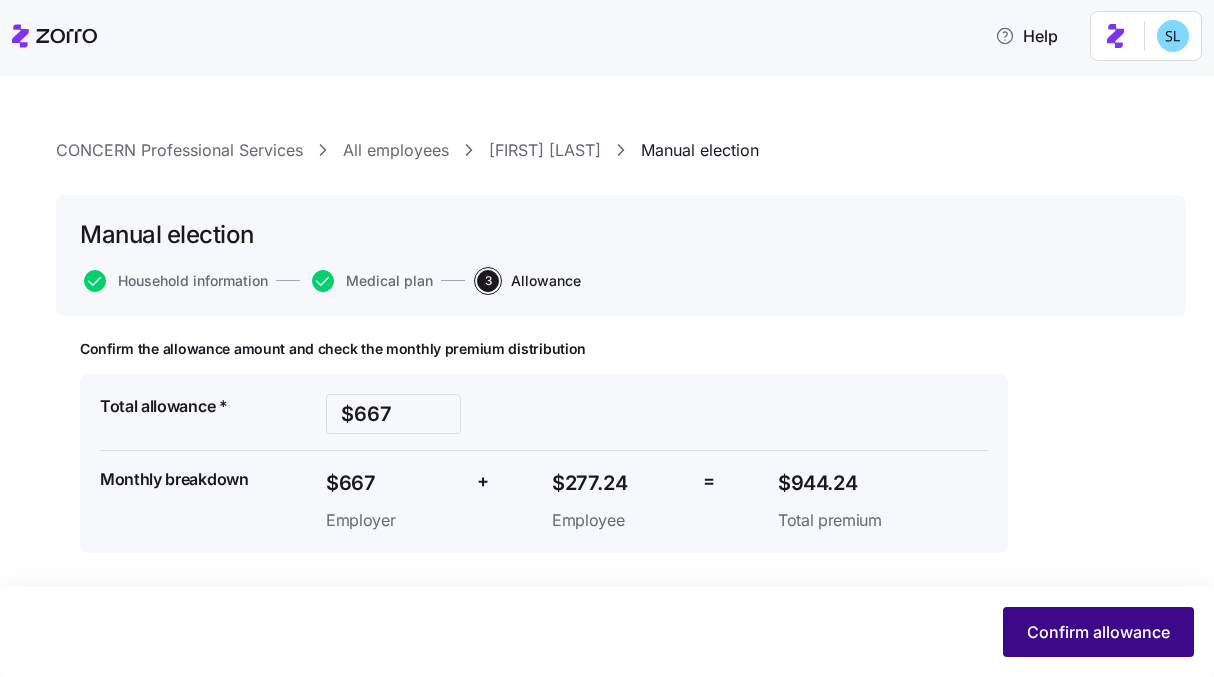 click on "Confirm allowance" at bounding box center (1098, 632) 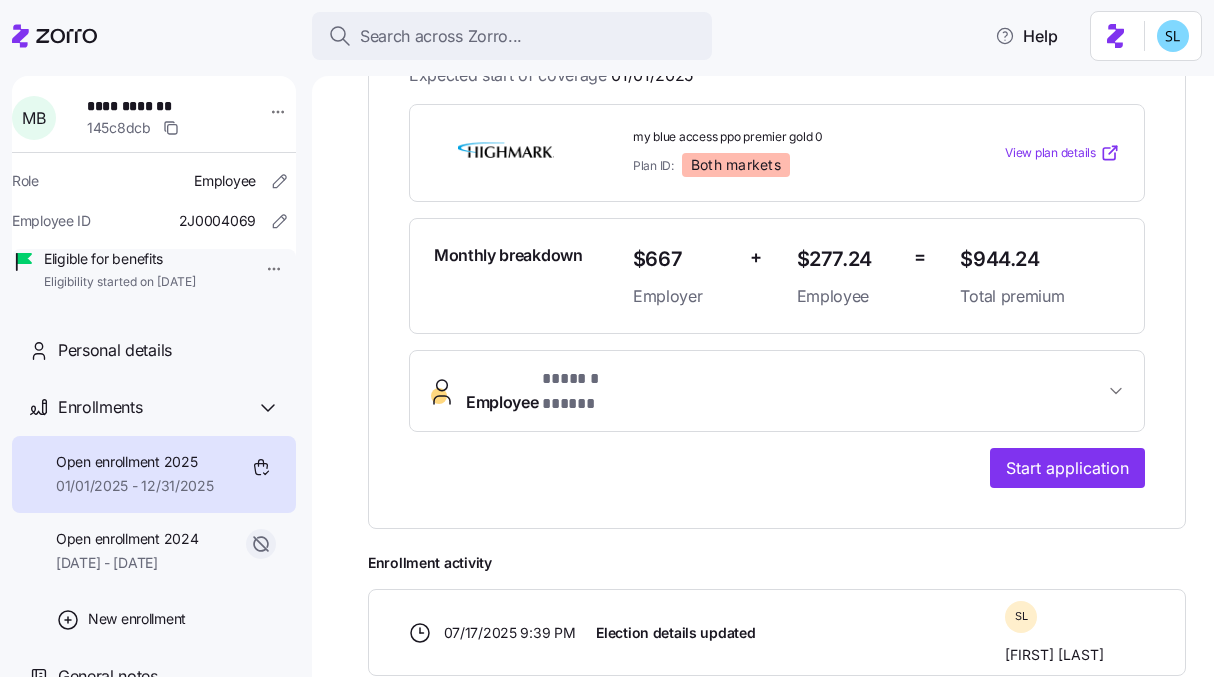 scroll, scrollTop: 270, scrollLeft: 0, axis: vertical 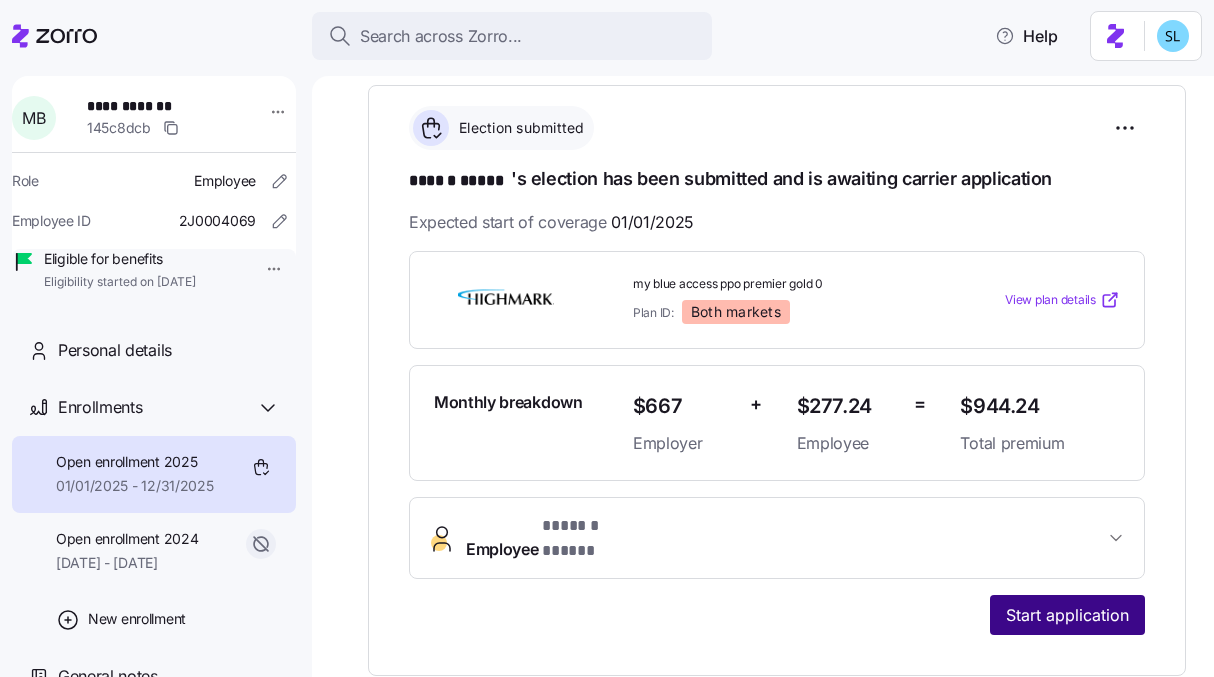 click on "Start application" at bounding box center (1067, 615) 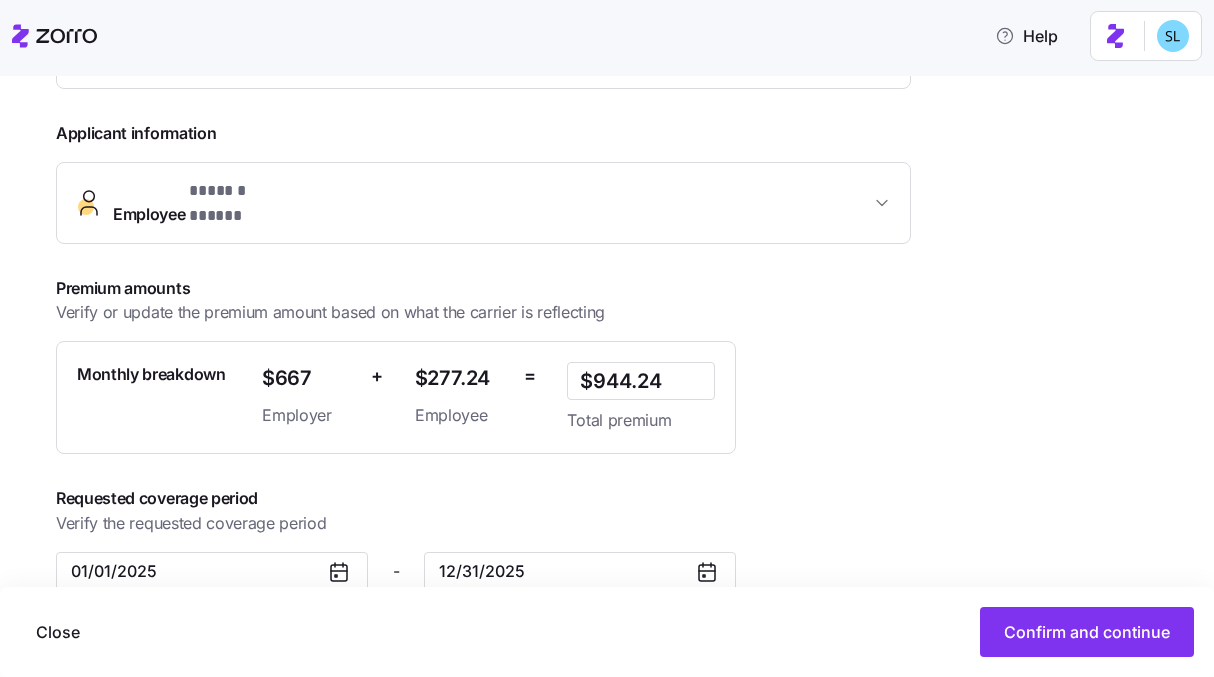 scroll, scrollTop: 529, scrollLeft: 0, axis: vertical 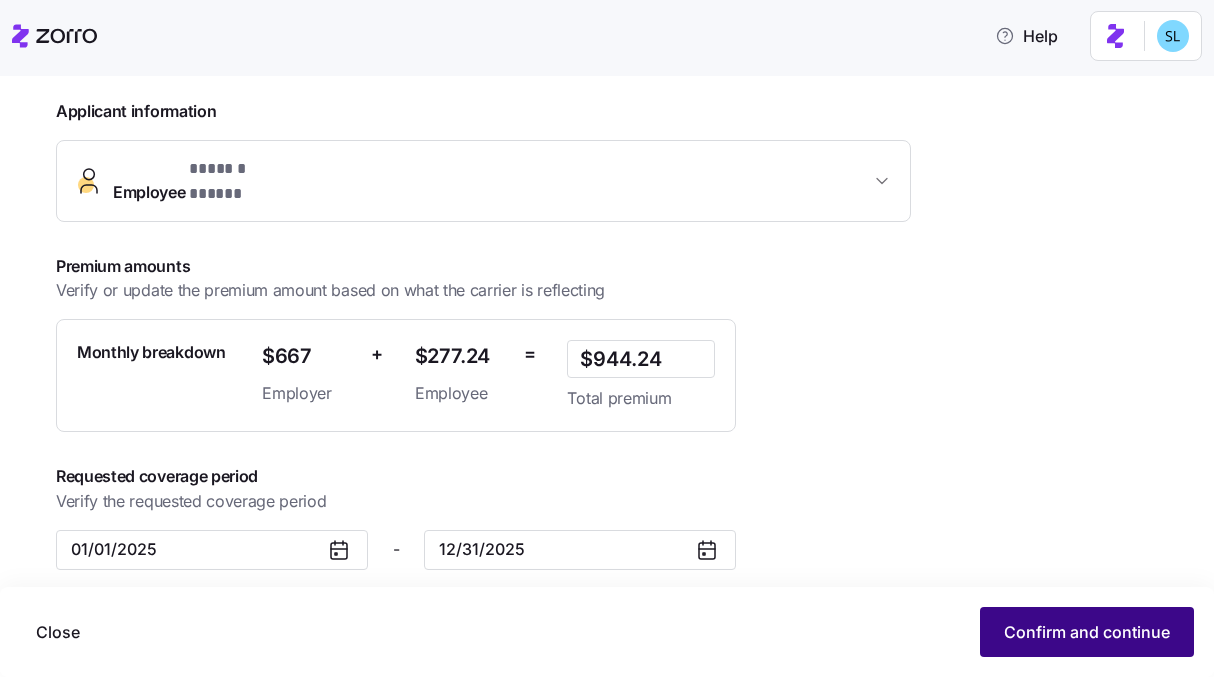 click on "Confirm and continue" at bounding box center [1087, 632] 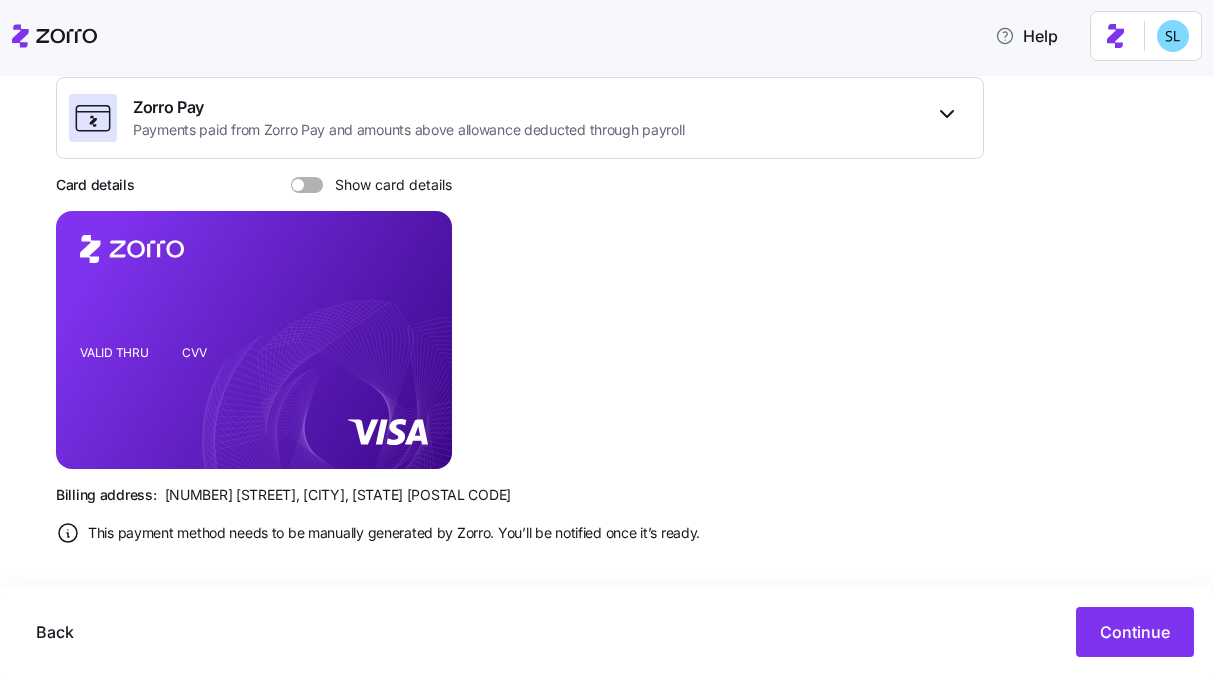scroll, scrollTop: 355, scrollLeft: 0, axis: vertical 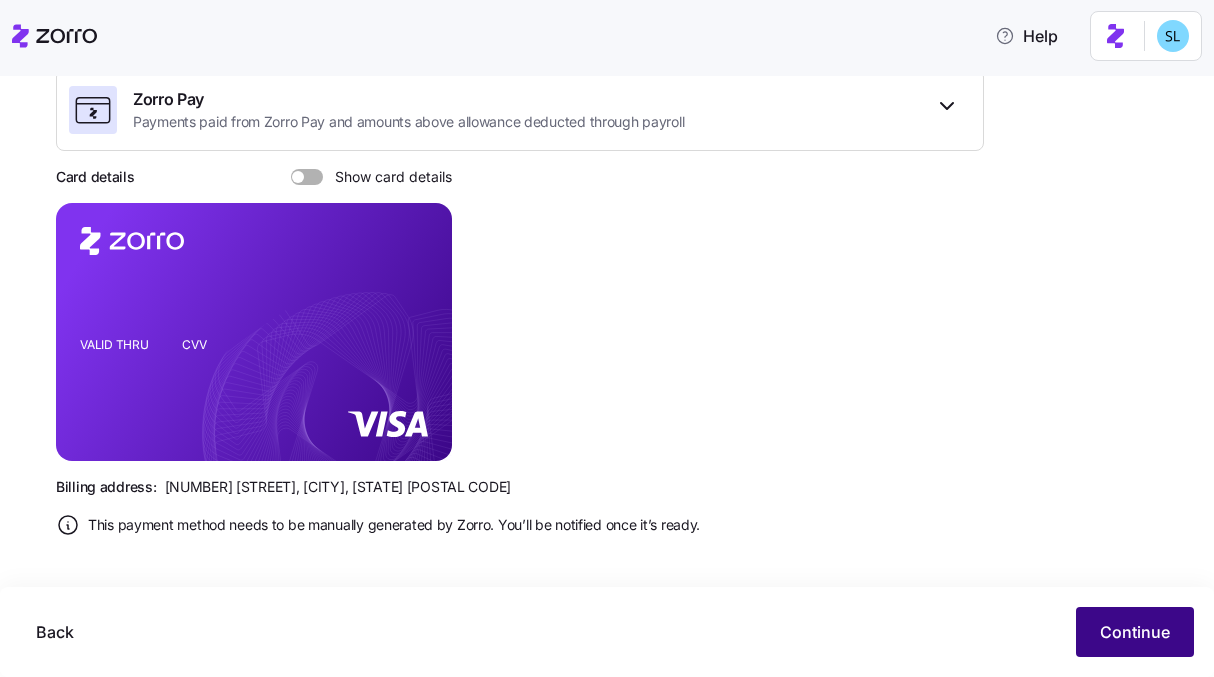 click on "Continue" at bounding box center [1135, 632] 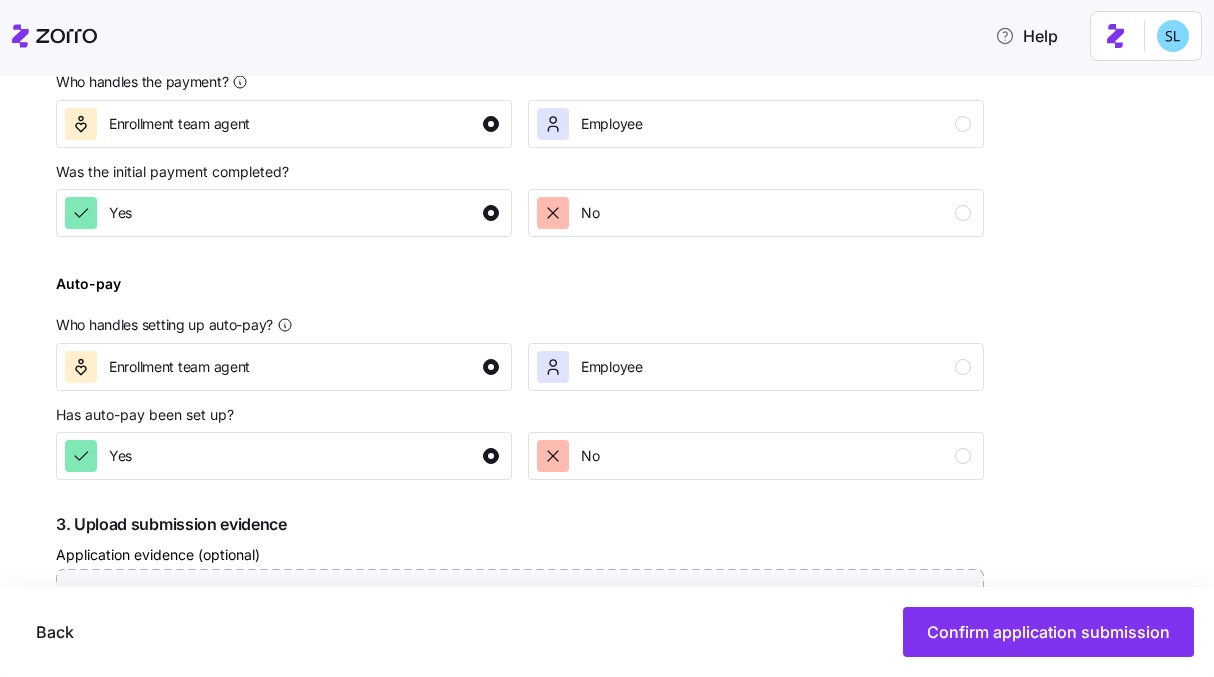scroll, scrollTop: 711, scrollLeft: 0, axis: vertical 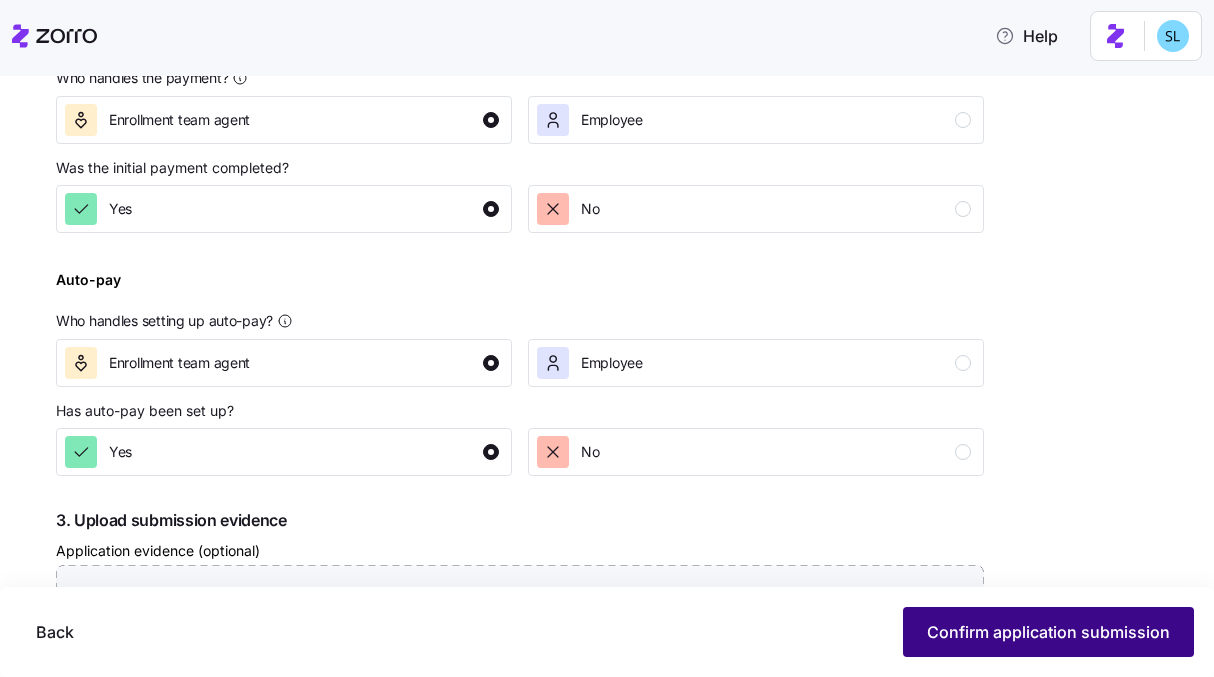 click on "Confirm application submission" at bounding box center [1048, 632] 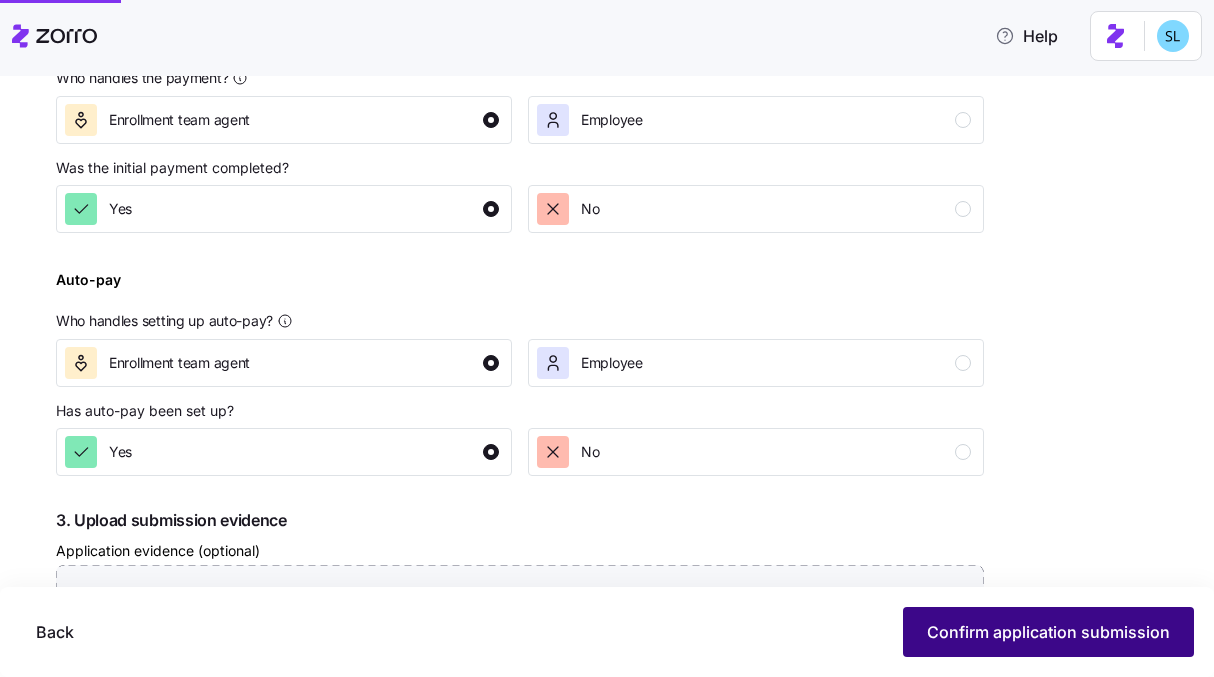 scroll, scrollTop: 711, scrollLeft: 0, axis: vertical 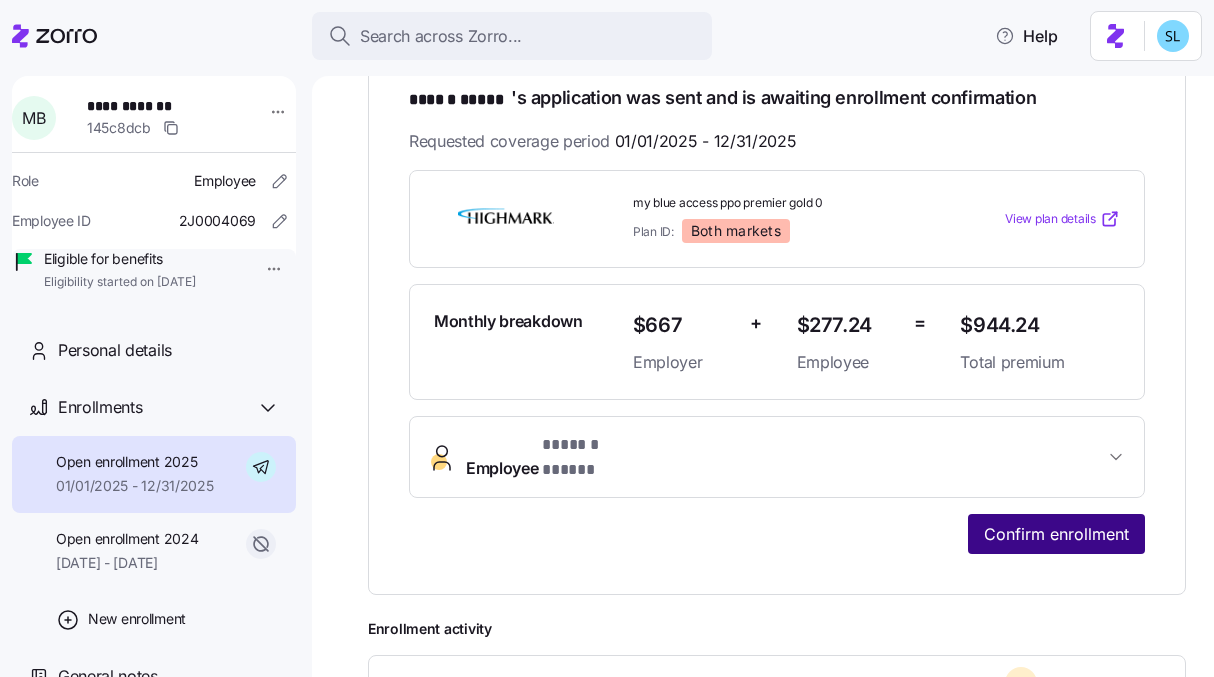 click on "Confirm enrollment" at bounding box center (1056, 534) 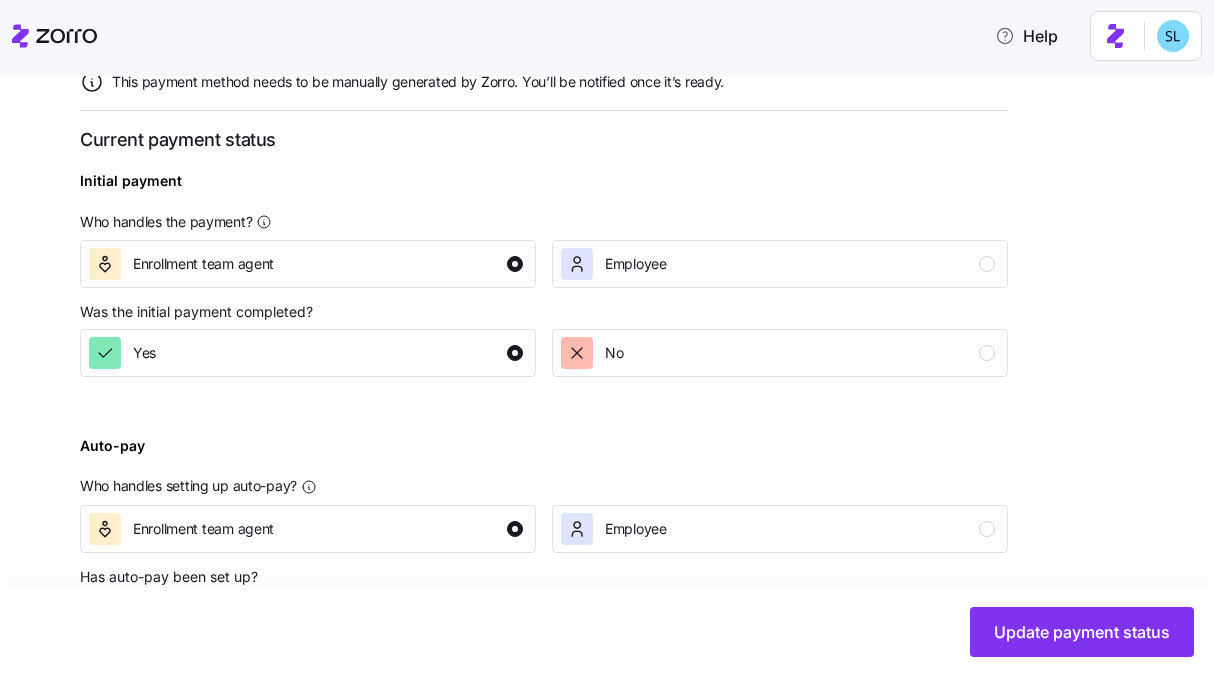 scroll, scrollTop: 840, scrollLeft: 0, axis: vertical 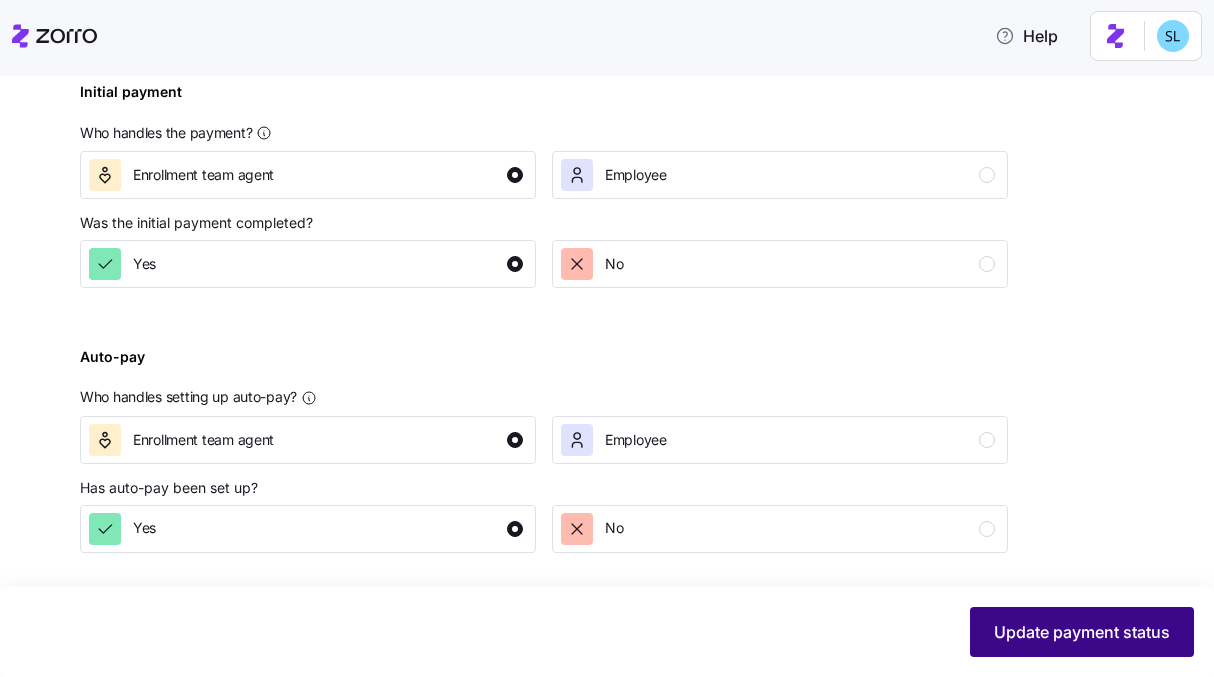 click on "Update payment status" at bounding box center [1082, 632] 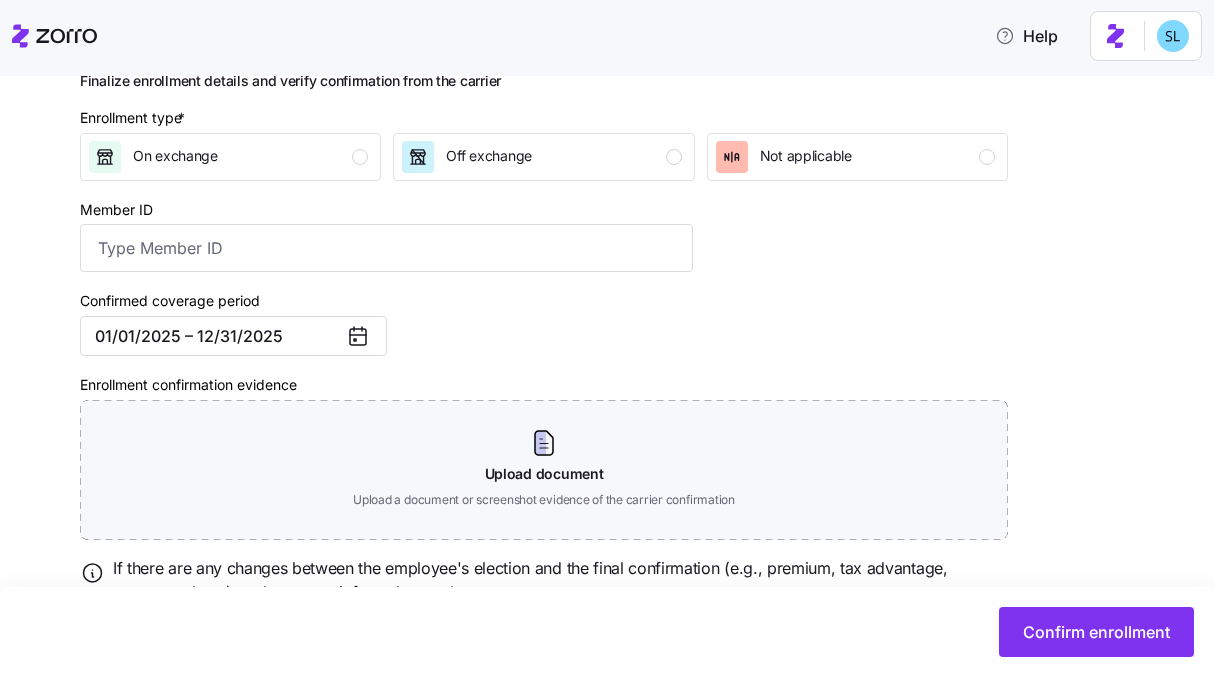 scroll, scrollTop: 46, scrollLeft: 0, axis: vertical 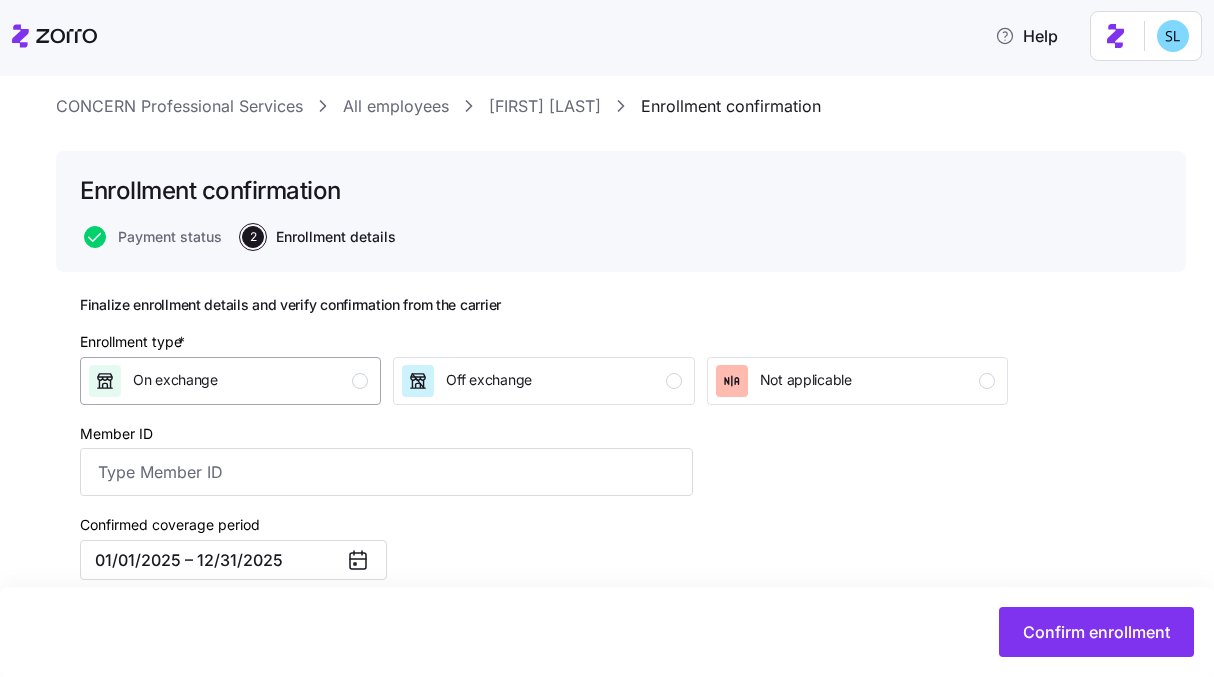click on "On exchange" at bounding box center (228, 381) 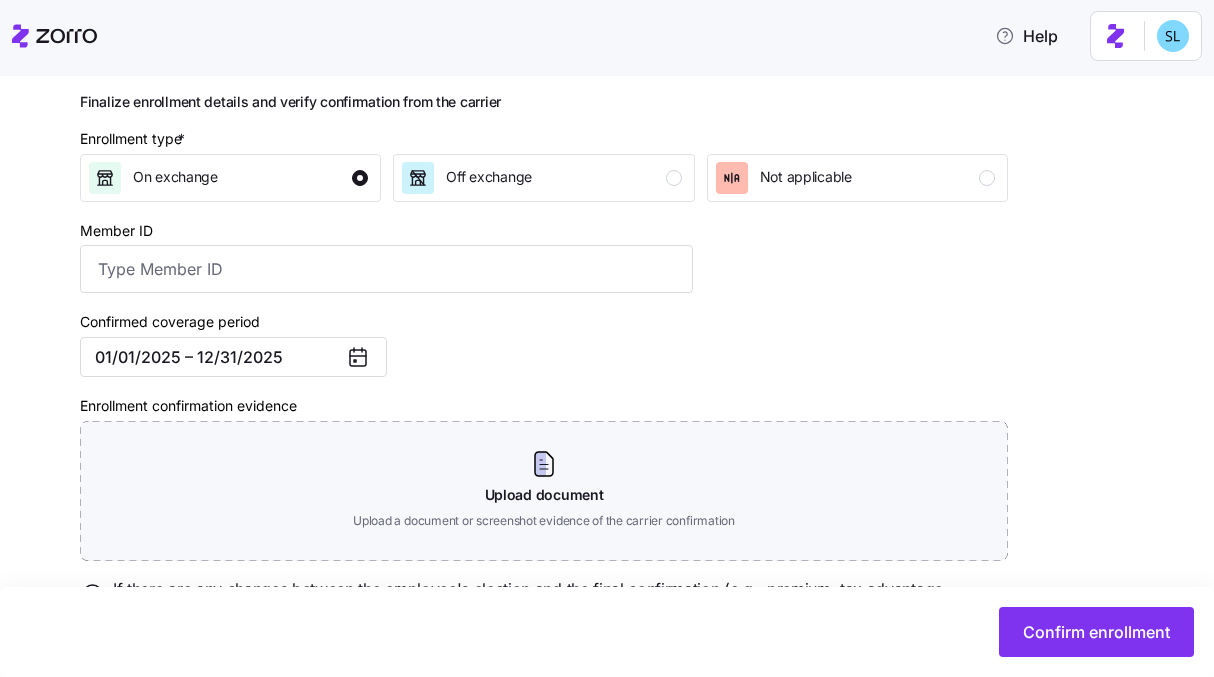 scroll, scrollTop: 360, scrollLeft: 0, axis: vertical 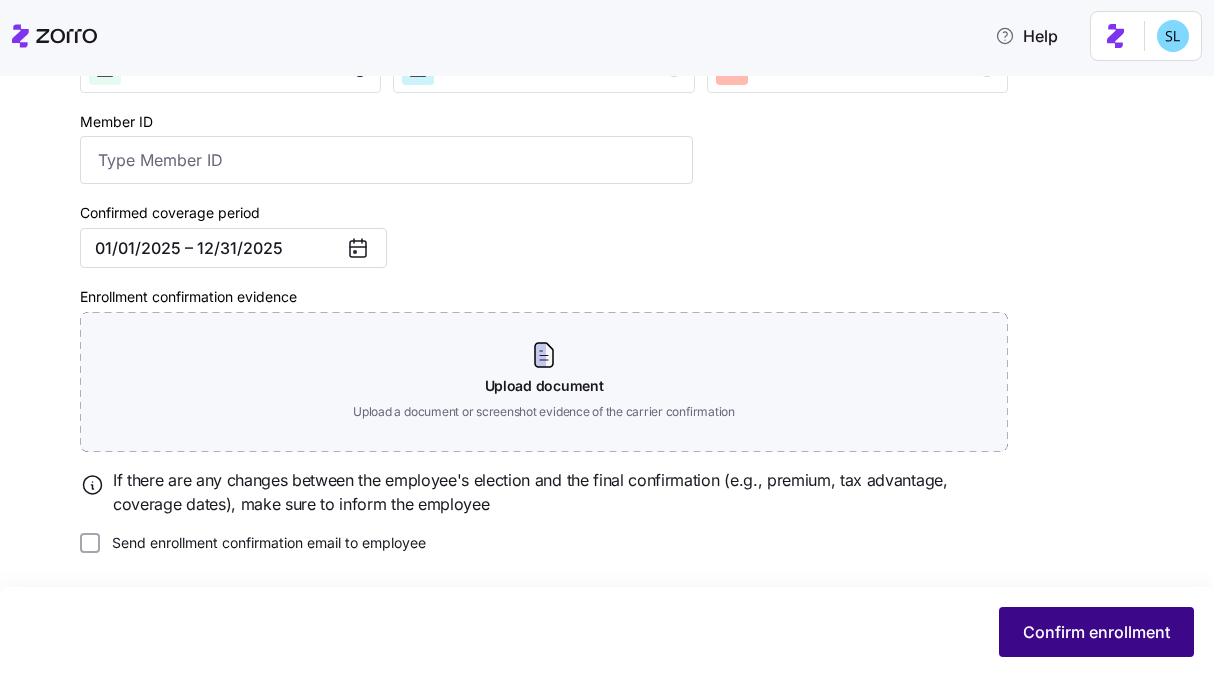 click on "Confirm enrollment" at bounding box center (1096, 632) 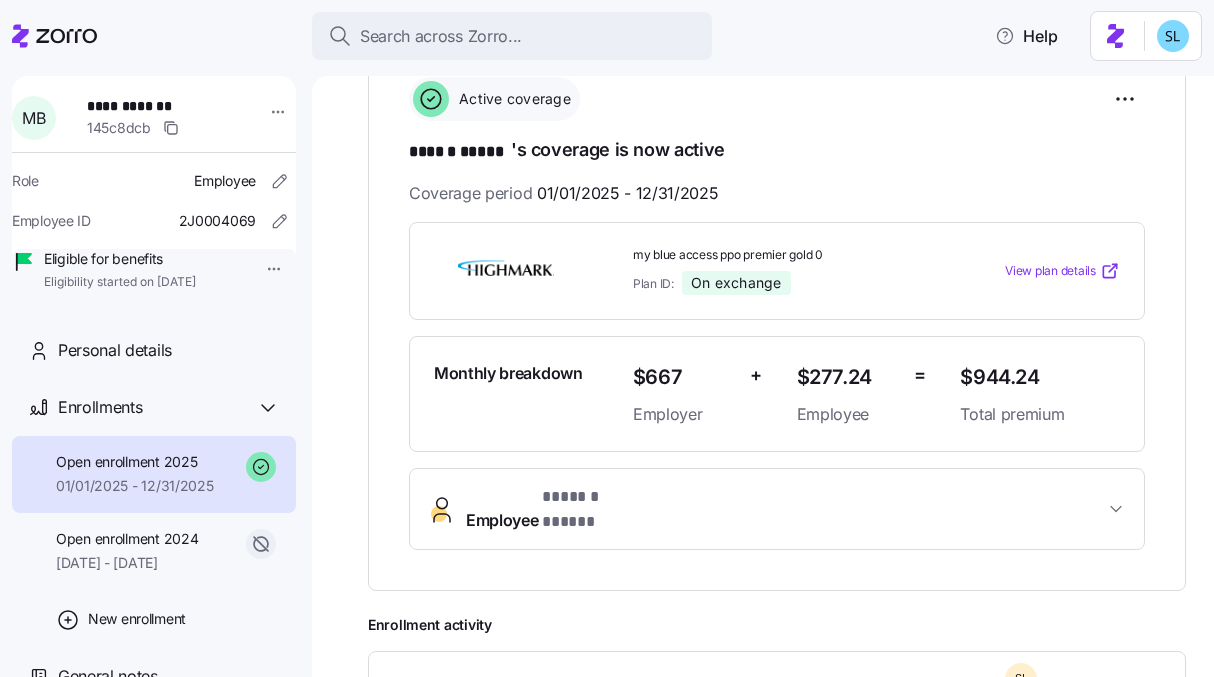 scroll, scrollTop: 298, scrollLeft: 0, axis: vertical 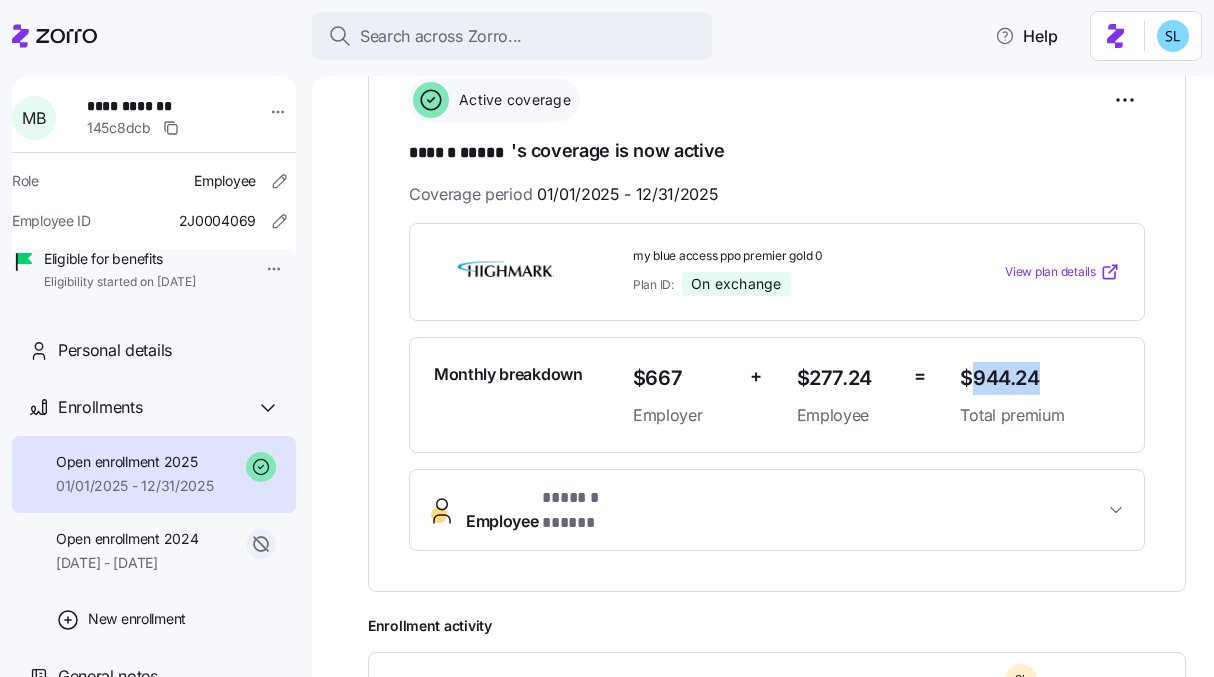 drag, startPoint x: 1047, startPoint y: 375, endPoint x: 965, endPoint y: 384, distance: 82.492424 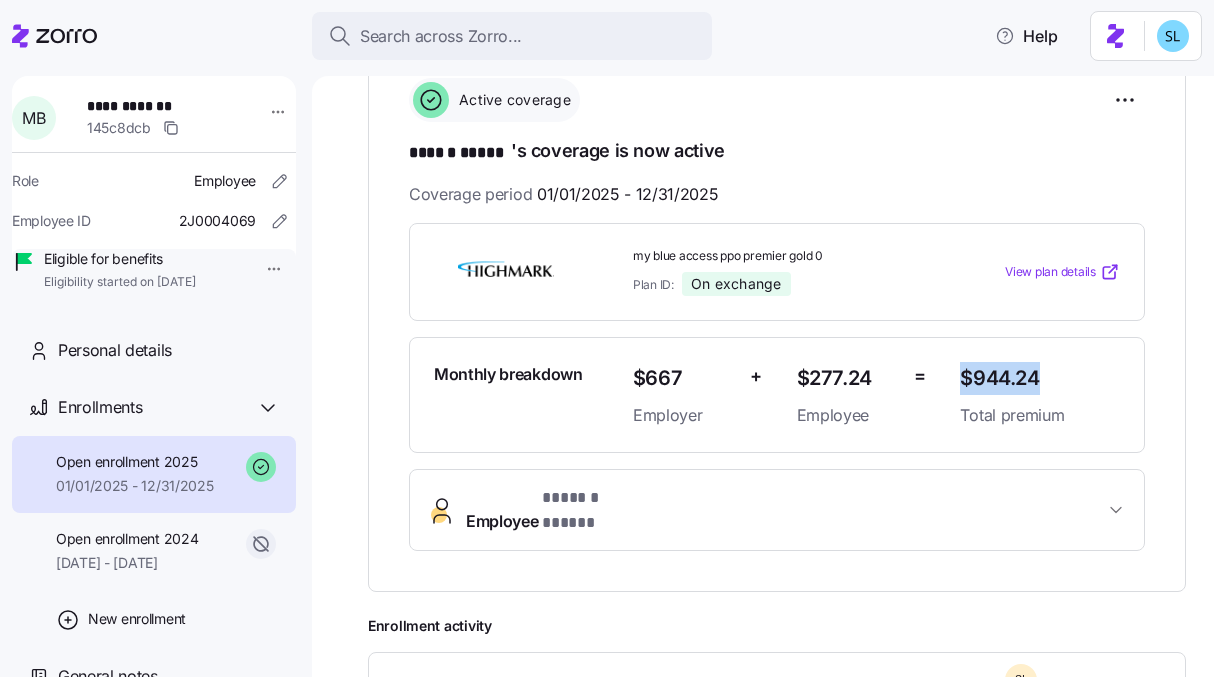 drag, startPoint x: 950, startPoint y: 381, endPoint x: 1031, endPoint y: 375, distance: 81.22192 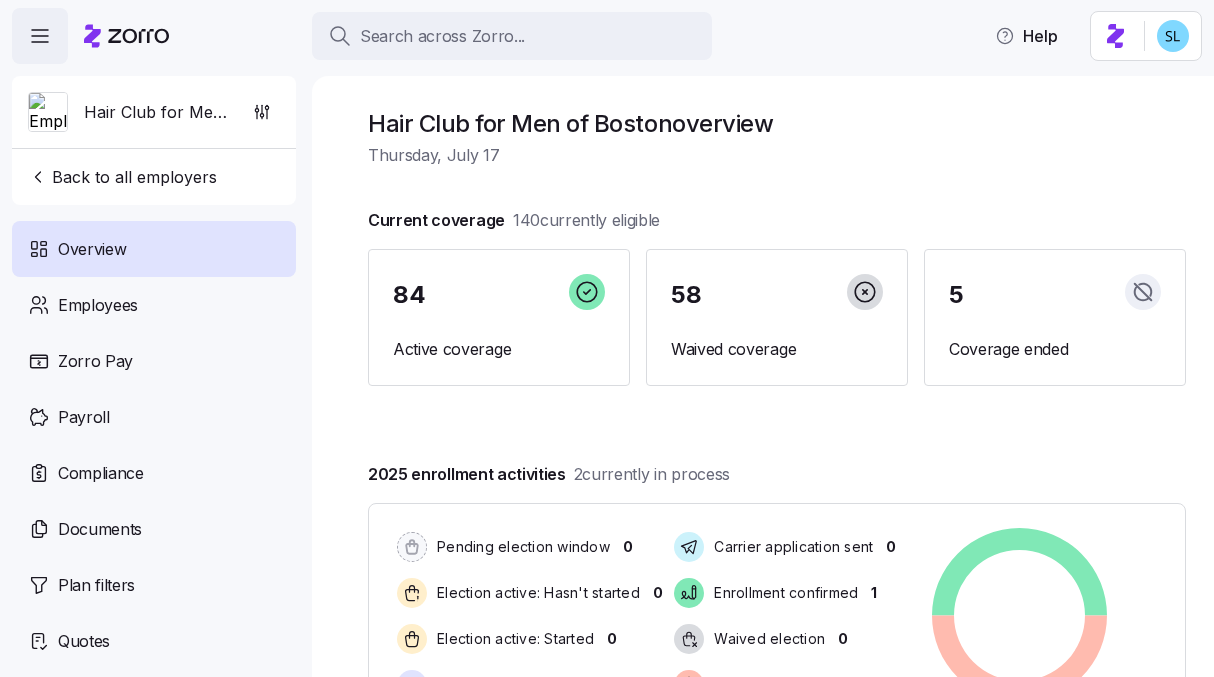 scroll, scrollTop: 0, scrollLeft: 0, axis: both 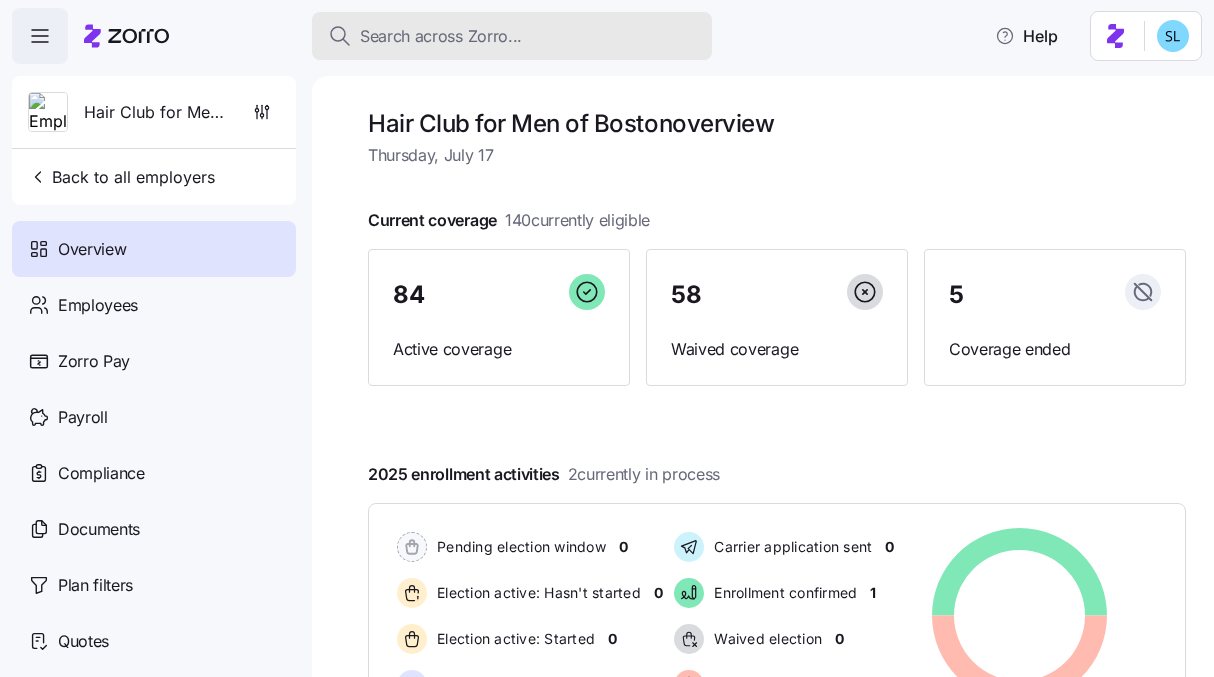 click on "Search across Zorro..." at bounding box center (441, 36) 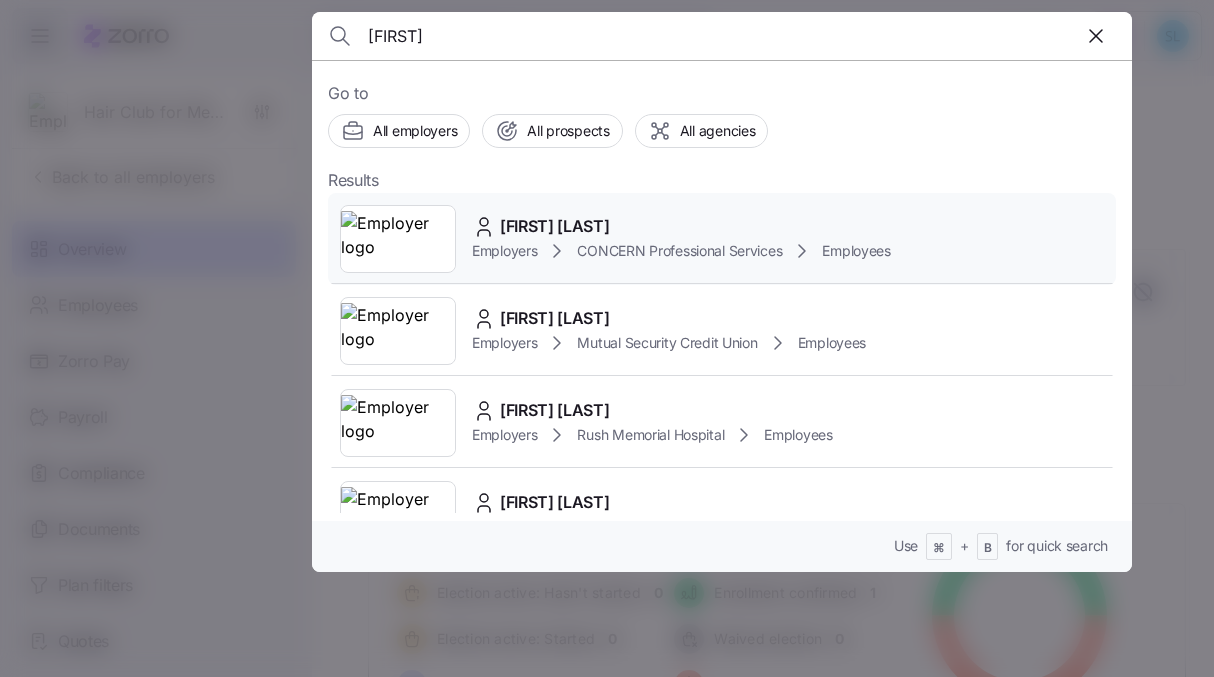 type on "[FIRST]" 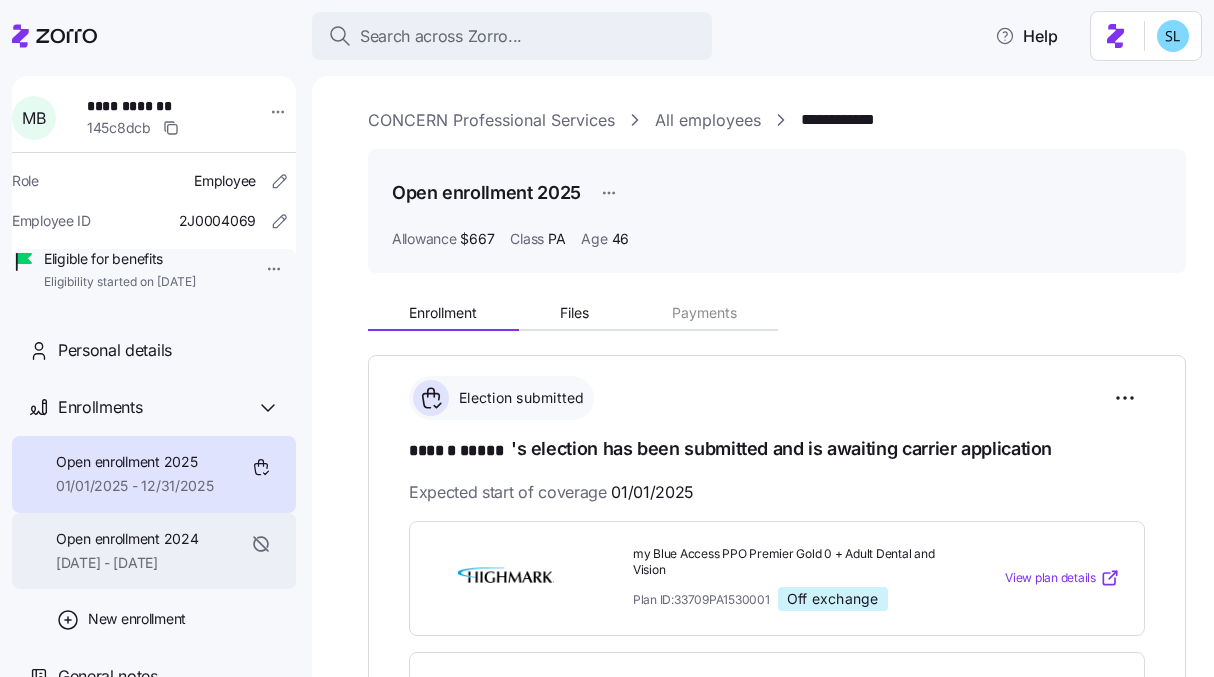 click on "Open enrollment 2024 07/01/2024 - 12/31/2024" at bounding box center [127, 551] 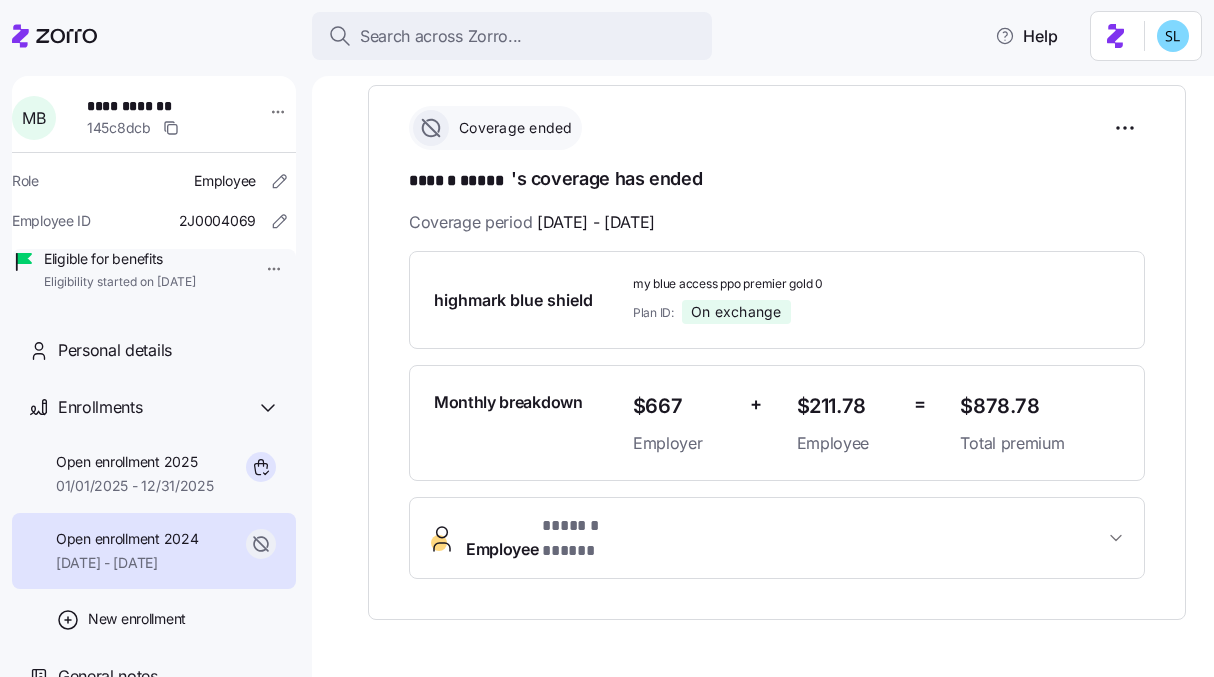 scroll, scrollTop: 277, scrollLeft: 0, axis: vertical 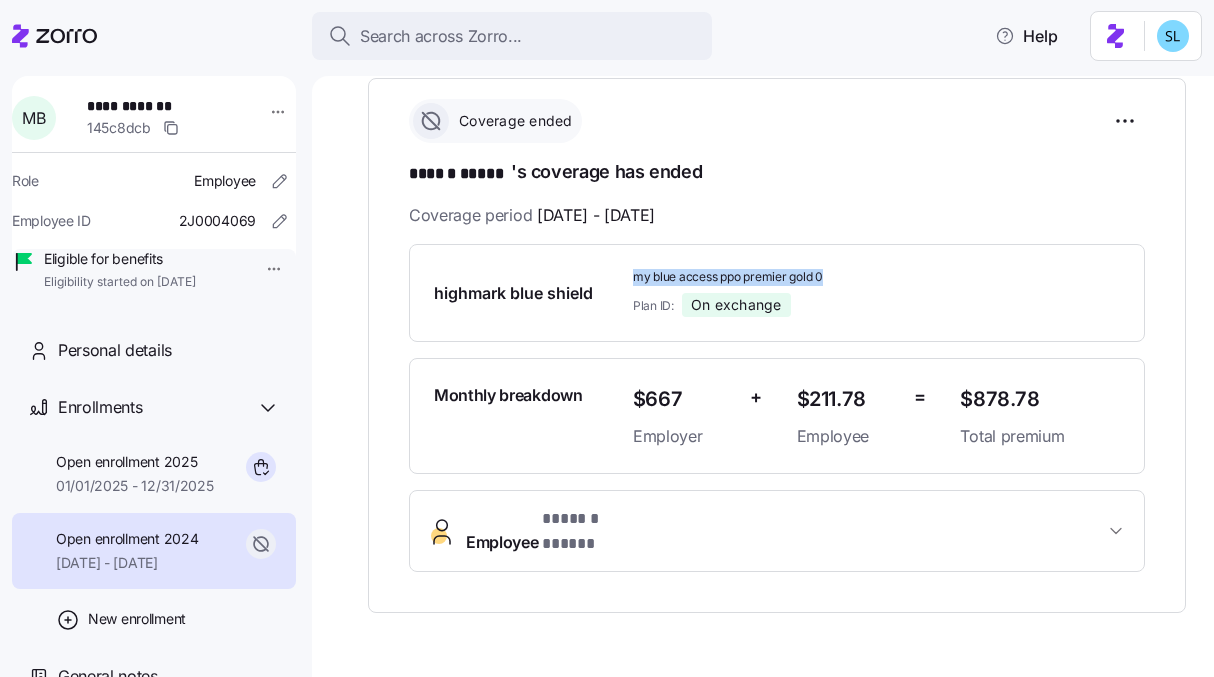 drag, startPoint x: 826, startPoint y: 274, endPoint x: 628, endPoint y: 273, distance: 198.00252 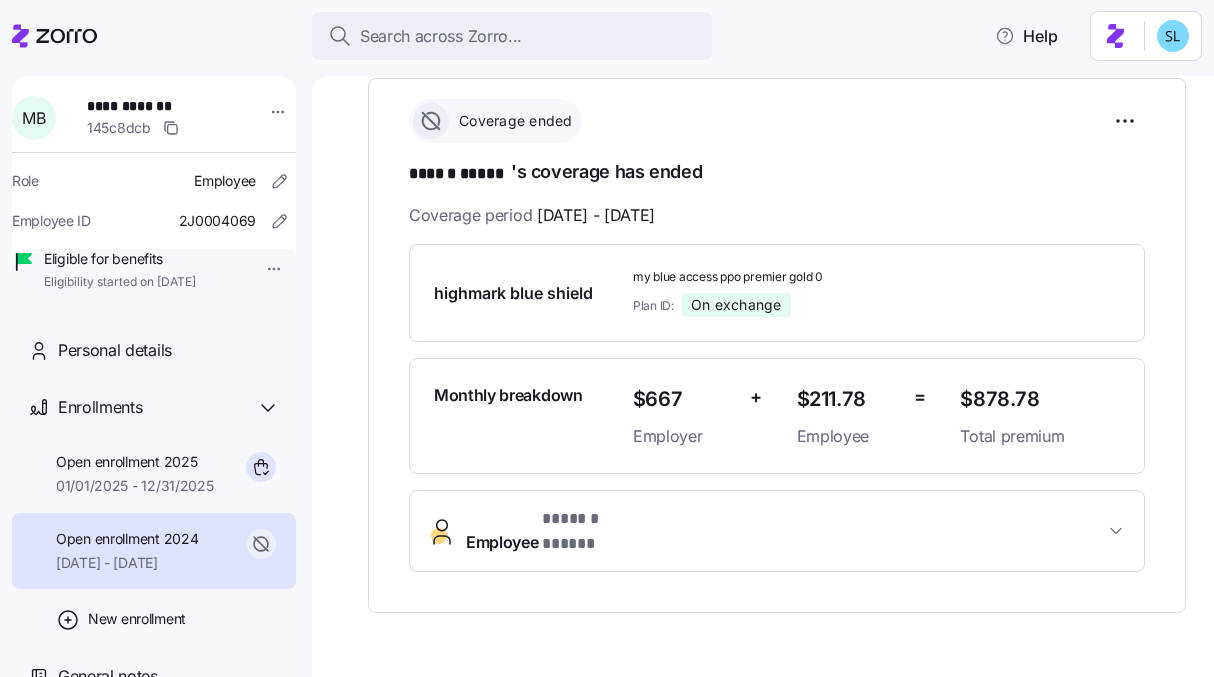 click on "my blue access ppo premier gold 0 Plan ID:  On exchange" at bounding box center (789, 293) 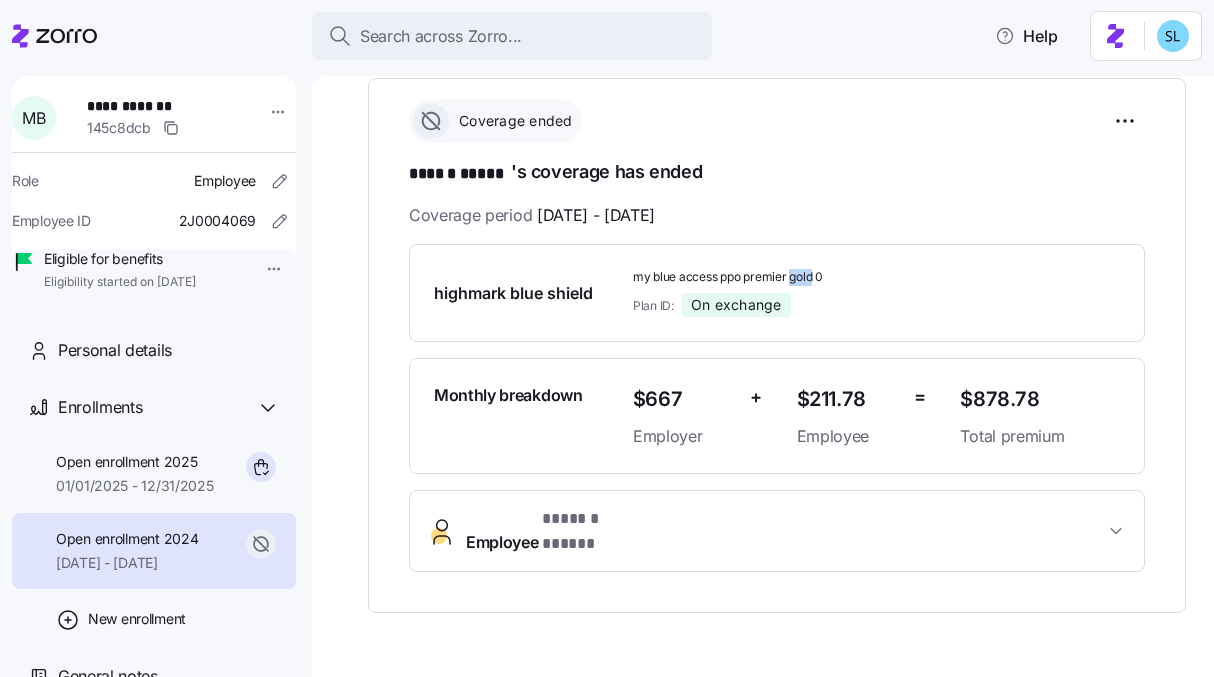 click on "my blue access ppo premier gold 0" at bounding box center [789, 277] 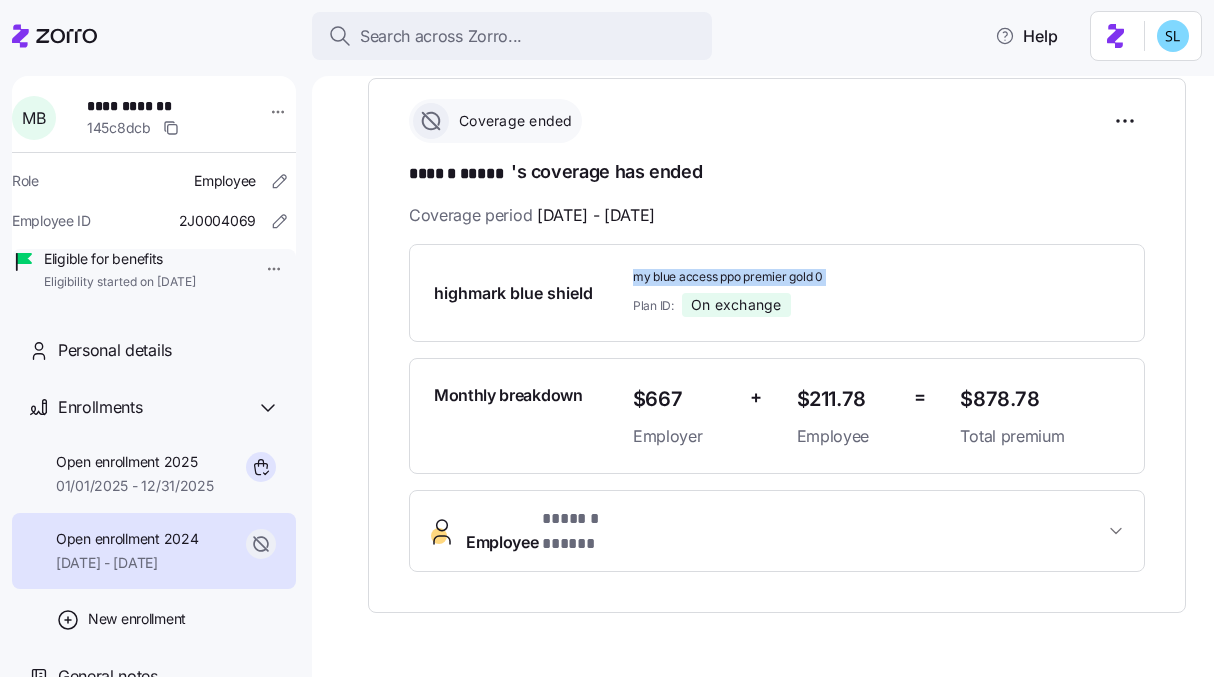 click on "my blue access ppo premier gold 0" at bounding box center [789, 277] 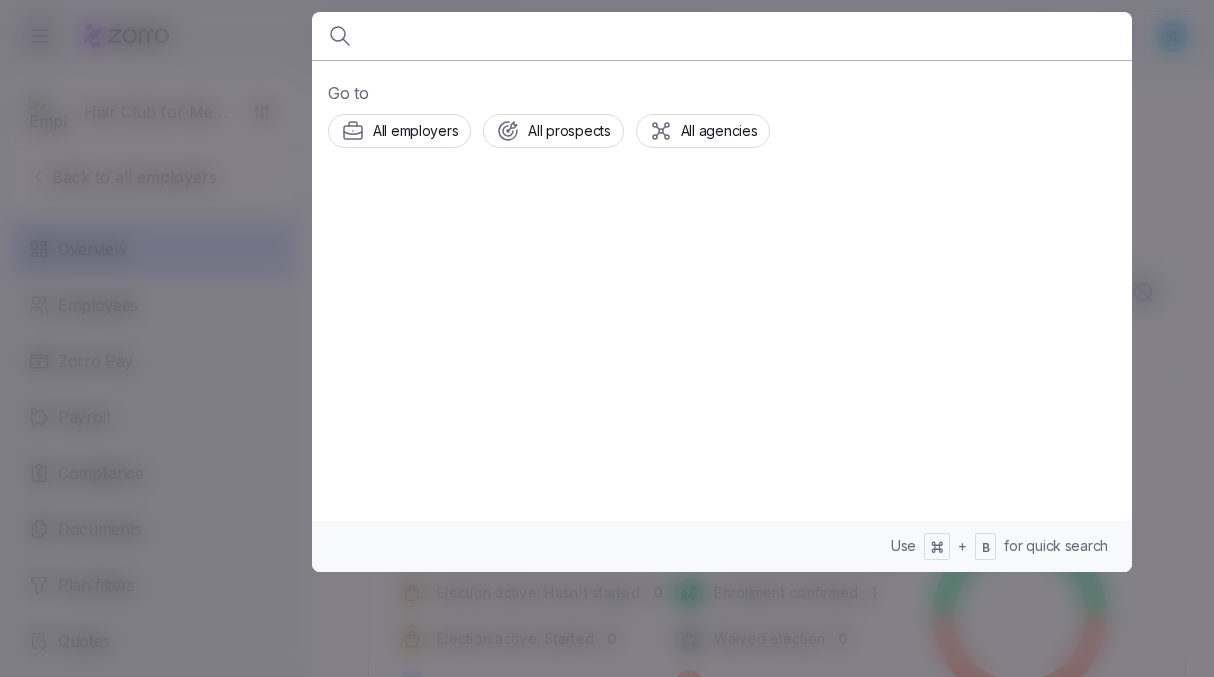 scroll, scrollTop: 0, scrollLeft: 0, axis: both 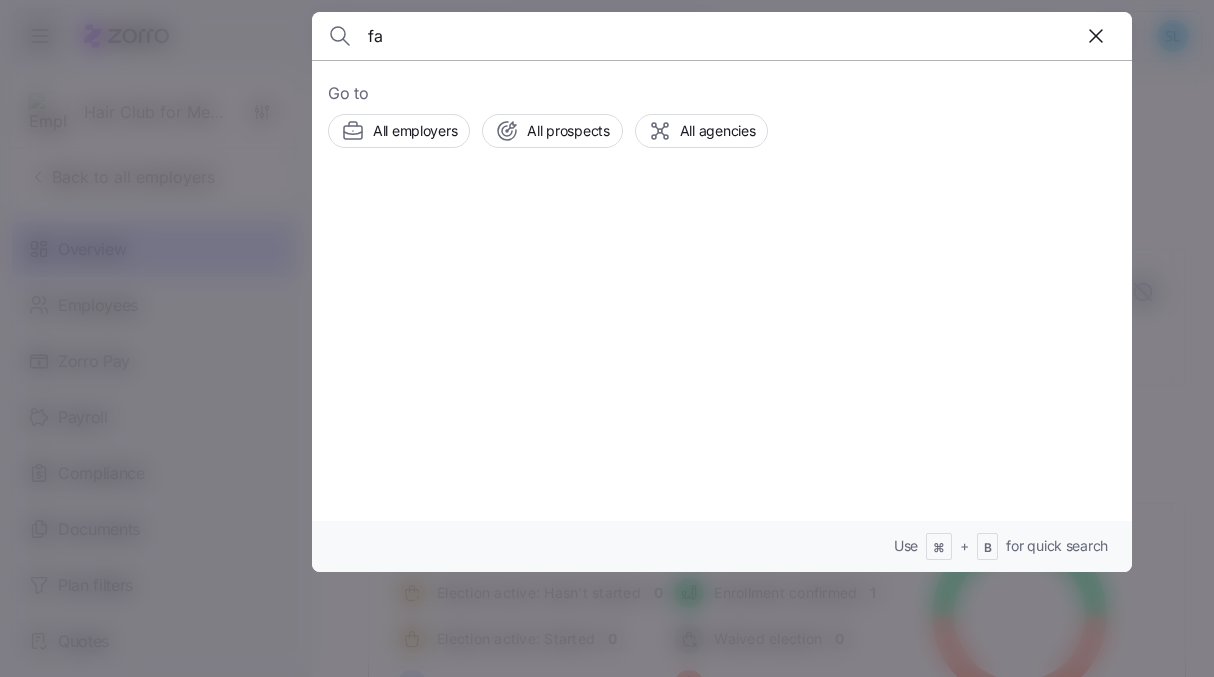 type on "f" 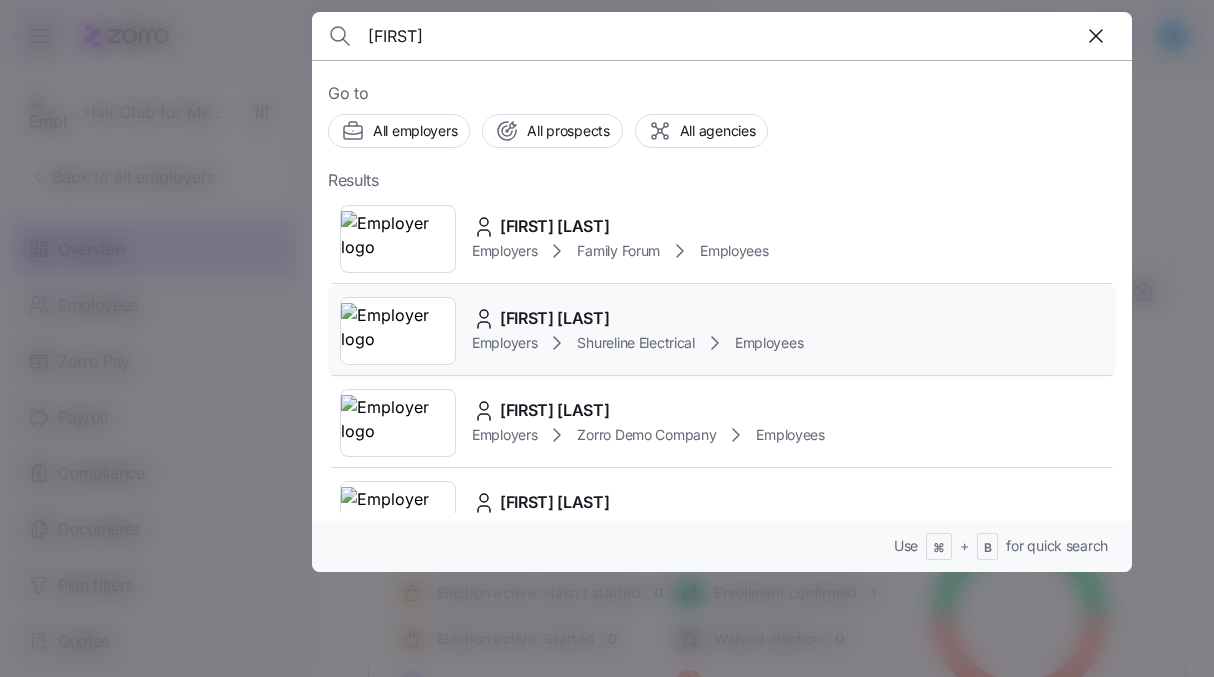 type on "[FIRST]" 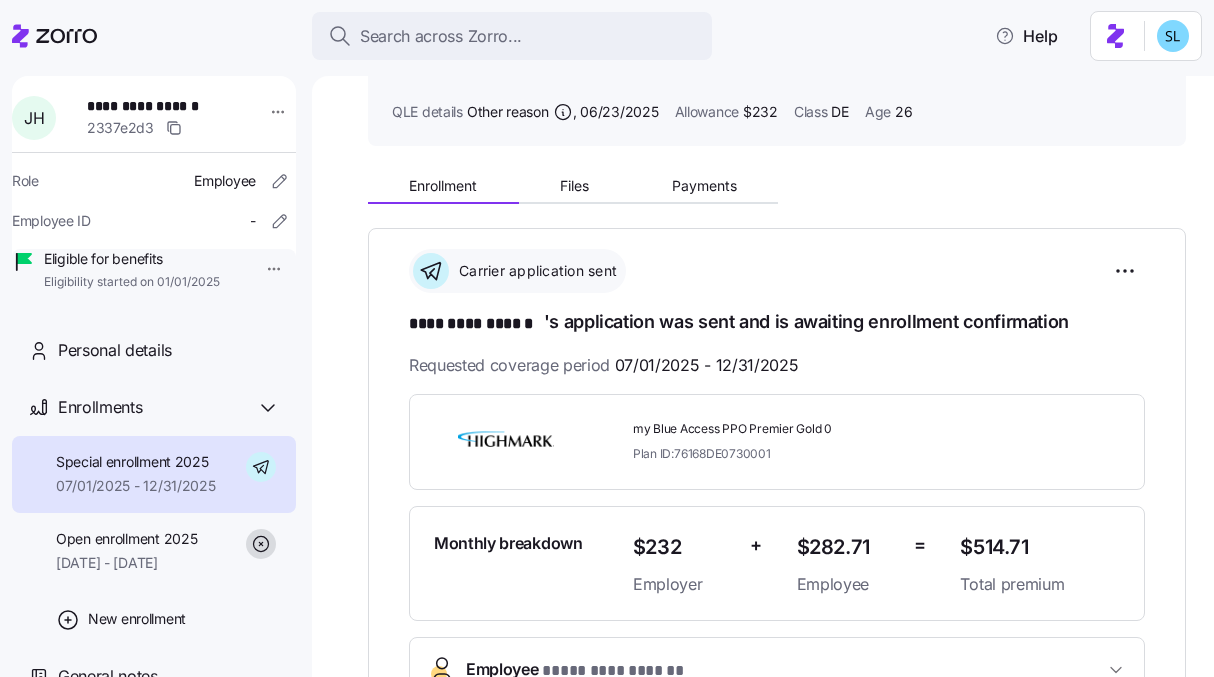 scroll, scrollTop: 357, scrollLeft: 0, axis: vertical 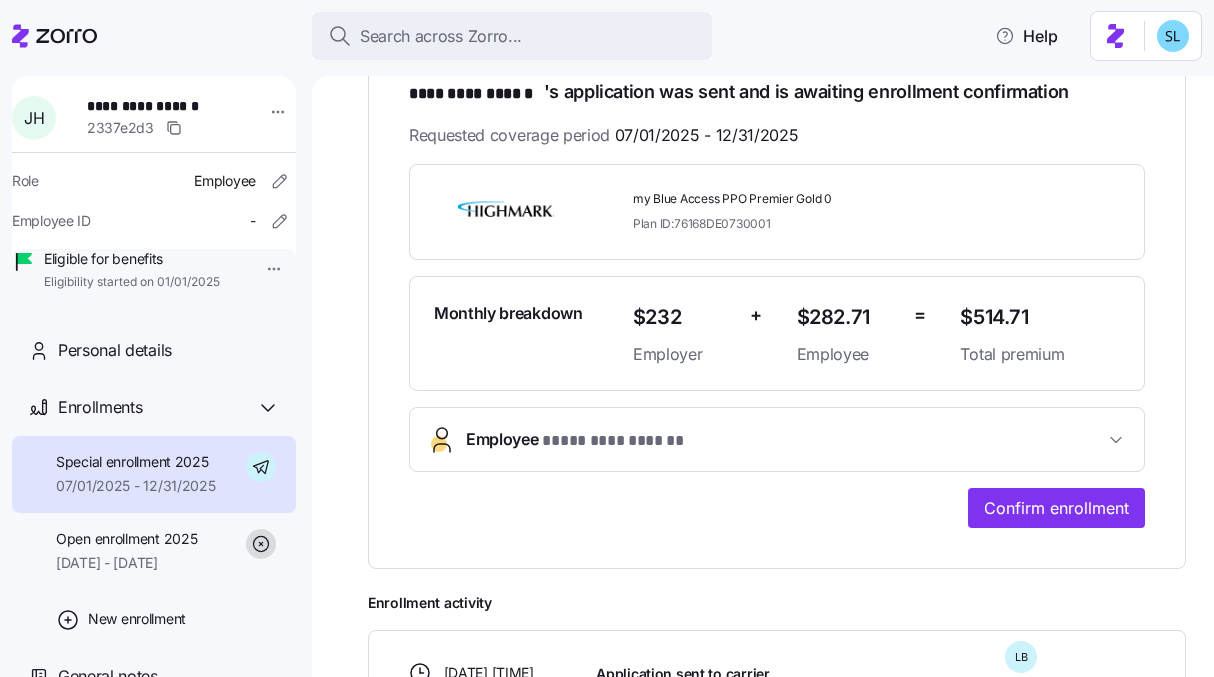 click on "**********" at bounding box center [777, 439] 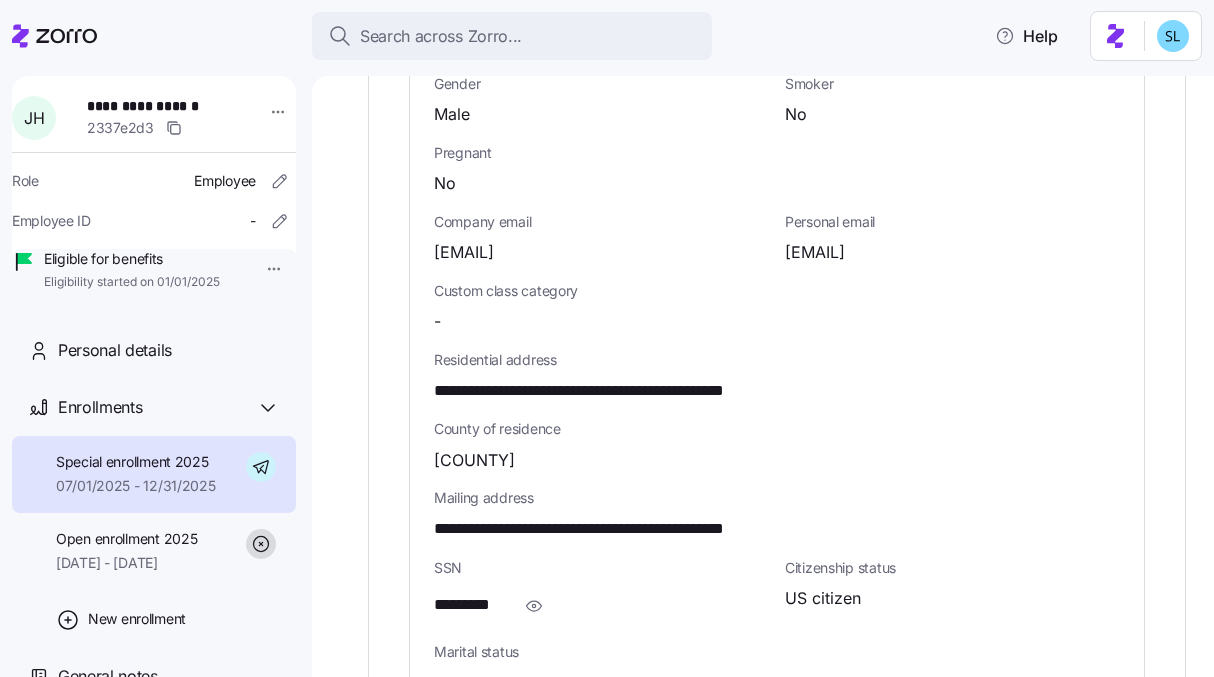scroll, scrollTop: 1066, scrollLeft: 0, axis: vertical 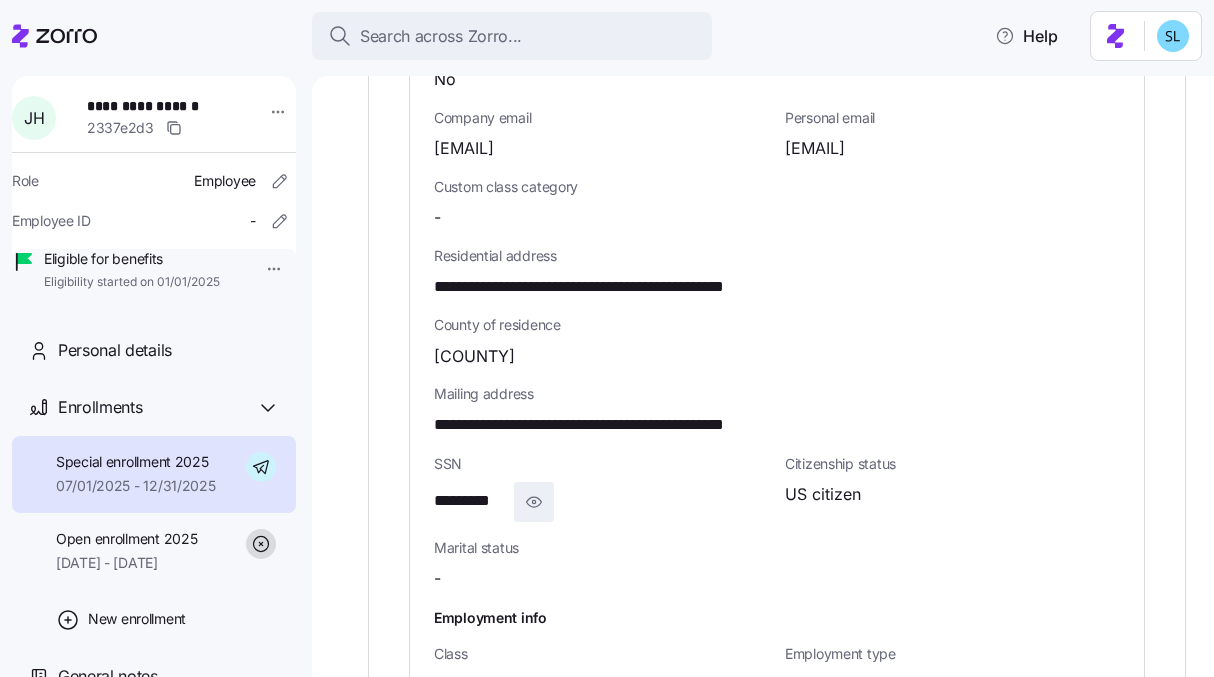 click 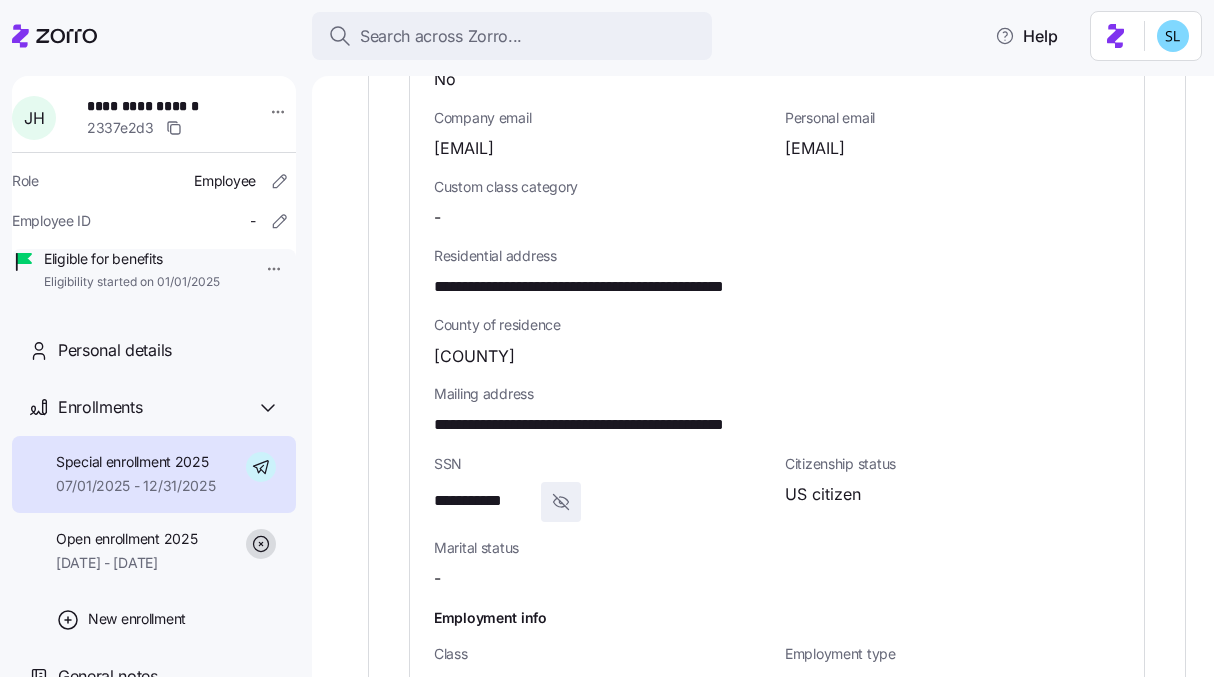 click on "**********" at bounding box center [483, 501] 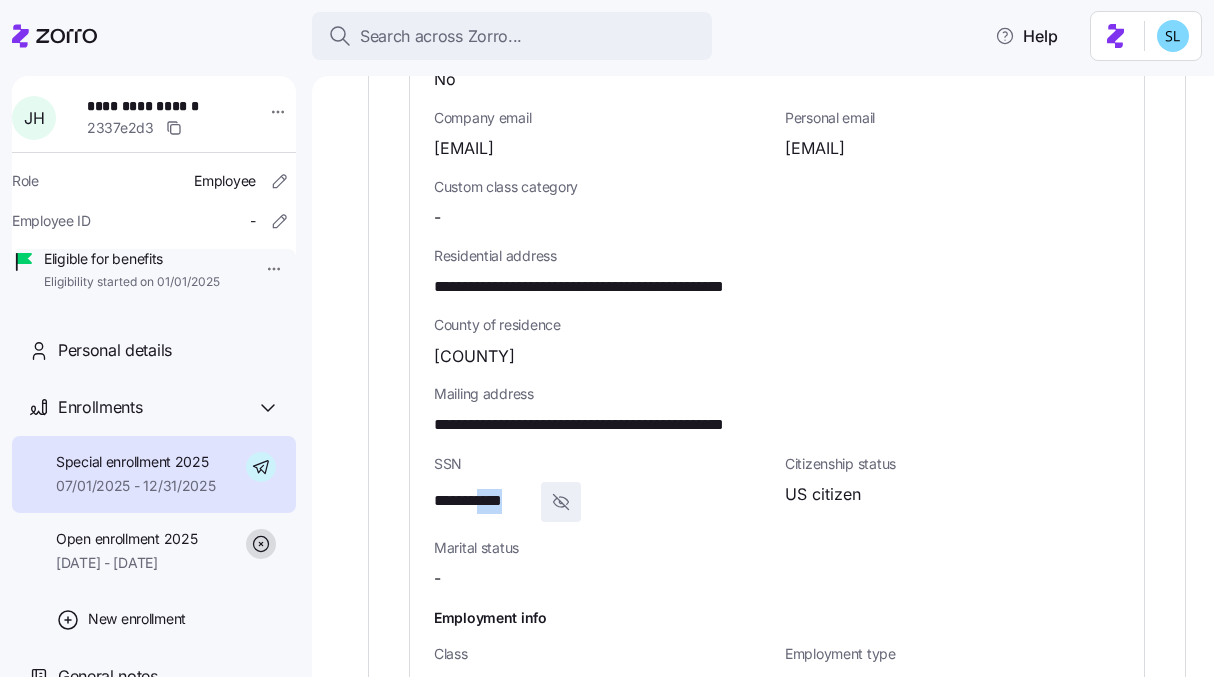 click on "**********" at bounding box center [483, 501] 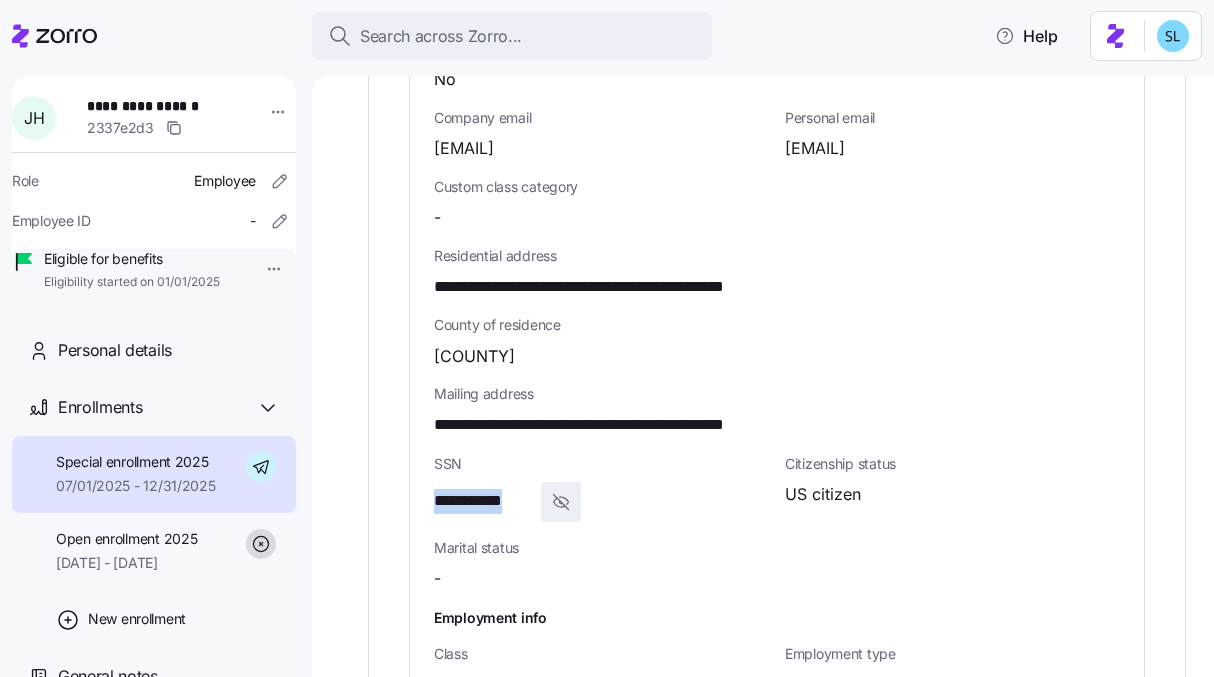 click on "**********" at bounding box center (483, 501) 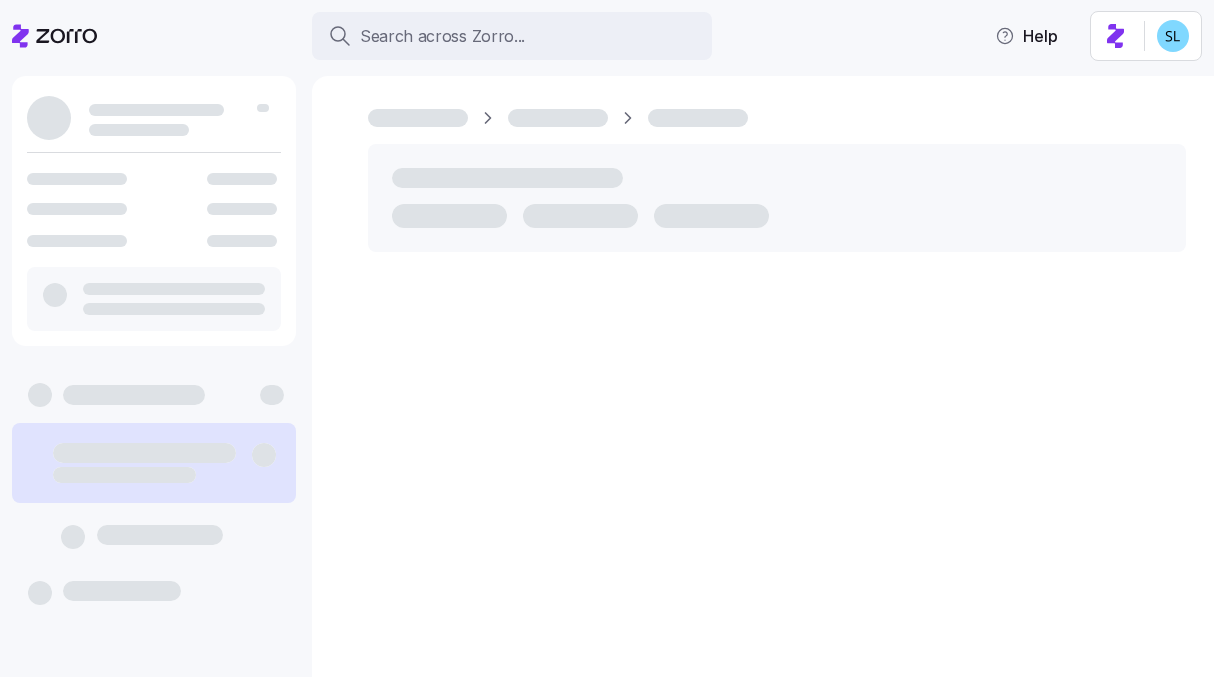 scroll, scrollTop: 0, scrollLeft: 0, axis: both 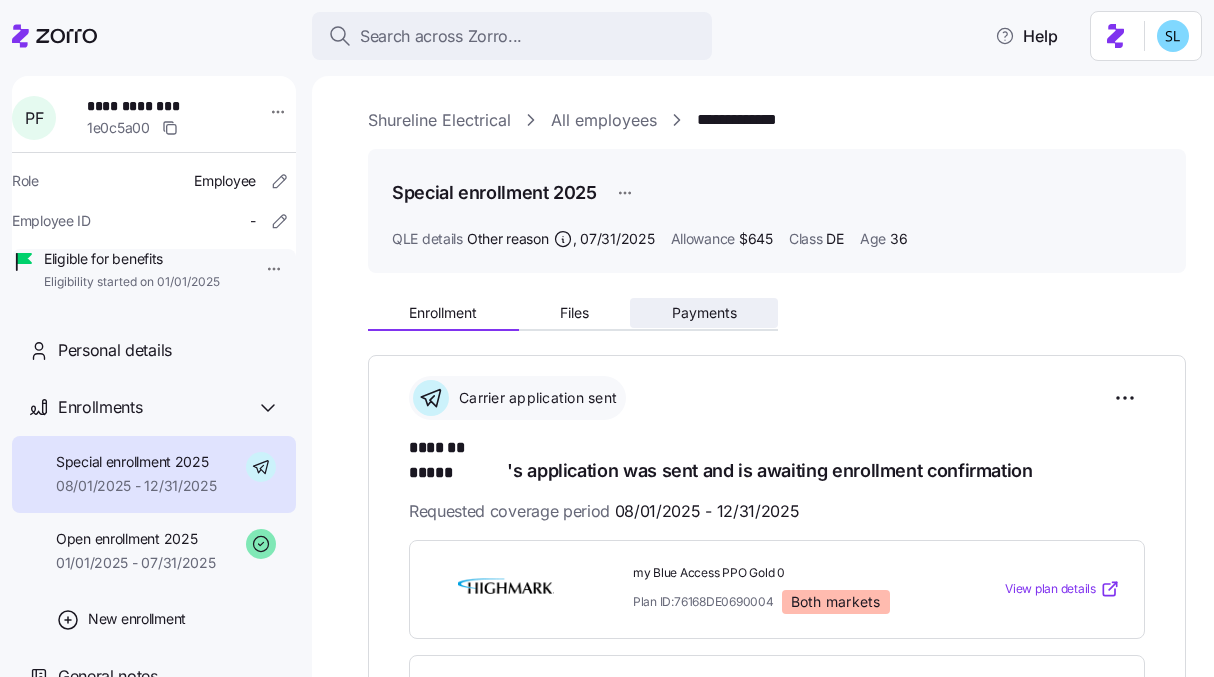 click on "Payments" at bounding box center (704, 313) 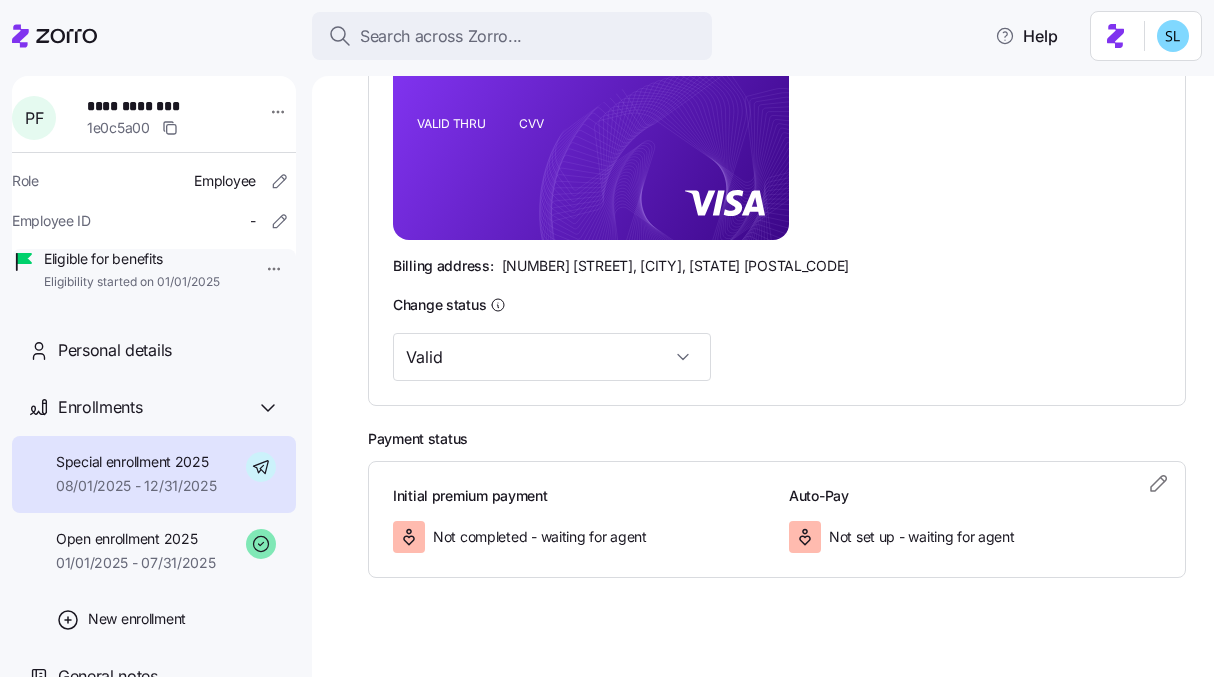 scroll, scrollTop: 584, scrollLeft: 0, axis: vertical 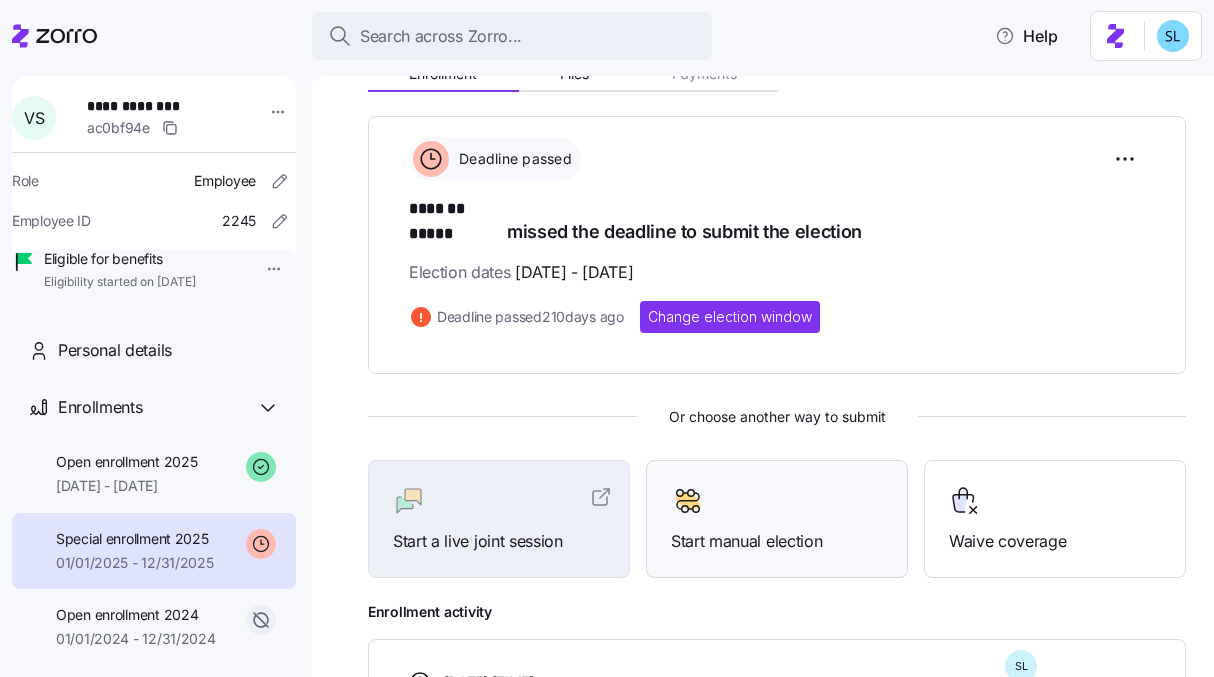 click at bounding box center [777, 501] 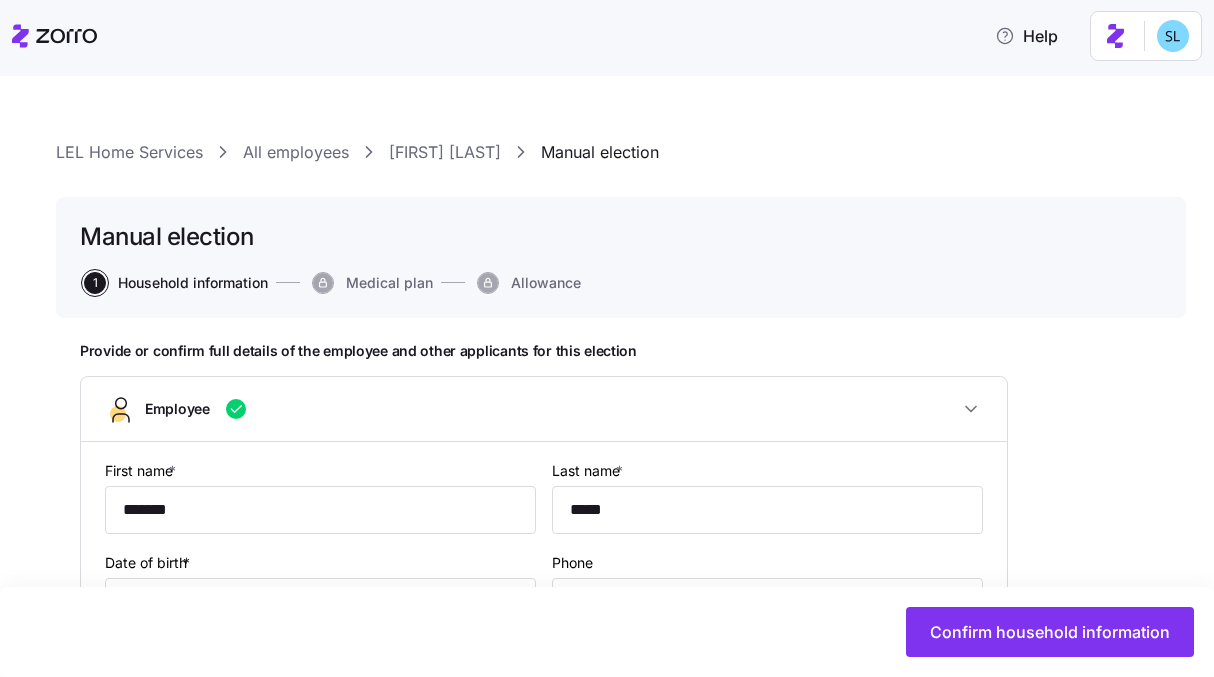 type on "AllEmployees" 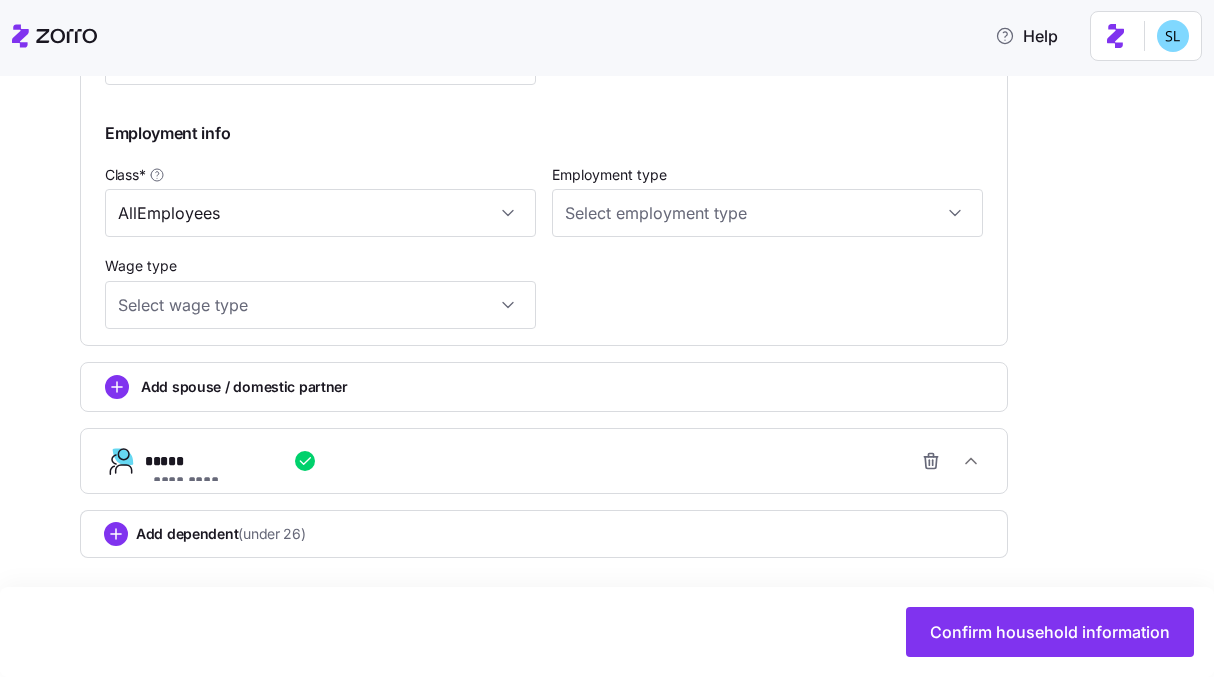 scroll, scrollTop: 1046, scrollLeft: 0, axis: vertical 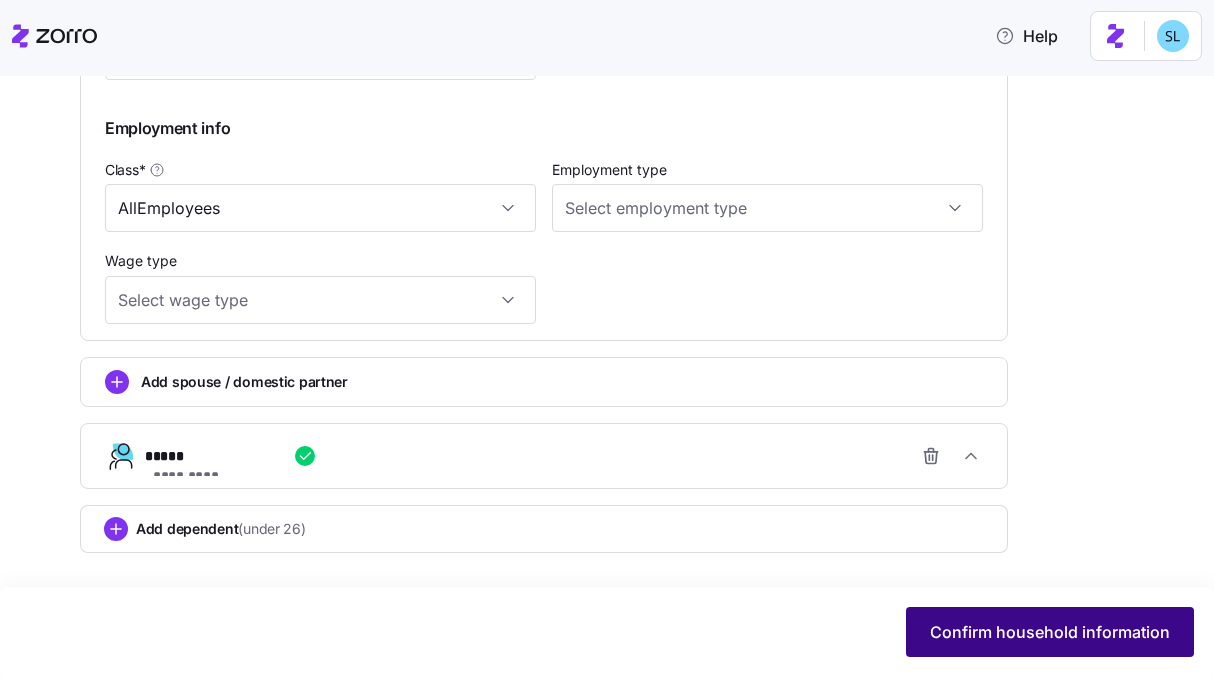 click on "Confirm household information" at bounding box center [1050, 632] 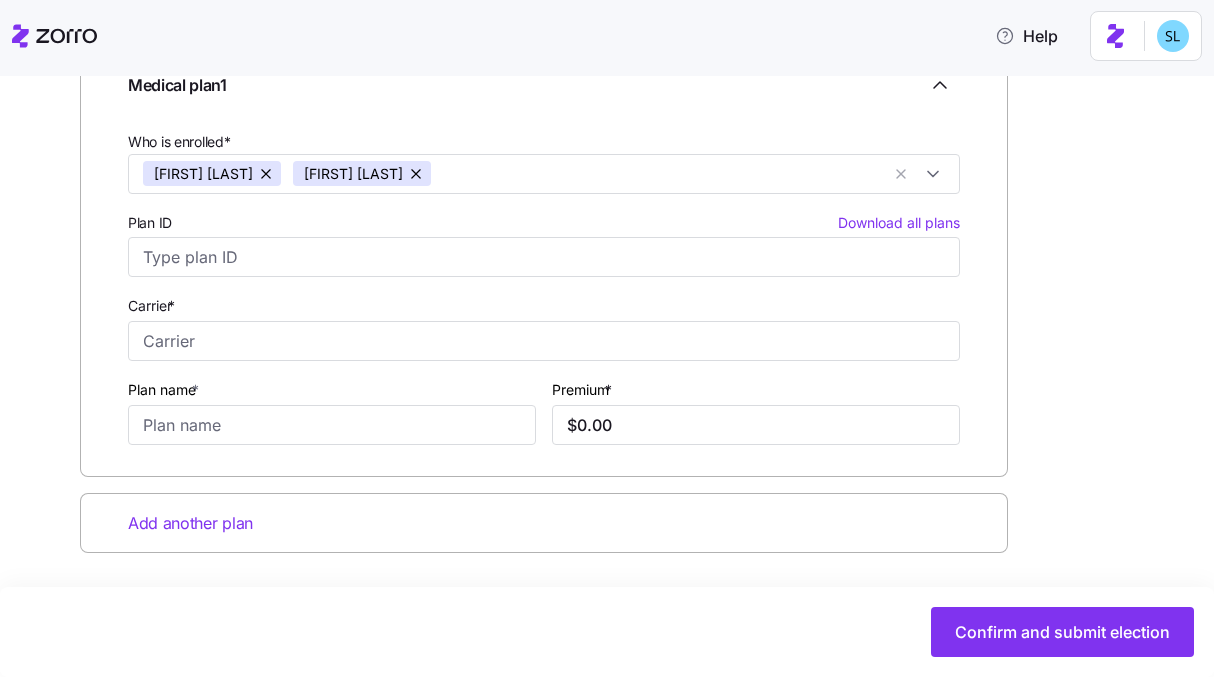 scroll, scrollTop: 344, scrollLeft: 0, axis: vertical 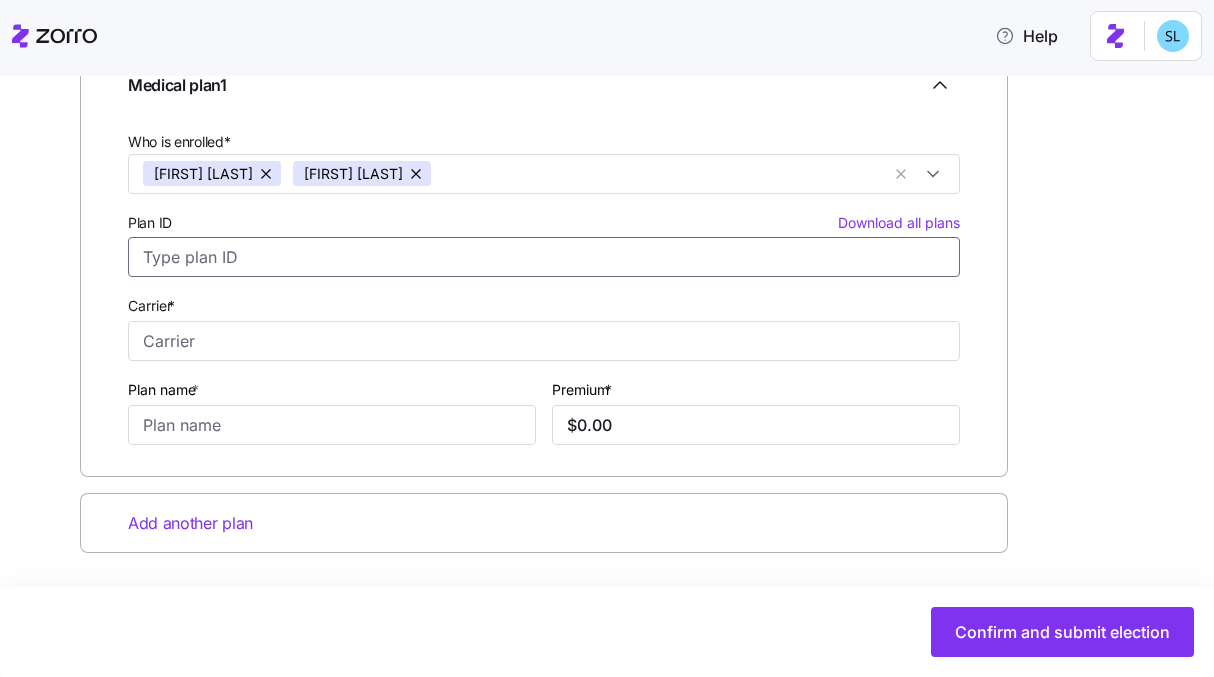 click on "Plan ID Download all plans" at bounding box center (544, 257) 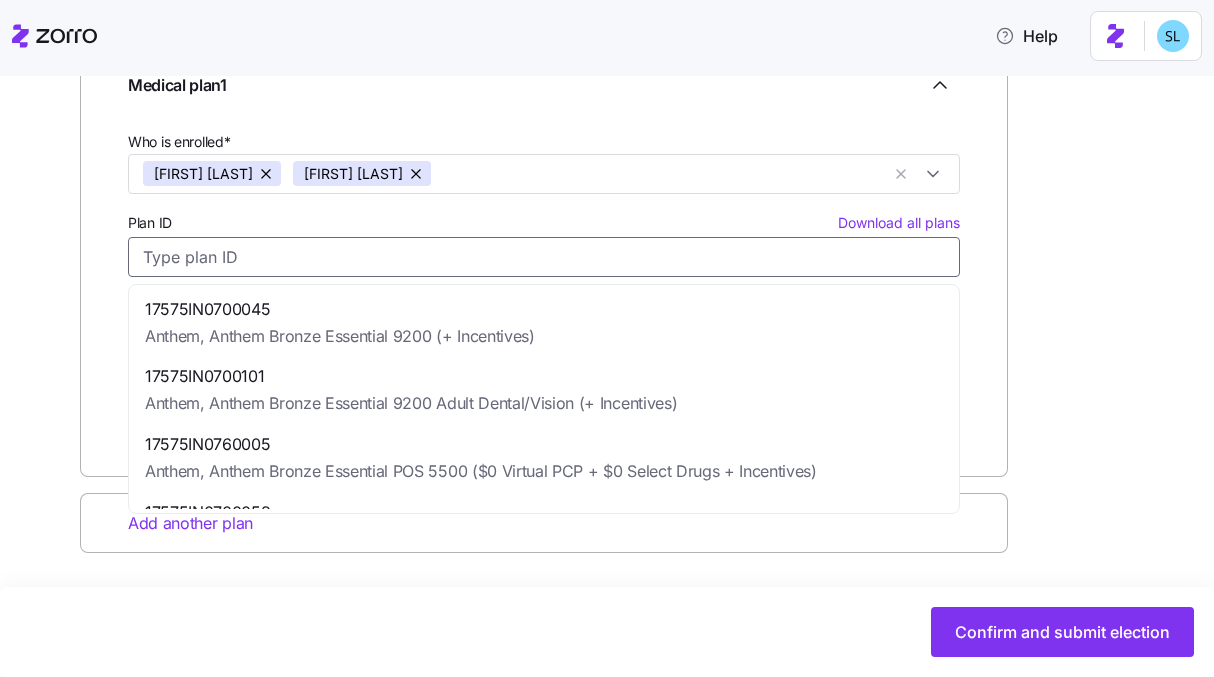 paste on "[NUMBER]" 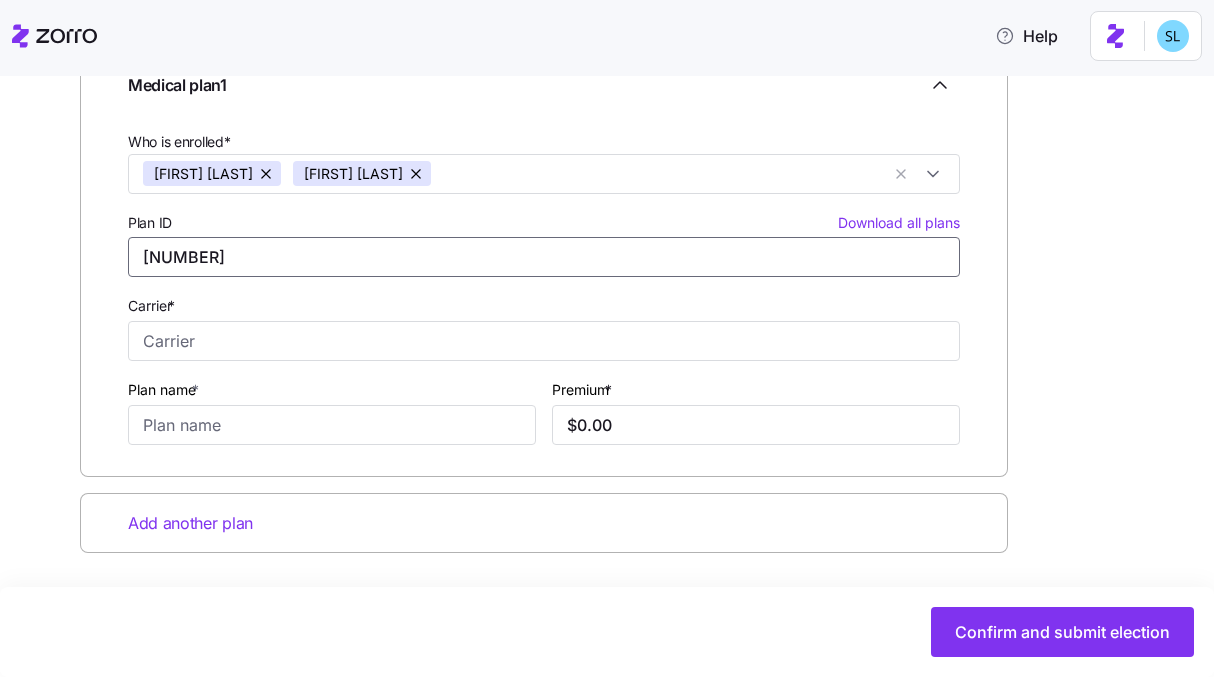 type on "[NUMBER]" 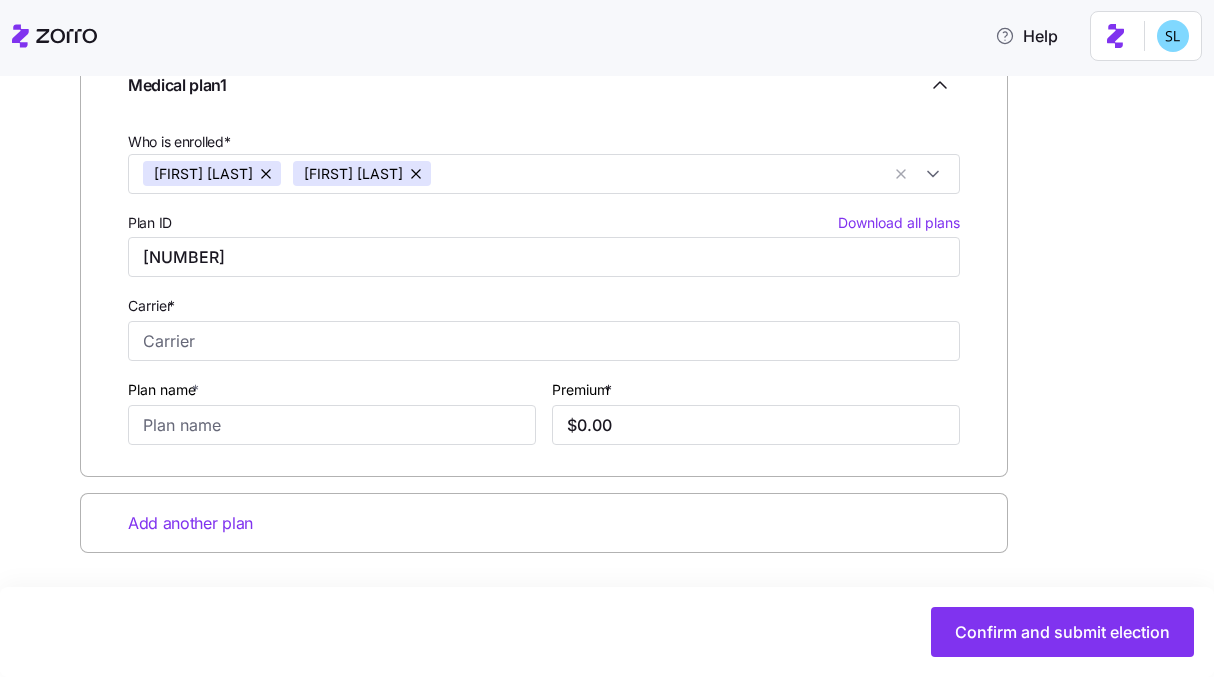click on "Plan ID Download all plans [NUMBER]" at bounding box center (544, 243) 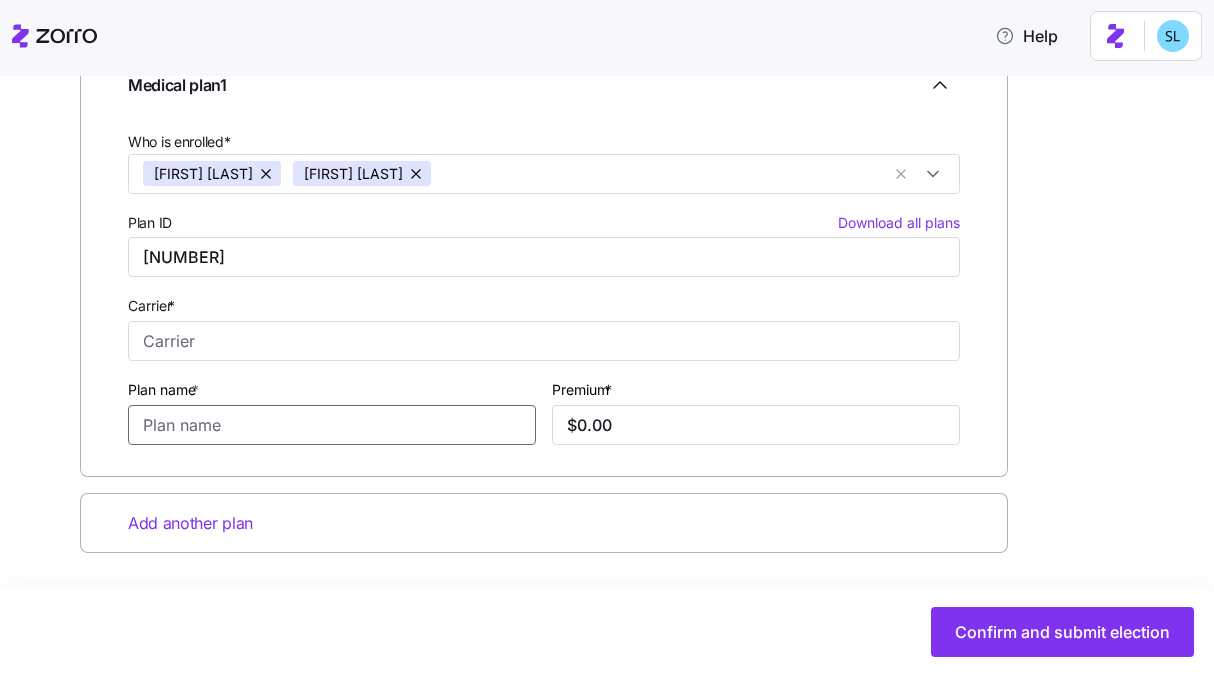 click on "Plan name  *" at bounding box center (332, 425) 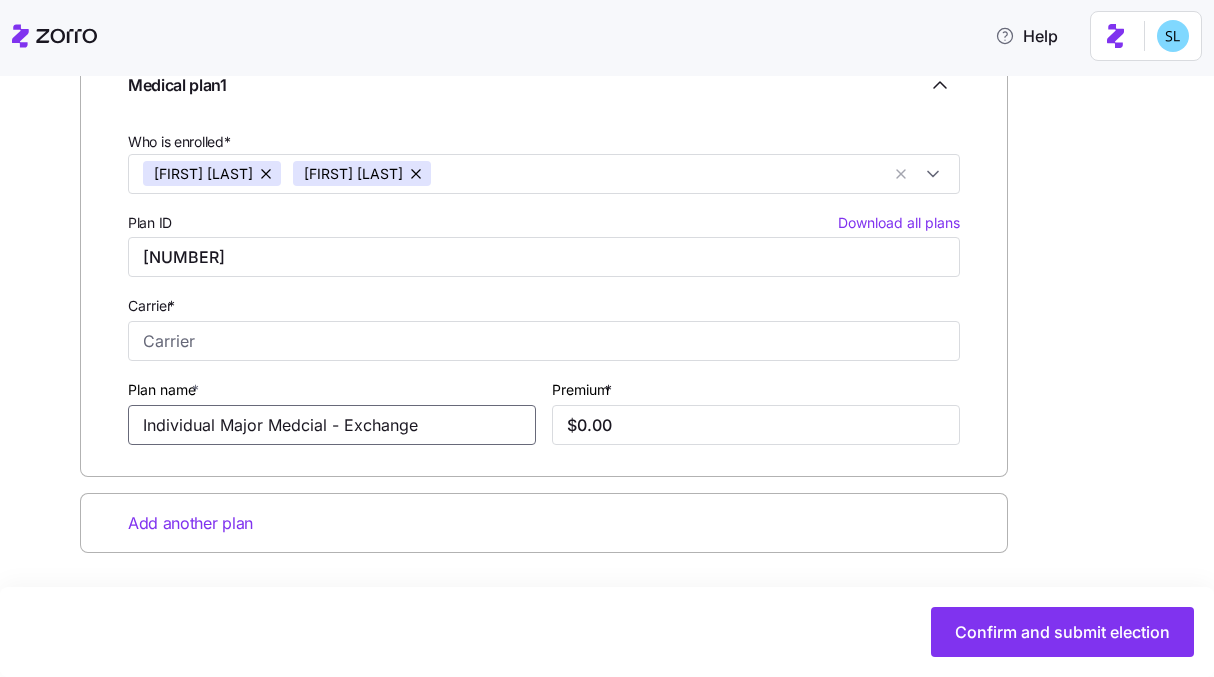 click on "Individual Major Medcial - Exchange" at bounding box center (332, 425) 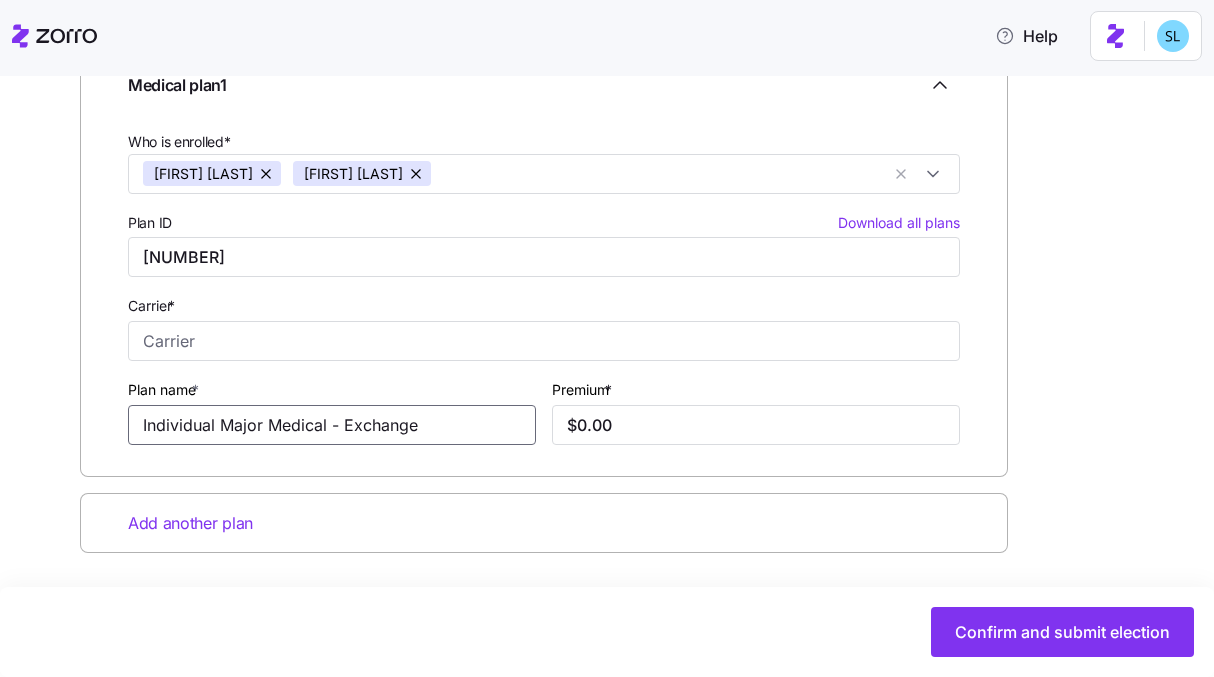 type on "Individual Major Medical - Exchange" 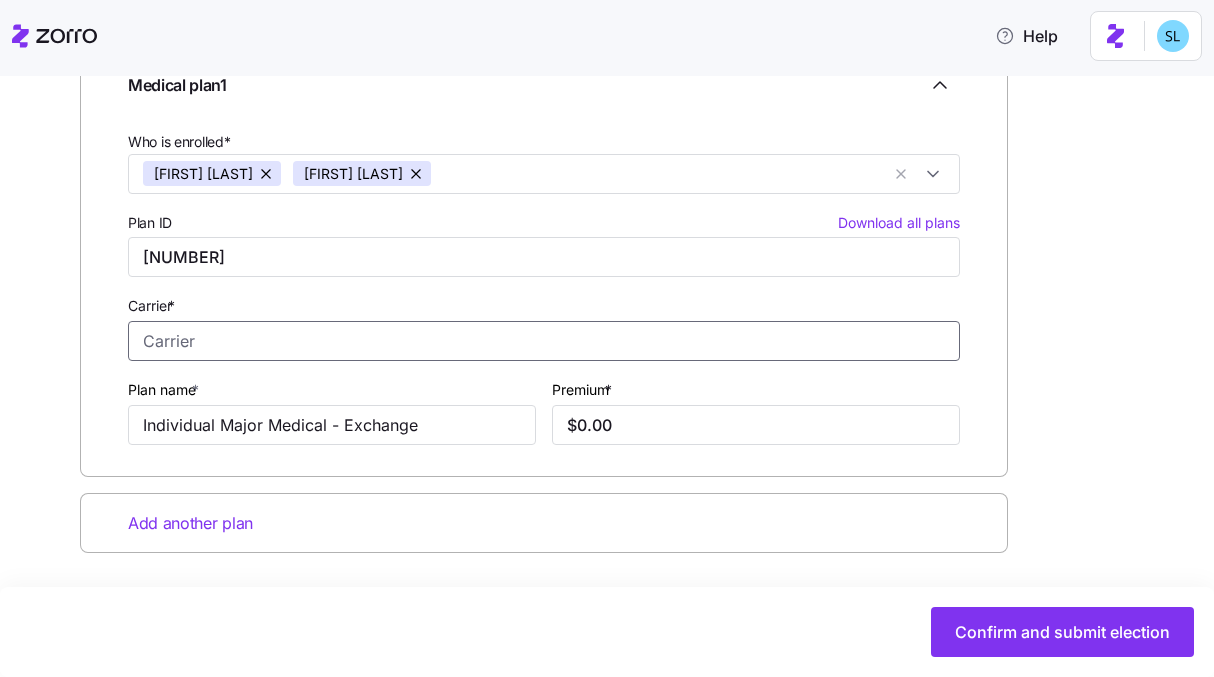 click on "Carrier  *" at bounding box center (544, 341) 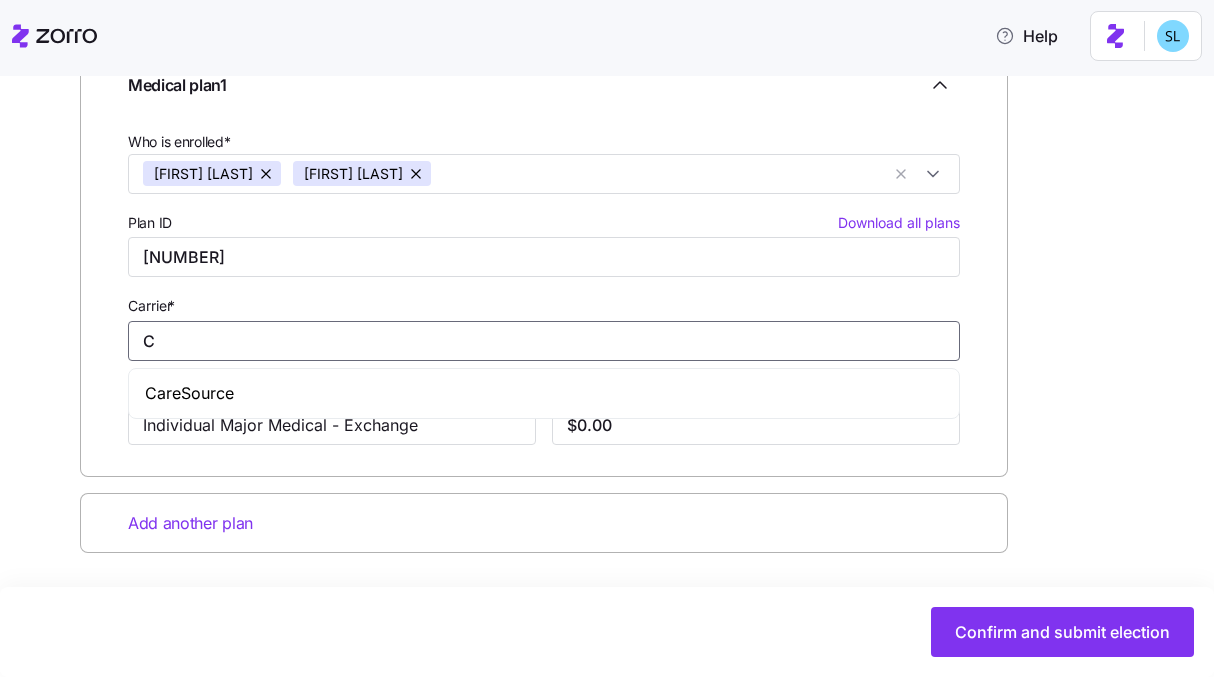 click on "CareSource" at bounding box center [544, 393] 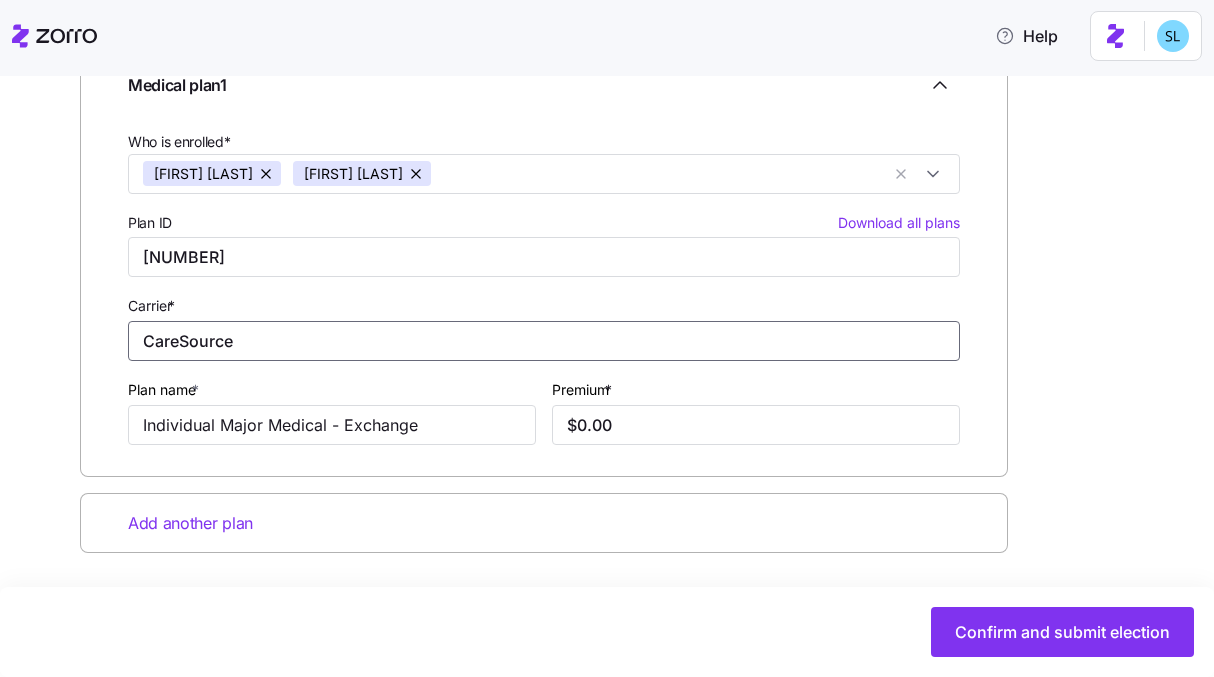 type on "CareSource" 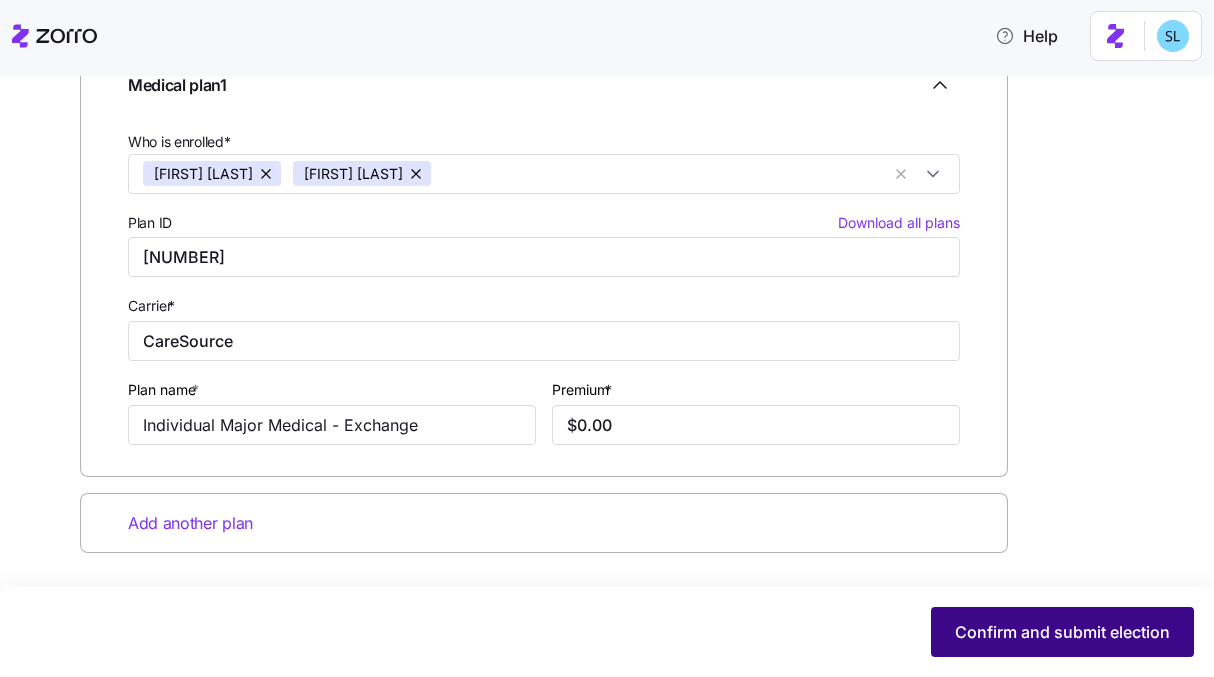 click on "Confirm and submit election" at bounding box center (1062, 632) 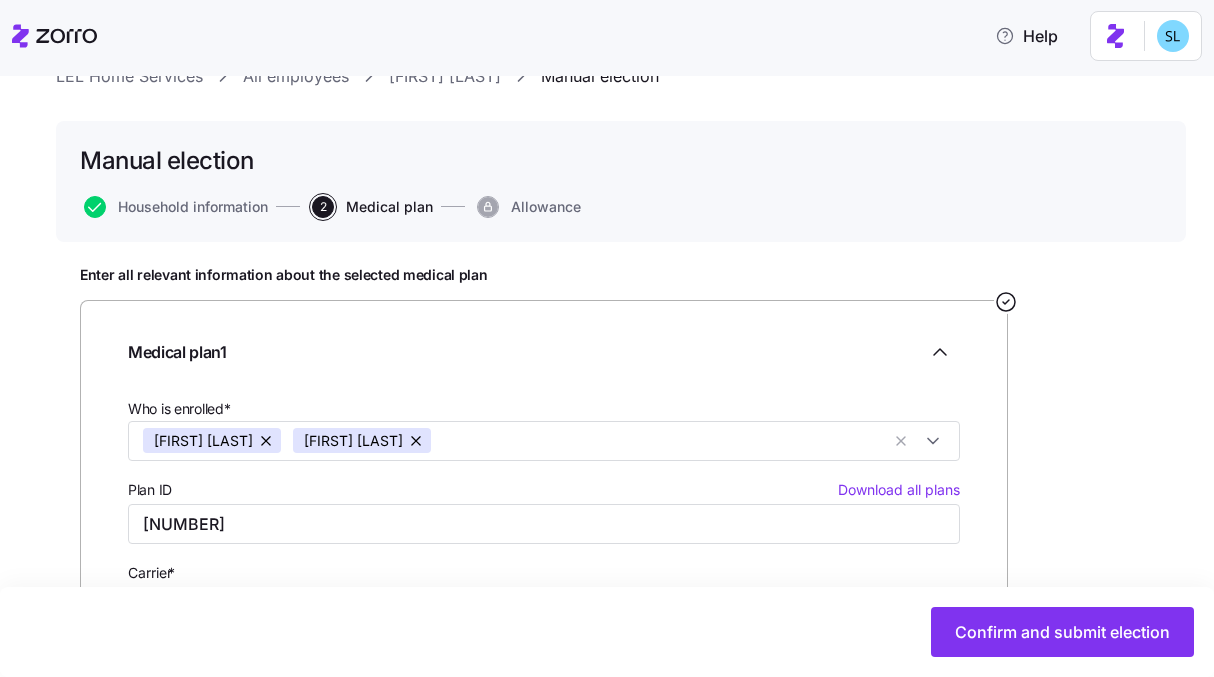 scroll, scrollTop: 0, scrollLeft: 0, axis: both 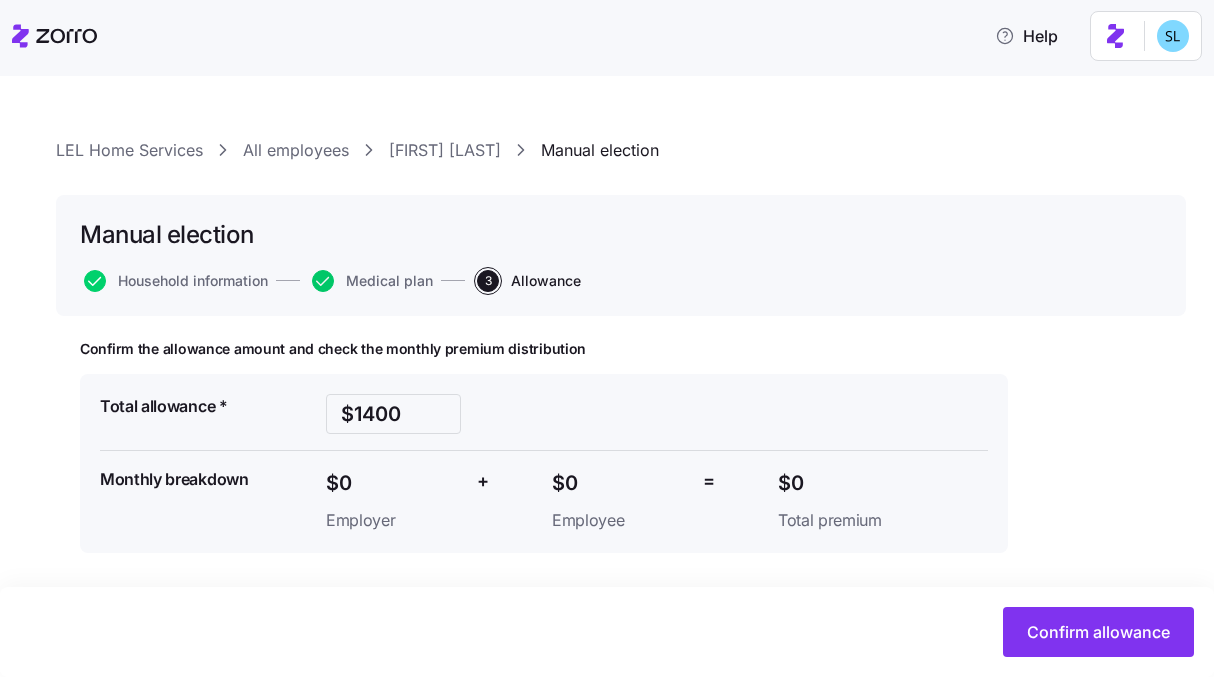 click 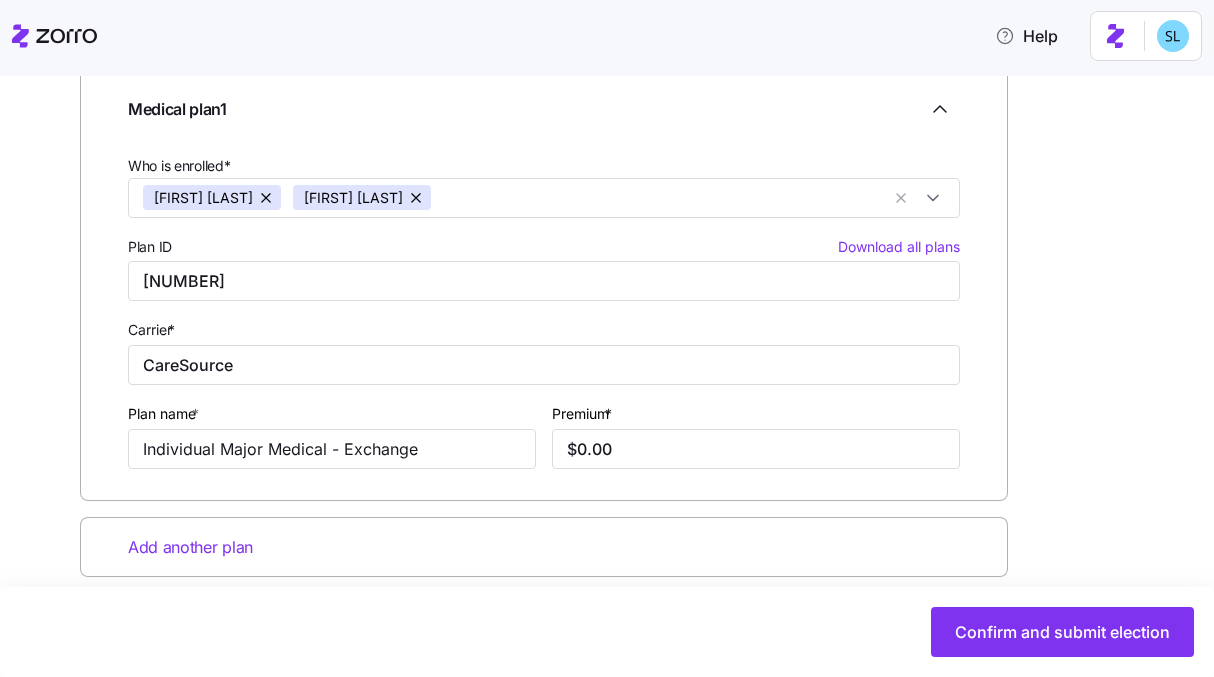 scroll, scrollTop: 344, scrollLeft: 0, axis: vertical 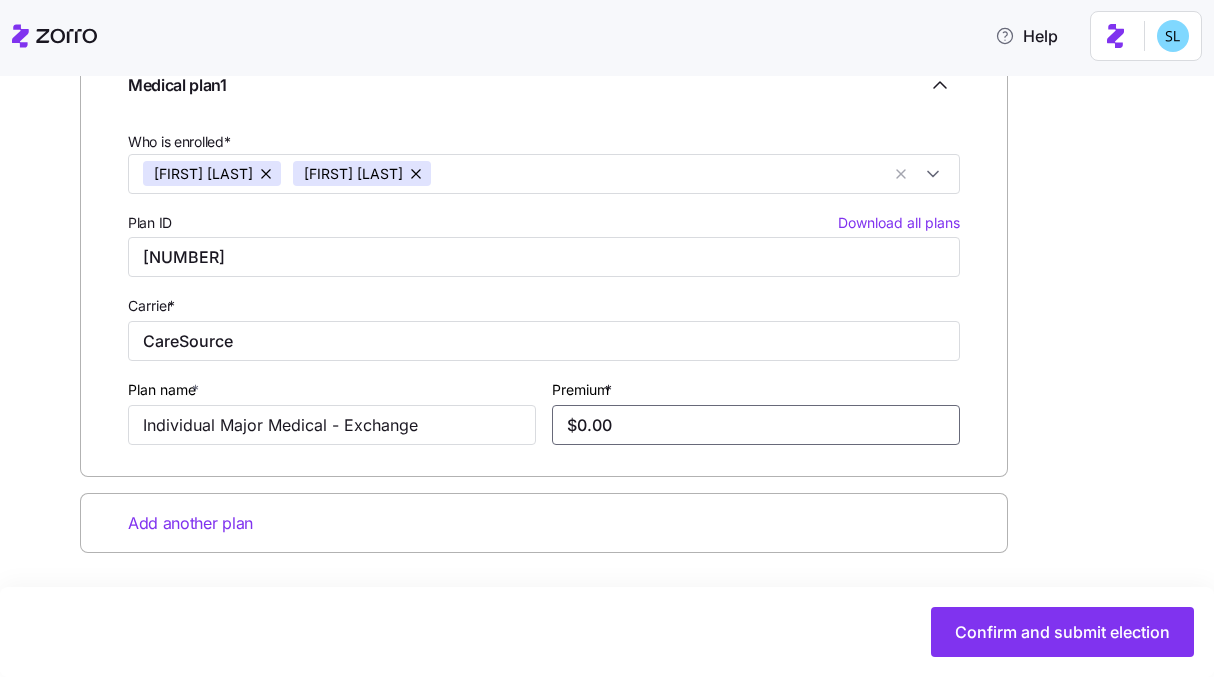 click on "$0.00" at bounding box center (756, 425) 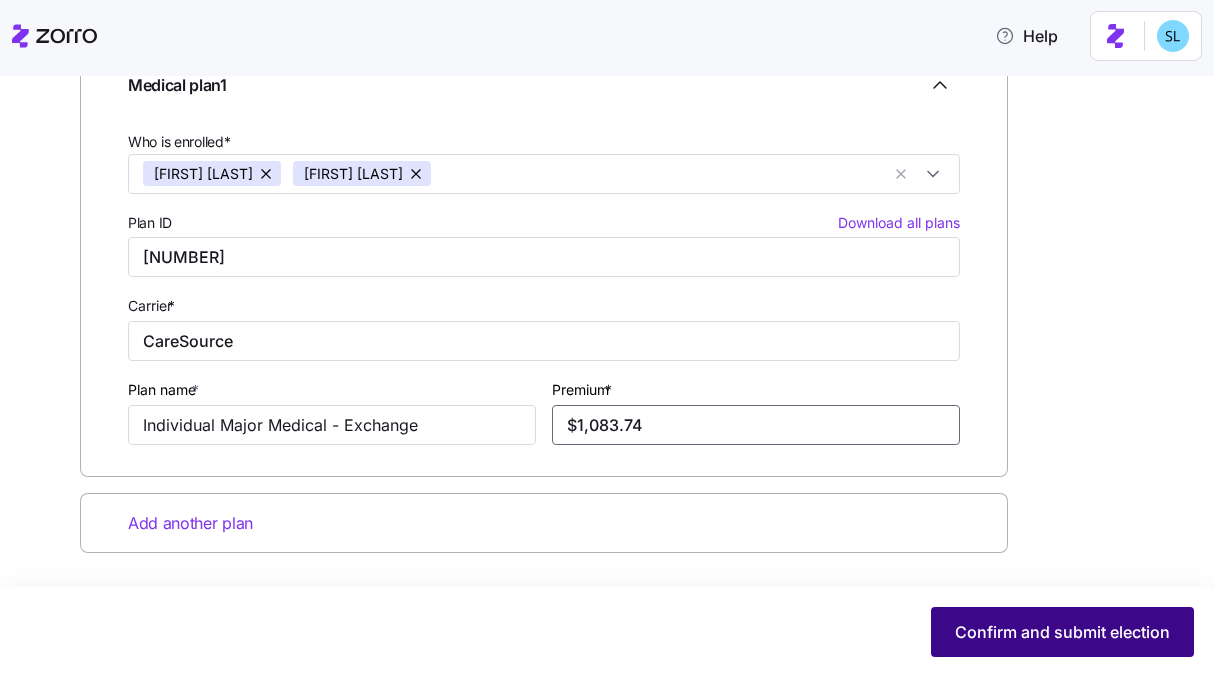 type on "$1,083.74" 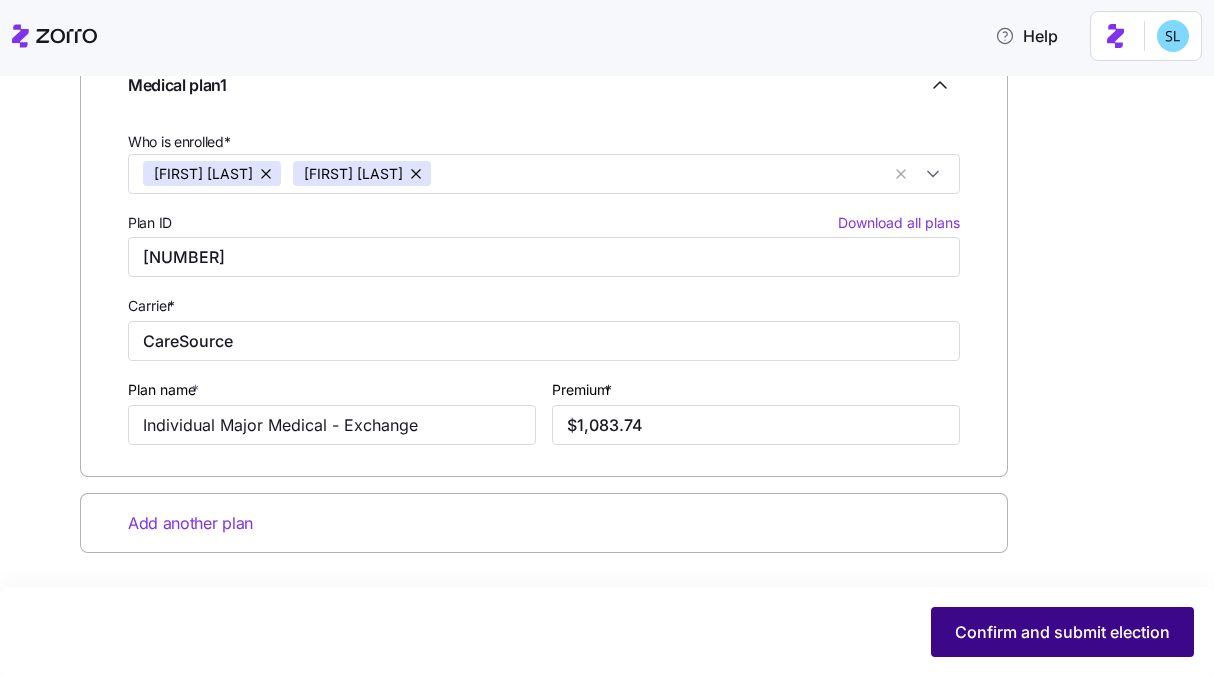 click on "Confirm and submit election" at bounding box center [1062, 632] 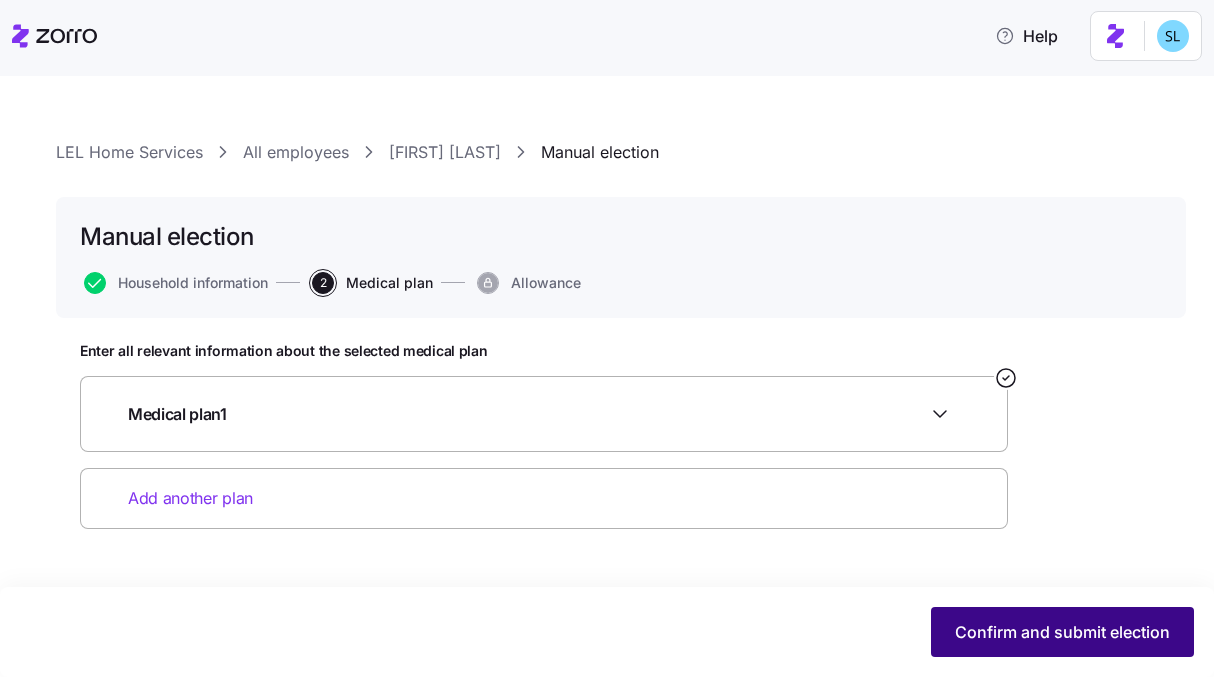 scroll, scrollTop: 0, scrollLeft: 0, axis: both 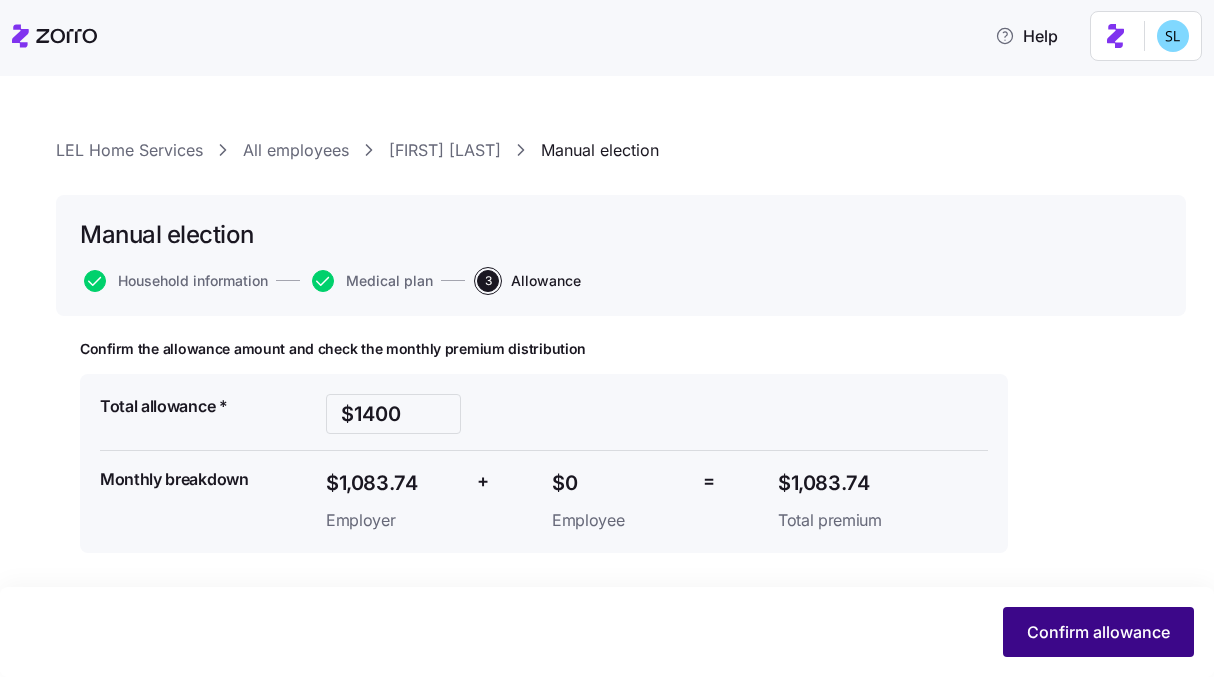click on "Confirm allowance" at bounding box center [1098, 632] 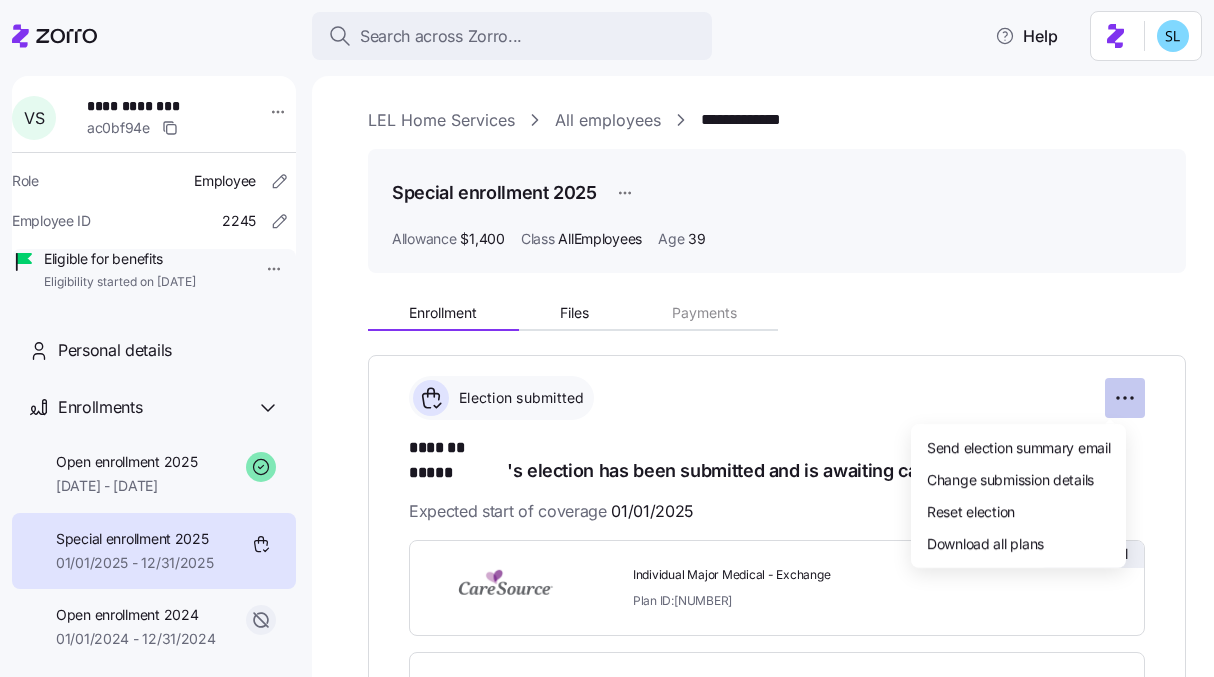 click on "**********" at bounding box center [607, 332] 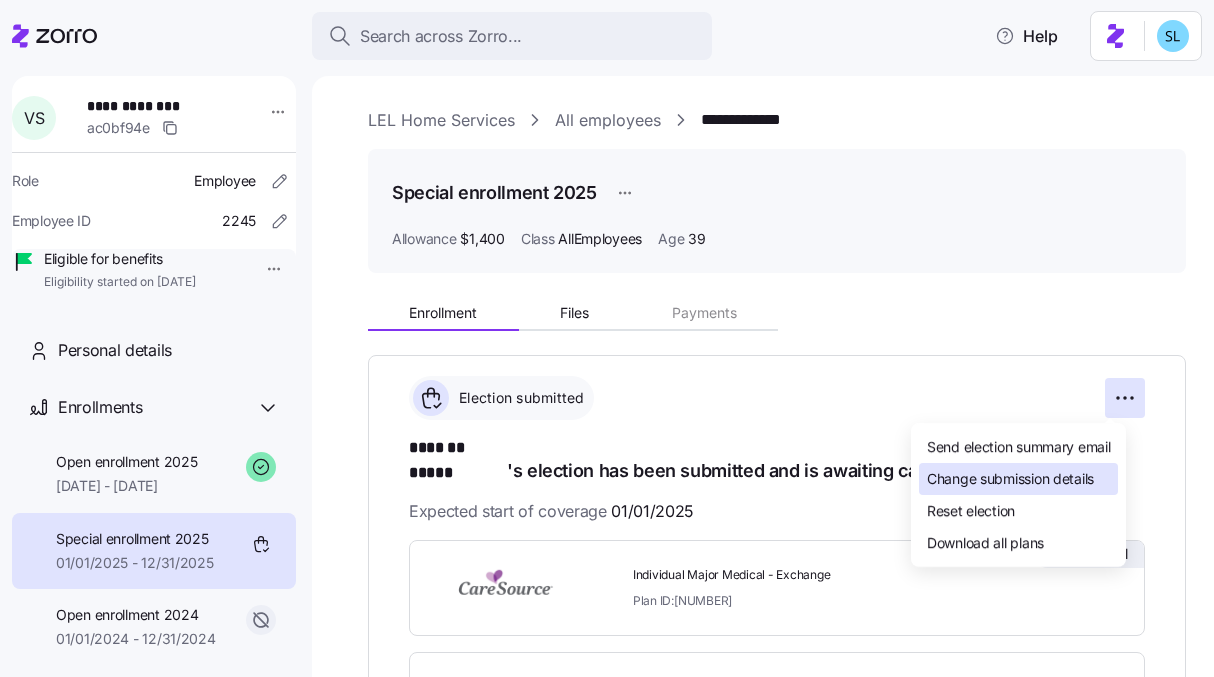 click on "Change submission details" at bounding box center [1018, 479] 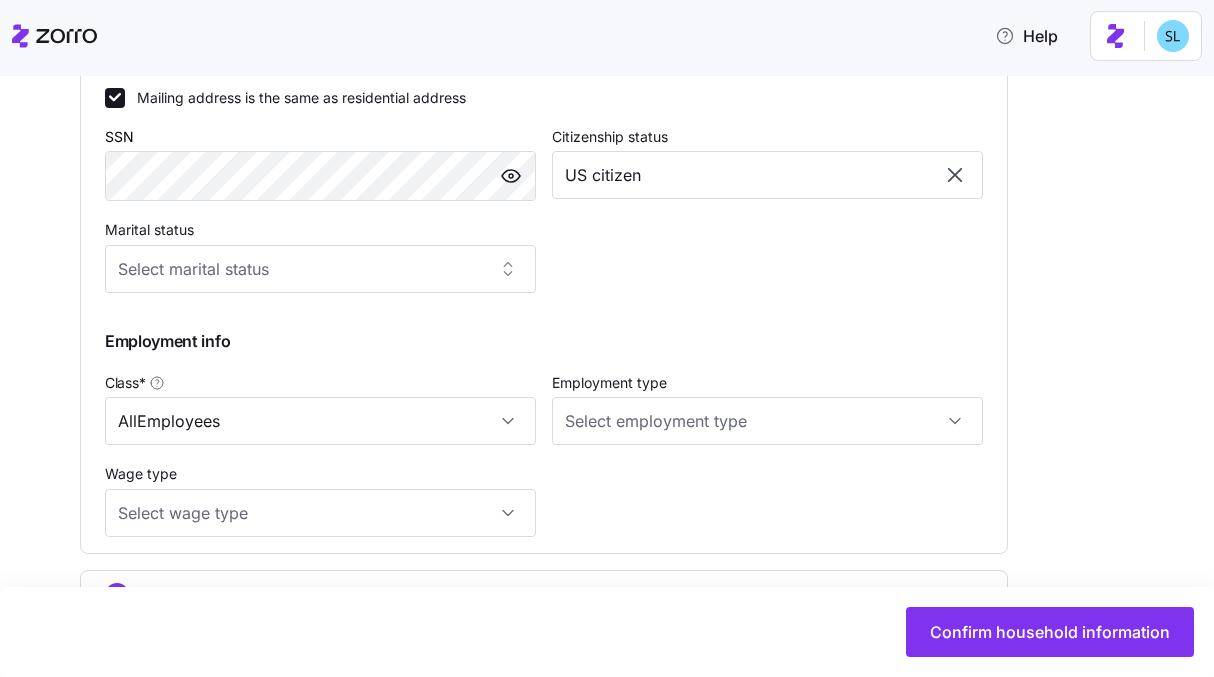 scroll, scrollTop: 1046, scrollLeft: 0, axis: vertical 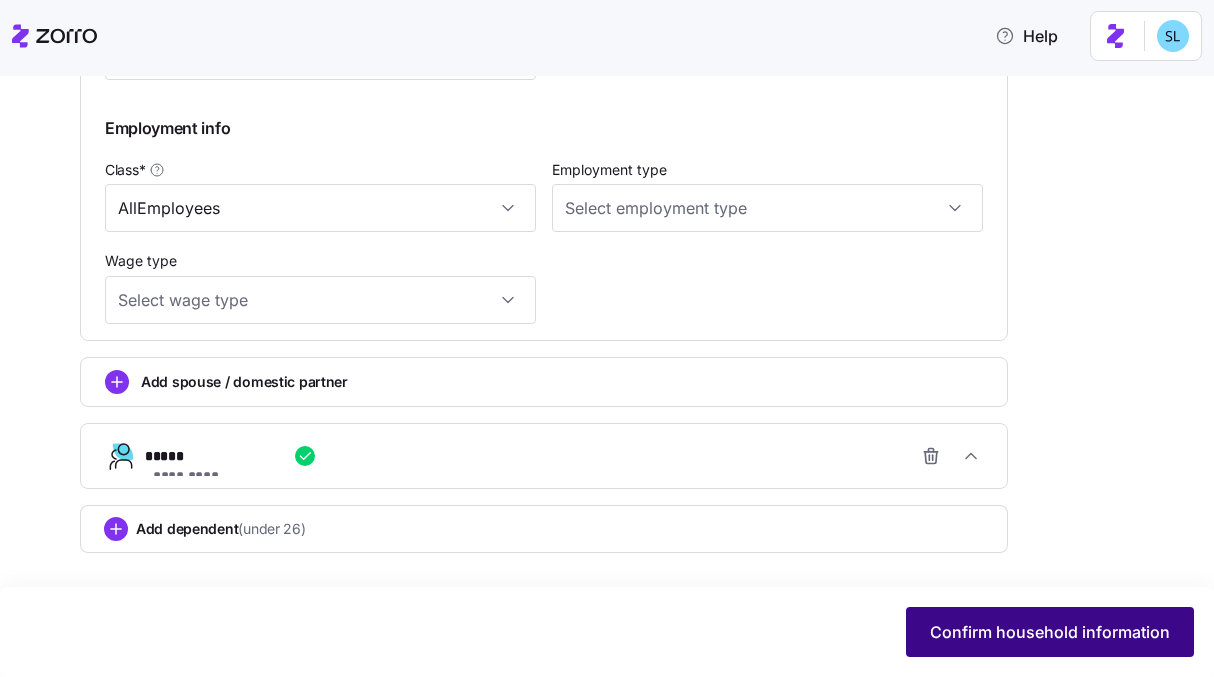 click on "Confirm household information" at bounding box center (1050, 632) 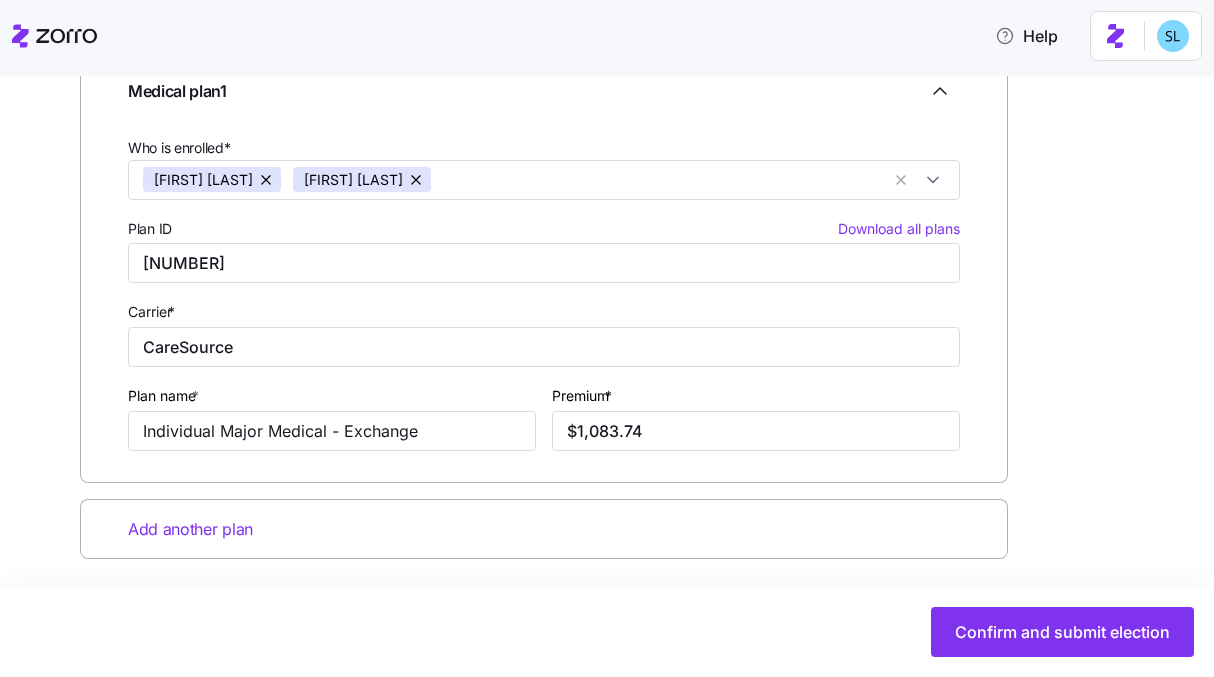 scroll, scrollTop: 344, scrollLeft: 0, axis: vertical 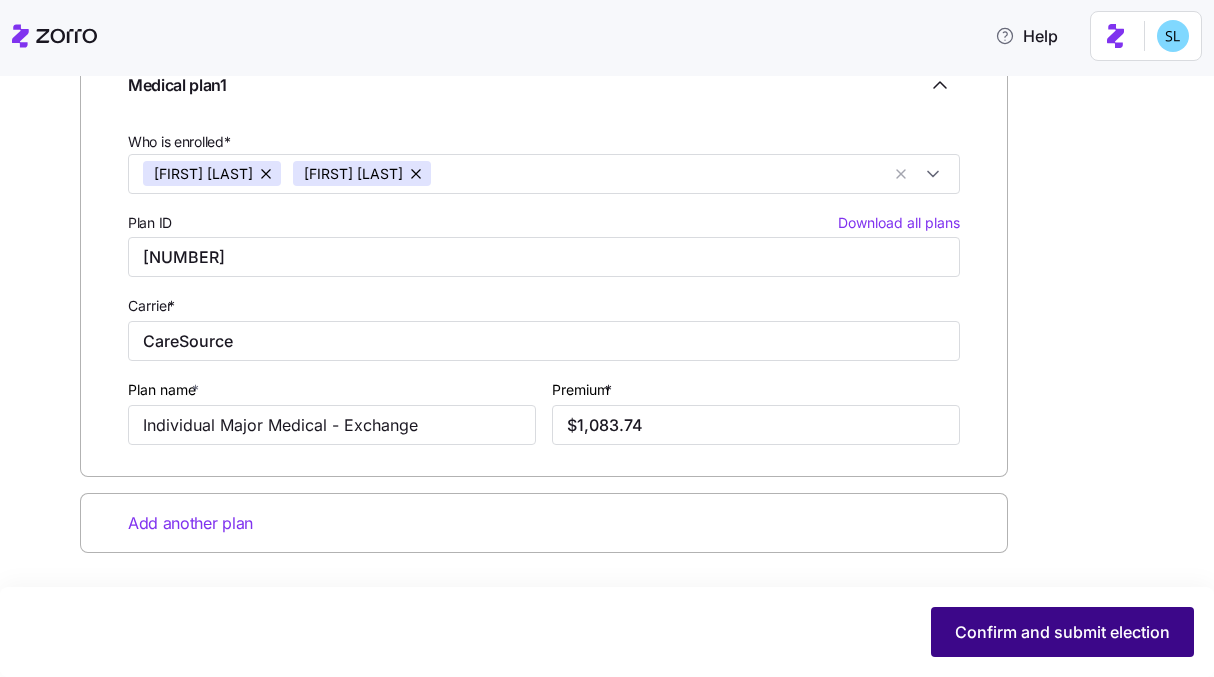 click on "Confirm and submit election" at bounding box center (1062, 632) 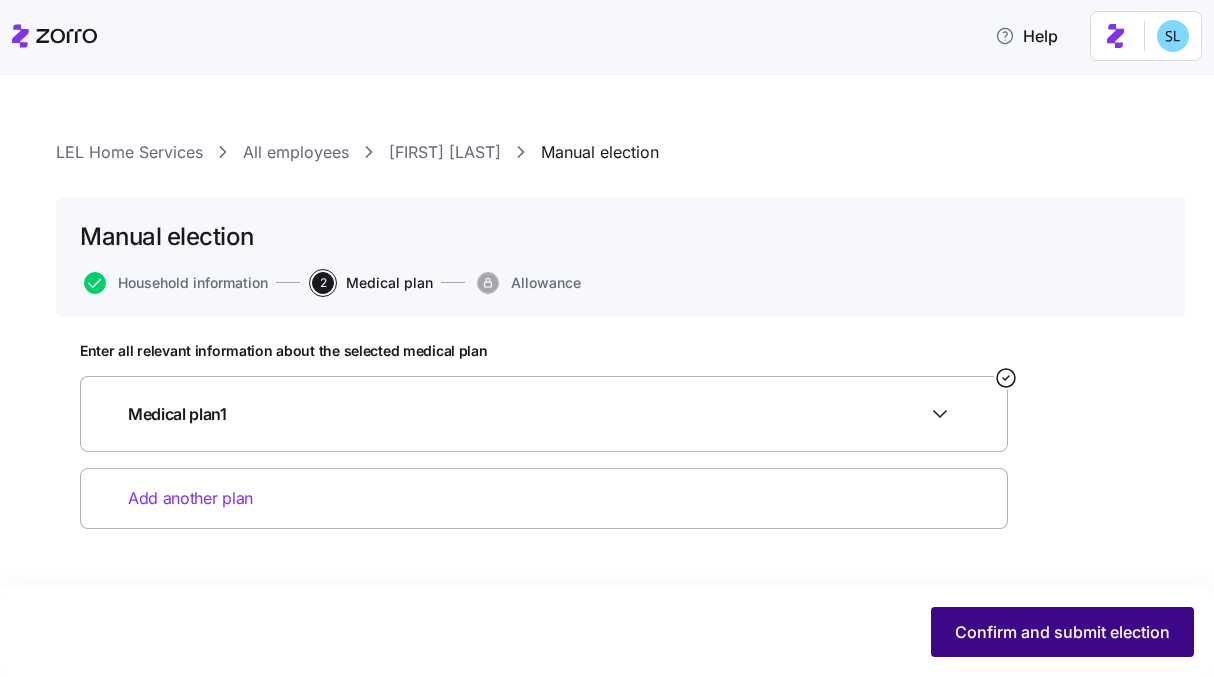 scroll, scrollTop: 0, scrollLeft: 0, axis: both 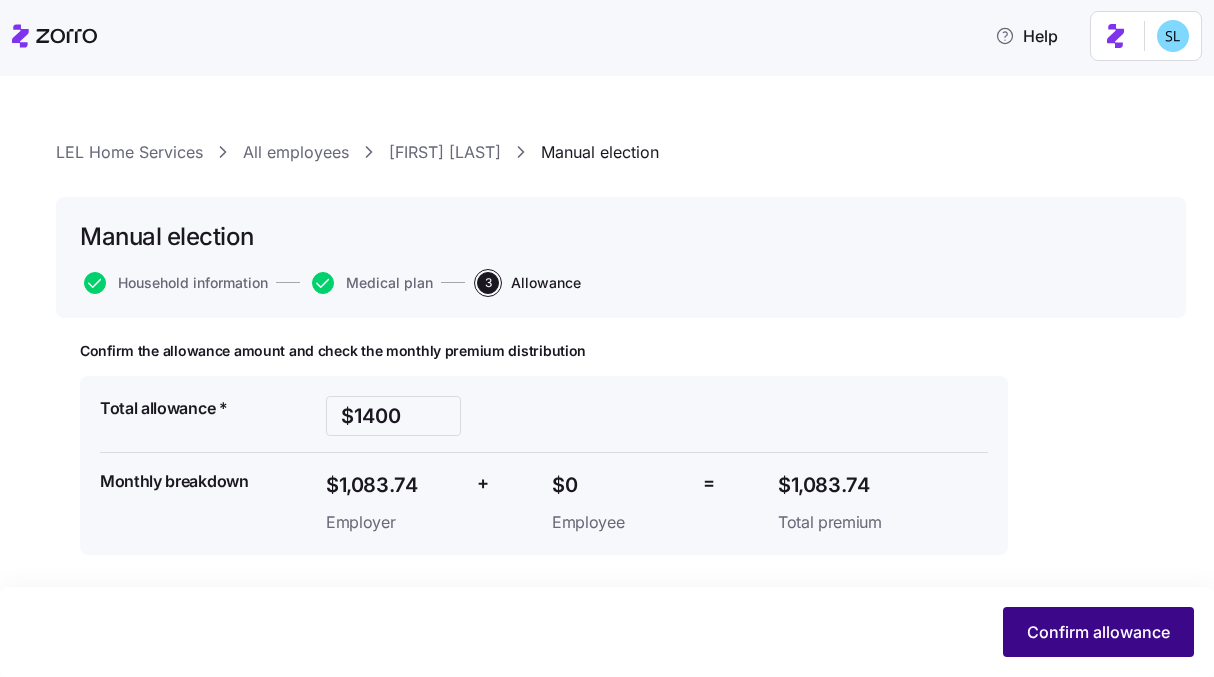 click on "Confirm allowance" at bounding box center [1098, 632] 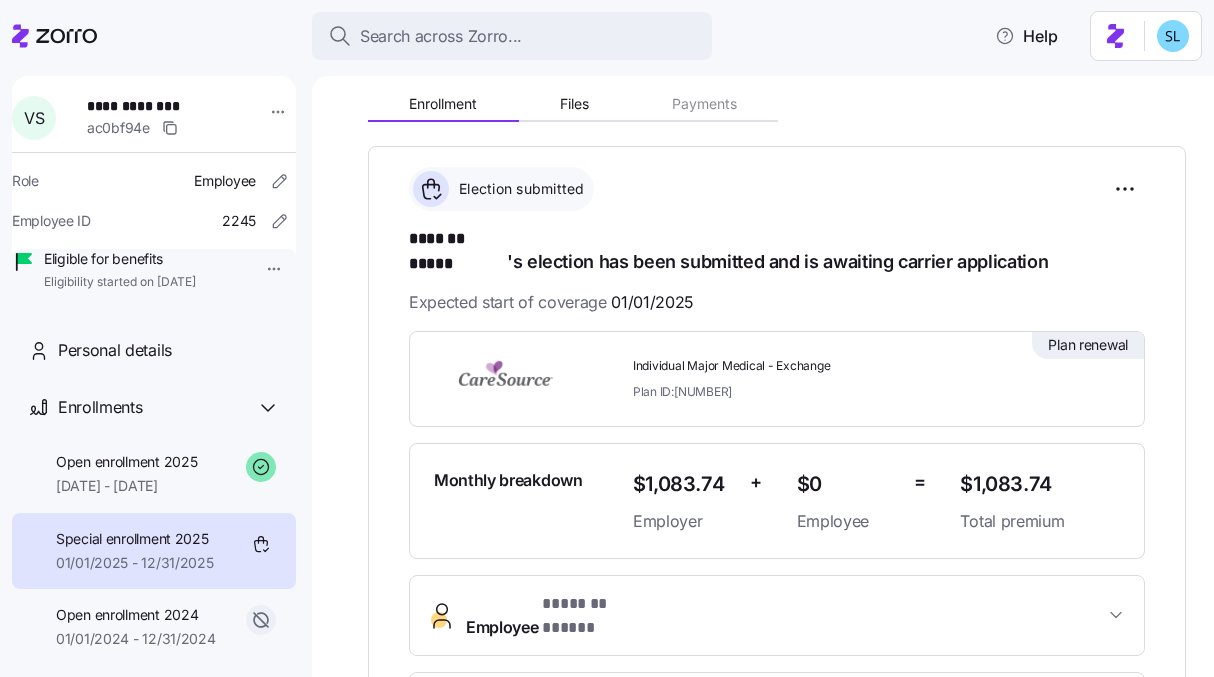 scroll, scrollTop: 297, scrollLeft: 0, axis: vertical 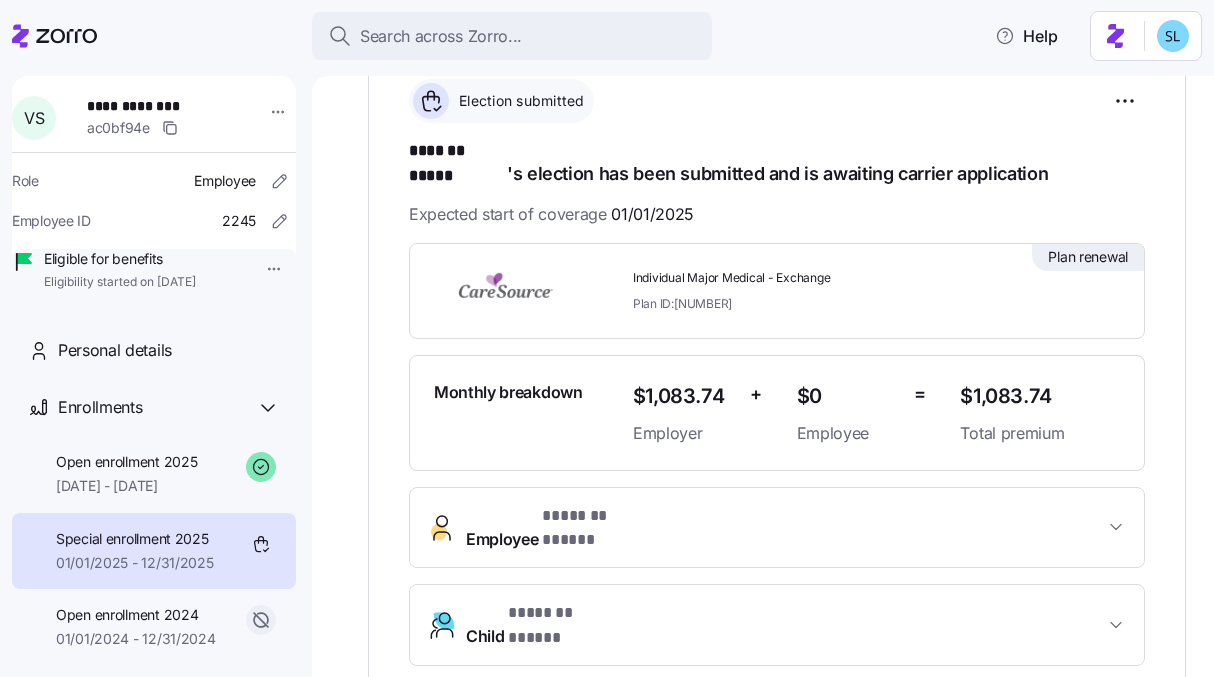 click on "Start application" at bounding box center (1067, 702) 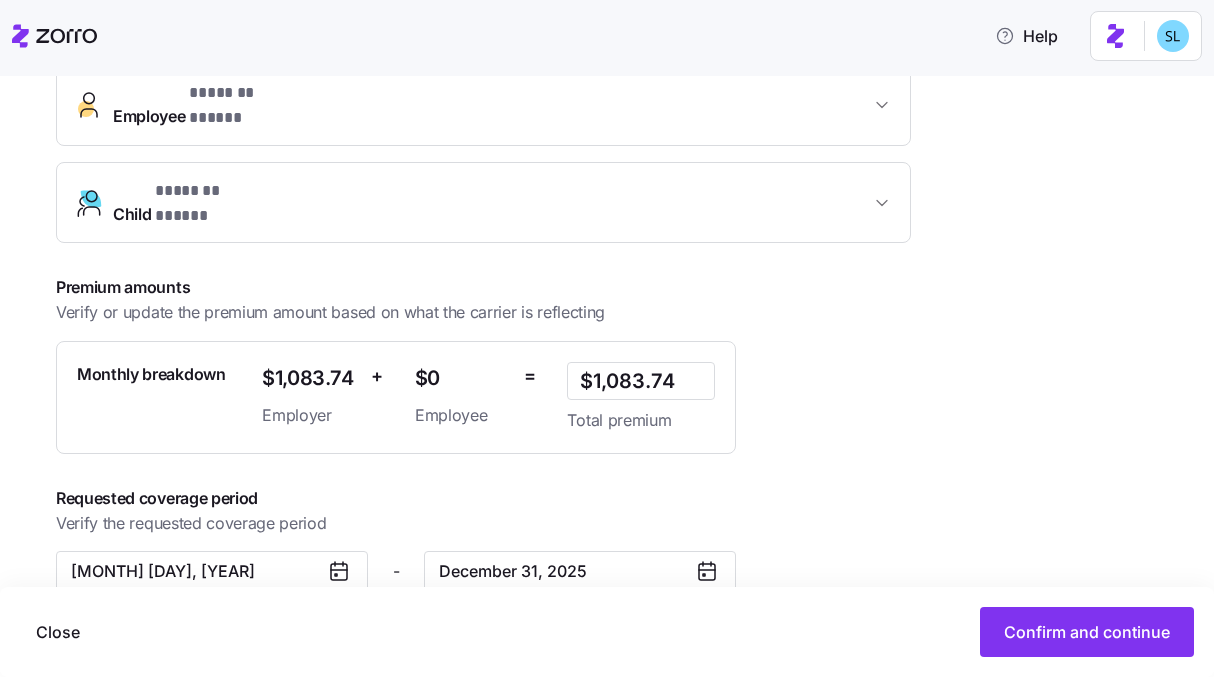 scroll, scrollTop: 608, scrollLeft: 0, axis: vertical 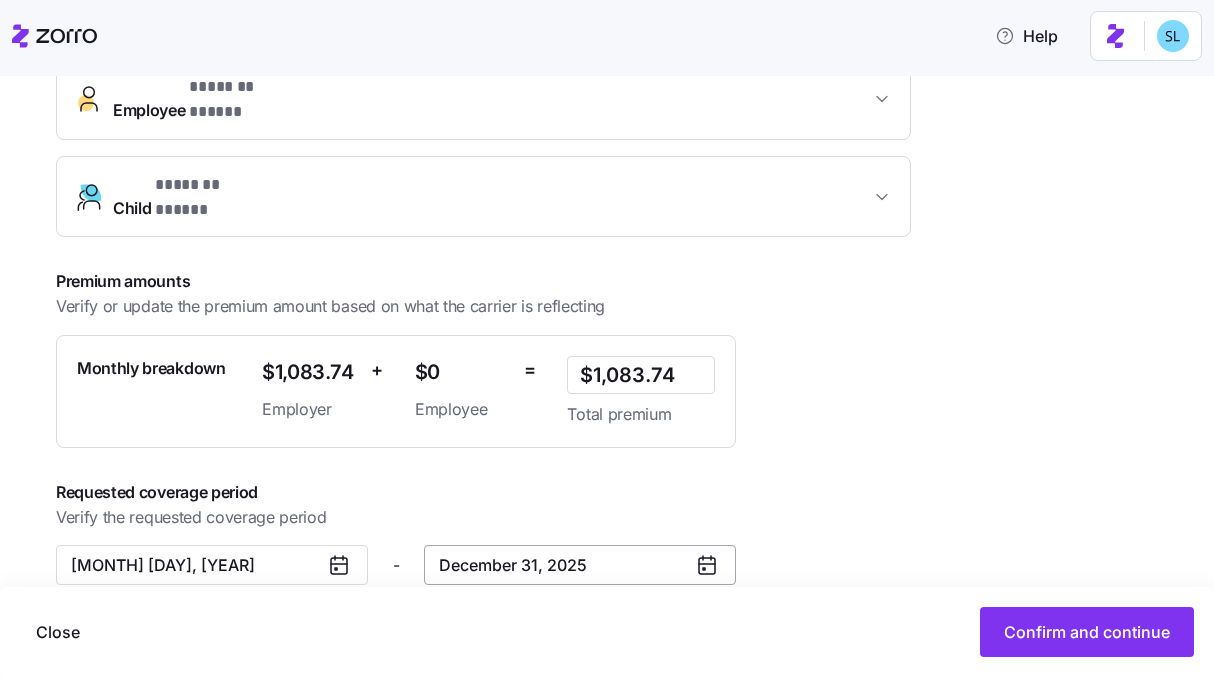 click on "December 31, 2025" at bounding box center (580, 565) 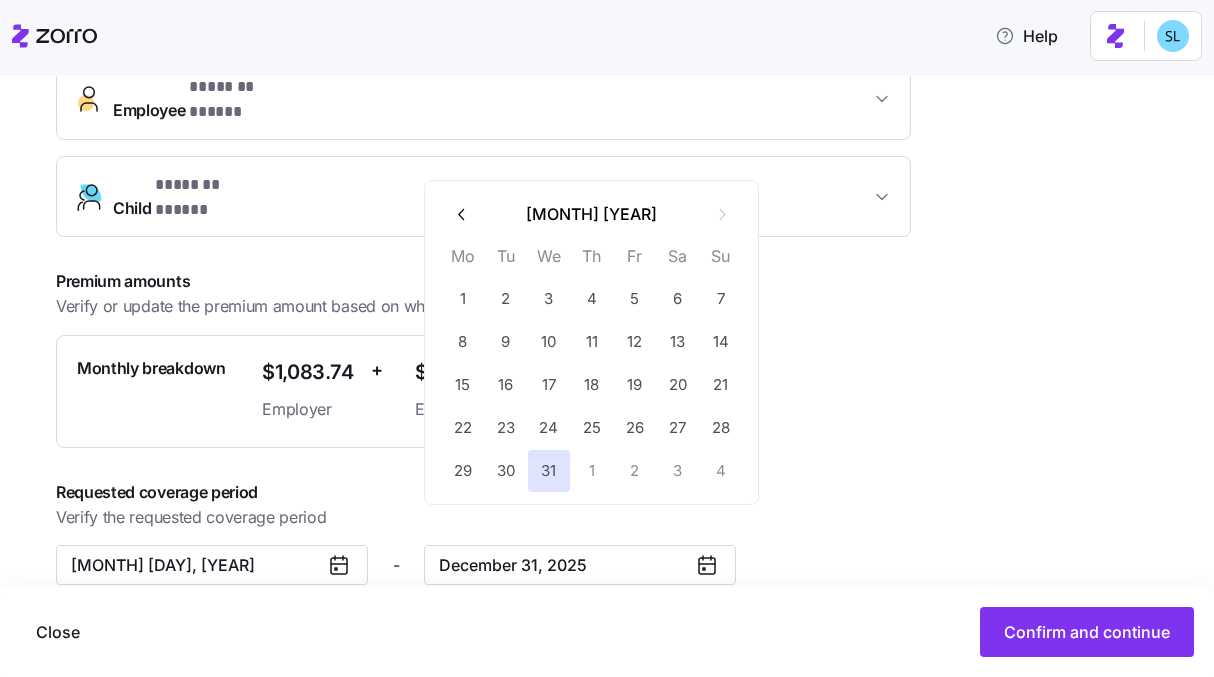 click 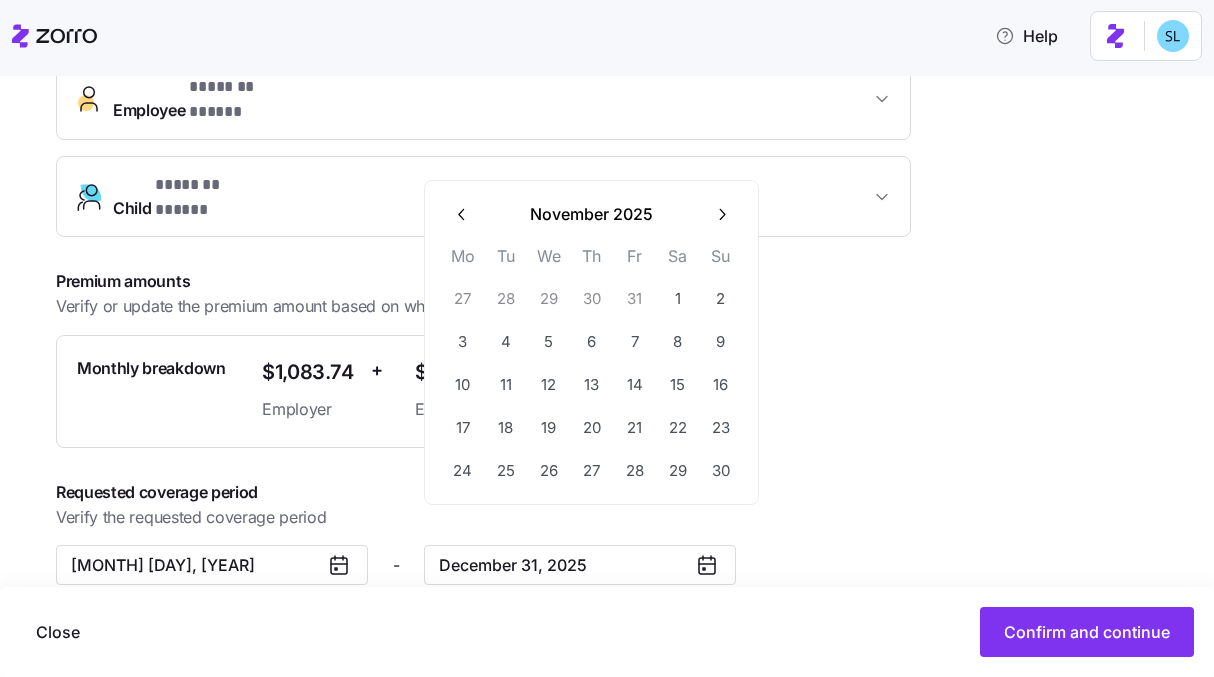 click 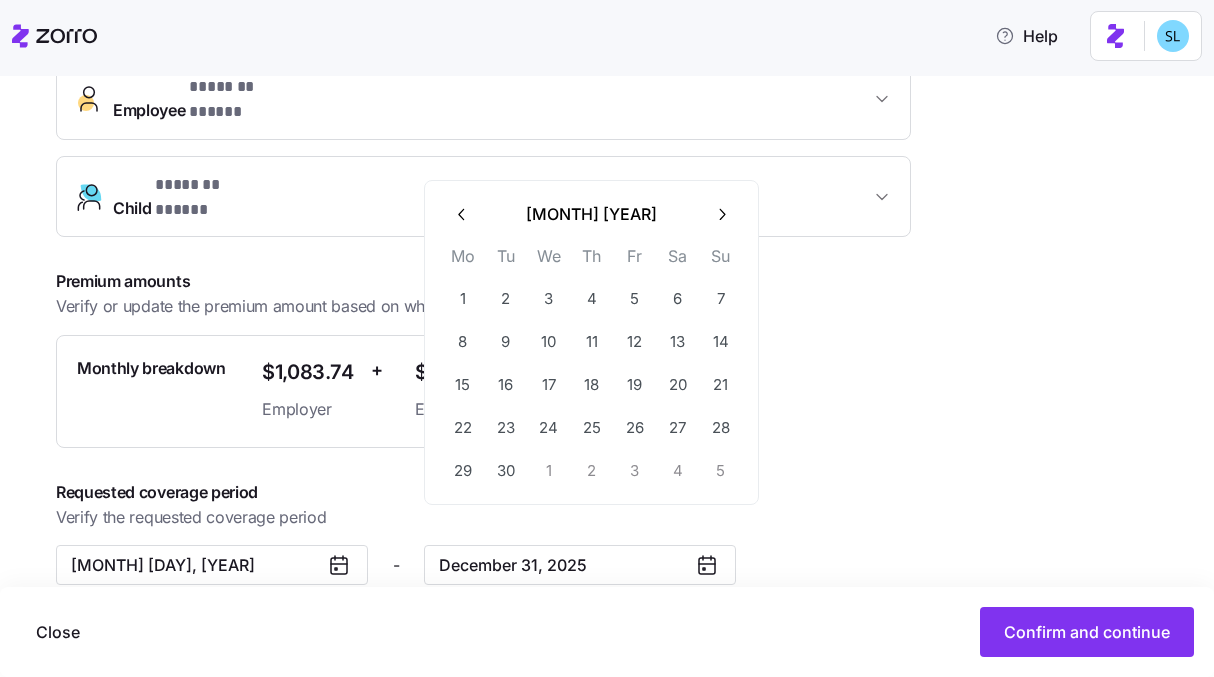 click 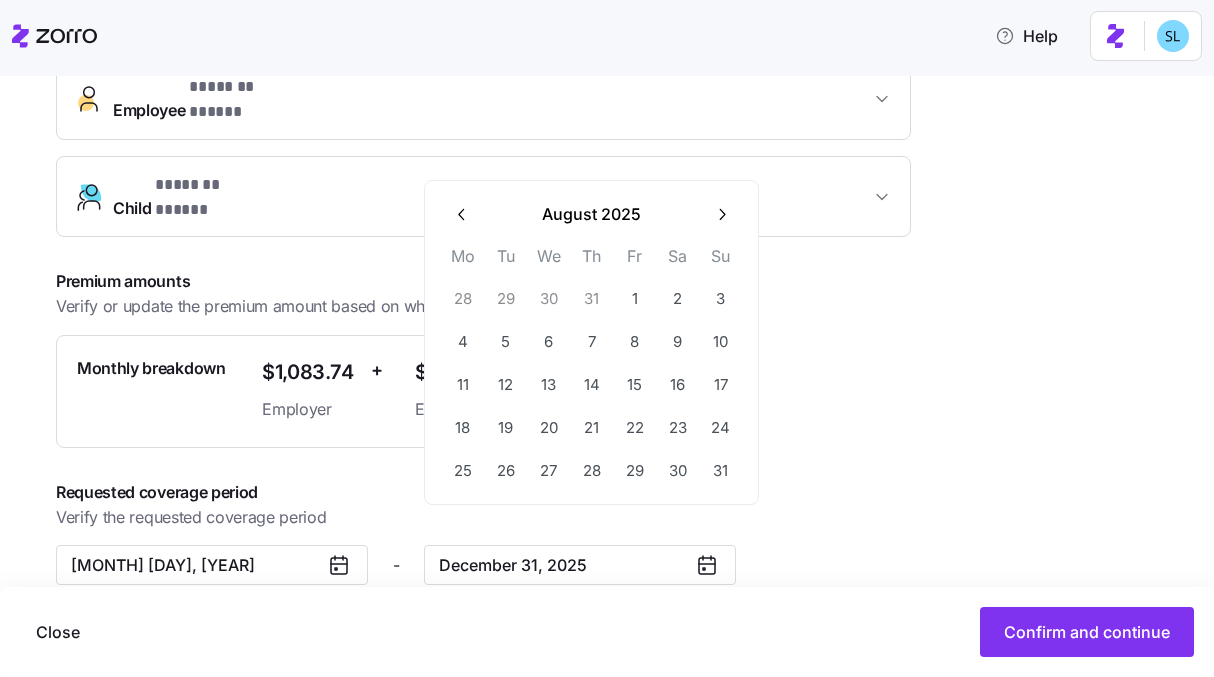 click 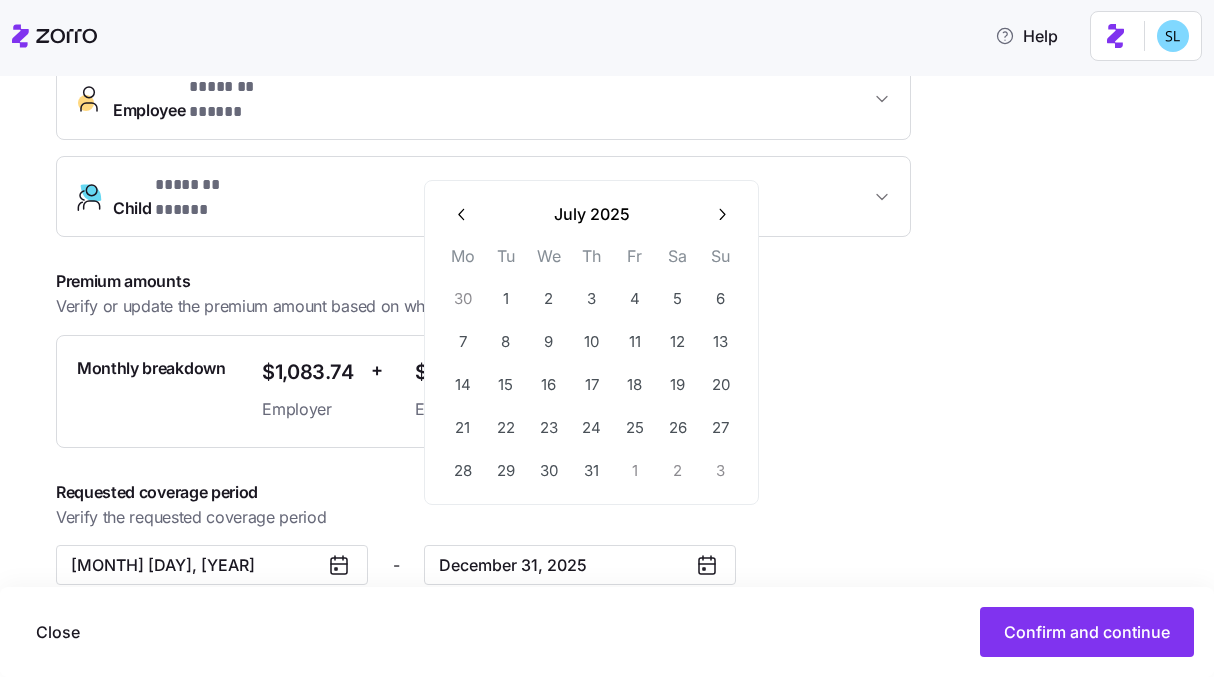 click 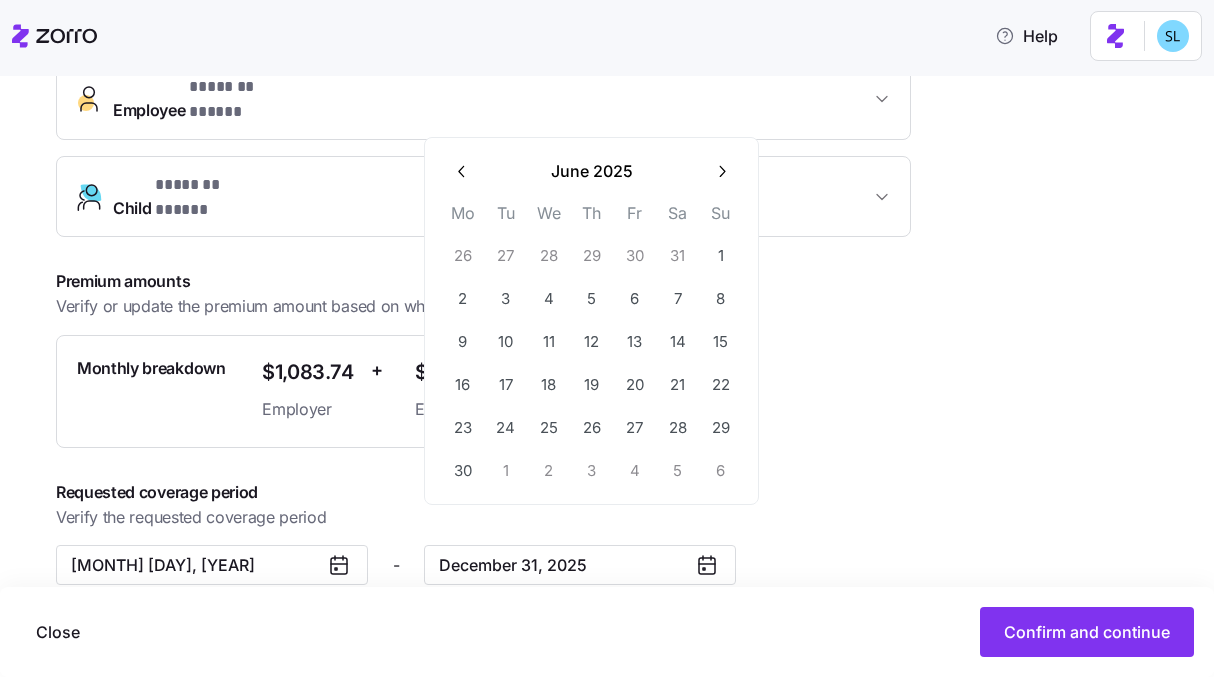 click at bounding box center [462, 171] 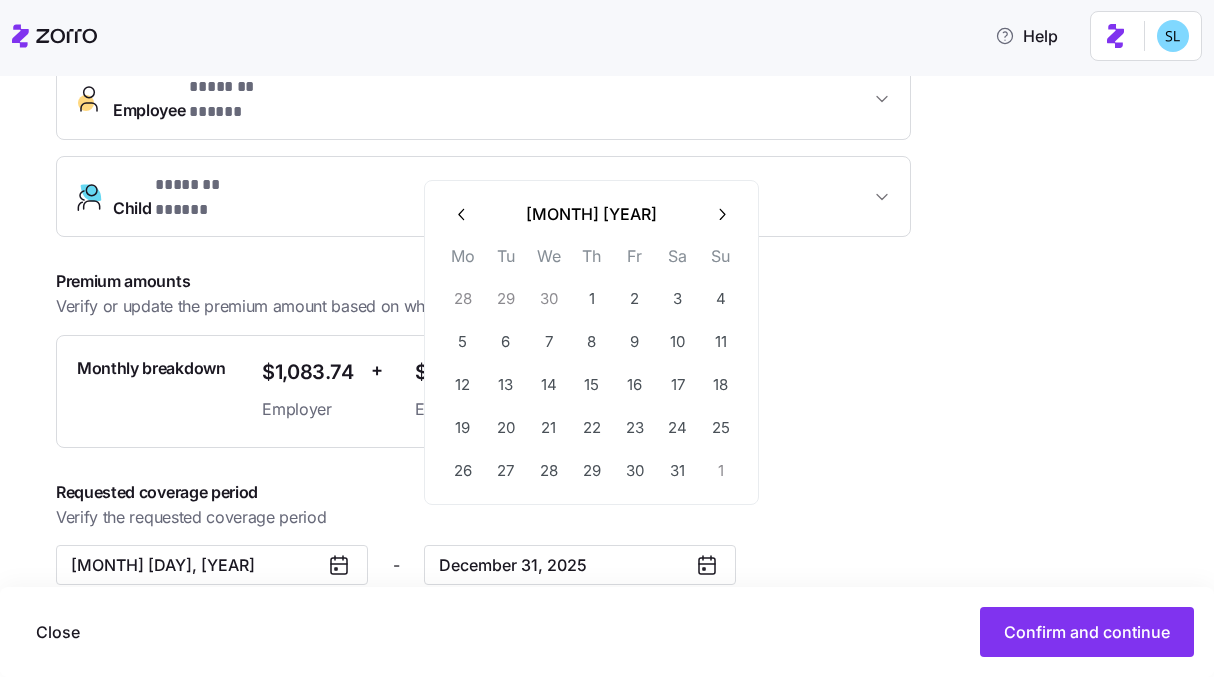 click on "[MONTH] [YEAR] [DAYS]" at bounding box center [591, 342] 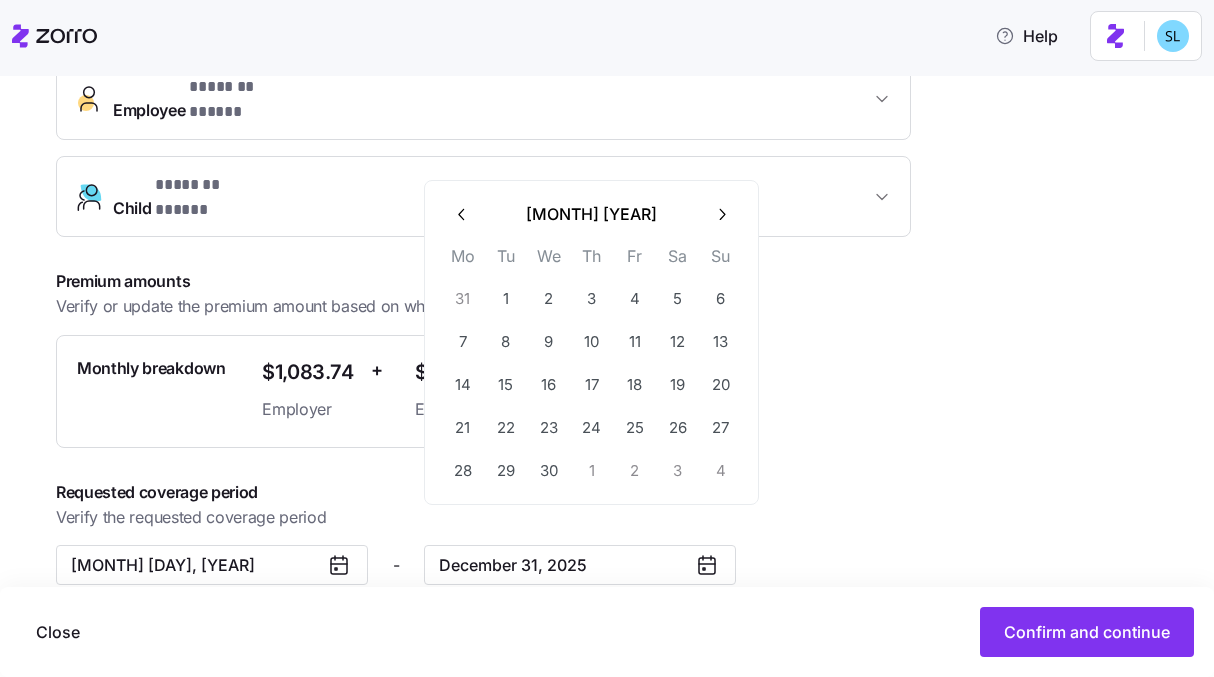click 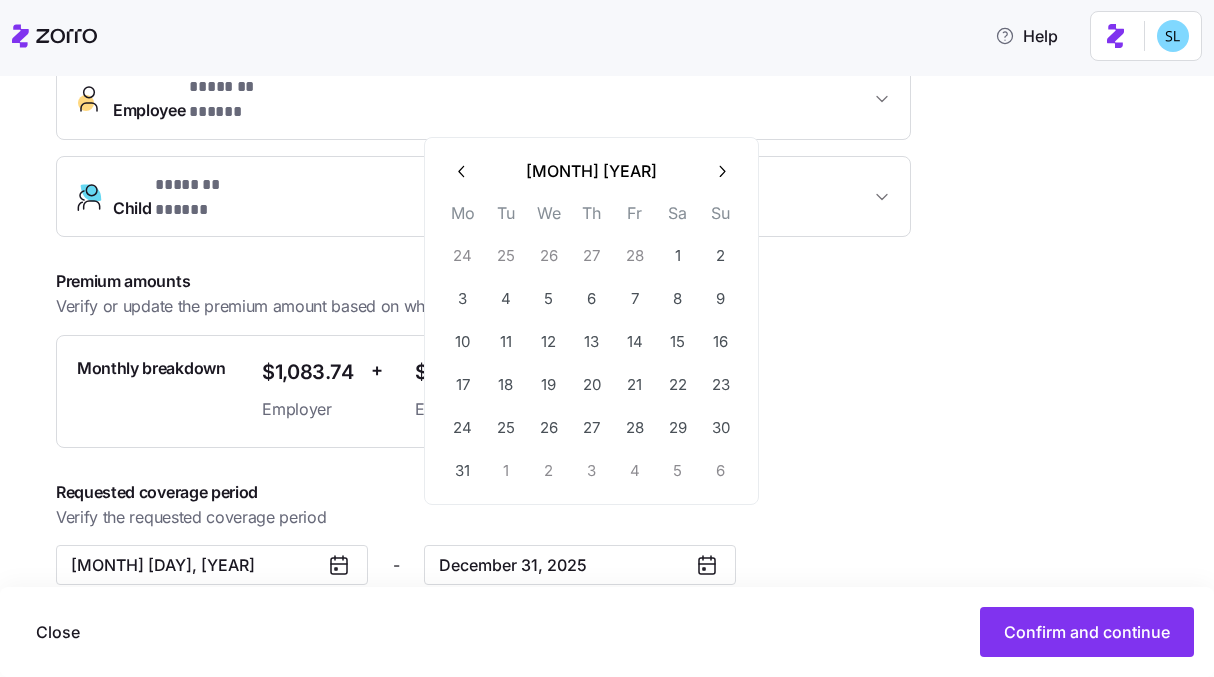click at bounding box center (462, 171) 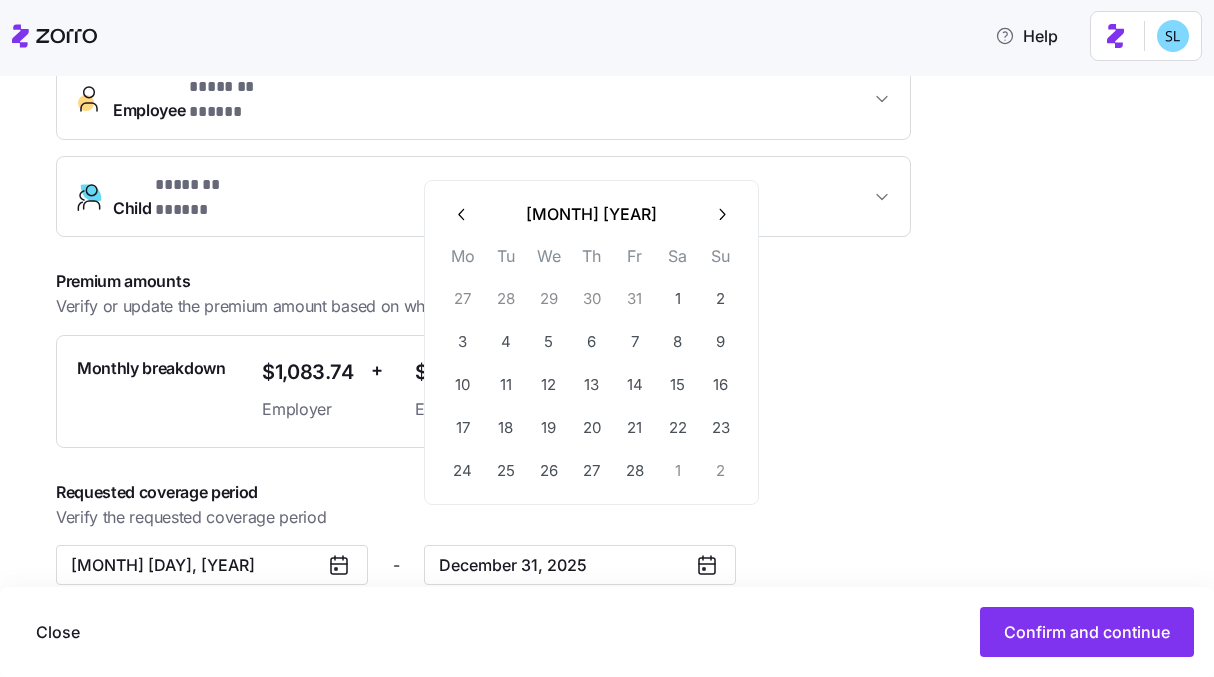click 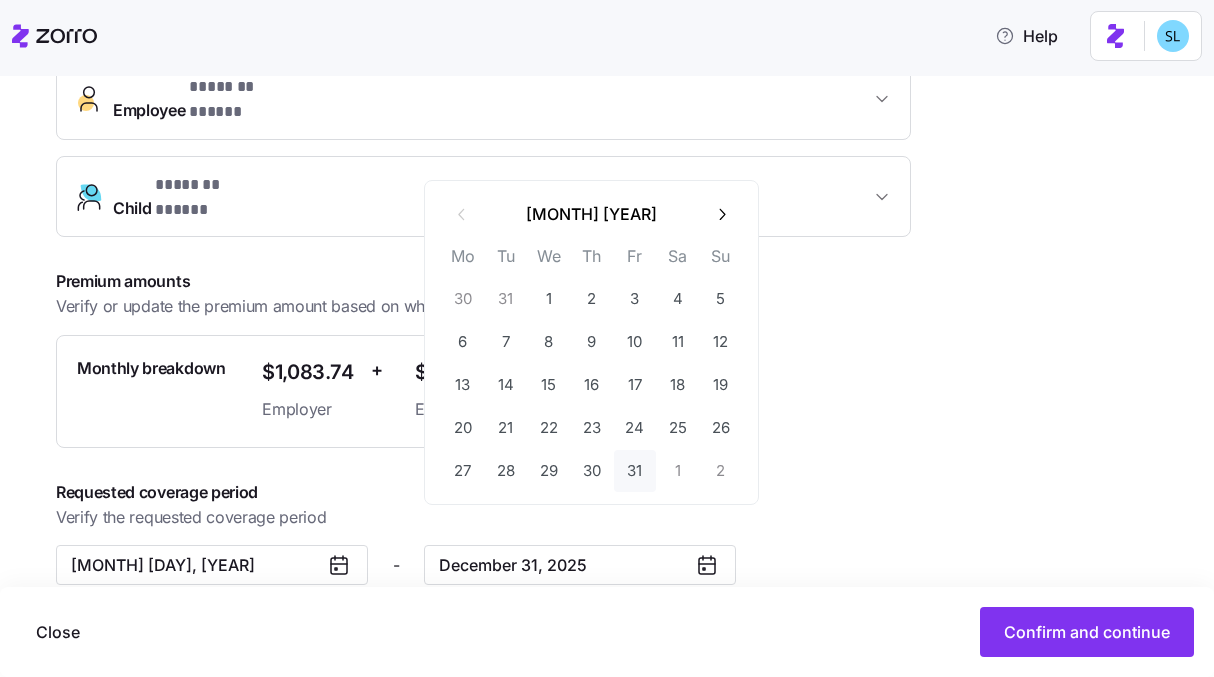 click on "31" at bounding box center [635, 471] 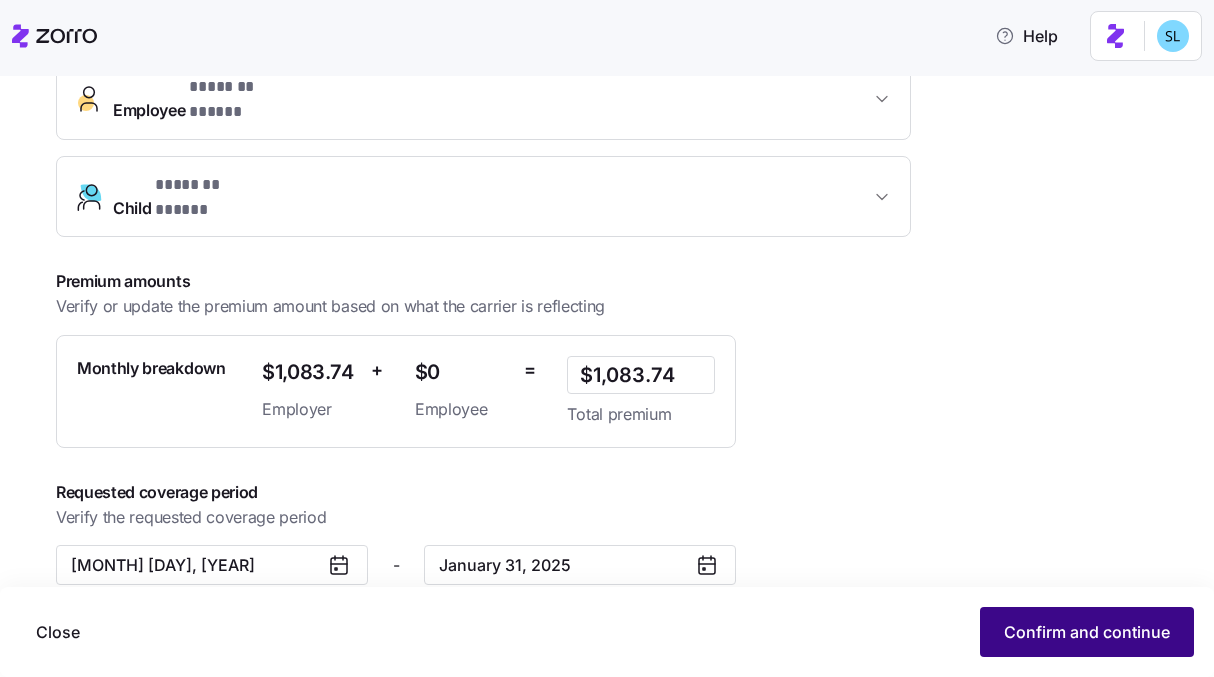 click on "Confirm and continue" at bounding box center [1087, 632] 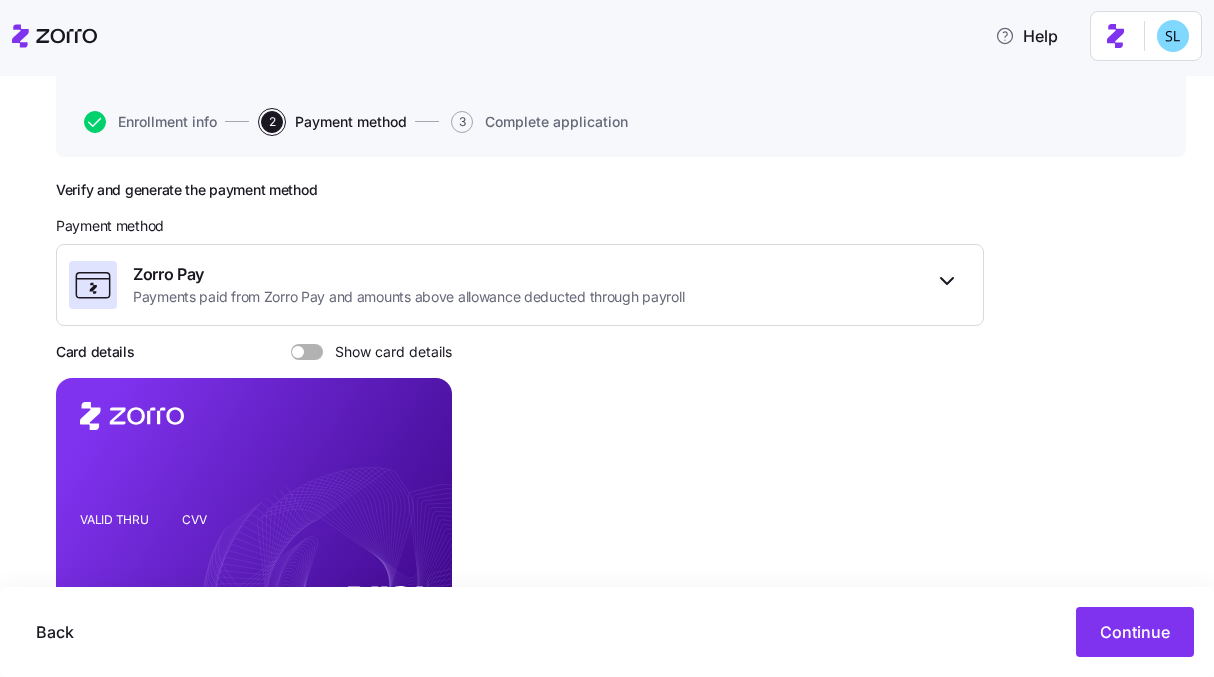 scroll, scrollTop: 355, scrollLeft: 0, axis: vertical 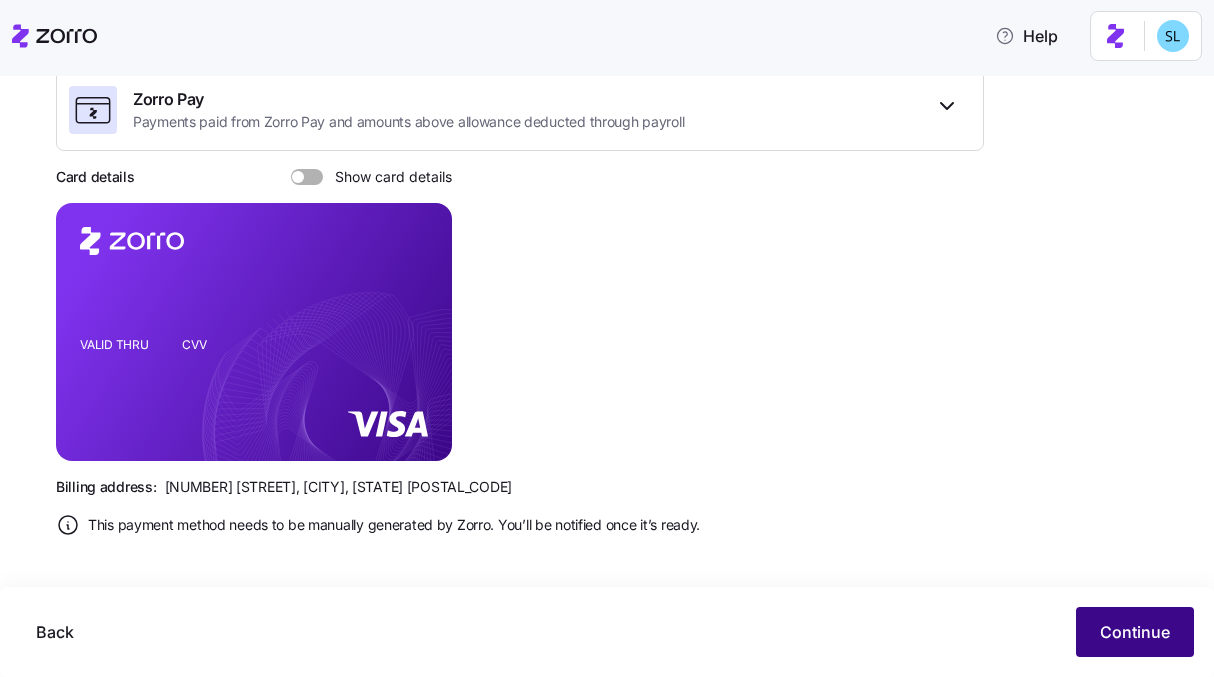 click on "Continue" at bounding box center (1135, 632) 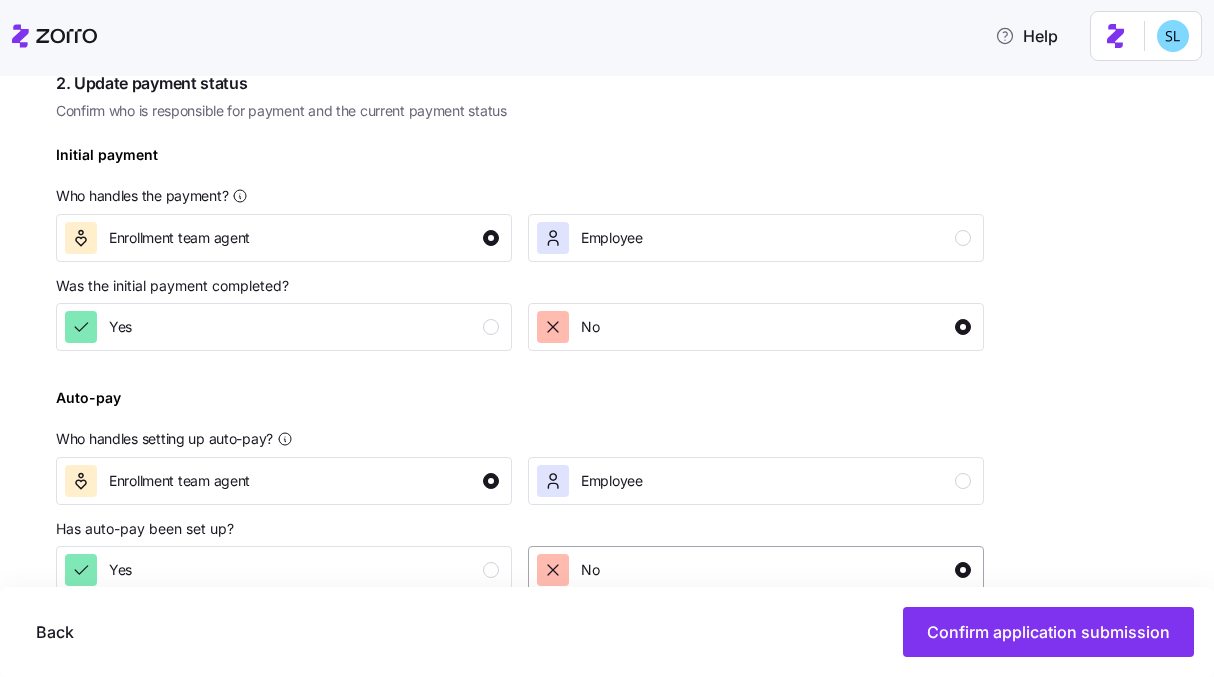 scroll, scrollTop: 607, scrollLeft: 0, axis: vertical 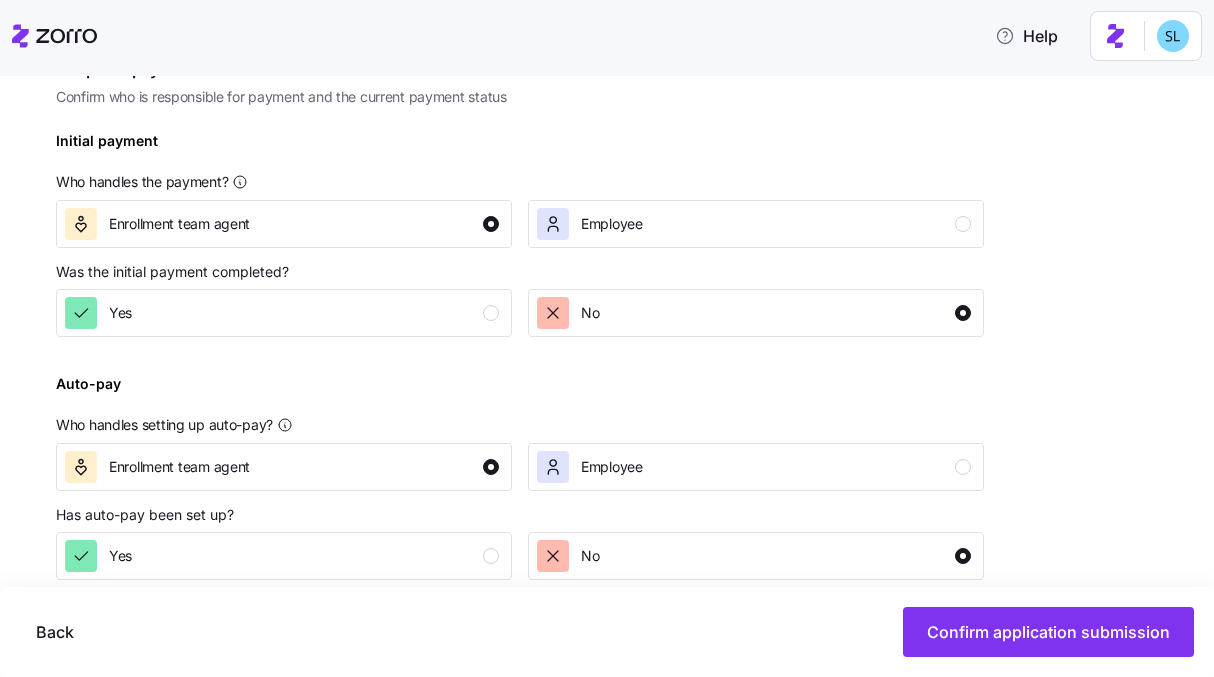 click on "Update payment status Confirm who is responsible for payment and the current payment status Initial payment Who handles the payment? Enrollment team agent Employee Was the initial payment completed? Yes No Auto-pay Who handles setting up auto-pay? Enrollment team agent Employee Has auto-pay been set up? Yes No" at bounding box center [520, 318] 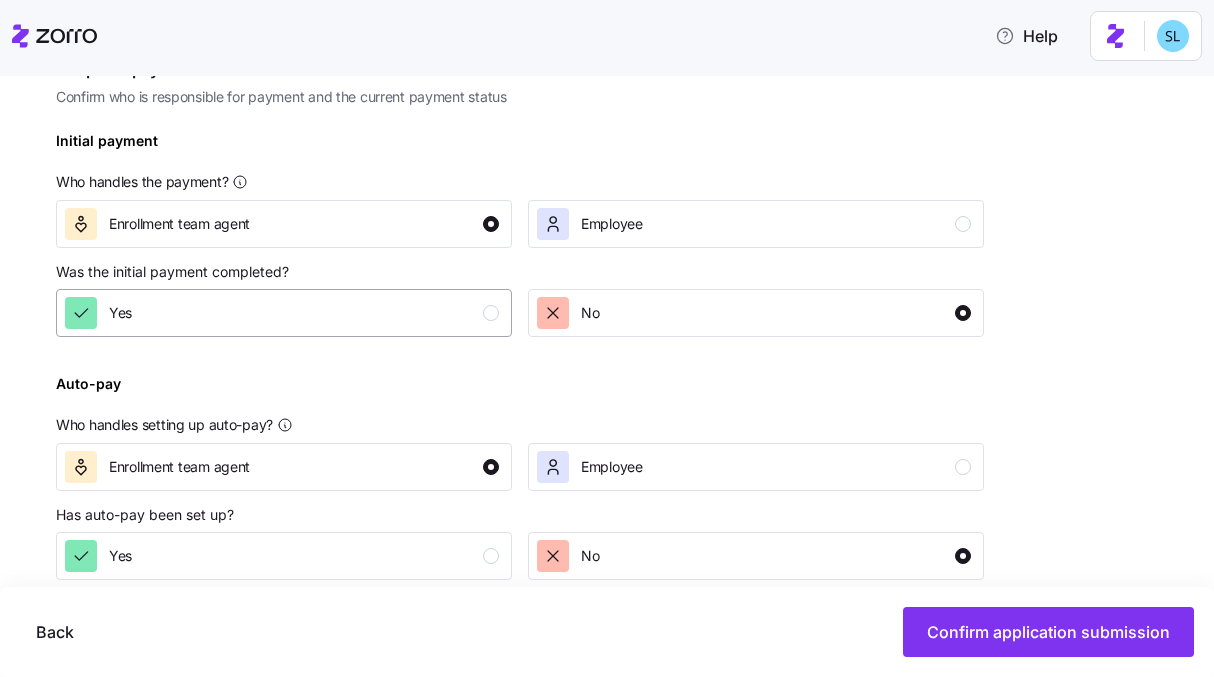 click on "Yes" at bounding box center (282, 313) 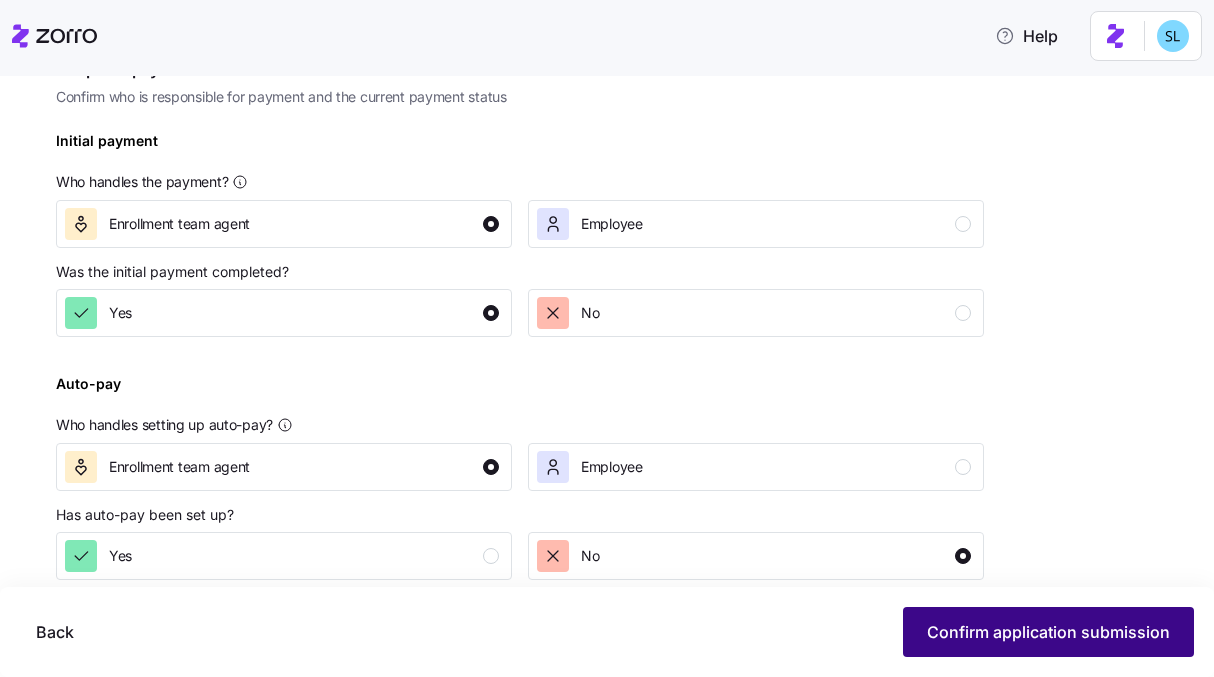 click on "Confirm application submission" at bounding box center [1048, 632] 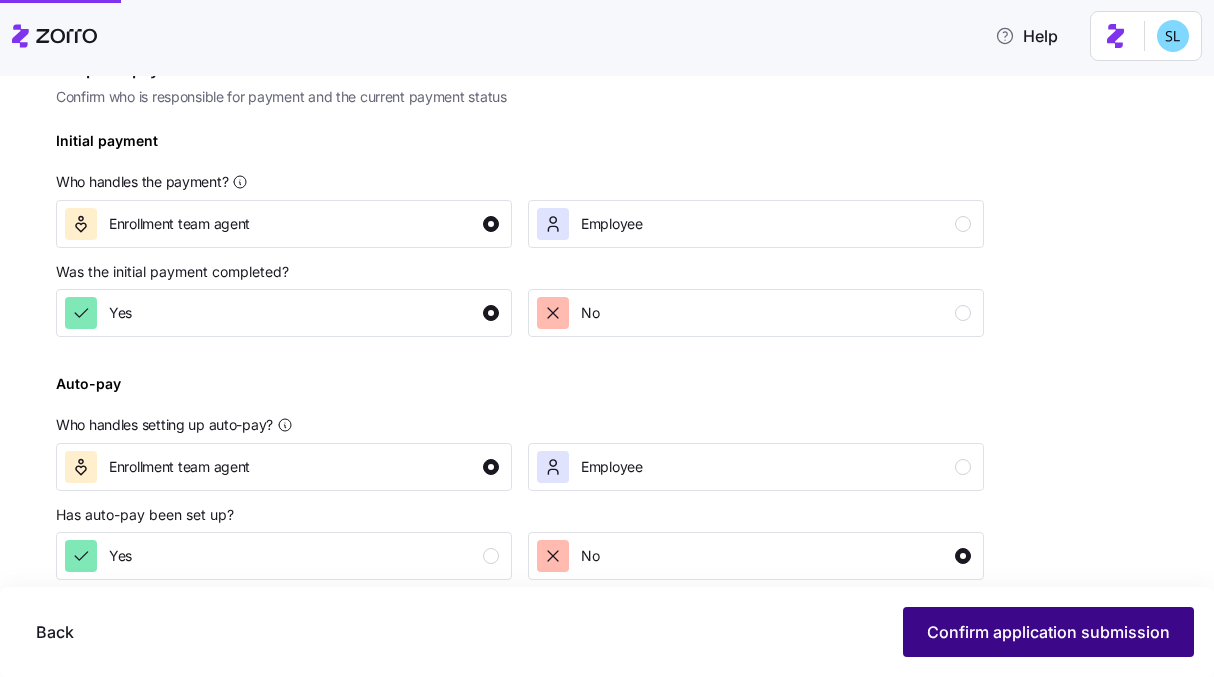 scroll, scrollTop: 607, scrollLeft: 0, axis: vertical 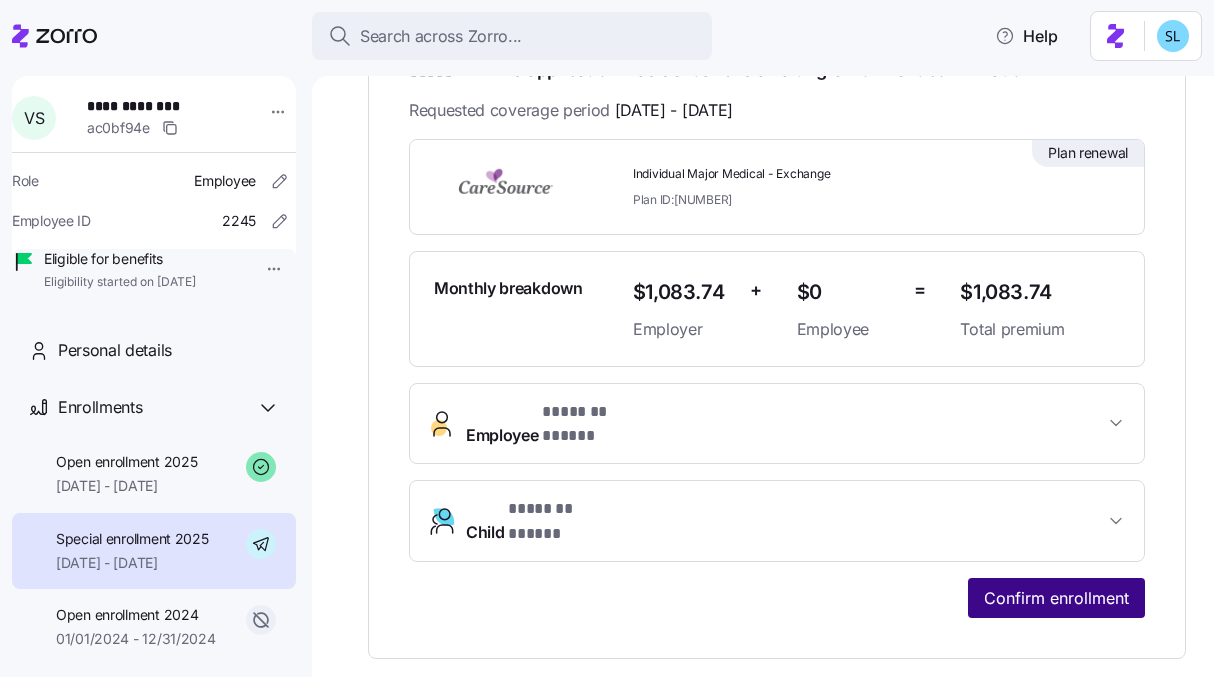 click on "Confirm enrollment" at bounding box center (1056, 598) 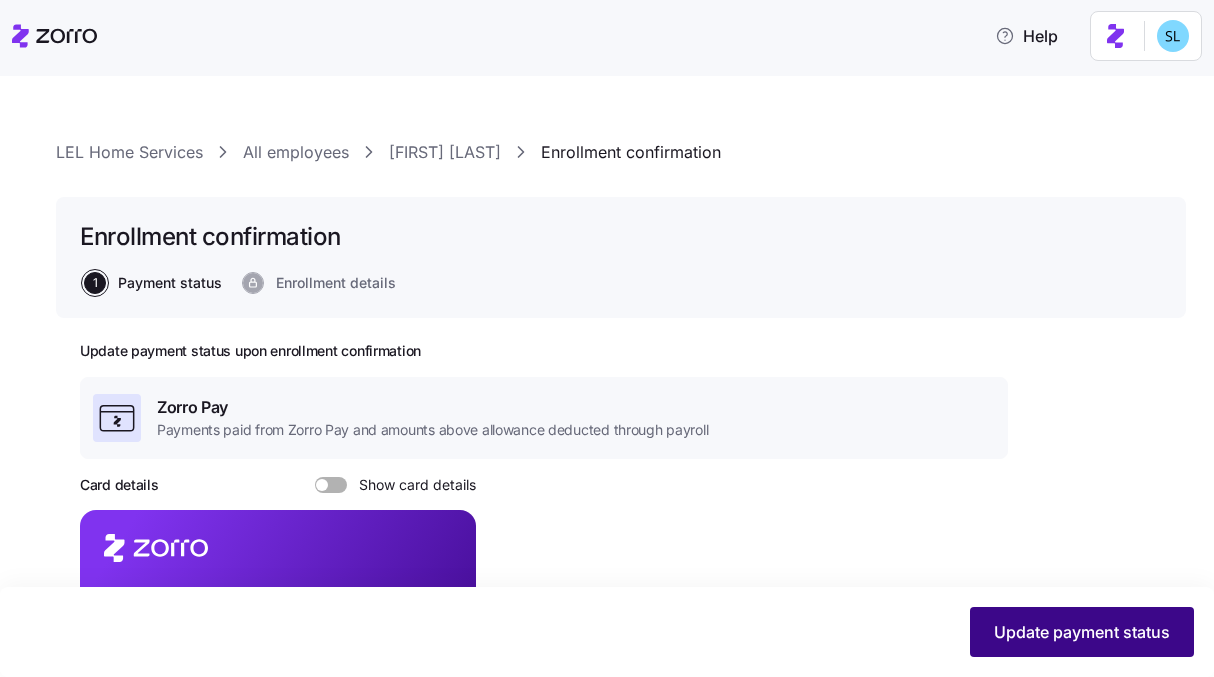 click on "Update payment status" at bounding box center (1082, 632) 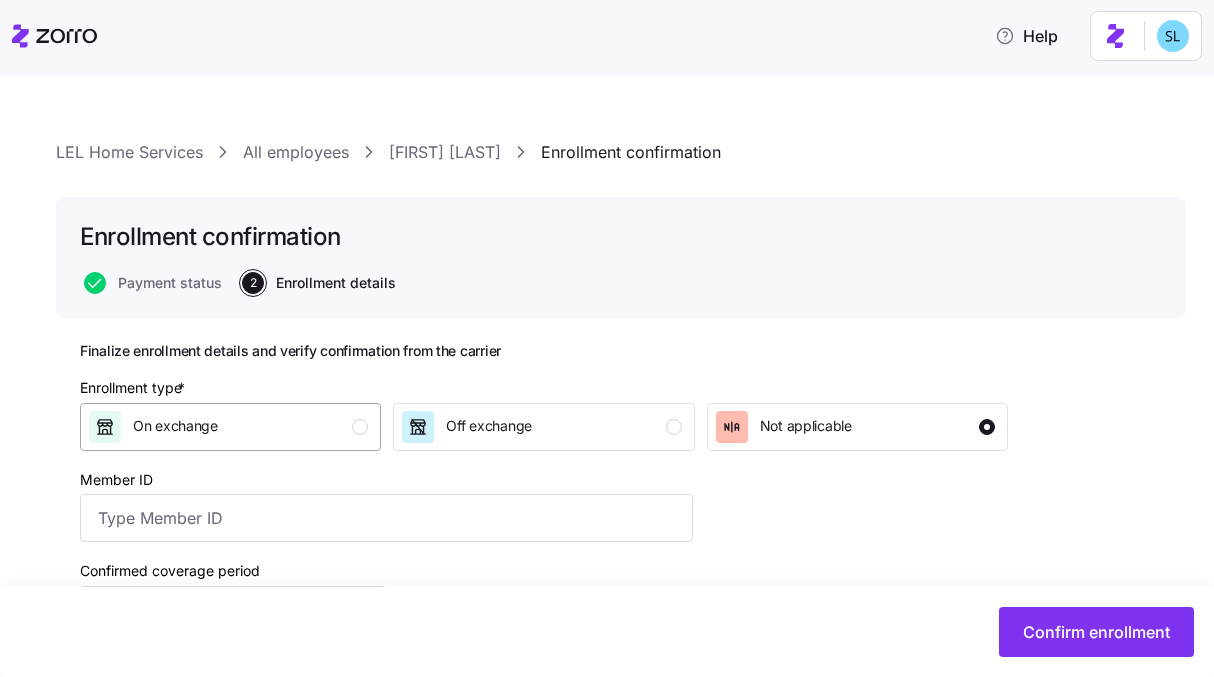click on "On exchange" at bounding box center [230, 427] 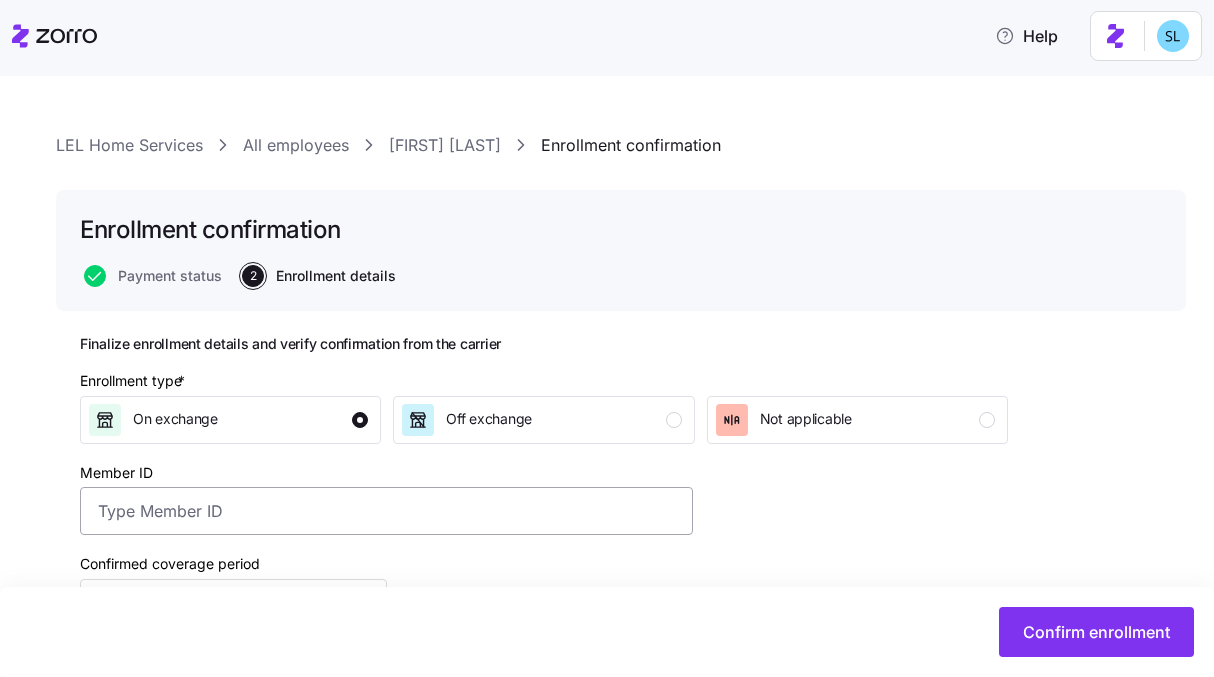 scroll, scrollTop: 217, scrollLeft: 0, axis: vertical 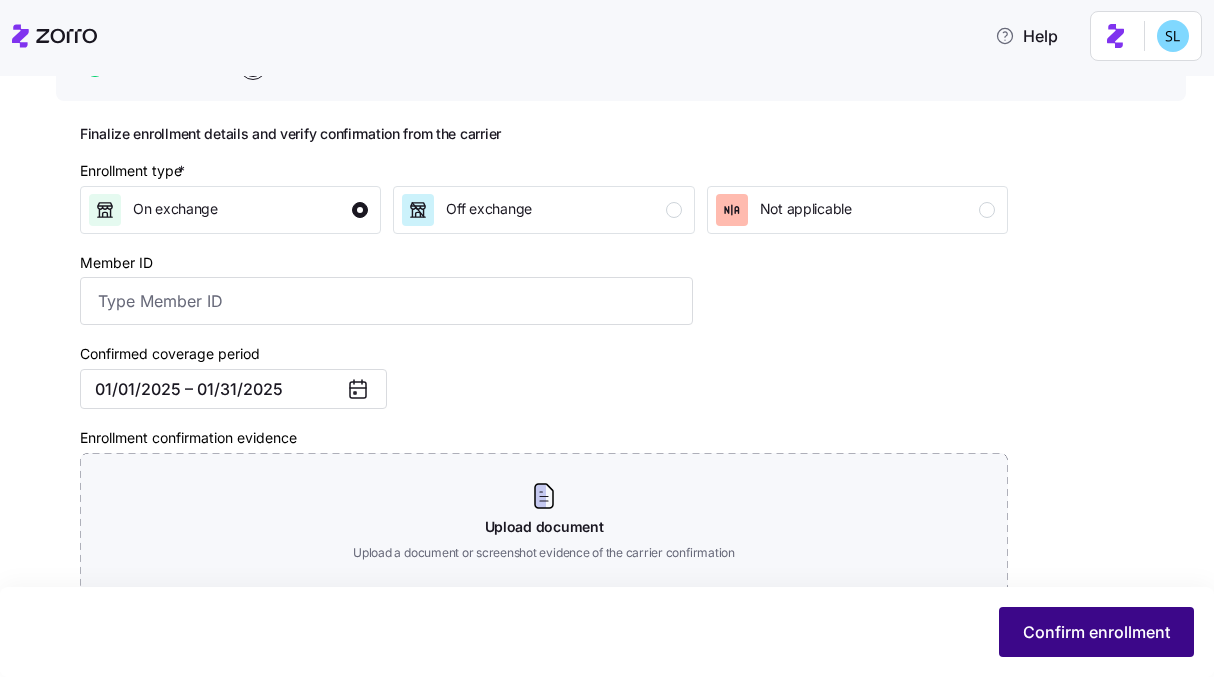 click on "Confirm enrollment" at bounding box center (1096, 632) 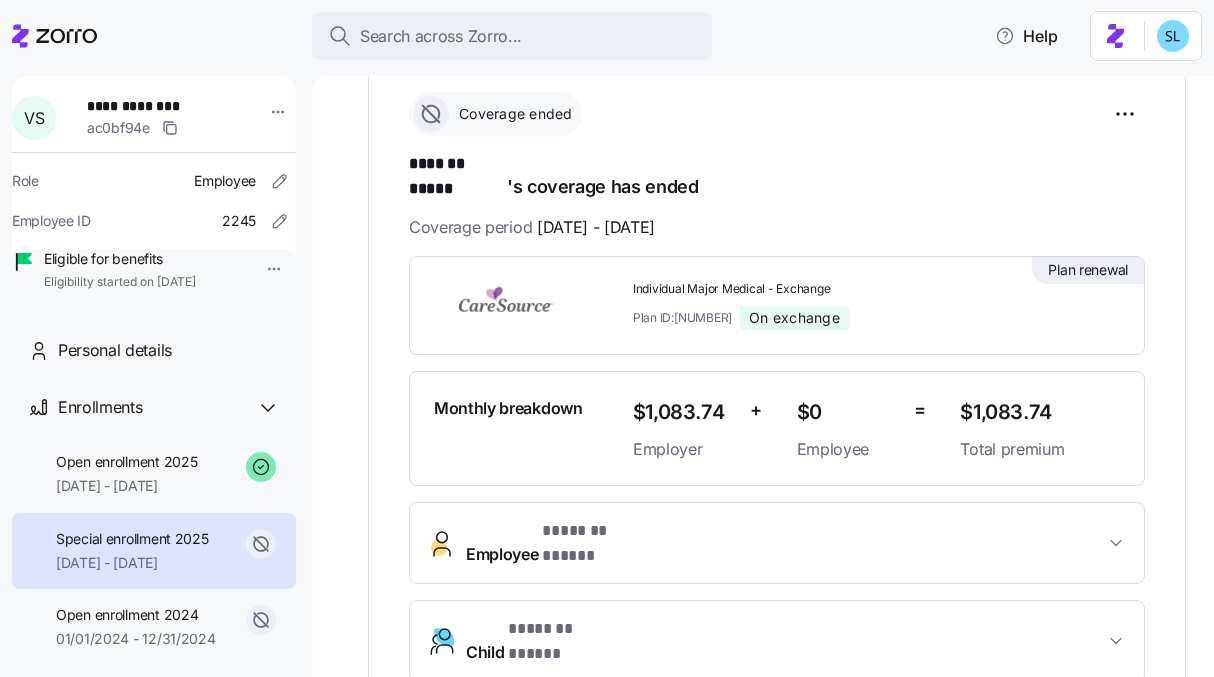 scroll, scrollTop: 113, scrollLeft: 0, axis: vertical 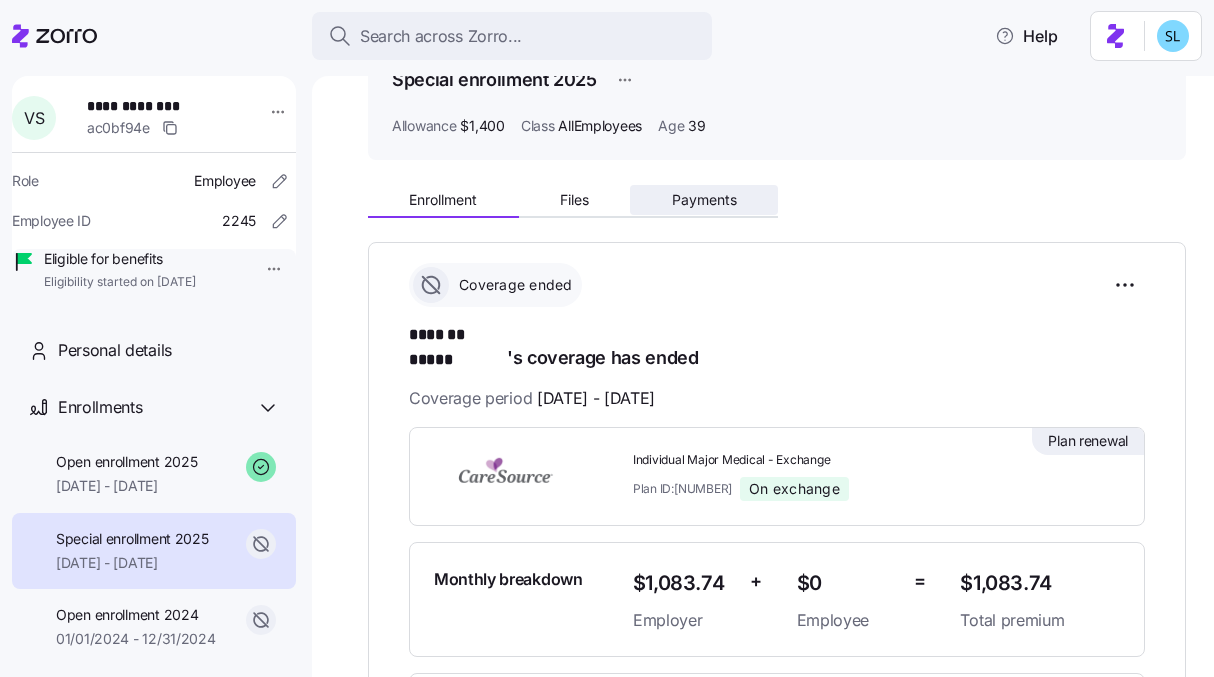 click on "Payments" at bounding box center (704, 200) 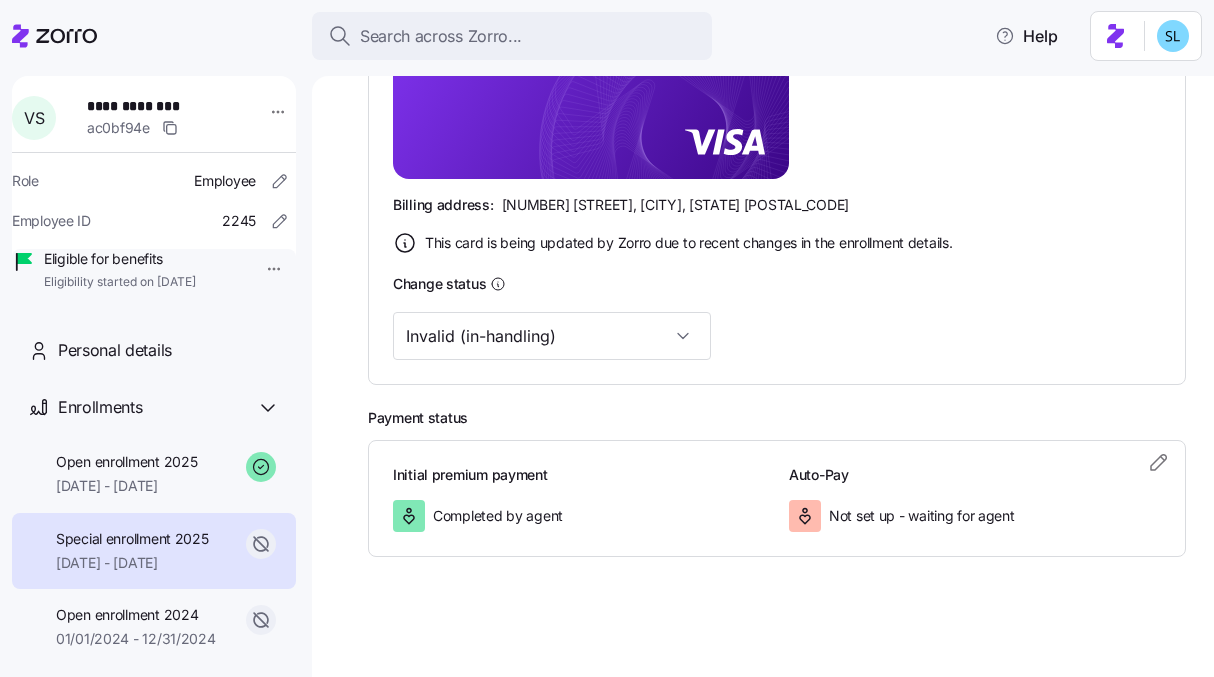 scroll, scrollTop: 0, scrollLeft: 0, axis: both 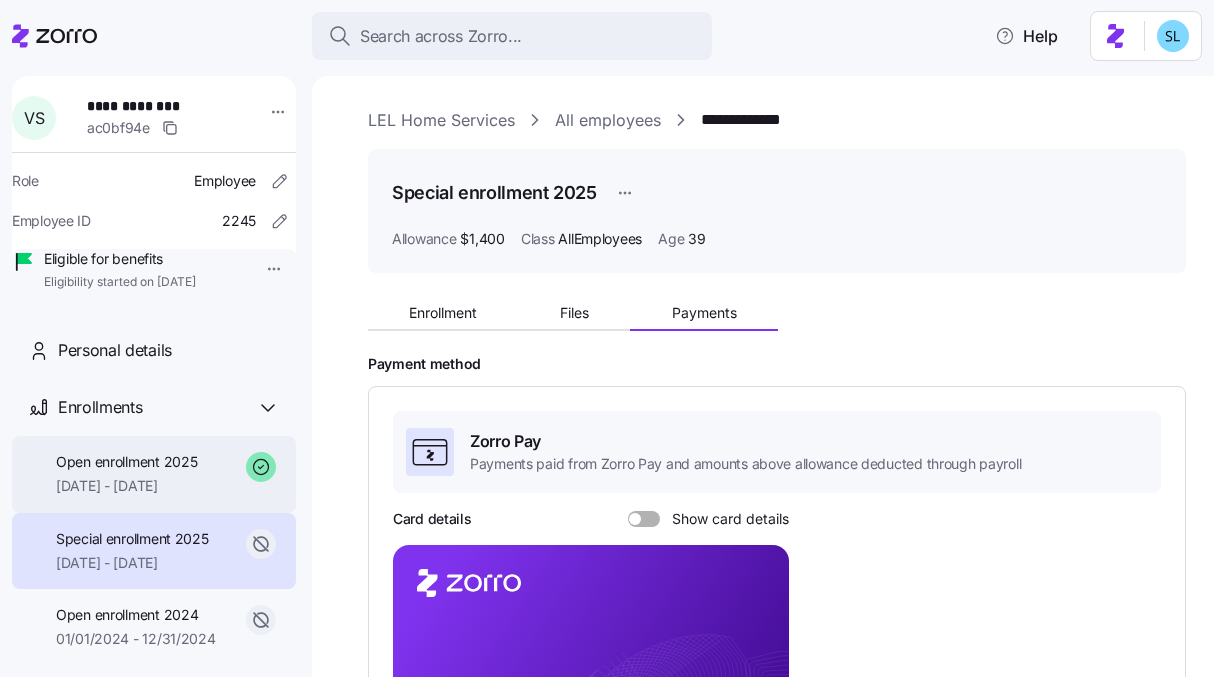 click on "[DATE] - [DATE]" at bounding box center (126, 486) 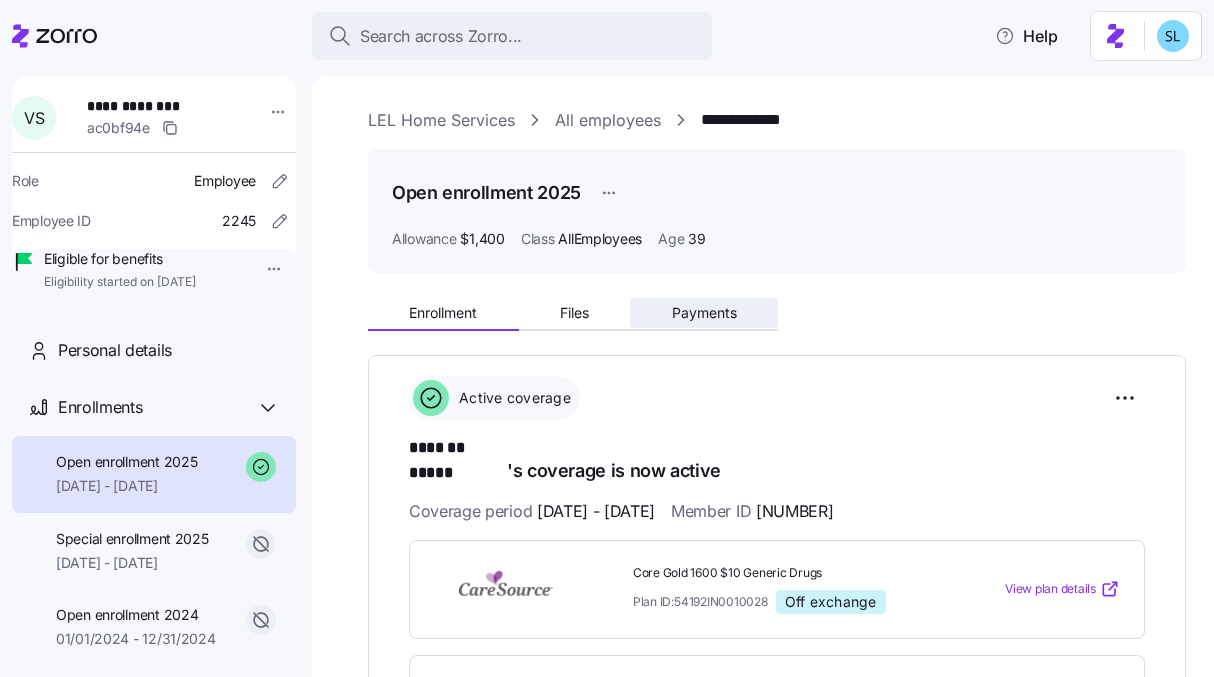 click on "Payments" at bounding box center (704, 313) 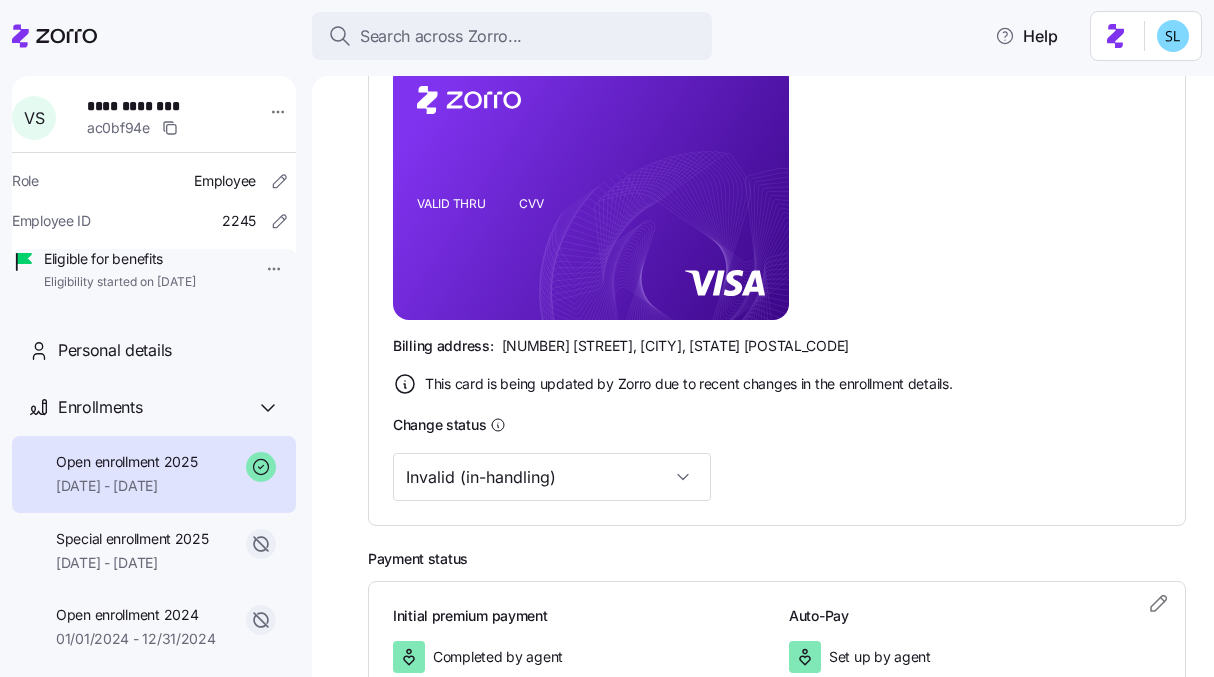 scroll, scrollTop: 624, scrollLeft: 0, axis: vertical 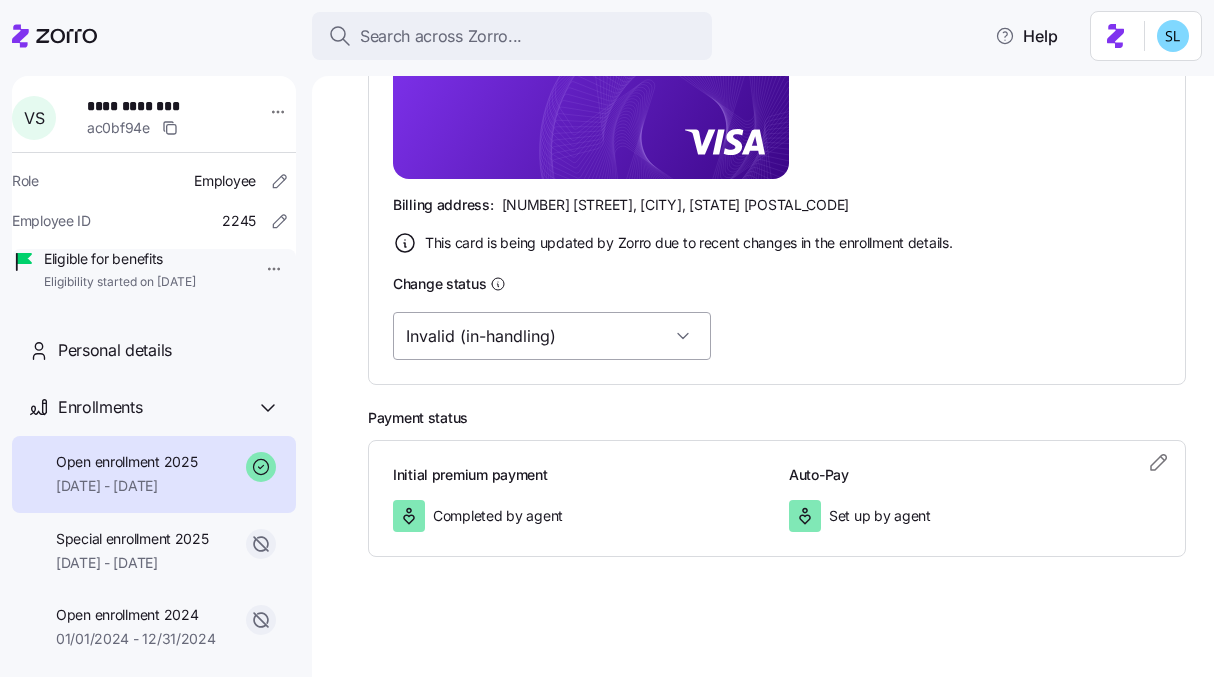 click on "Invalid (in-handling)" at bounding box center (552, 336) 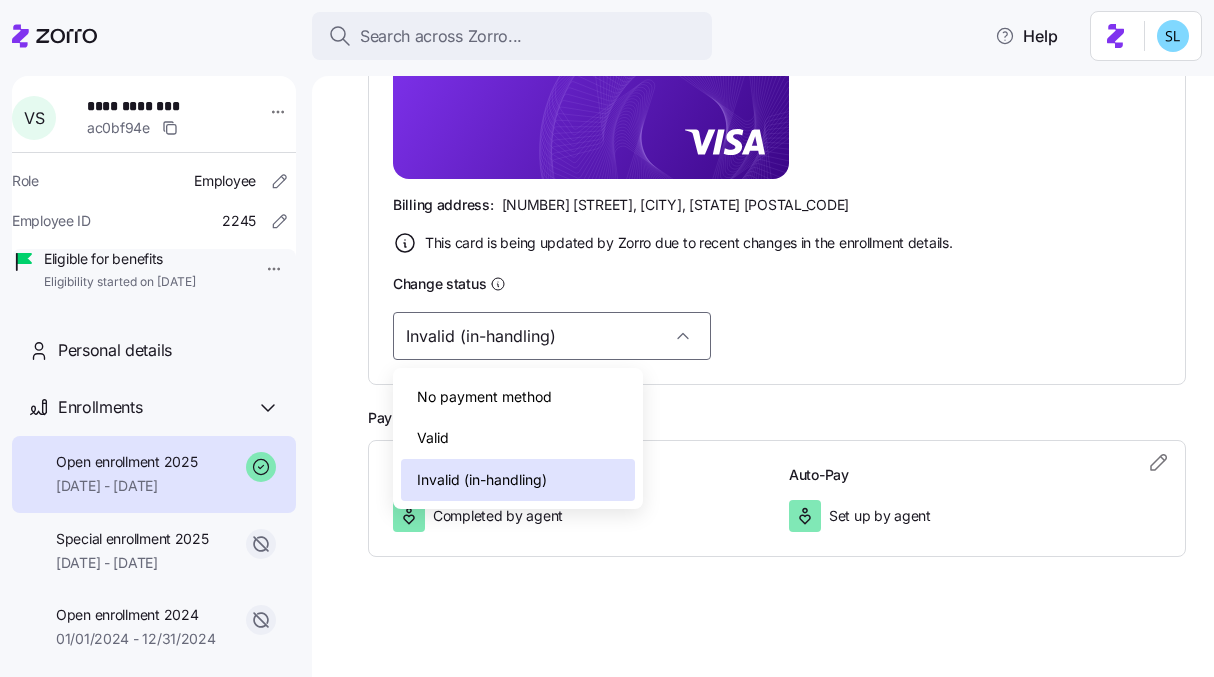 click on "Valid" at bounding box center [518, 438] 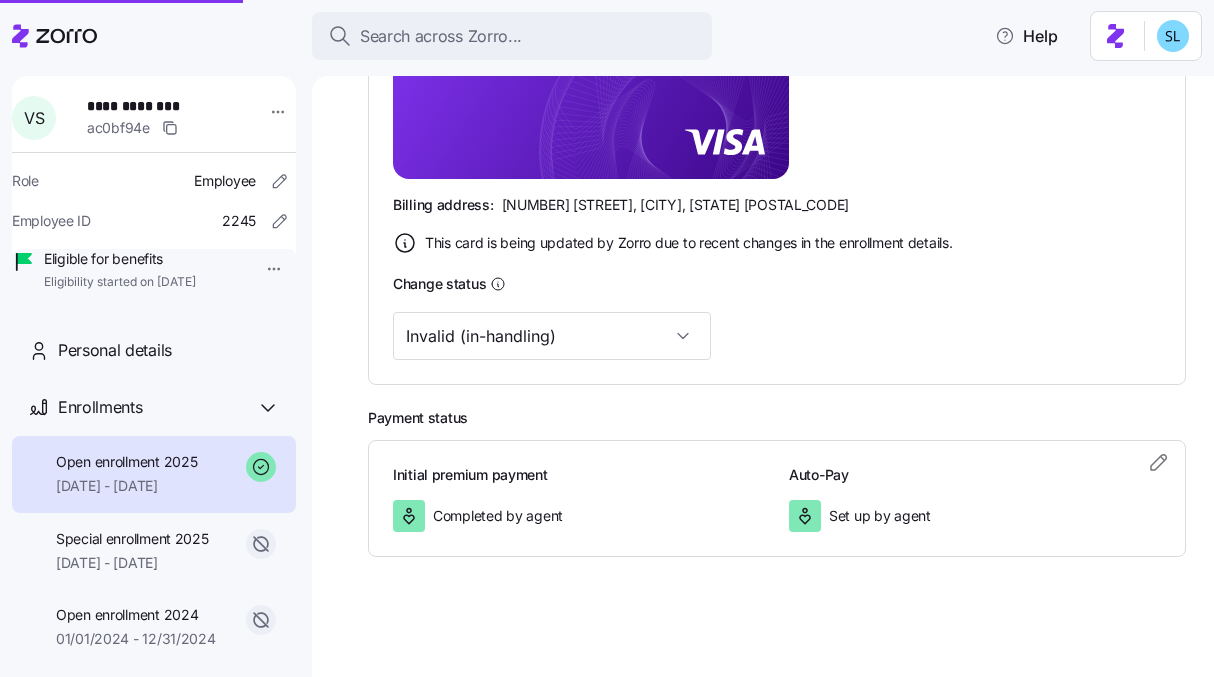 type on "Valid" 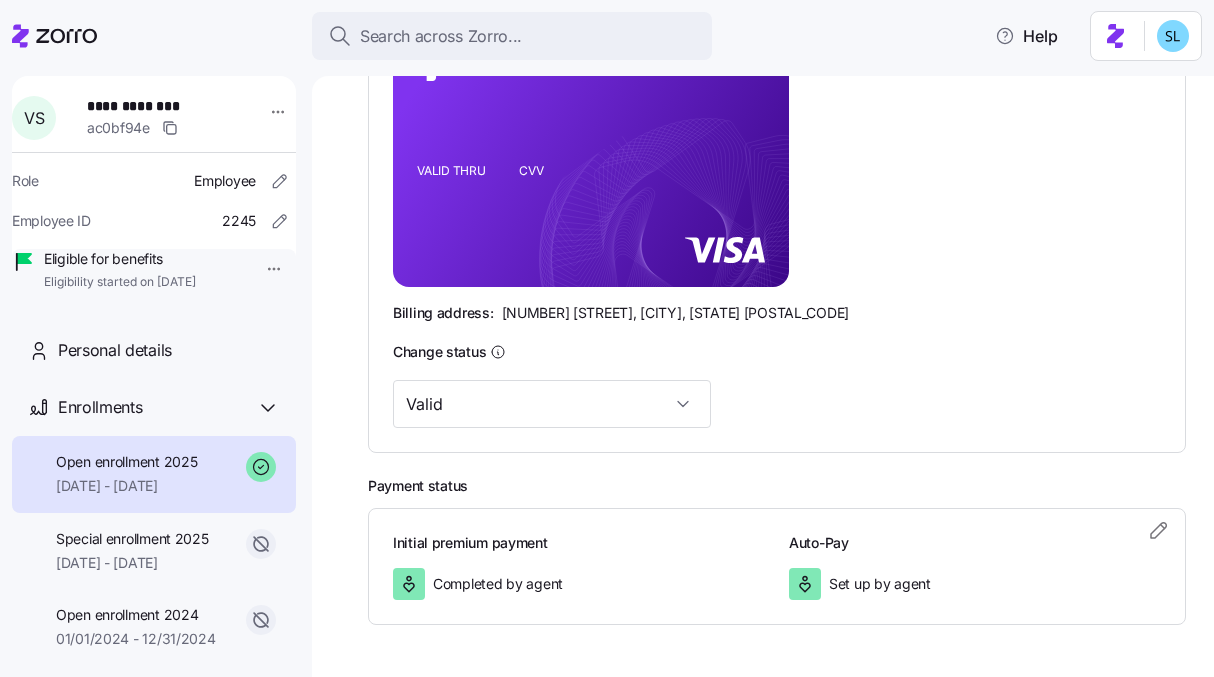scroll, scrollTop: 128, scrollLeft: 0, axis: vertical 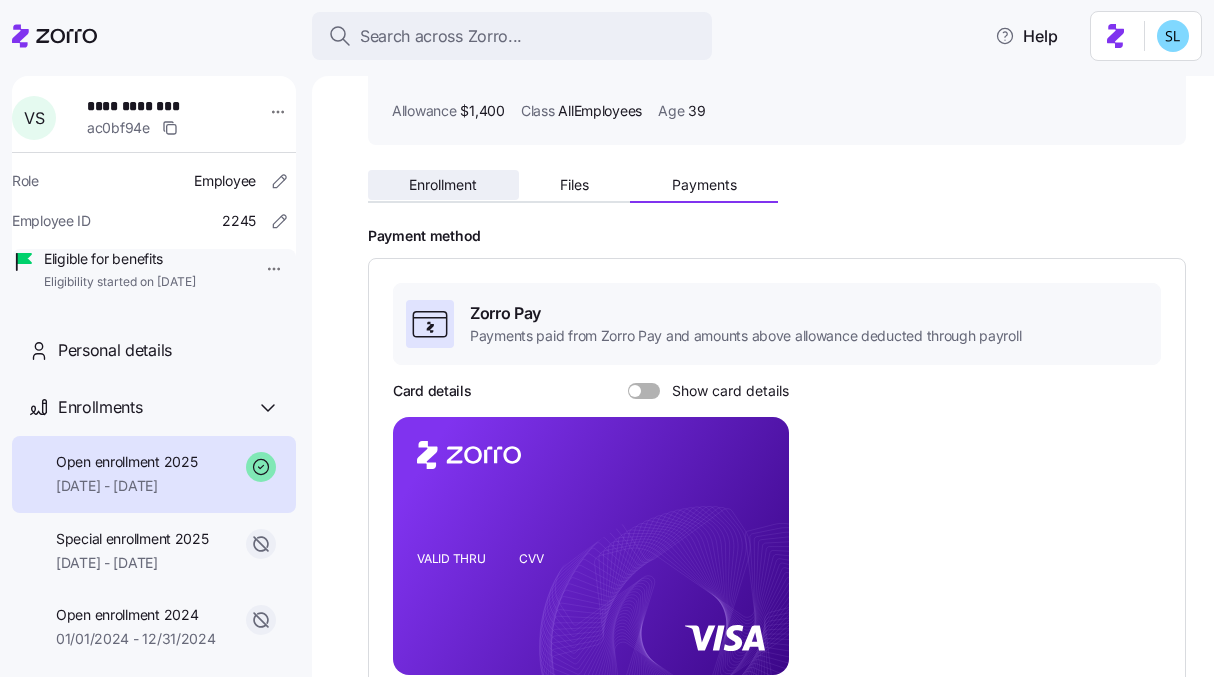 click on "Enrollment" at bounding box center (443, 185) 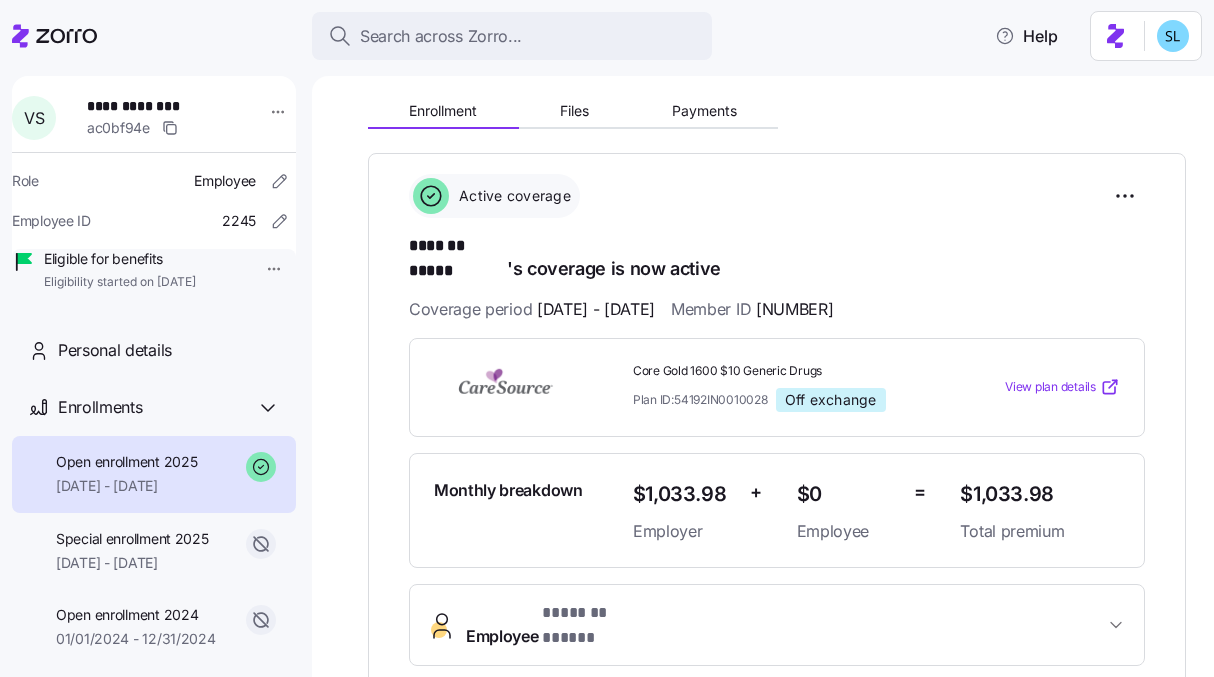 scroll, scrollTop: 307, scrollLeft: 0, axis: vertical 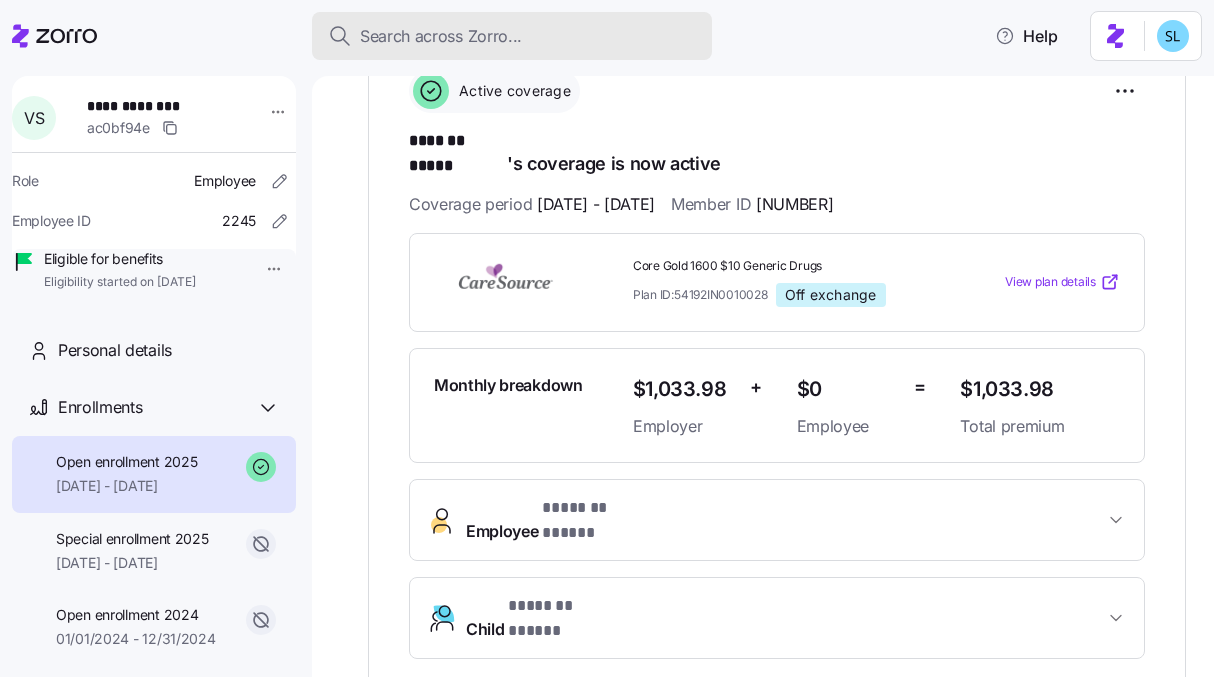 click on "Search across Zorro..." at bounding box center (512, 36) 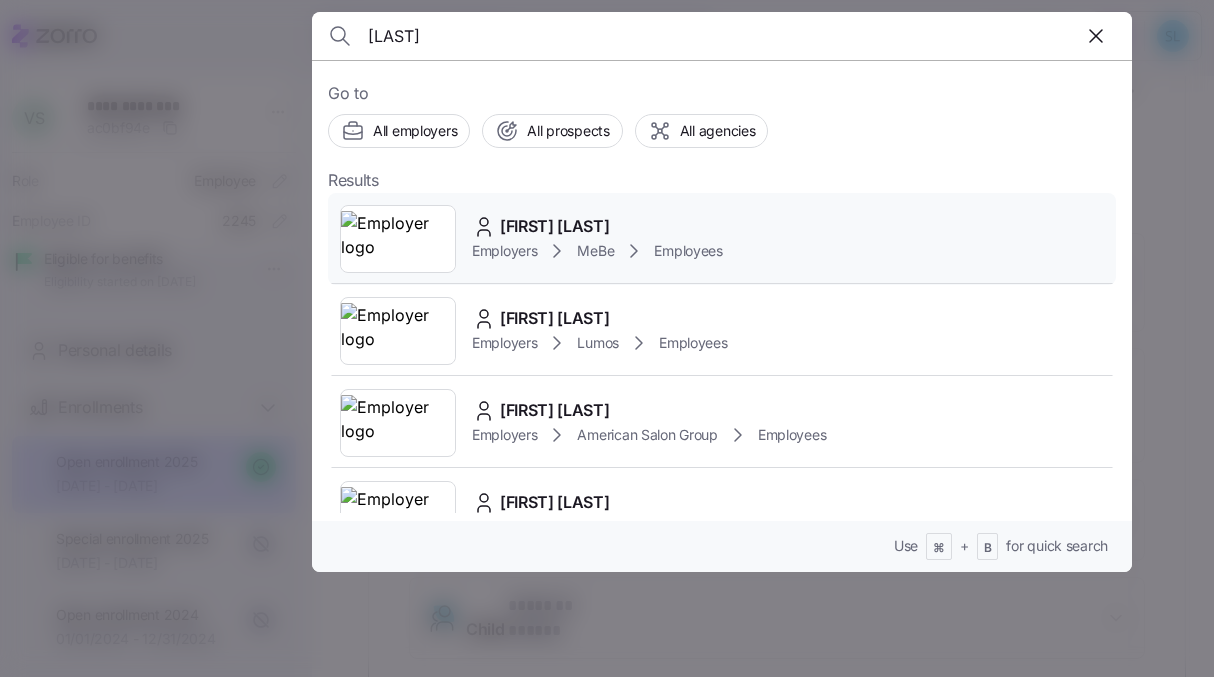 type on "[LAST]" 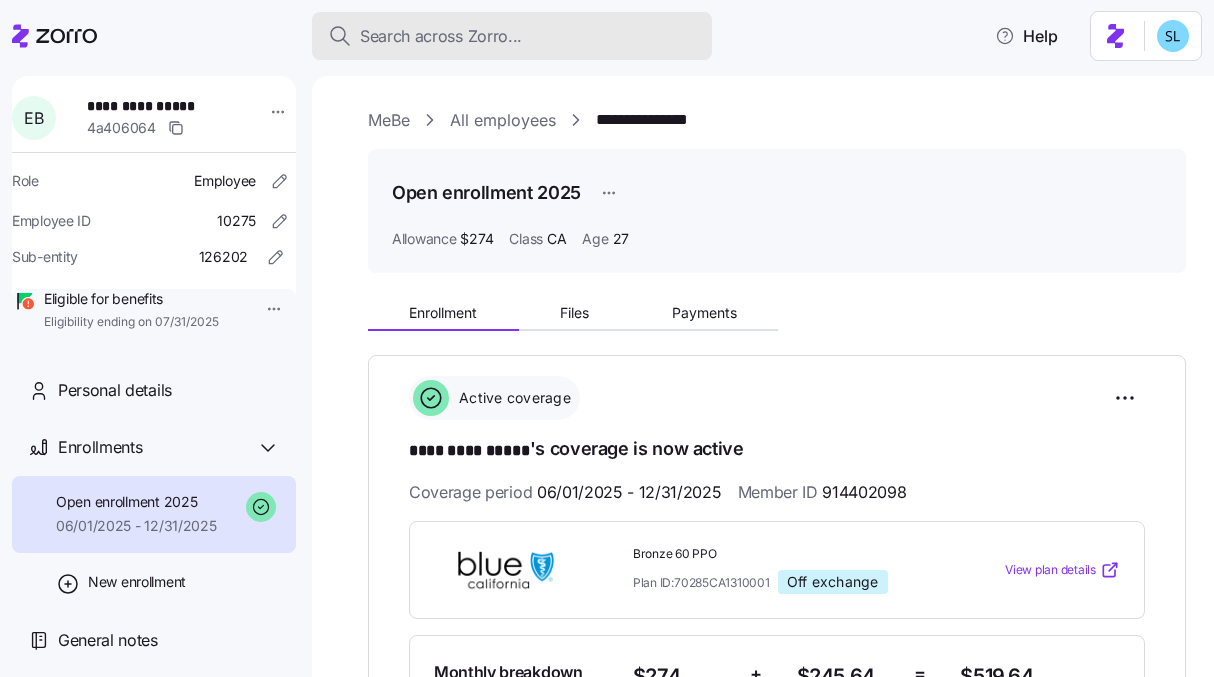 click on "Search across Zorro..." at bounding box center [512, 36] 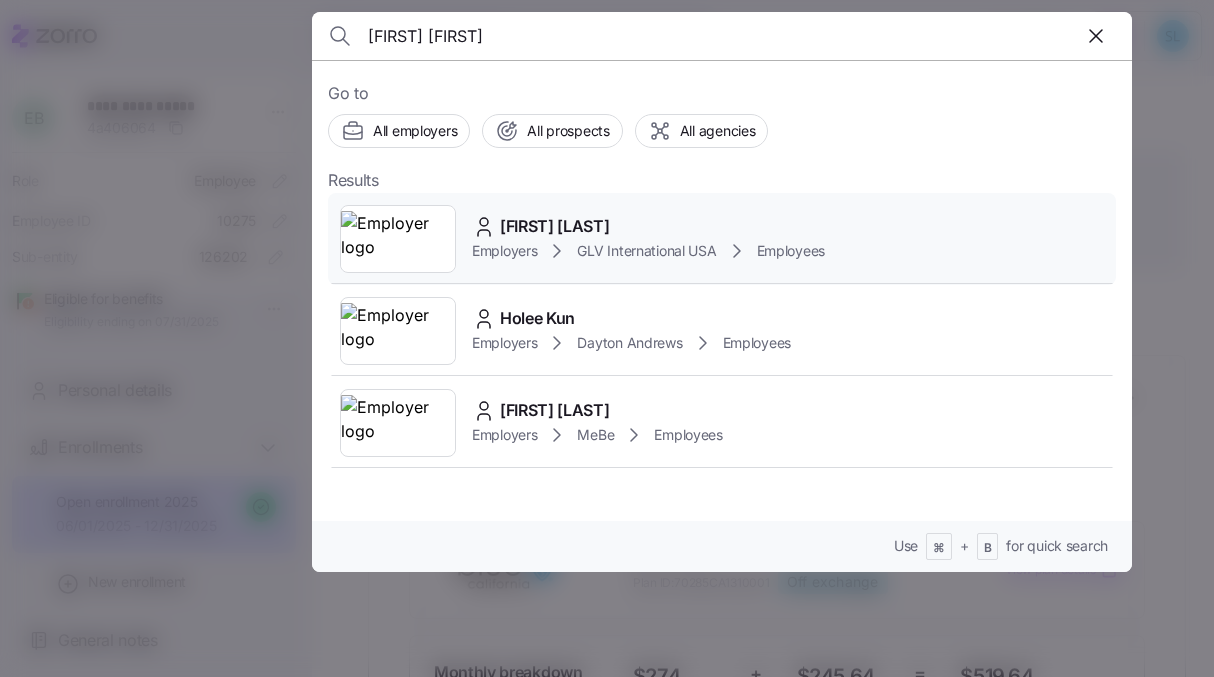 type on "[FIRST] [FIRST]" 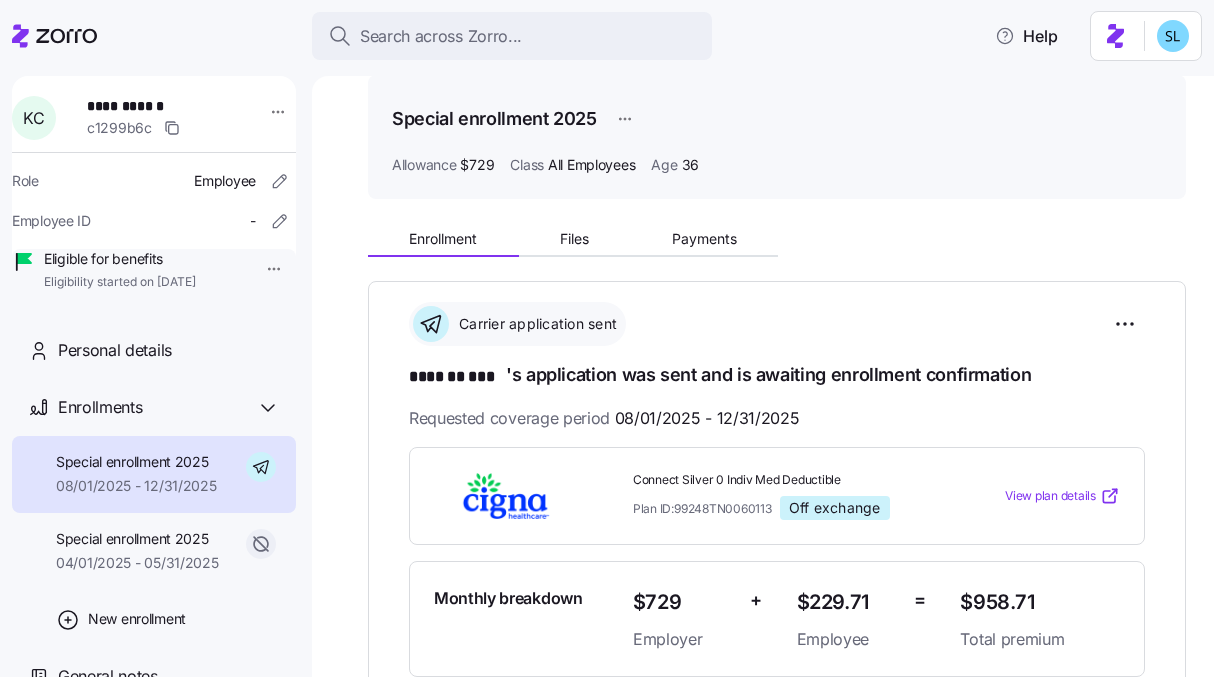 scroll, scrollTop: 0, scrollLeft: 0, axis: both 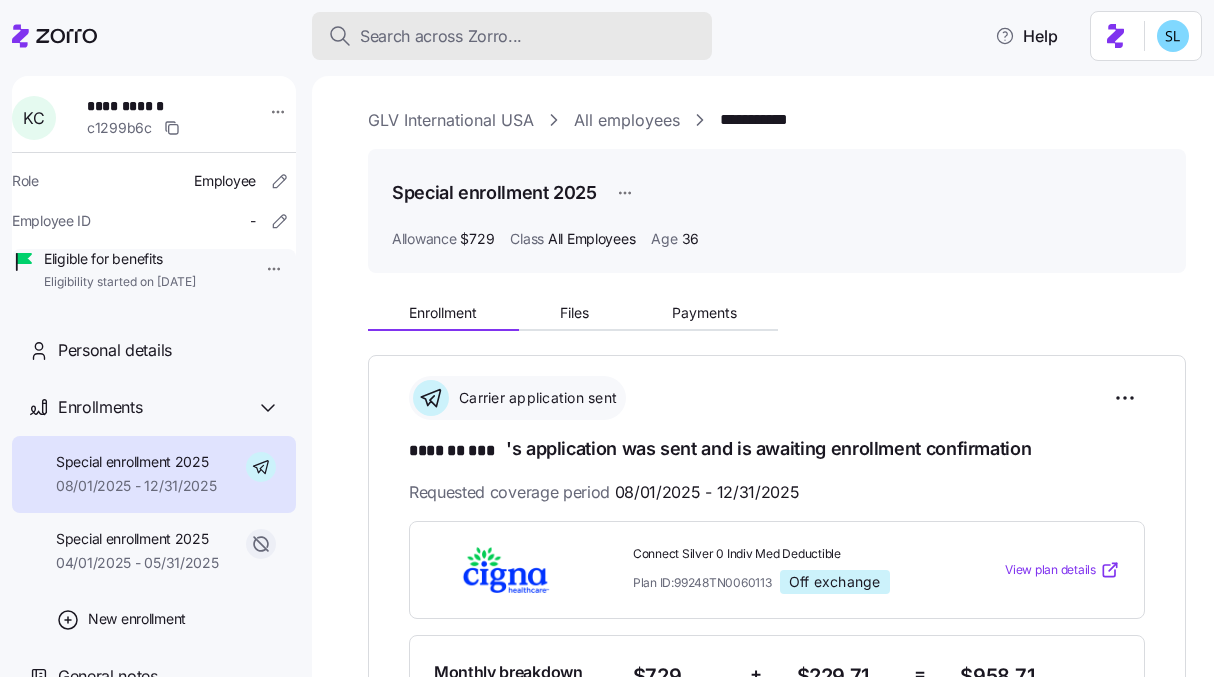 click on "Search across Zorro..." at bounding box center (441, 36) 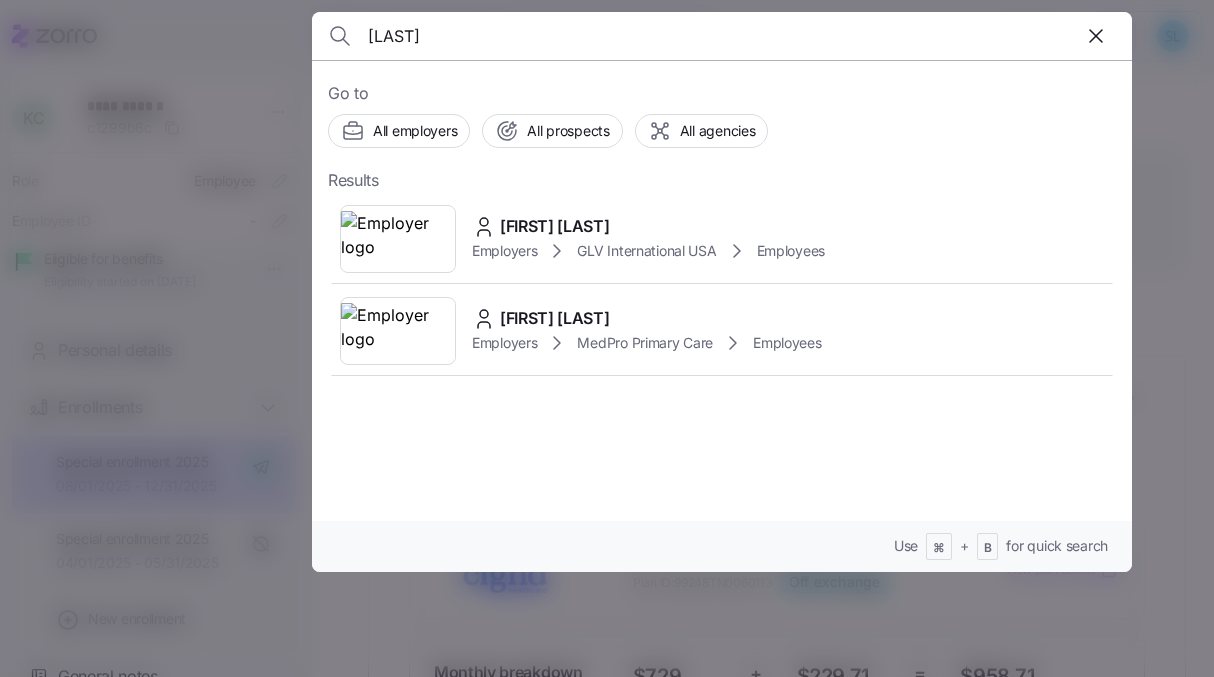 type on "[LAST]" 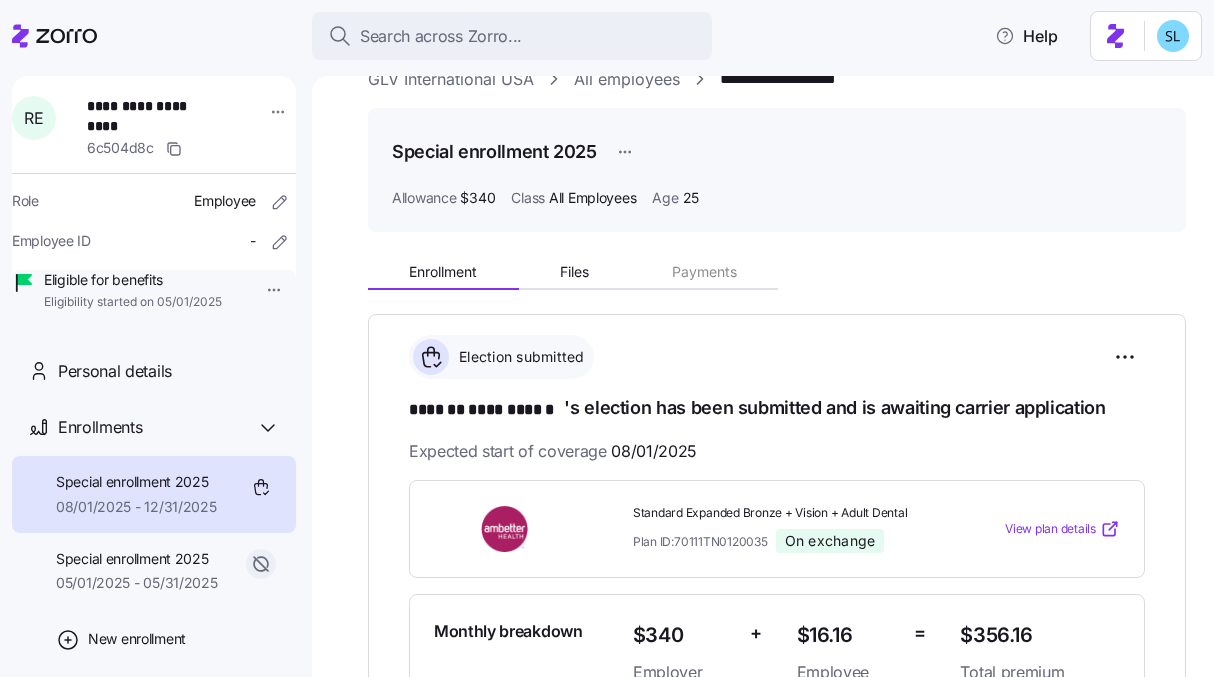 scroll, scrollTop: 0, scrollLeft: 0, axis: both 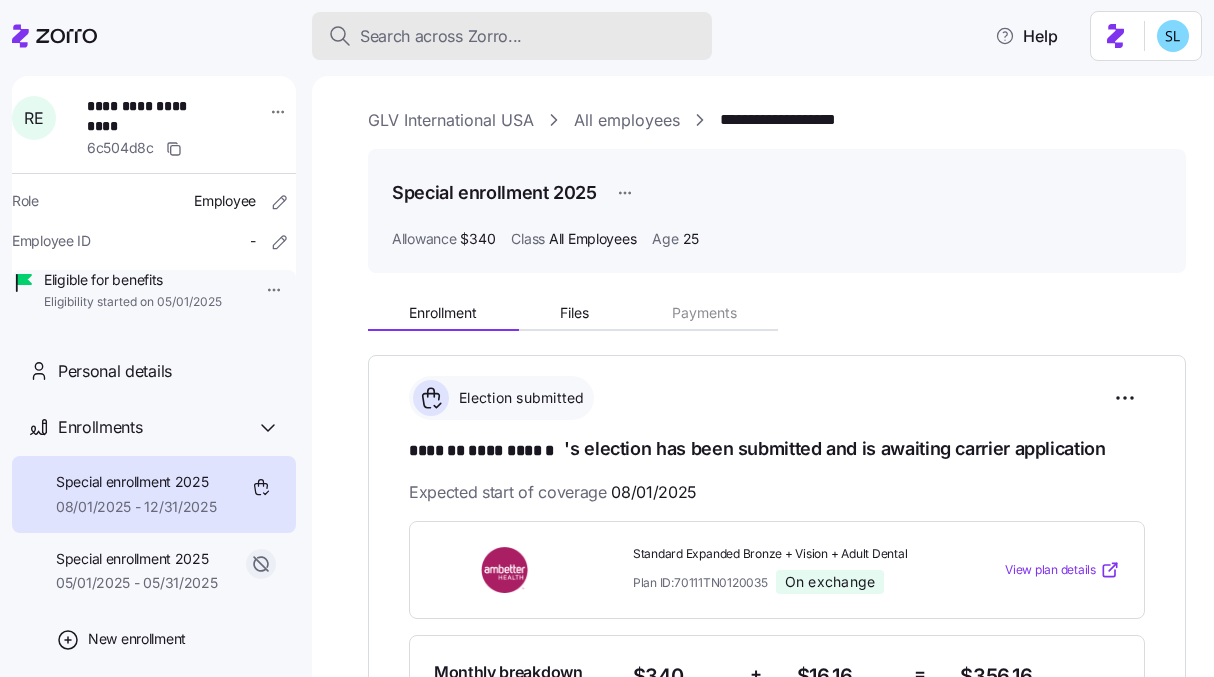 click on "Search across Zorro..." at bounding box center [441, 36] 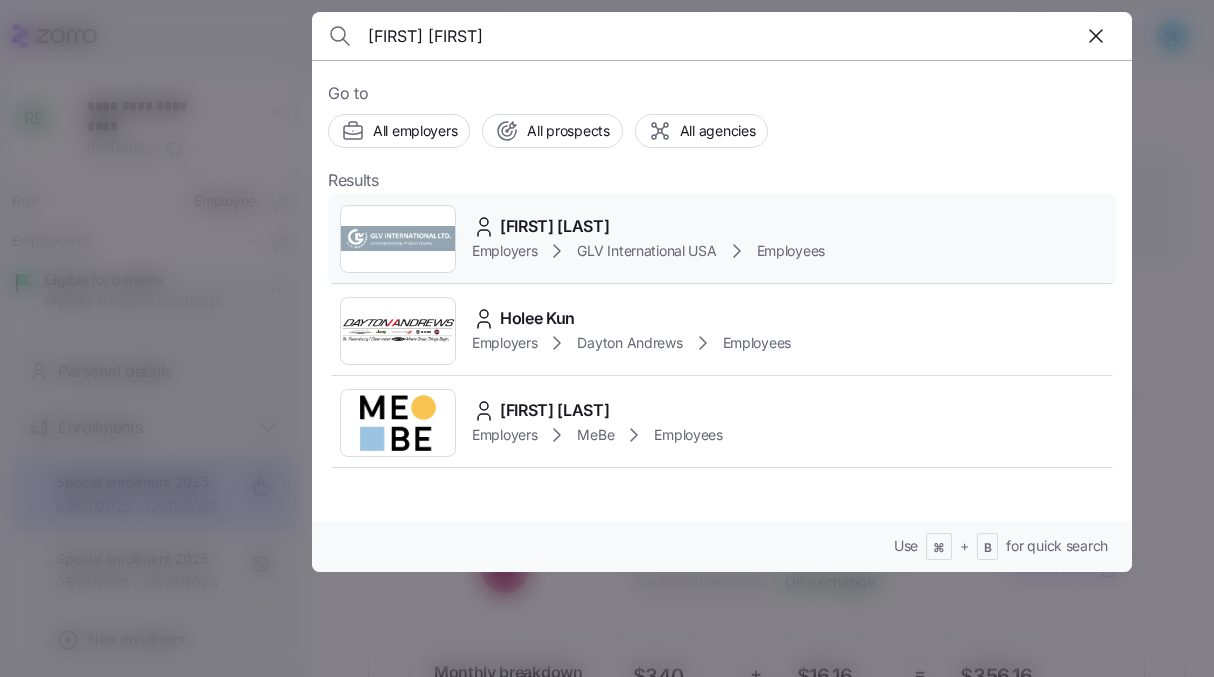 type on "[FIRST] [FIRST]" 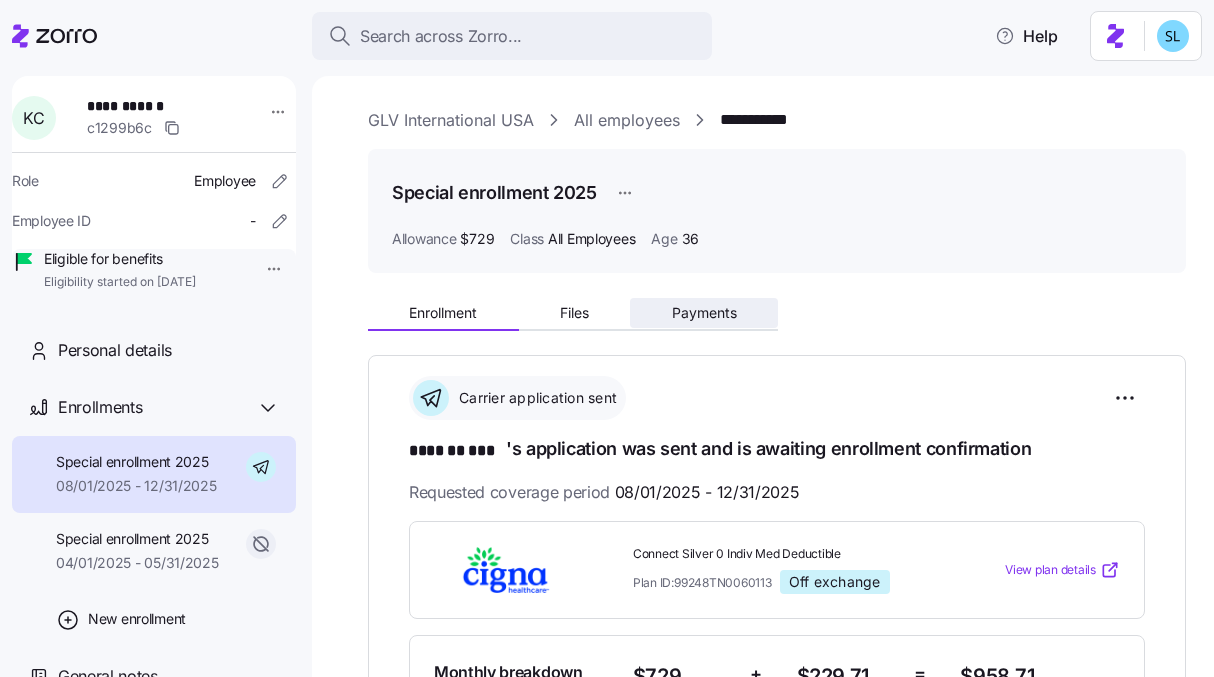 click on "Payments" at bounding box center (704, 313) 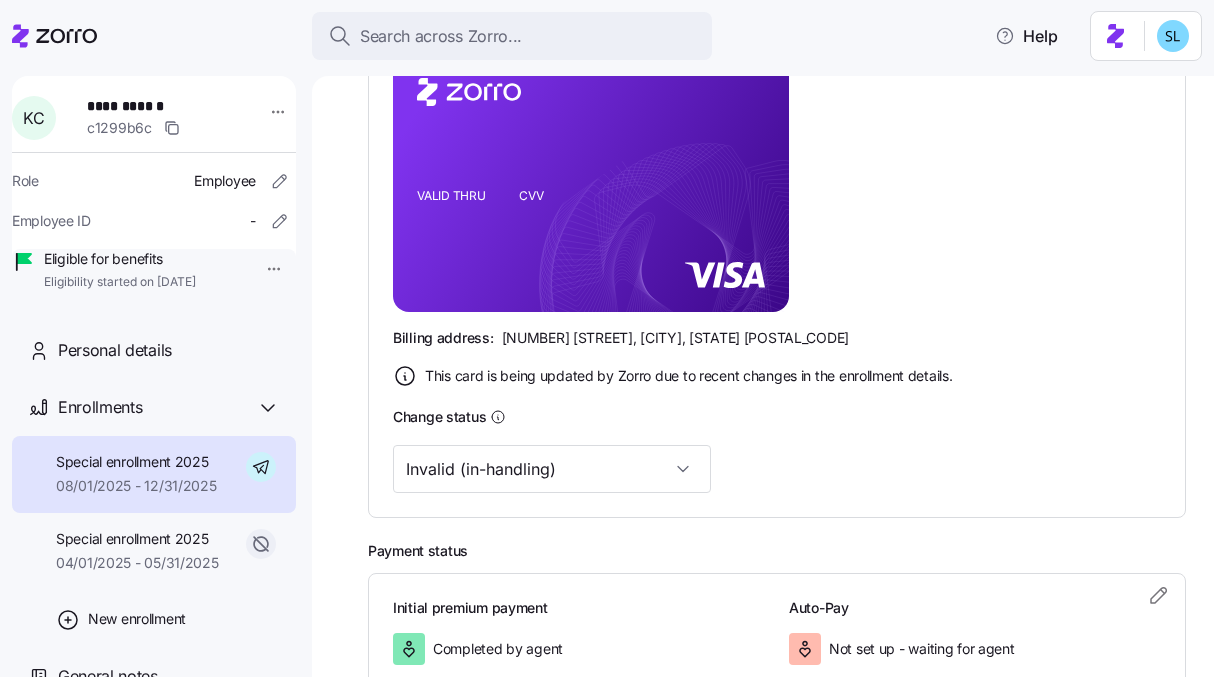 scroll, scrollTop: 595, scrollLeft: 0, axis: vertical 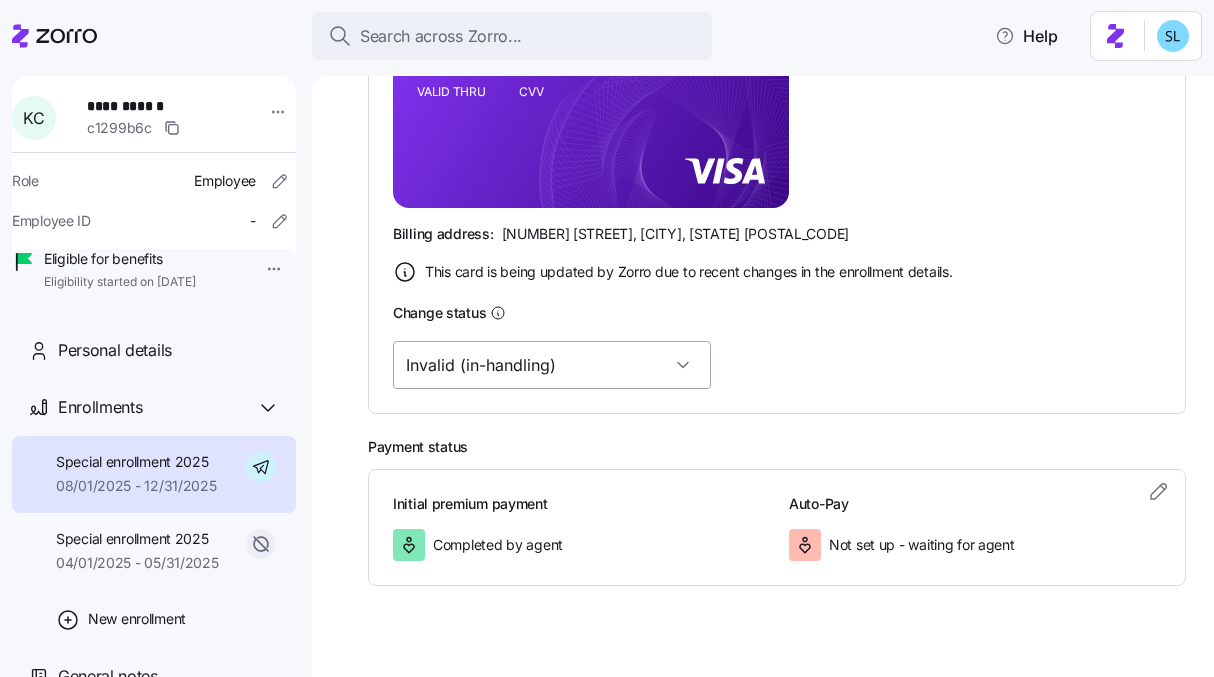 click on "Invalid (in-handling)" at bounding box center (552, 365) 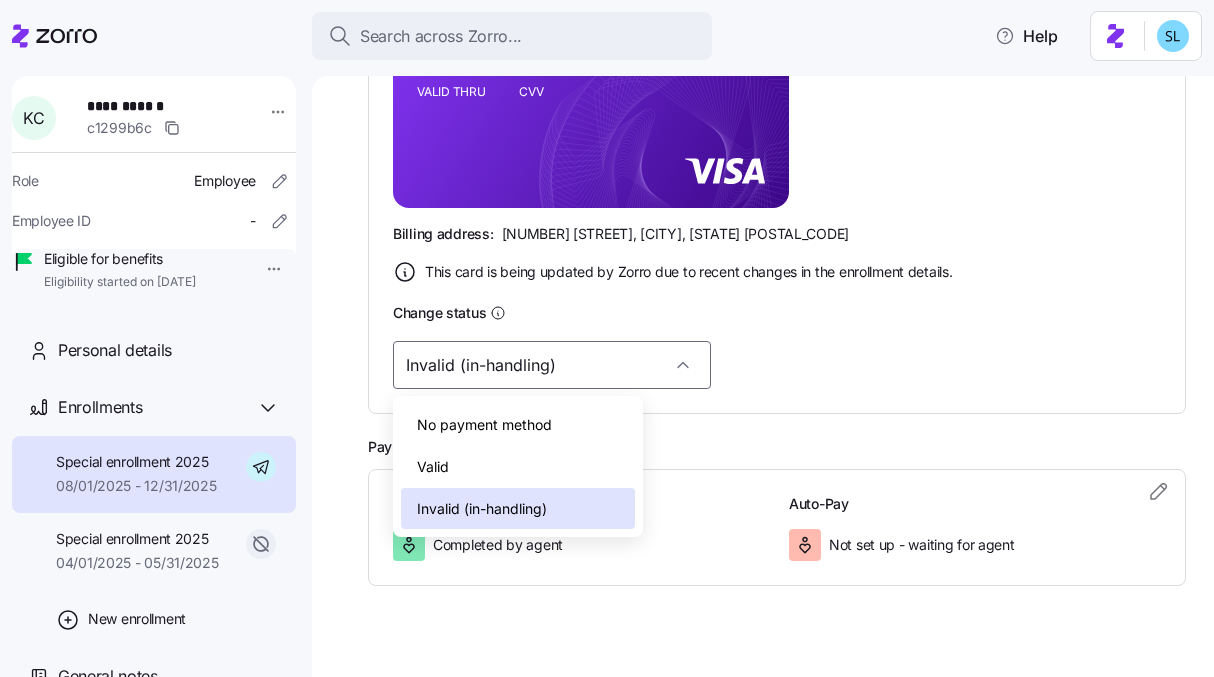 click on "Valid" at bounding box center [518, 467] 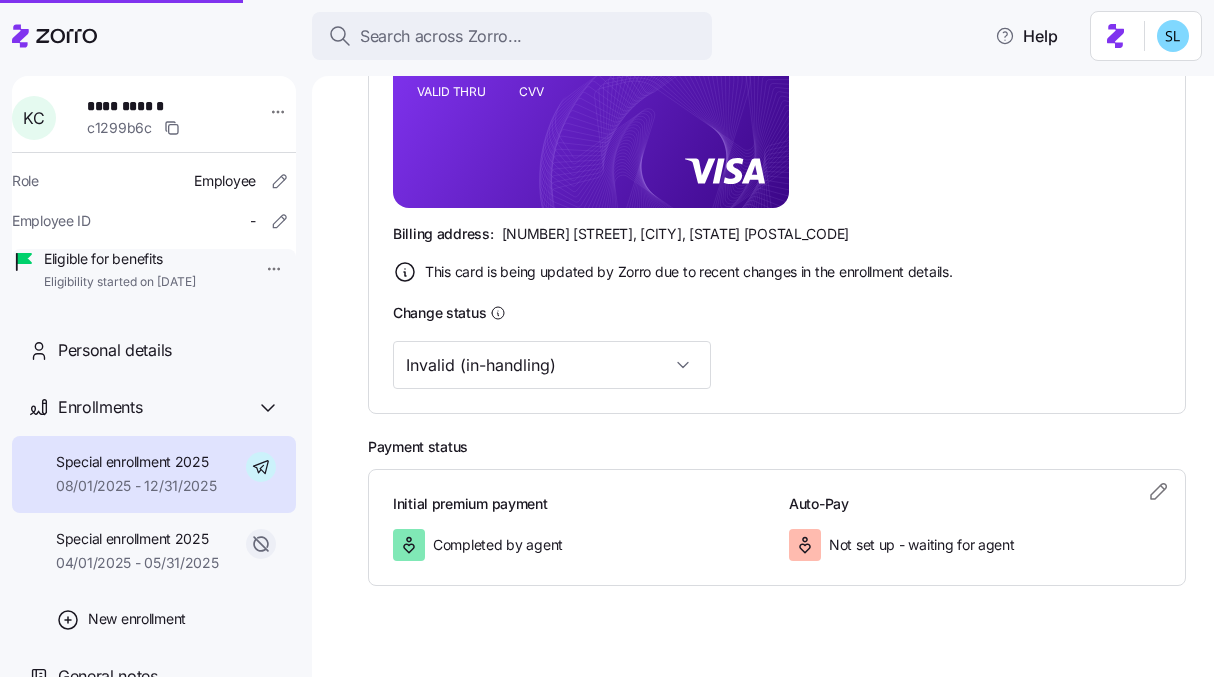 type on "Valid" 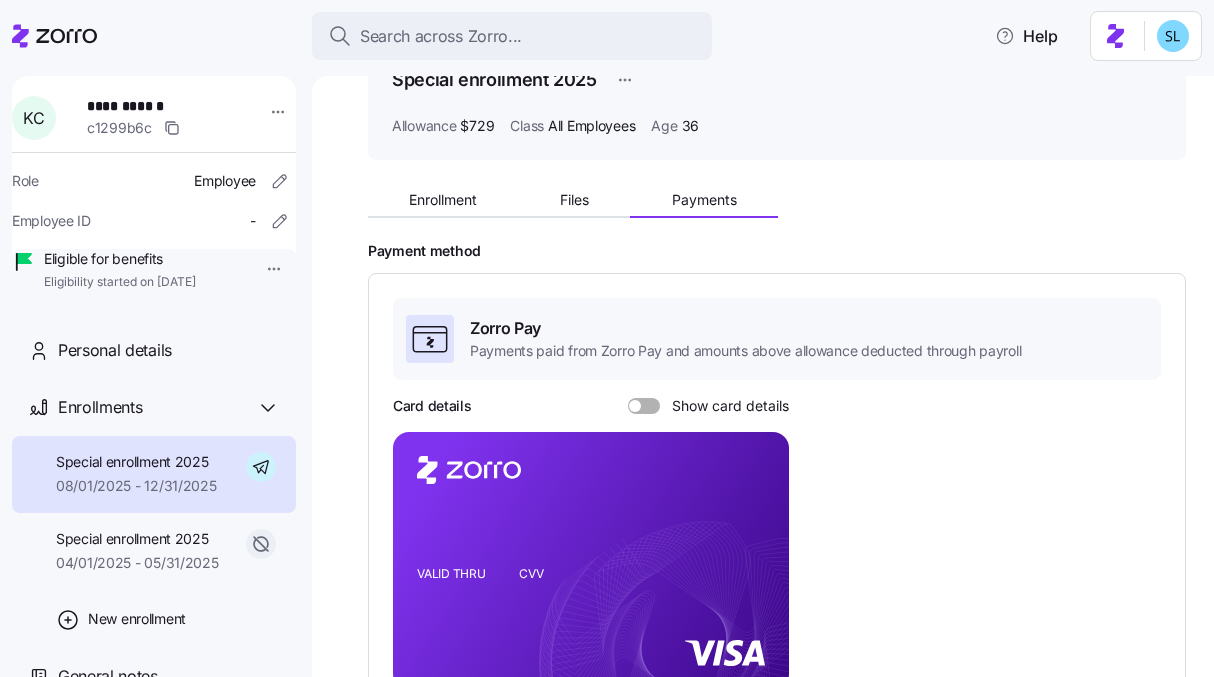 scroll, scrollTop: 111, scrollLeft: 0, axis: vertical 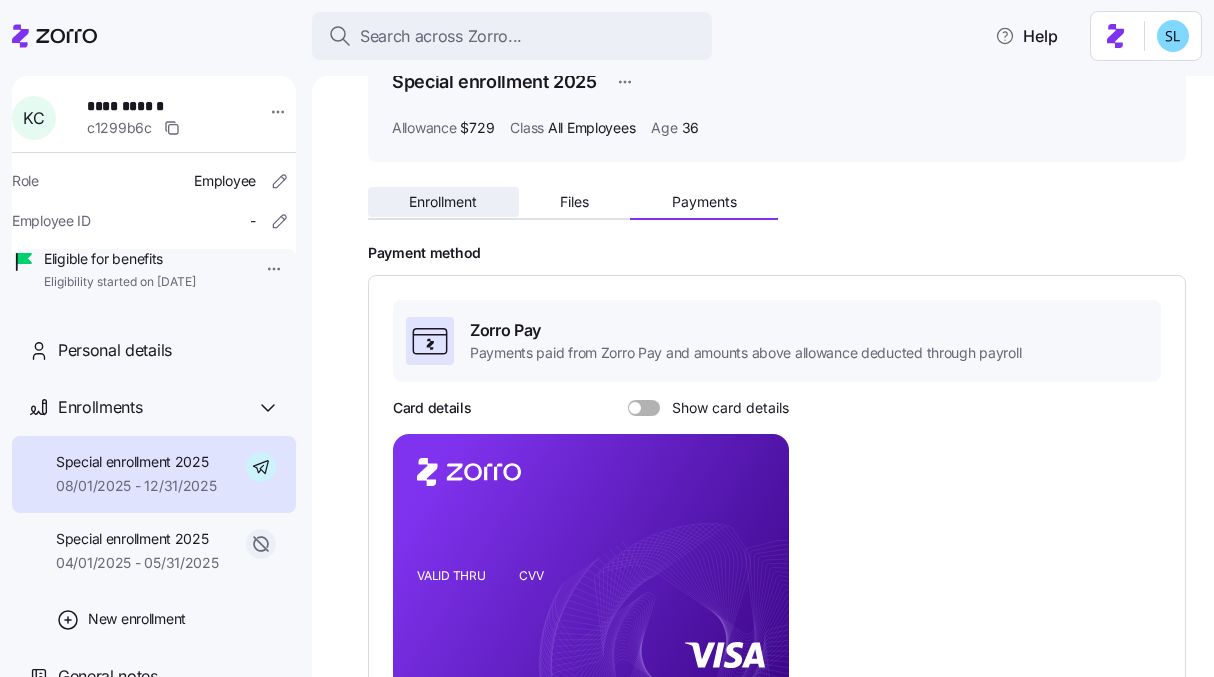click on "Enrollment" at bounding box center (443, 202) 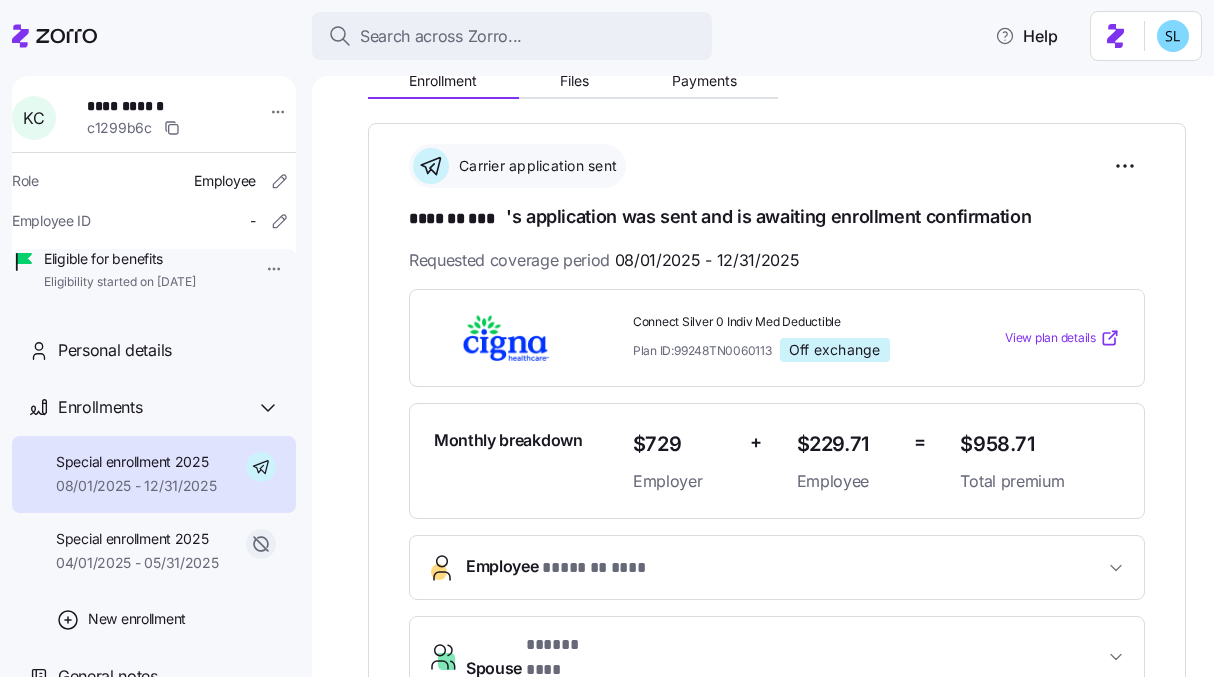 scroll, scrollTop: 554, scrollLeft: 0, axis: vertical 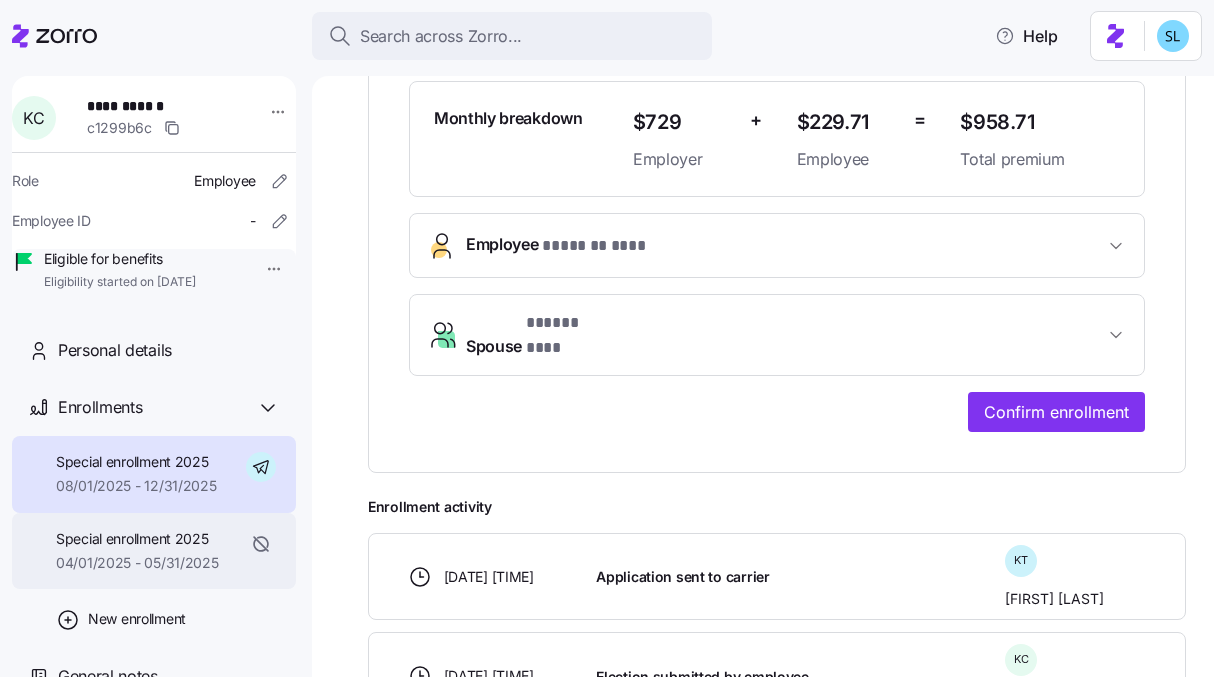 click on "Special enrollment 2025" at bounding box center [137, 539] 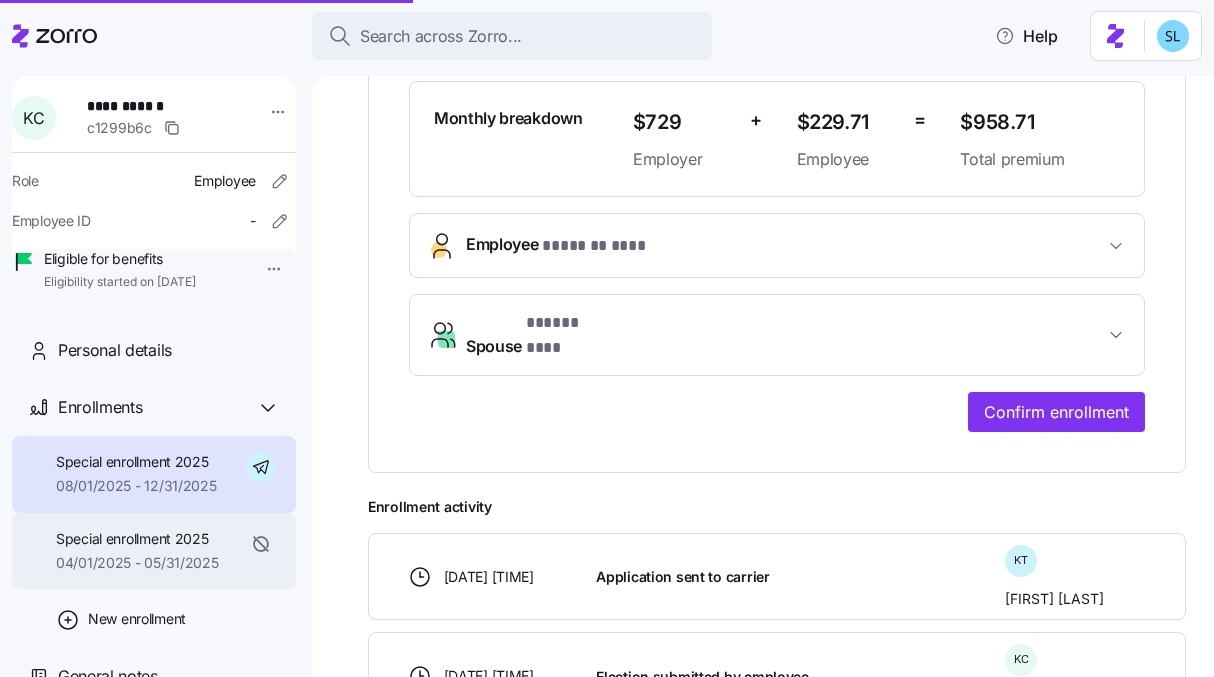 scroll, scrollTop: 0, scrollLeft: 0, axis: both 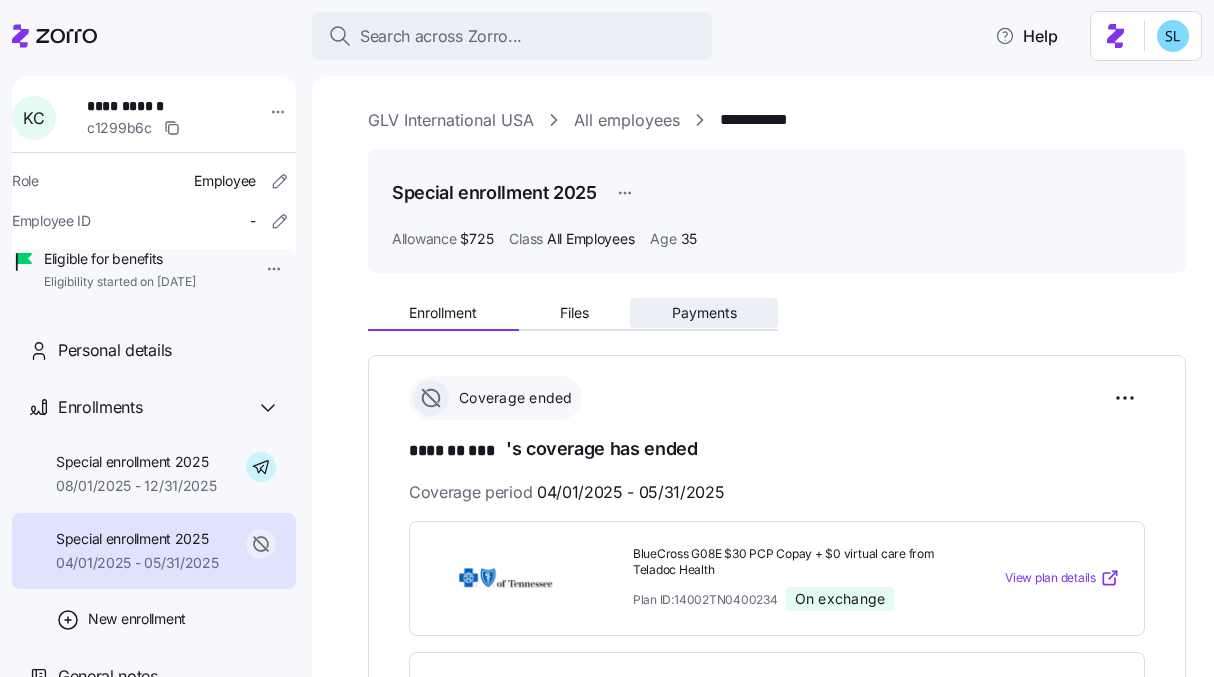 click on "Payments" at bounding box center (704, 313) 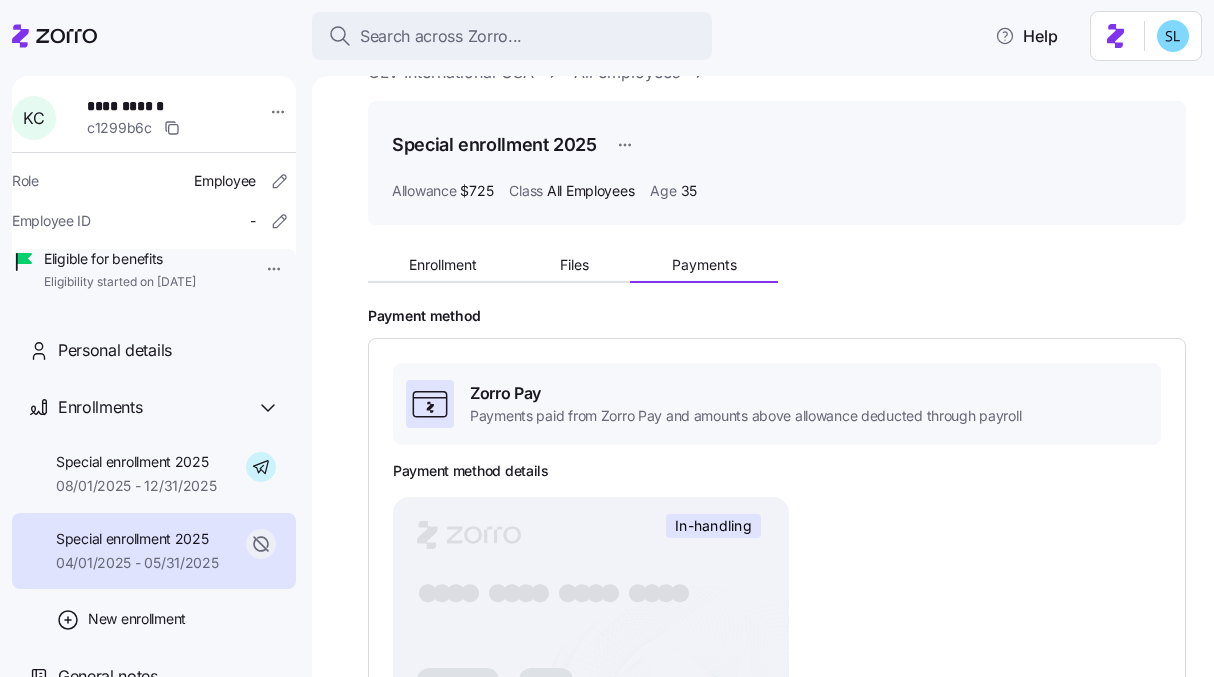 scroll, scrollTop: 0, scrollLeft: 0, axis: both 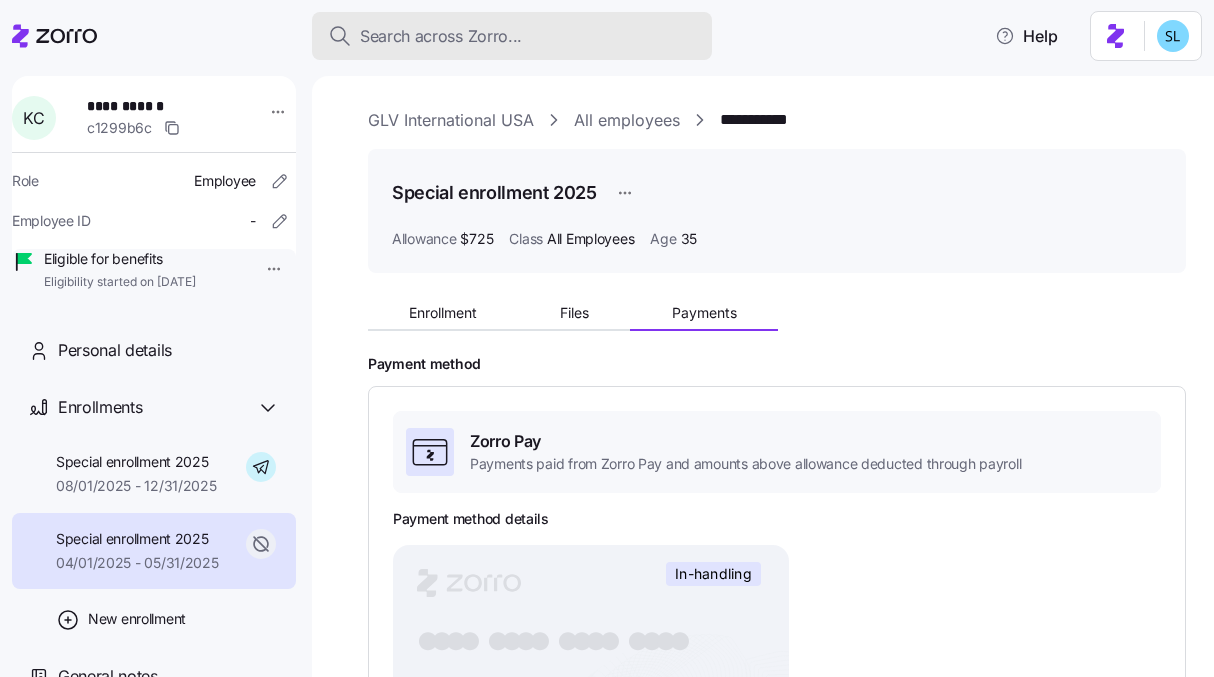 click on "Search across Zorro..." at bounding box center (441, 36) 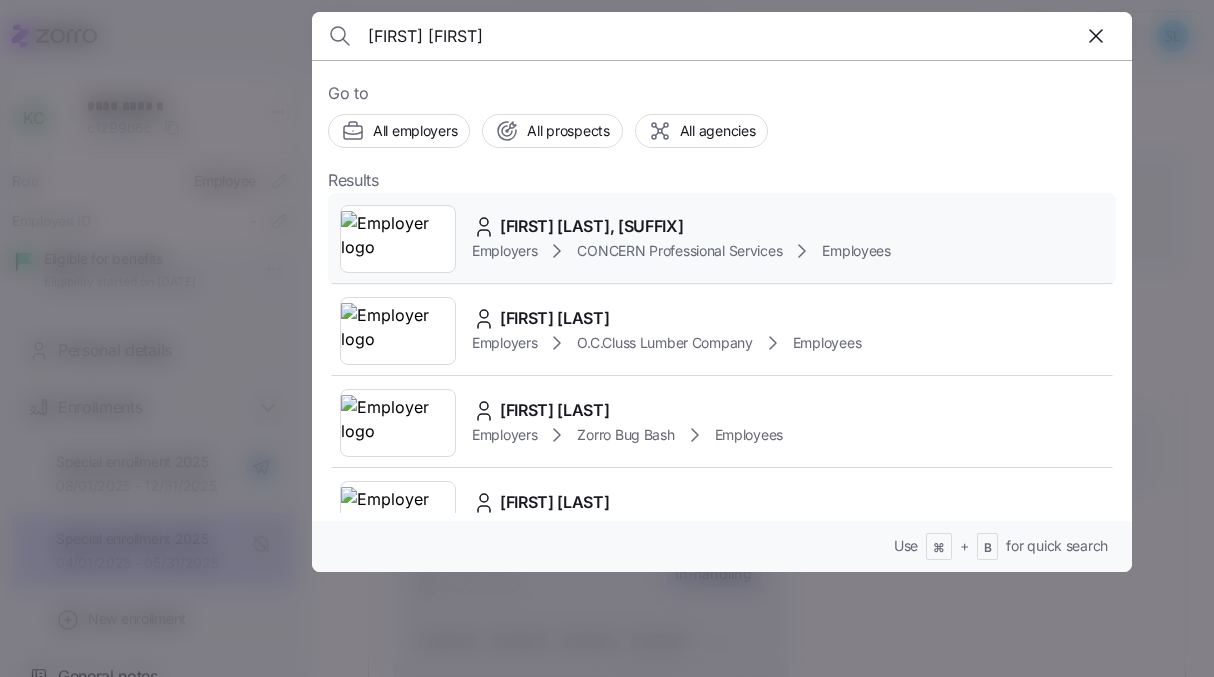 type on "[FIRST] [FIRST]" 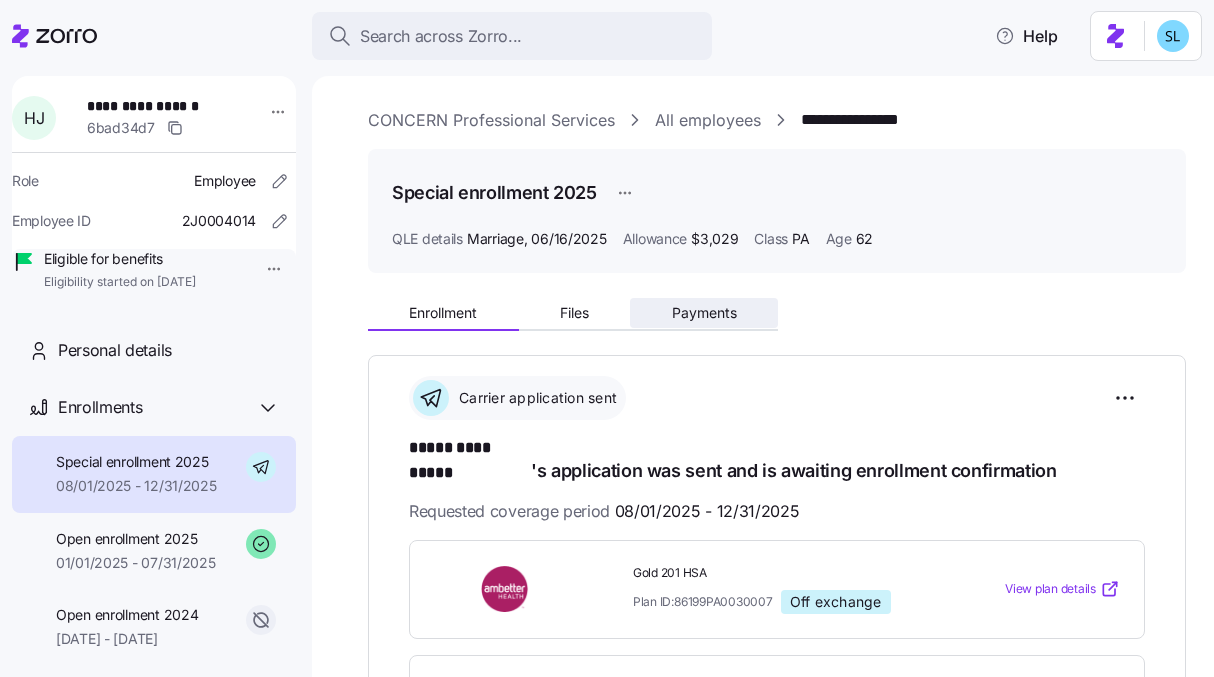 click on "Payments" at bounding box center (704, 313) 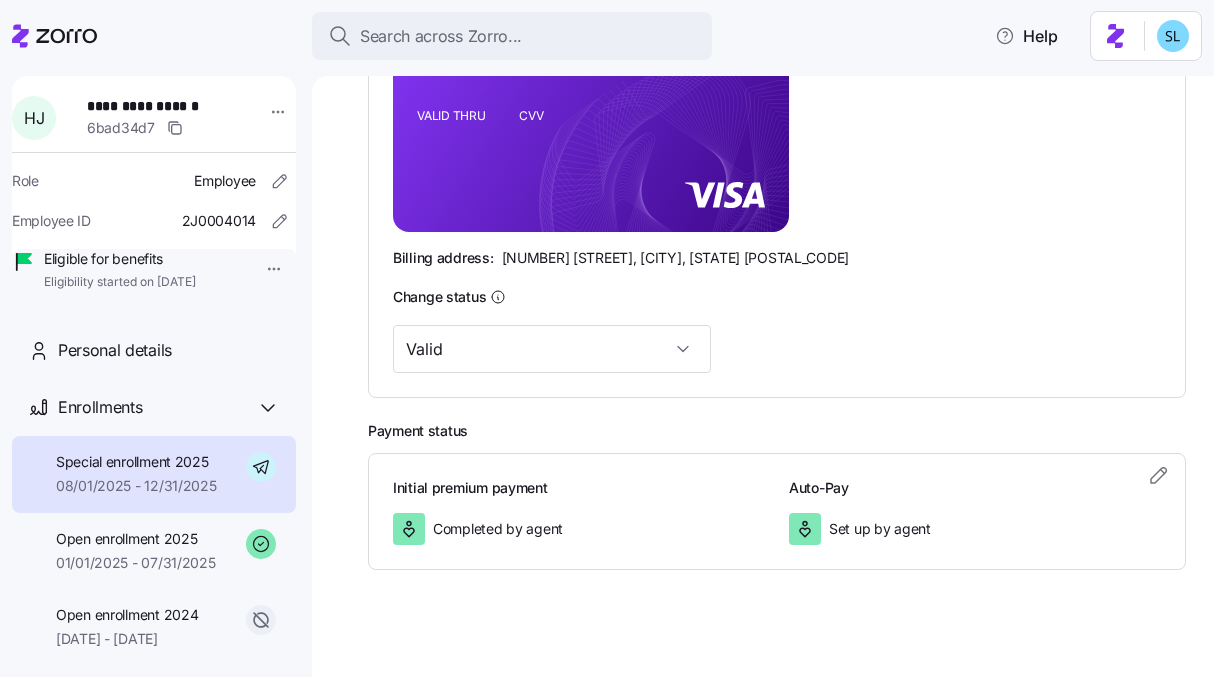scroll, scrollTop: 0, scrollLeft: 0, axis: both 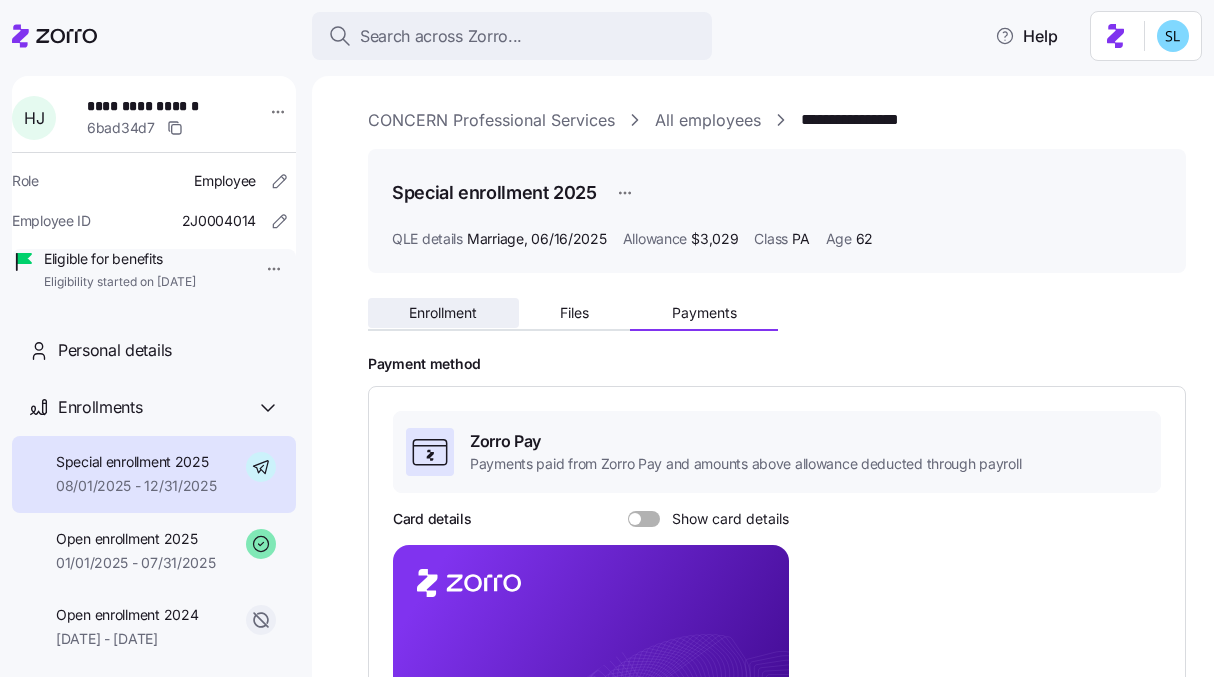click on "Enrollment" at bounding box center [443, 313] 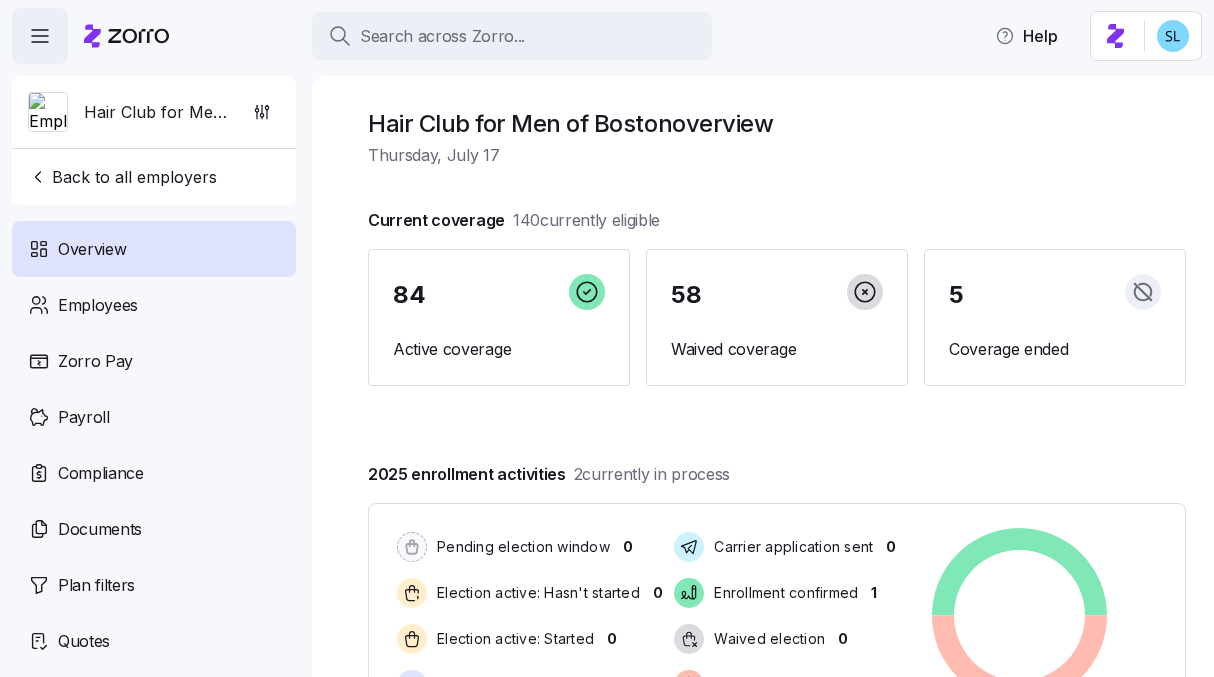 scroll, scrollTop: 0, scrollLeft: 0, axis: both 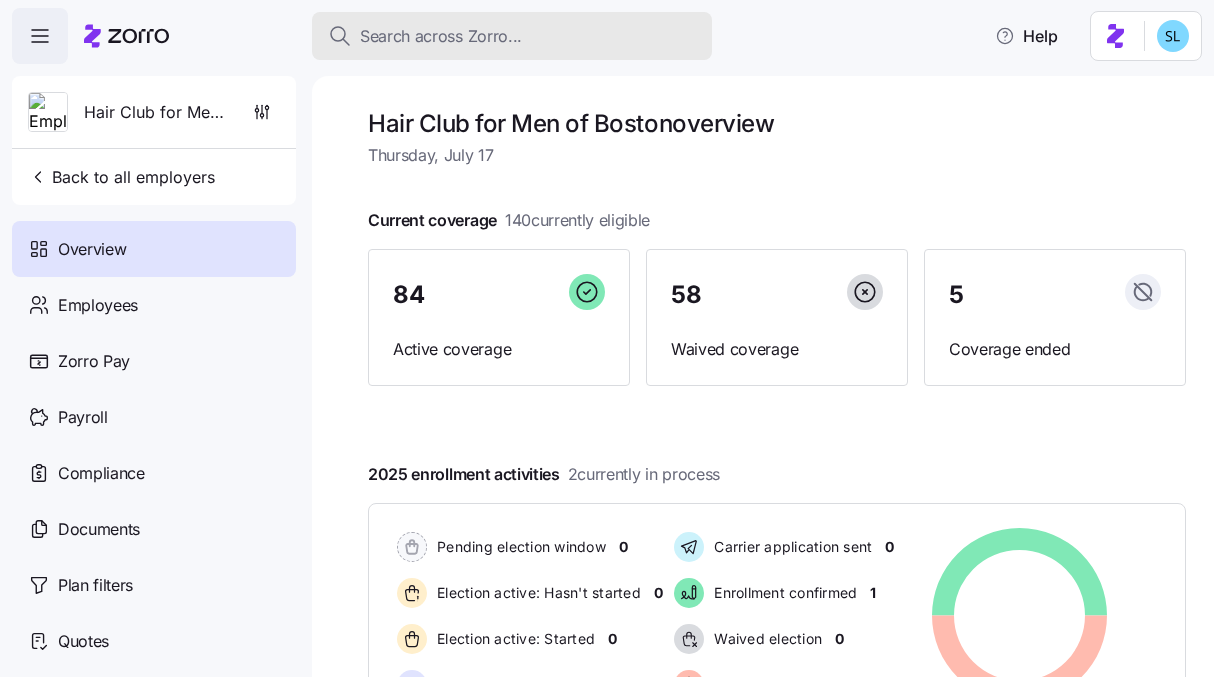 click on "Search across Zorro..." at bounding box center [441, 36] 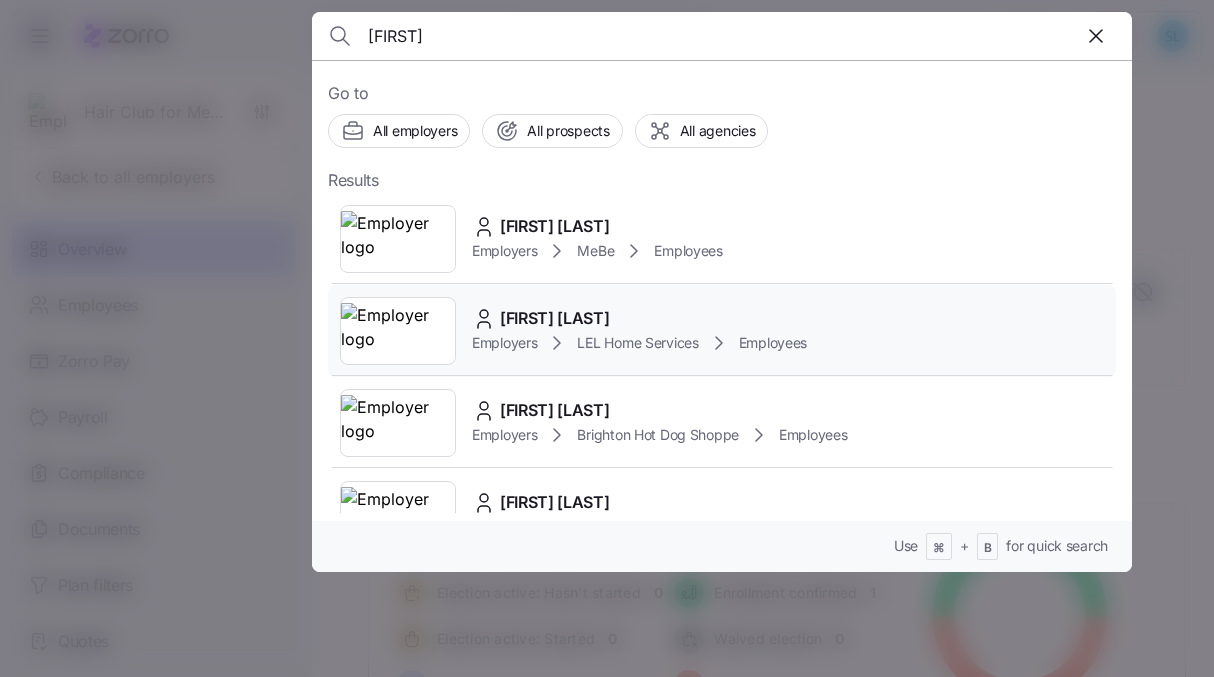 type on "[FIRST]" 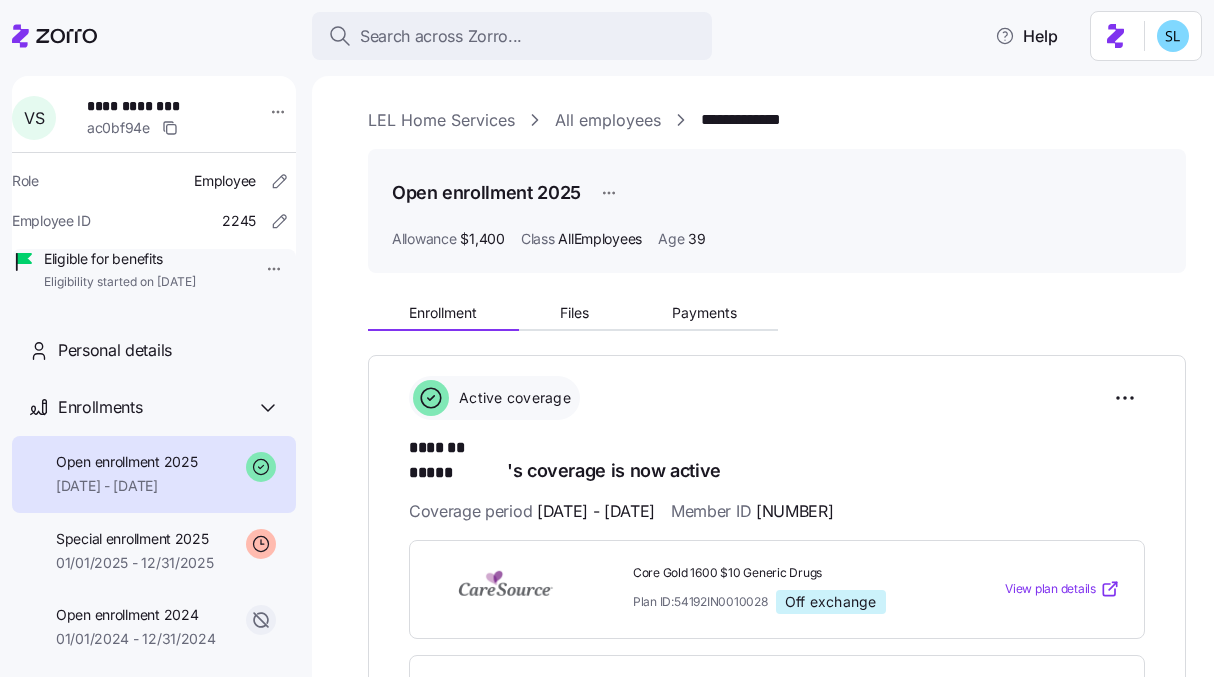 scroll, scrollTop: 168, scrollLeft: 0, axis: vertical 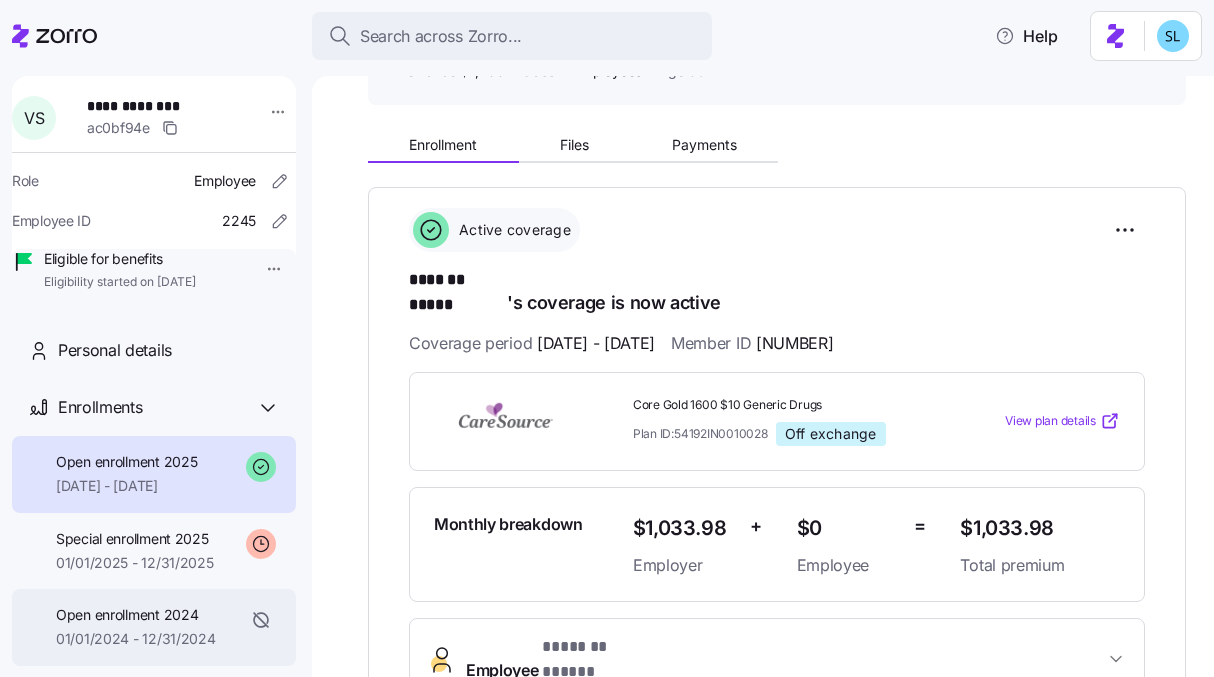 click on "Open enrollment [YEAR] [DATE] - [DATE]" at bounding box center (136, 627) 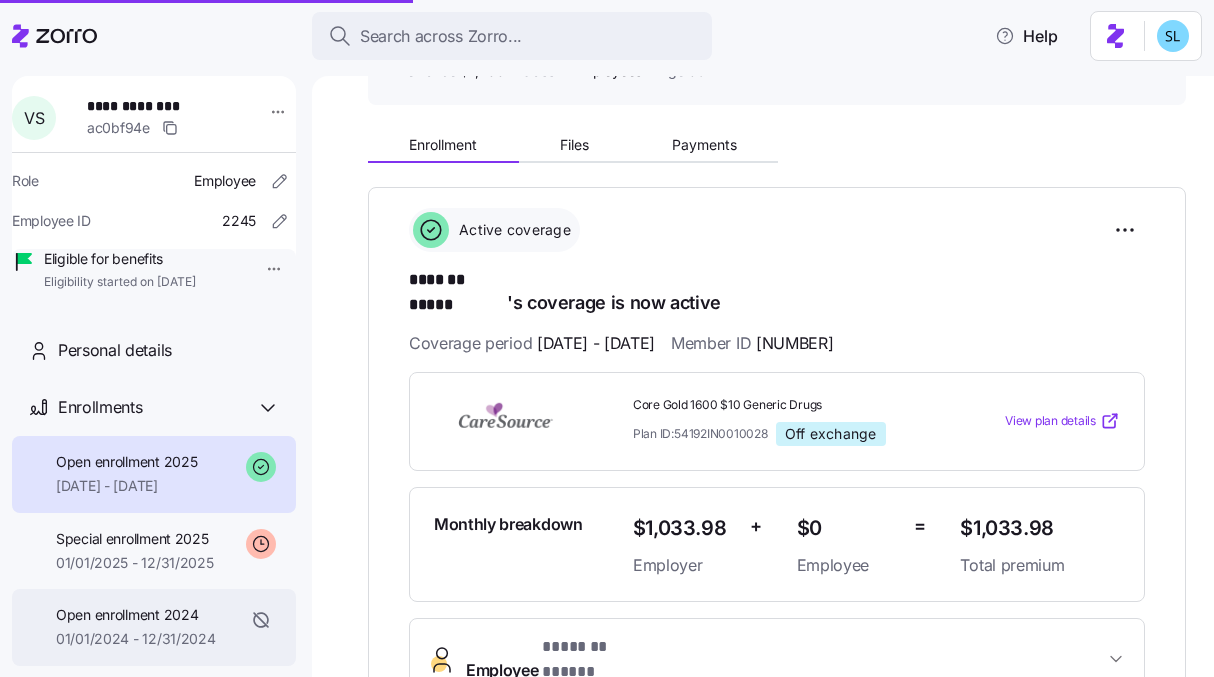 scroll, scrollTop: 0, scrollLeft: 0, axis: both 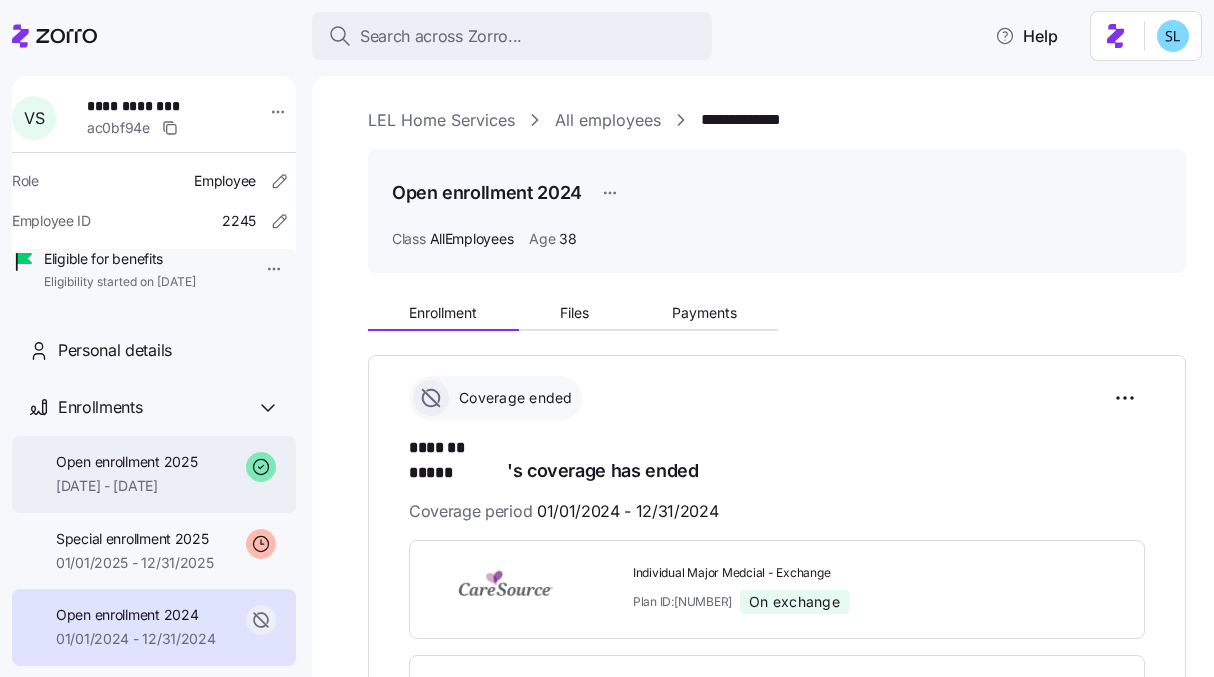 click on "[DATE] - [DATE]" at bounding box center (126, 486) 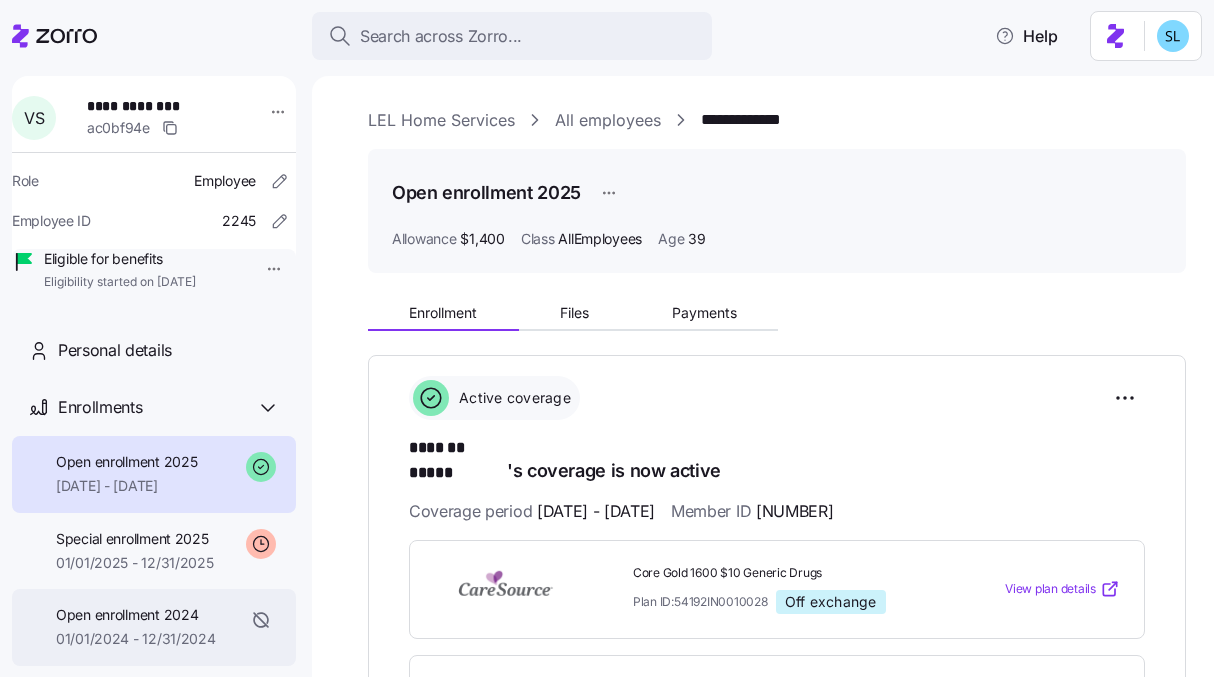 click on "Open enrollment 2024" at bounding box center (136, 615) 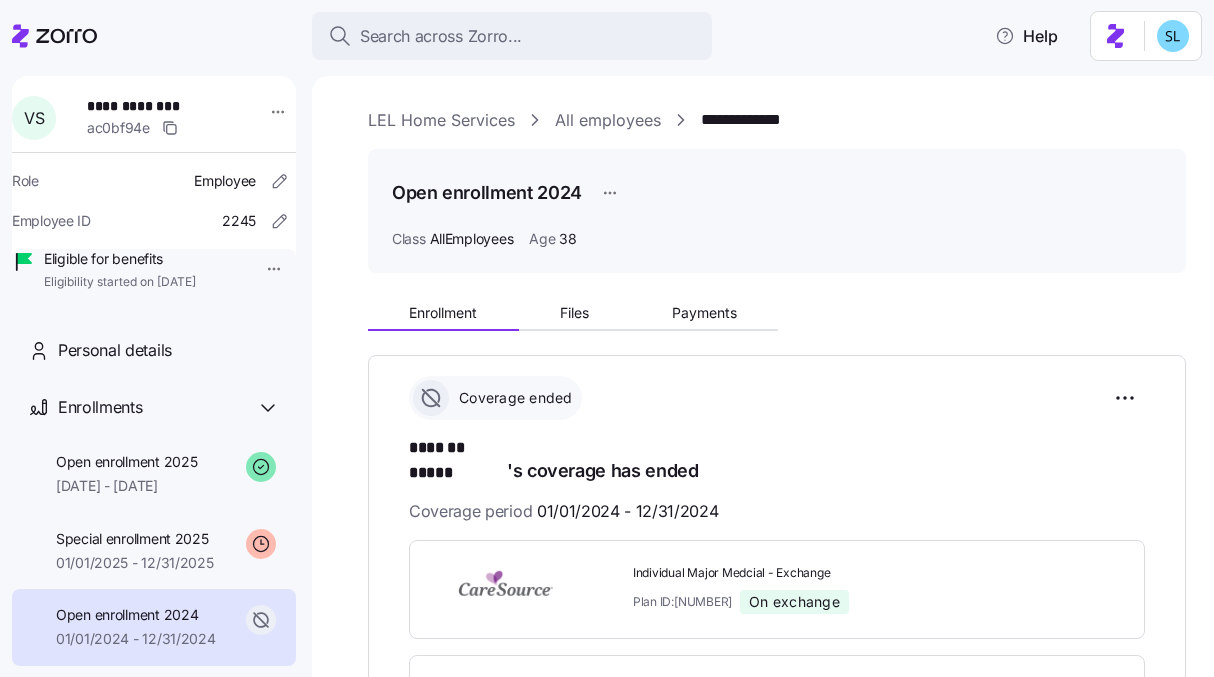 drag, startPoint x: 737, startPoint y: 579, endPoint x: 674, endPoint y: 576, distance: 63.07139 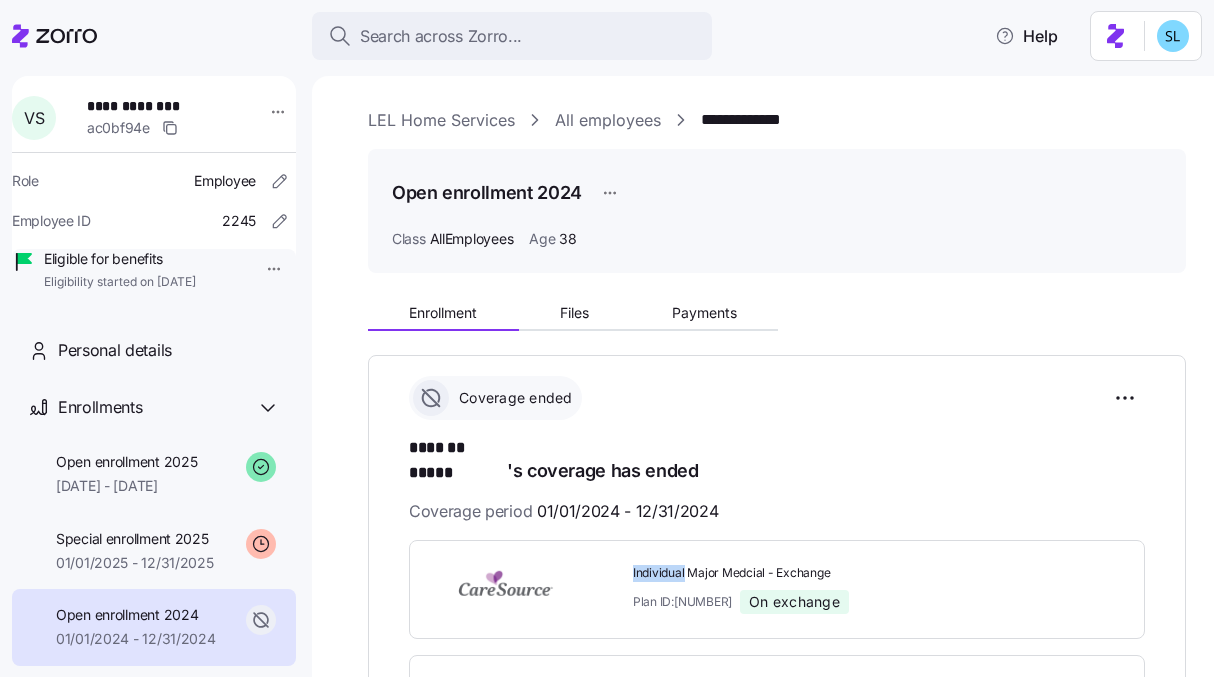 click on "Individual Major Medcial - Exchange" at bounding box center [789, 573] 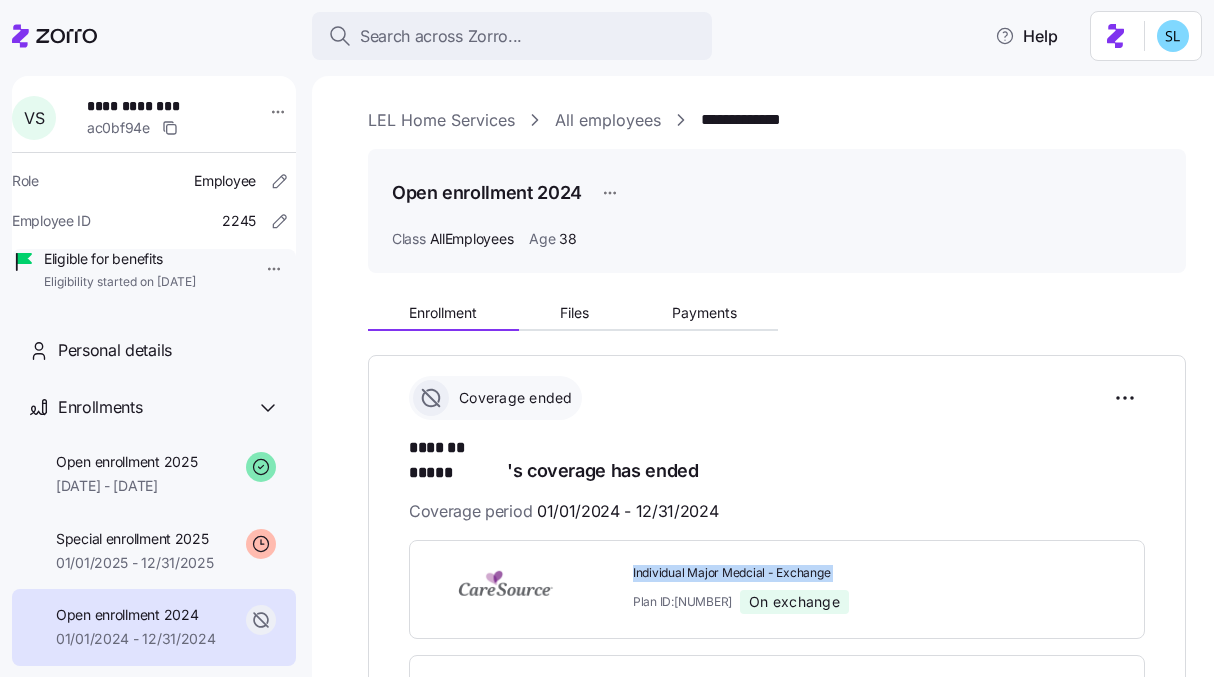click on "Individual Major Medcial - Exchange" at bounding box center [789, 573] 